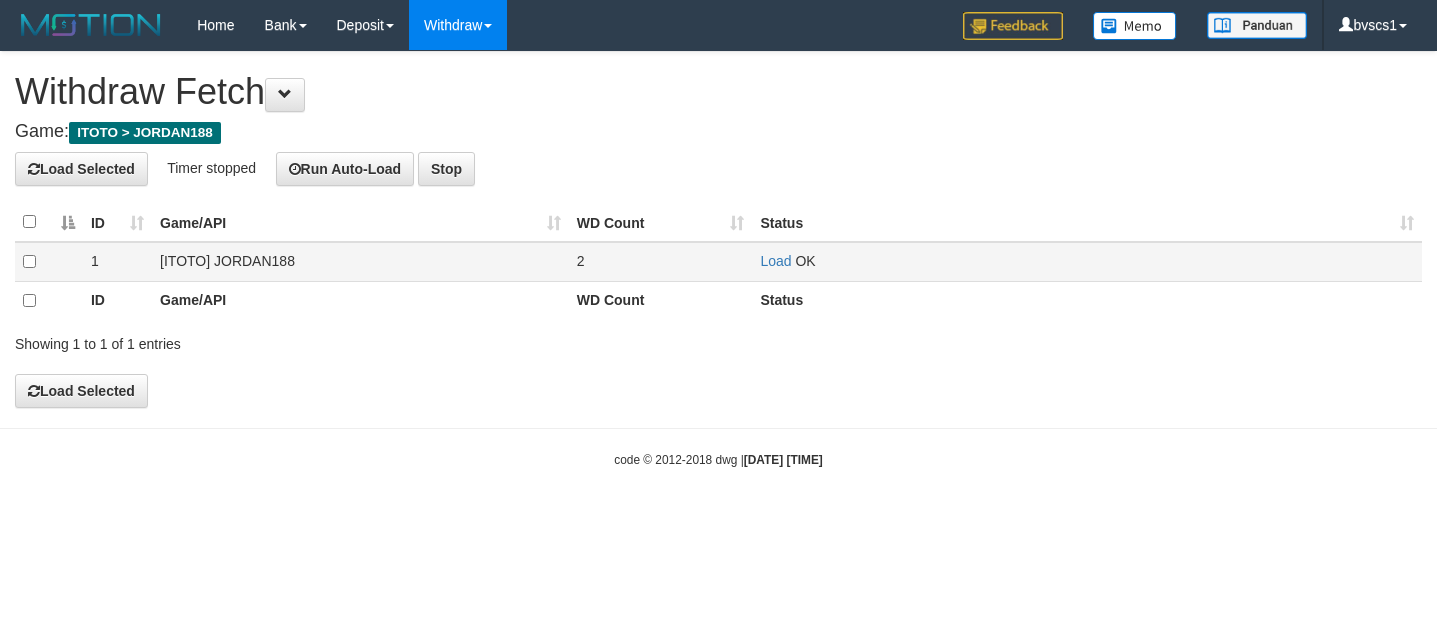 scroll, scrollTop: 0, scrollLeft: 0, axis: both 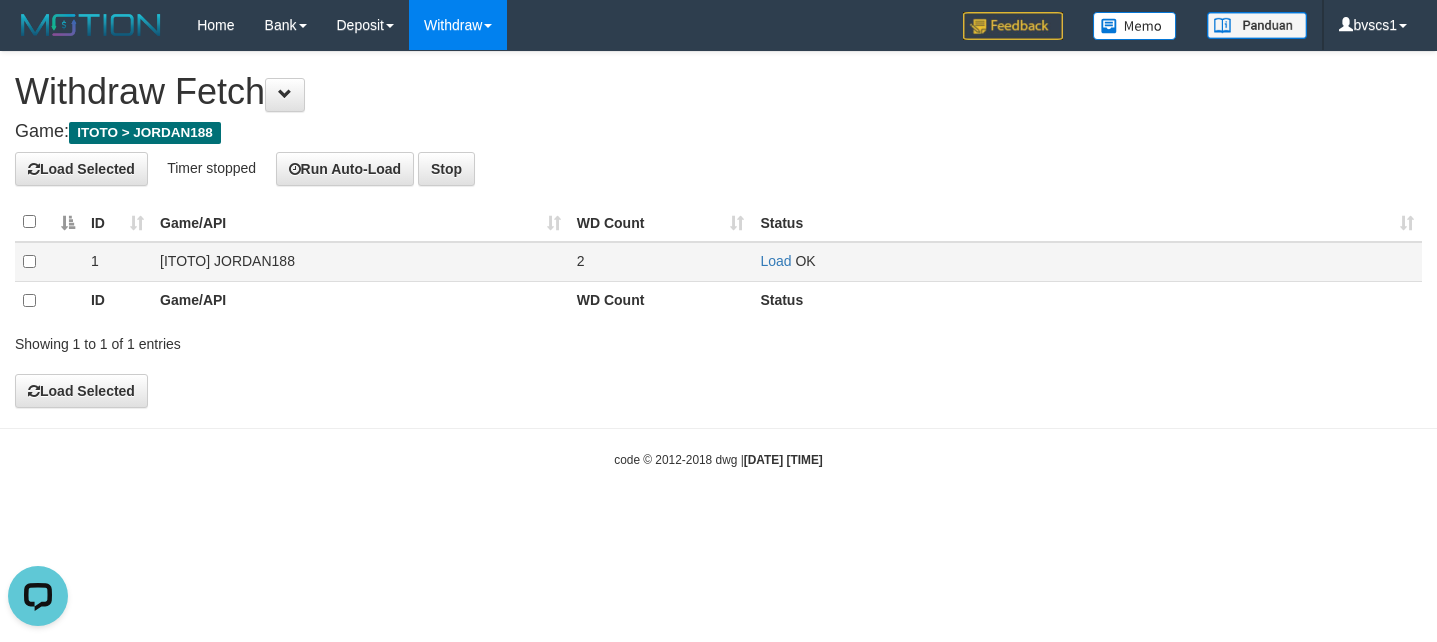 click on "Load
OK" at bounding box center [1087, 261] 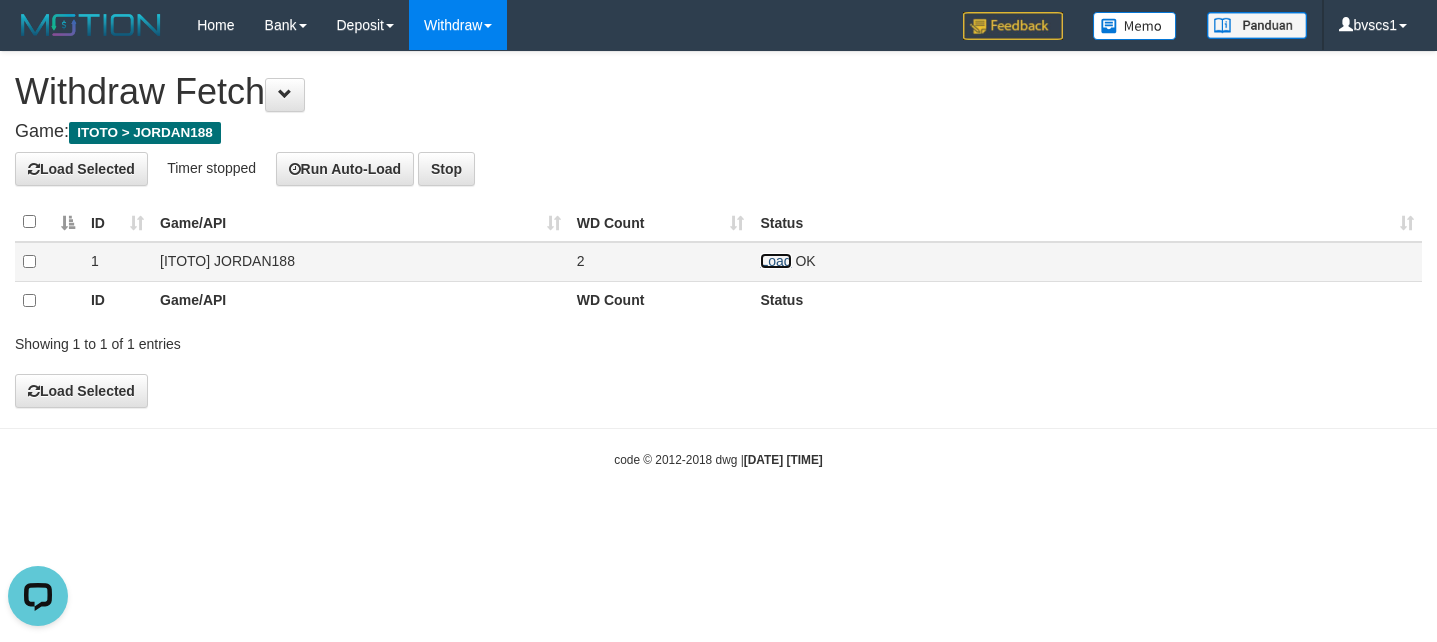 click on "Load" at bounding box center [775, 261] 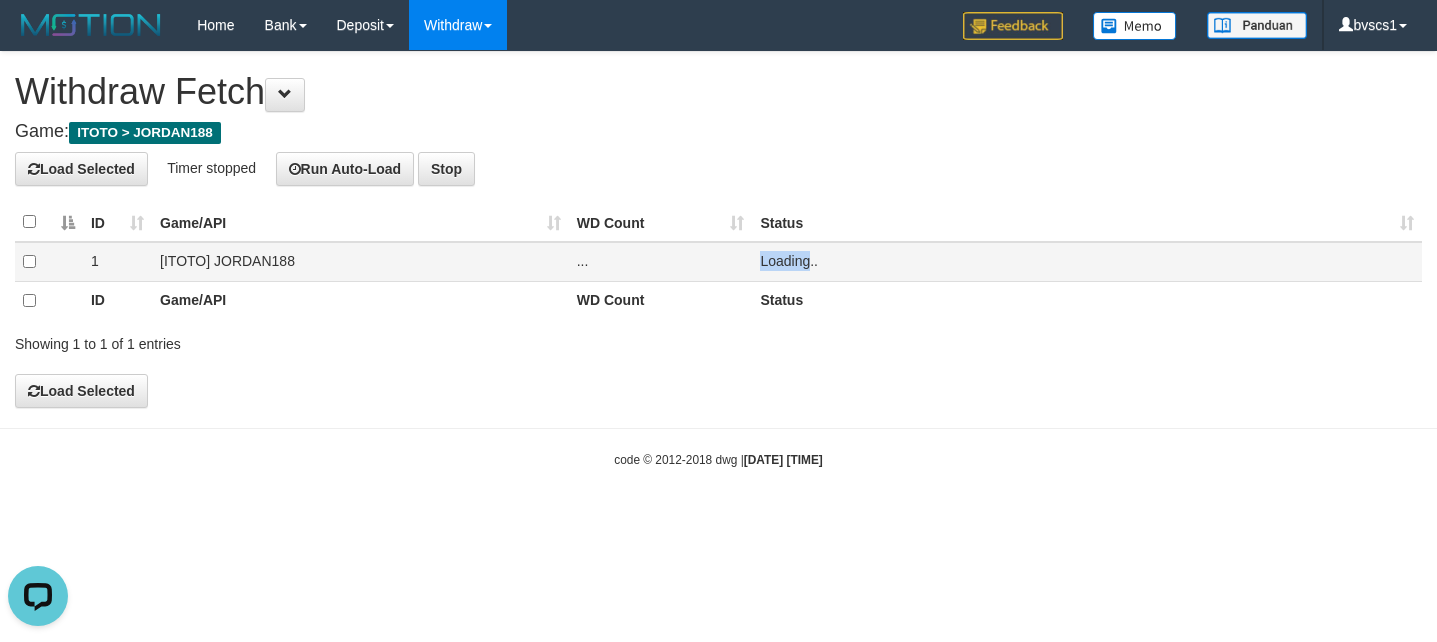click on "Loading.." at bounding box center (789, 261) 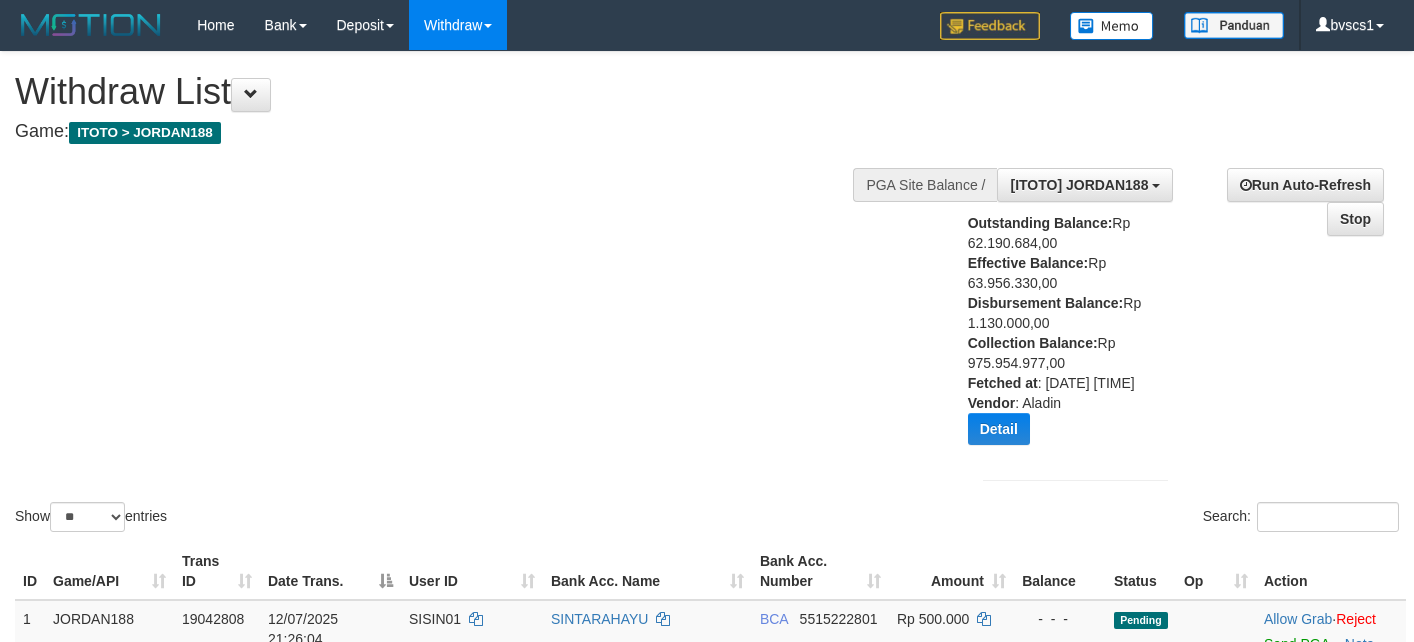 select on "**" 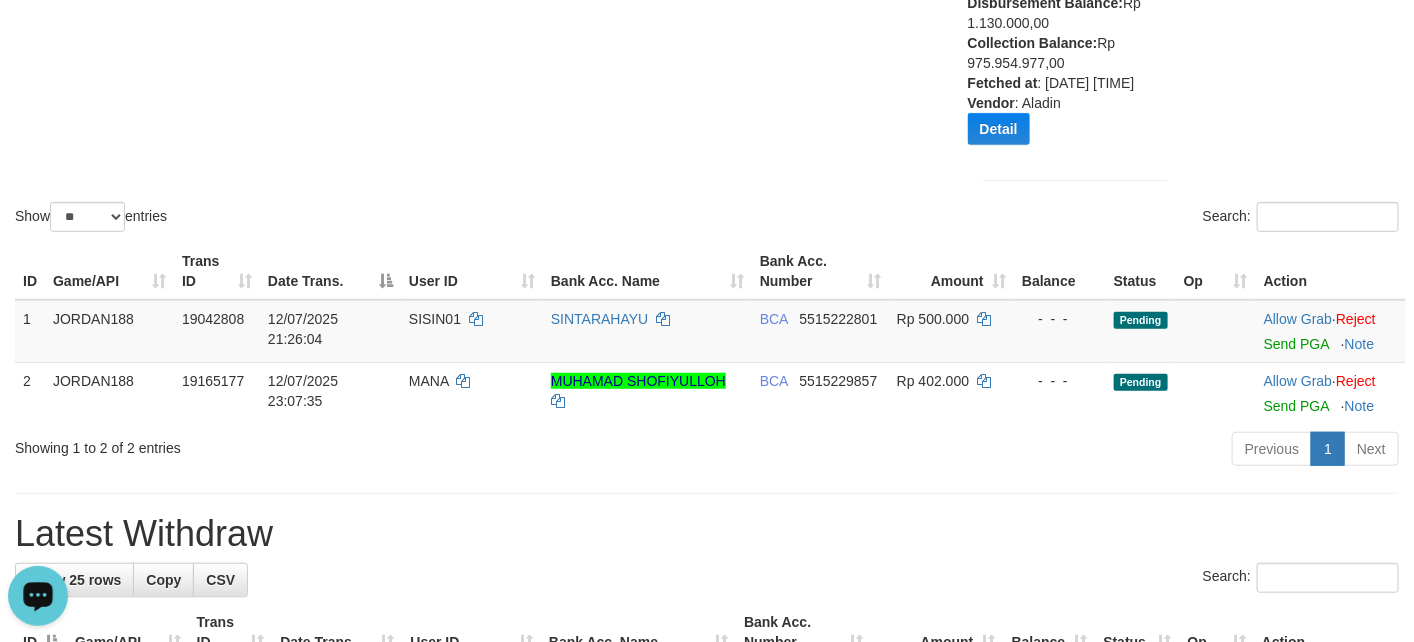 scroll, scrollTop: 0, scrollLeft: 0, axis: both 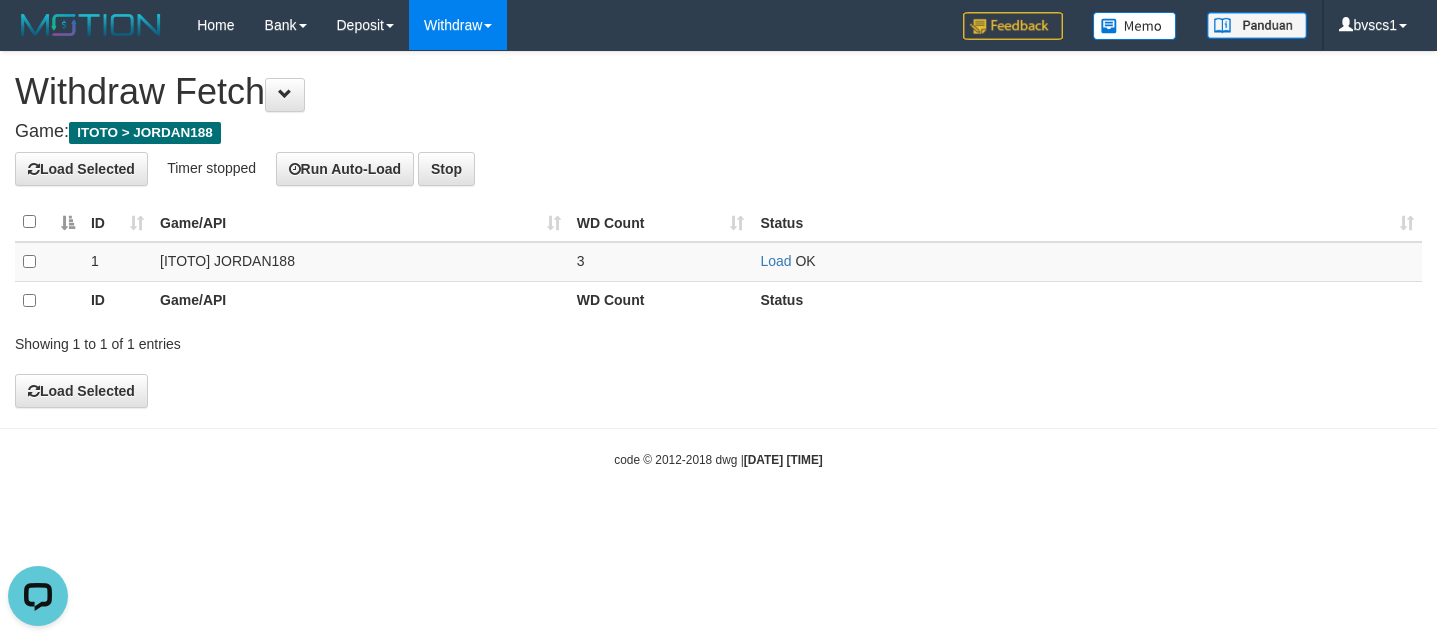 click on "Load" at bounding box center (775, 261) 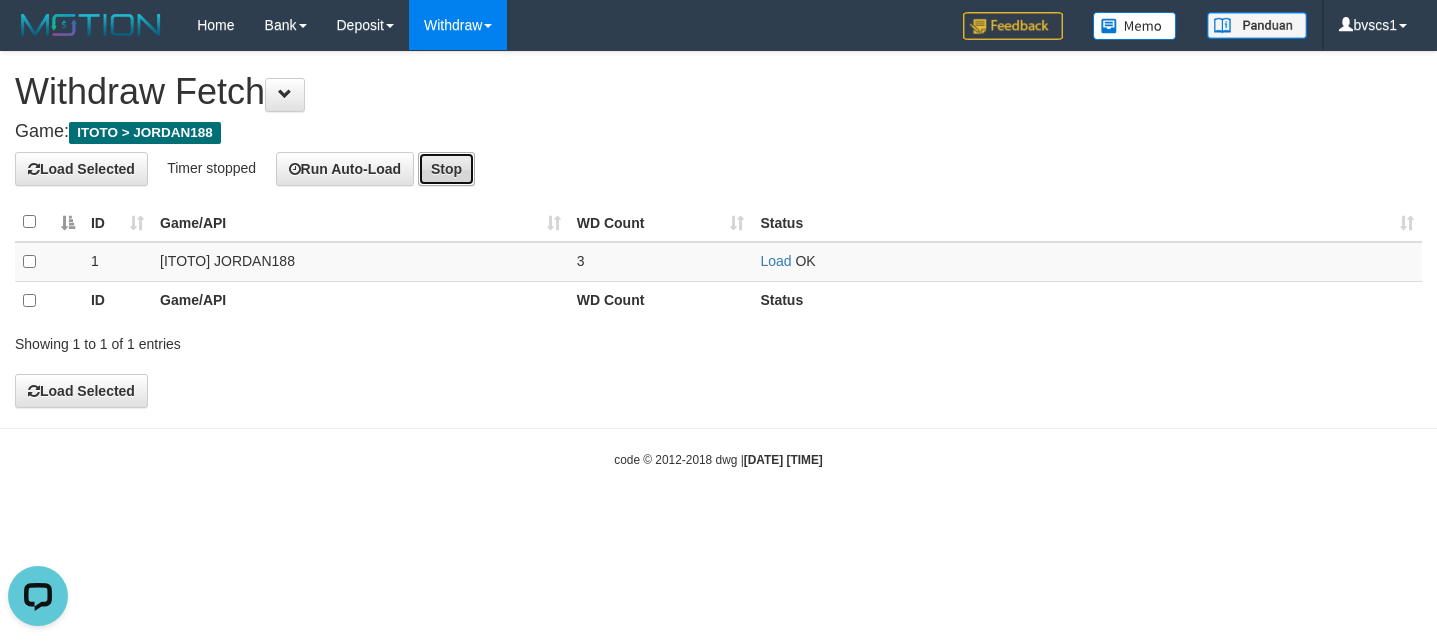 click on "Stop" at bounding box center (446, 169) 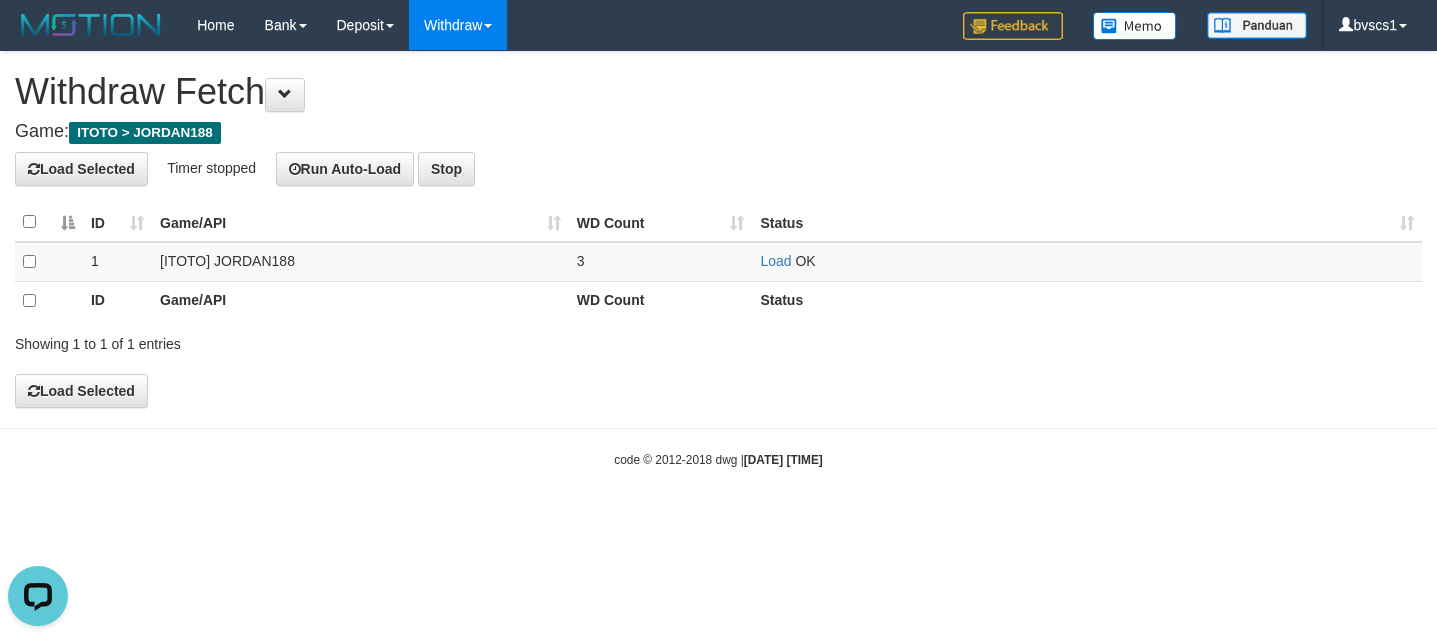 click on "**********" at bounding box center (718, 229) 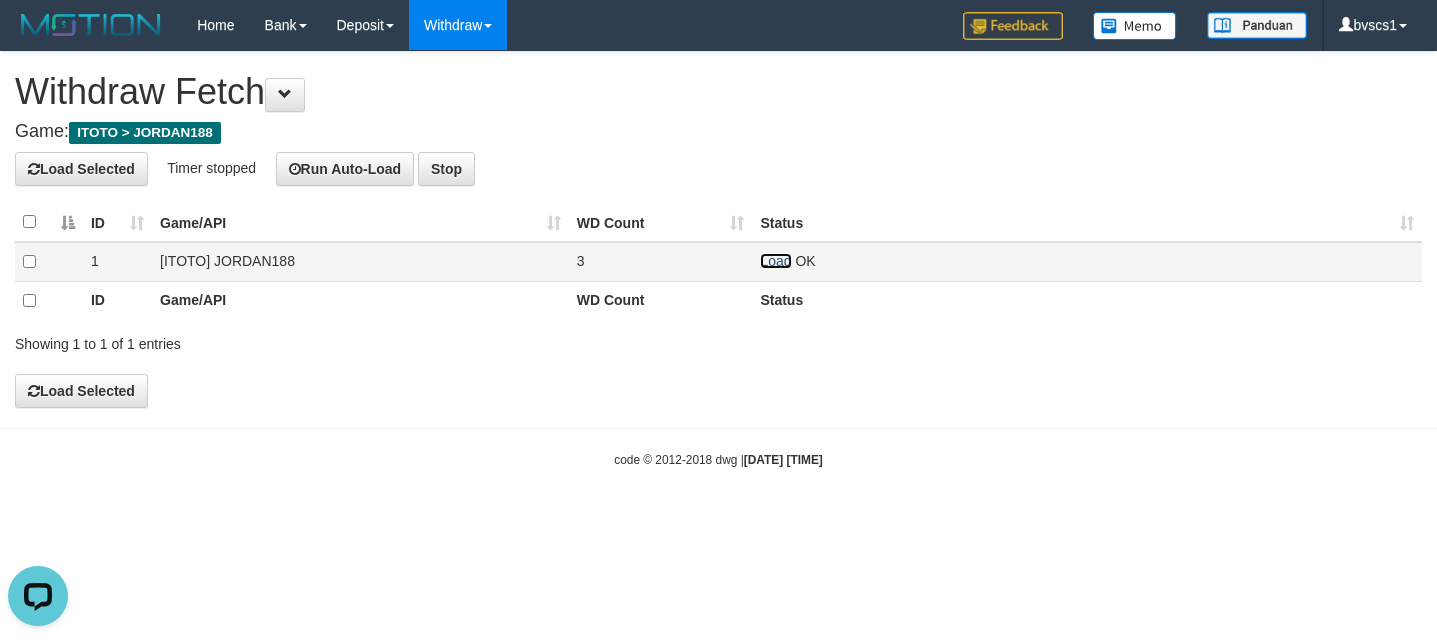 click on "Load" at bounding box center [775, 261] 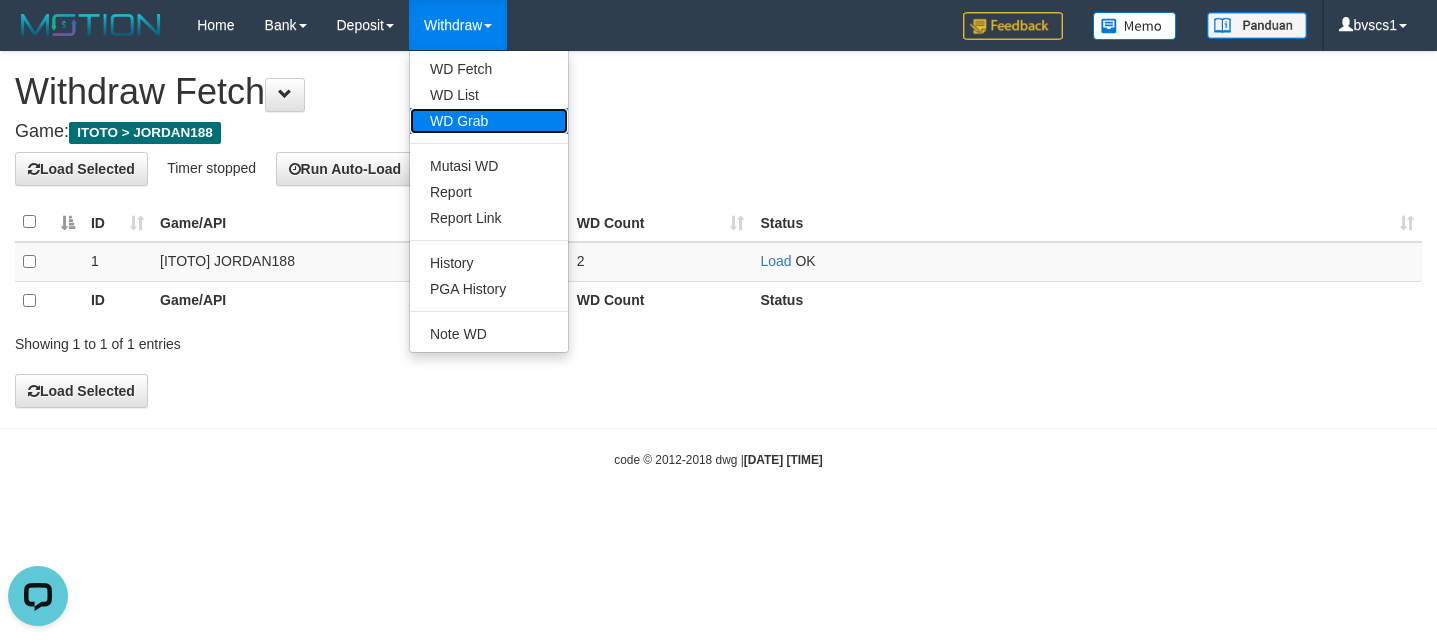click on "WD Grab" at bounding box center (489, 121) 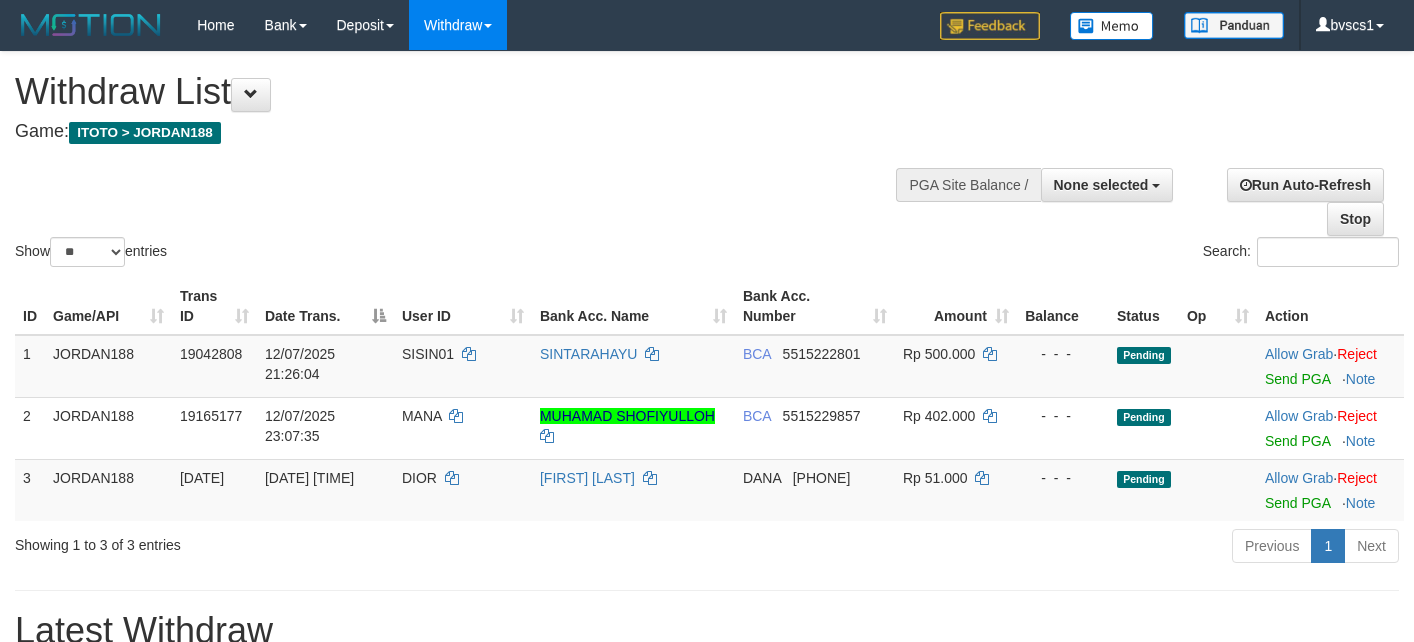 select 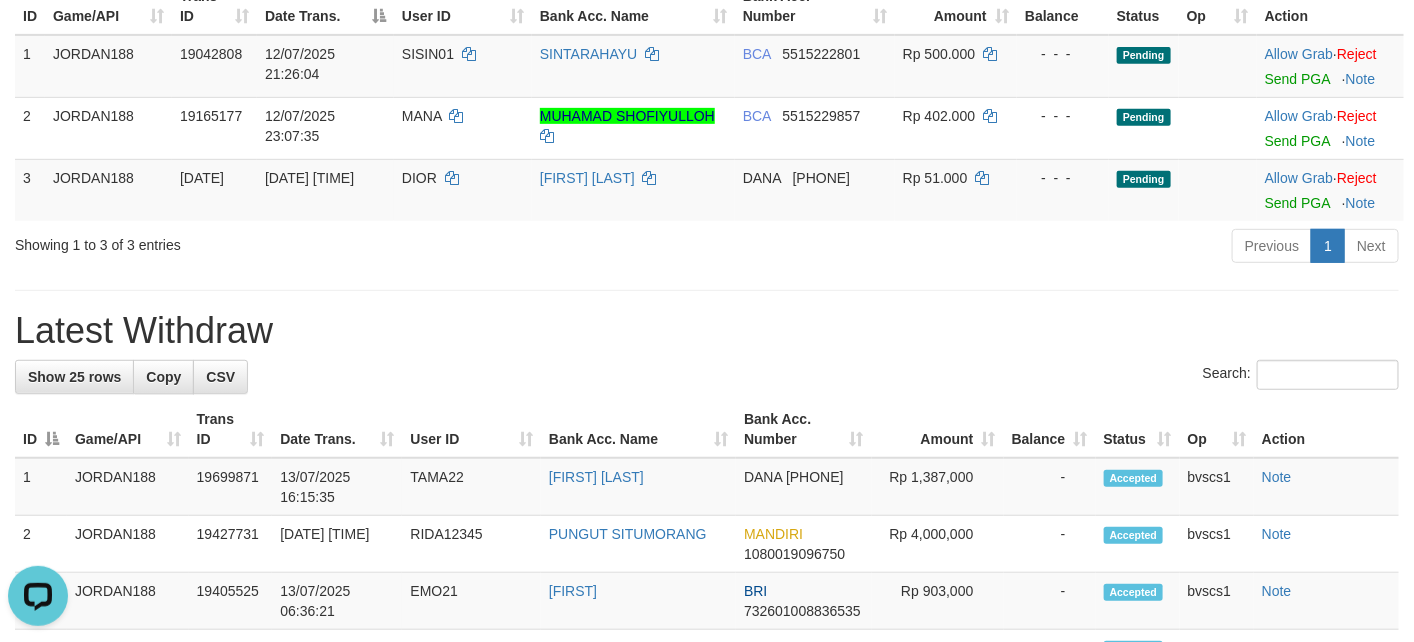 scroll, scrollTop: 0, scrollLeft: 0, axis: both 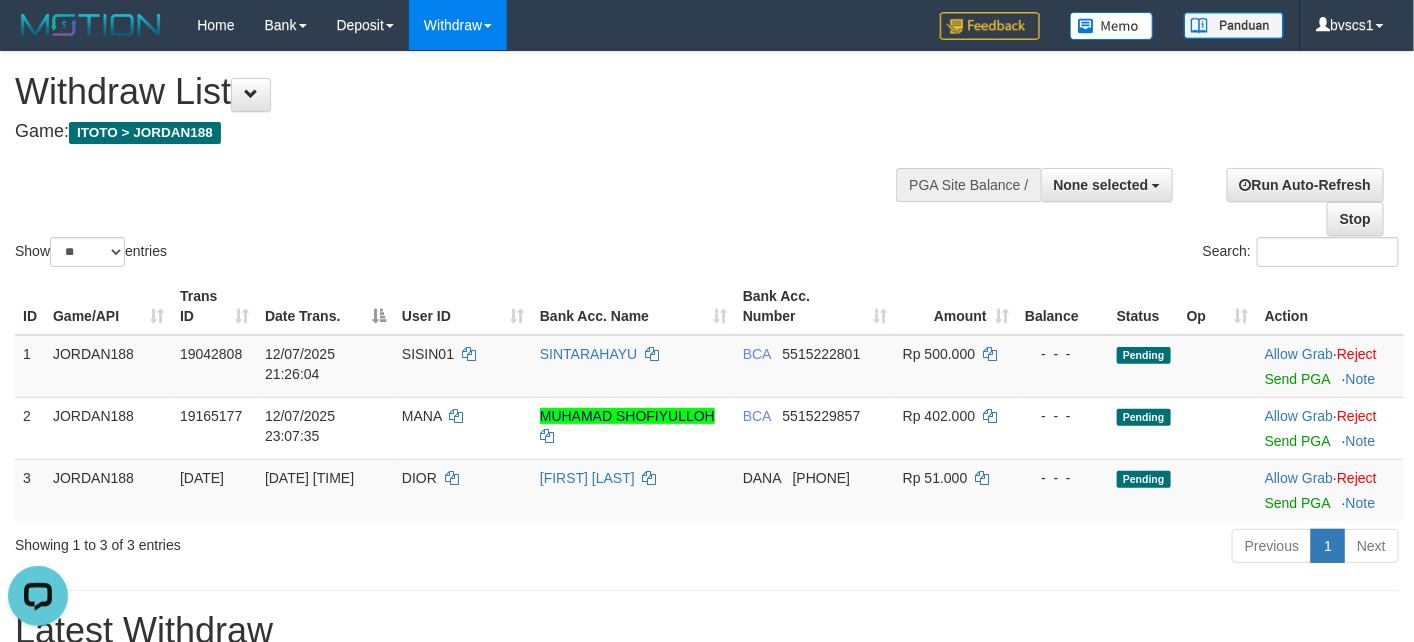 click at bounding box center (1076, 183) 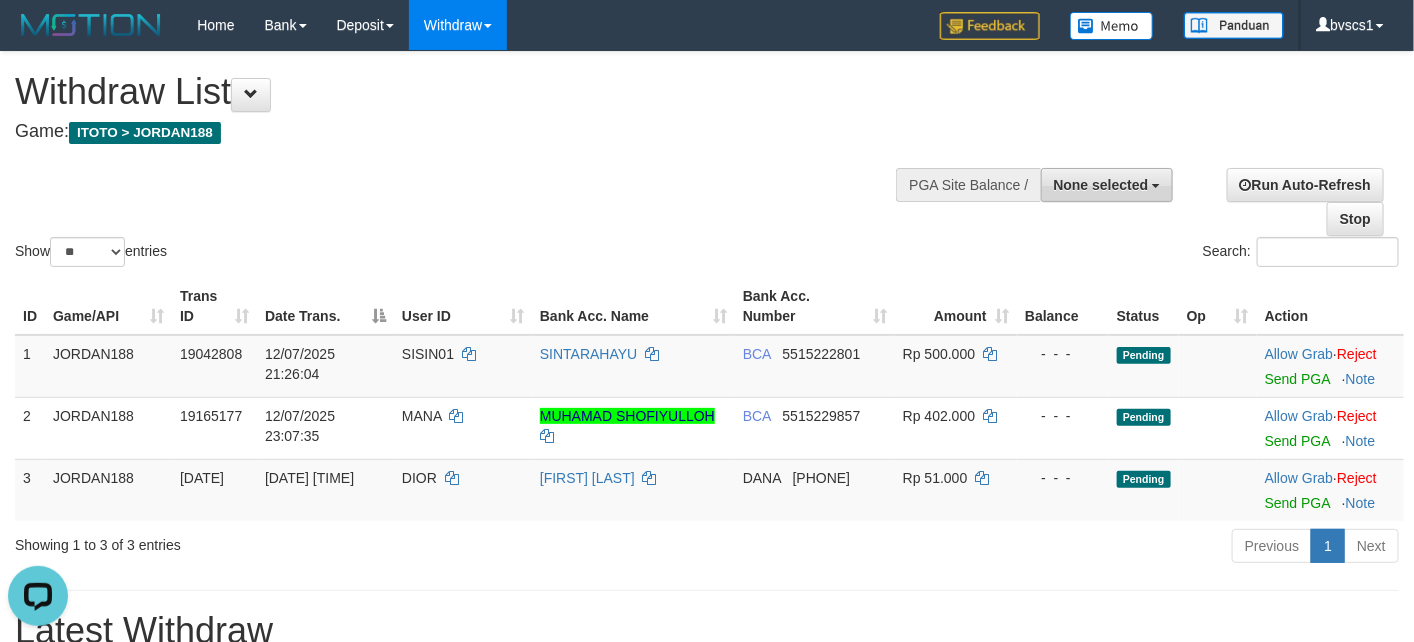 click on "None selected" at bounding box center [1101, 185] 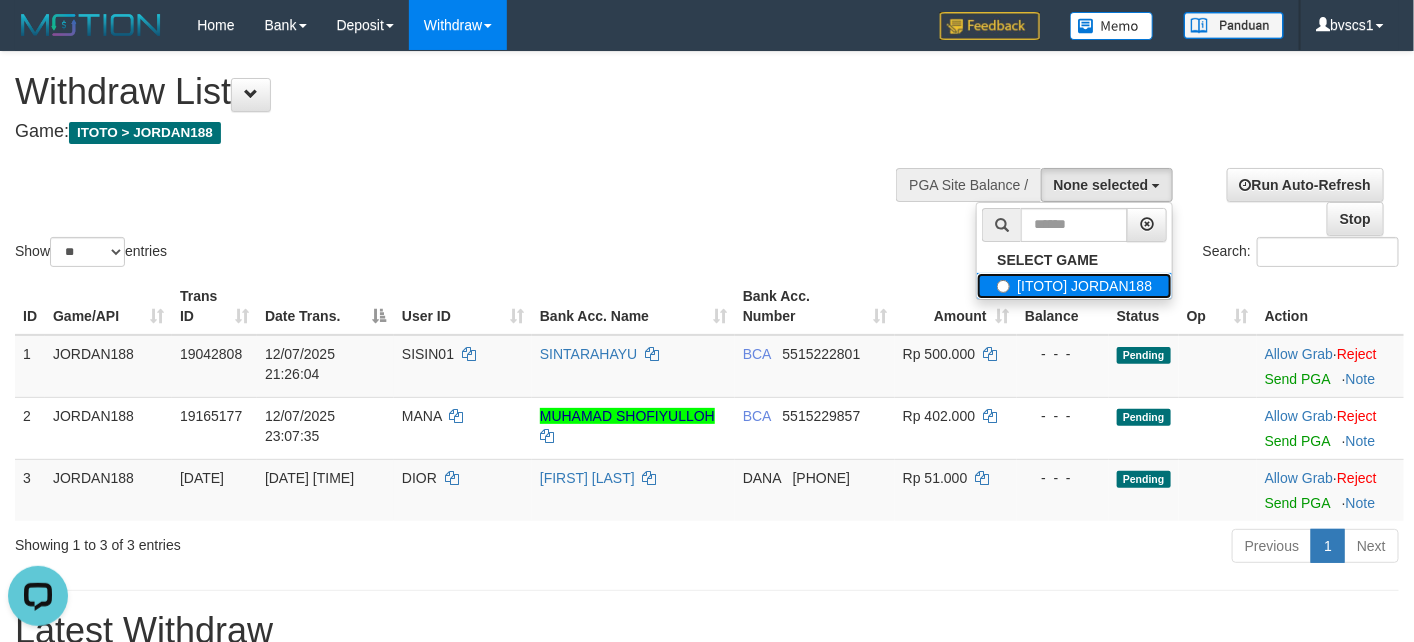 click on "[ITOTO] JORDAN188" at bounding box center (1074, 286) 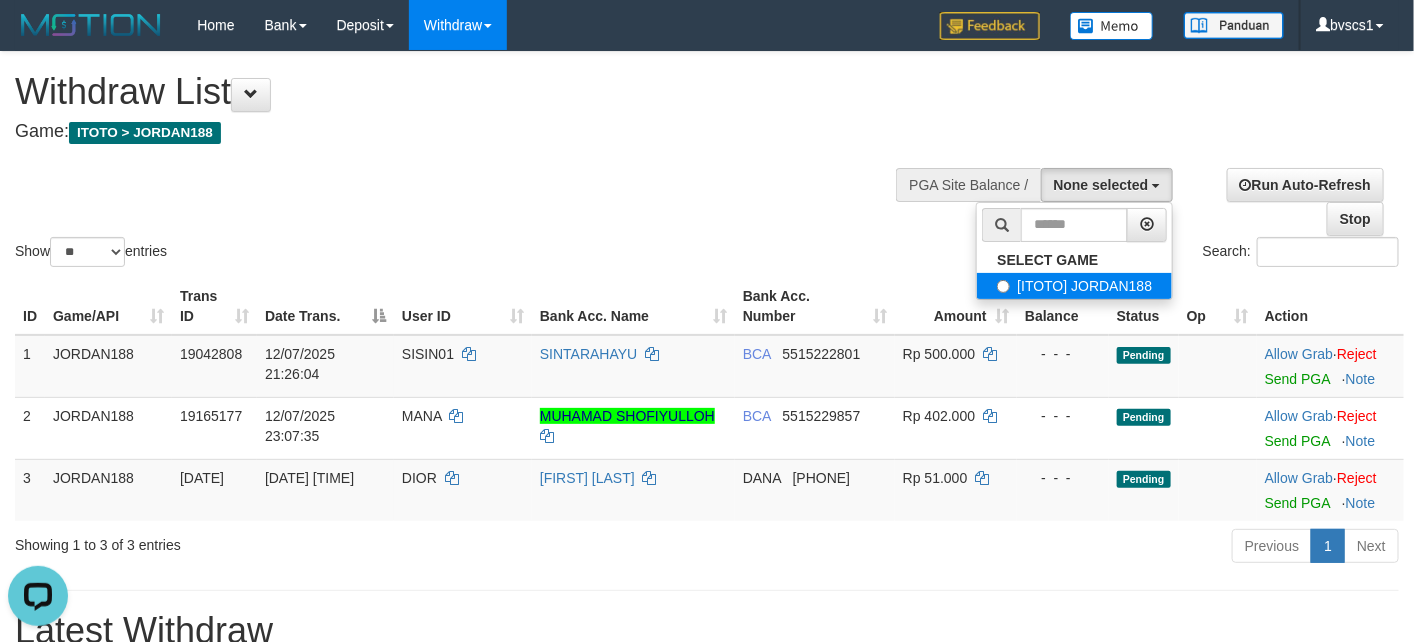 select on "****" 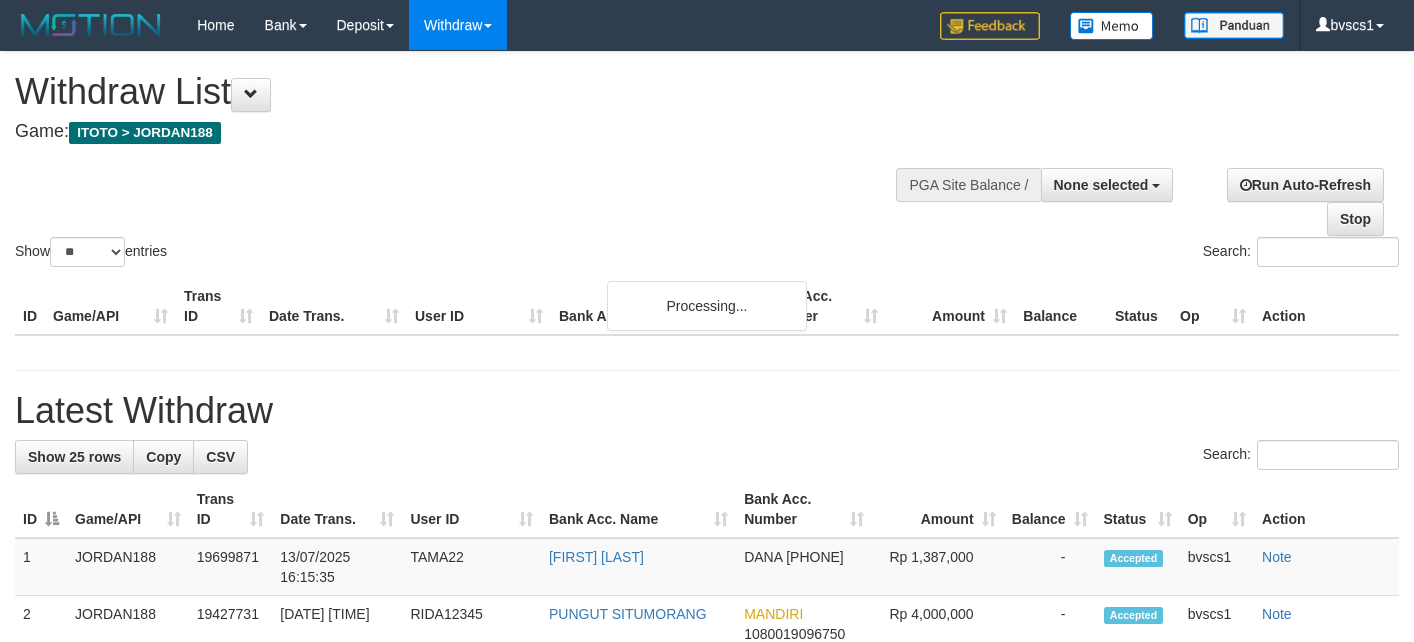 select 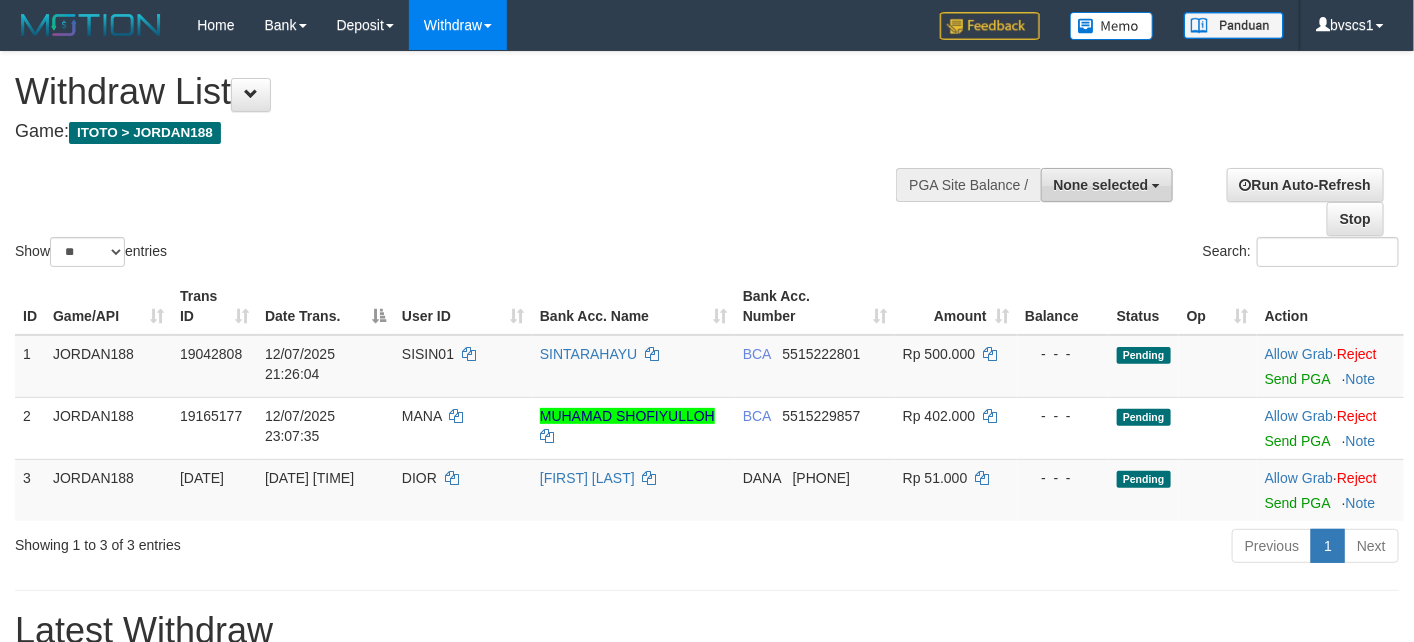 drag, startPoint x: 1093, startPoint y: 172, endPoint x: 1090, endPoint y: 186, distance: 14.3178215 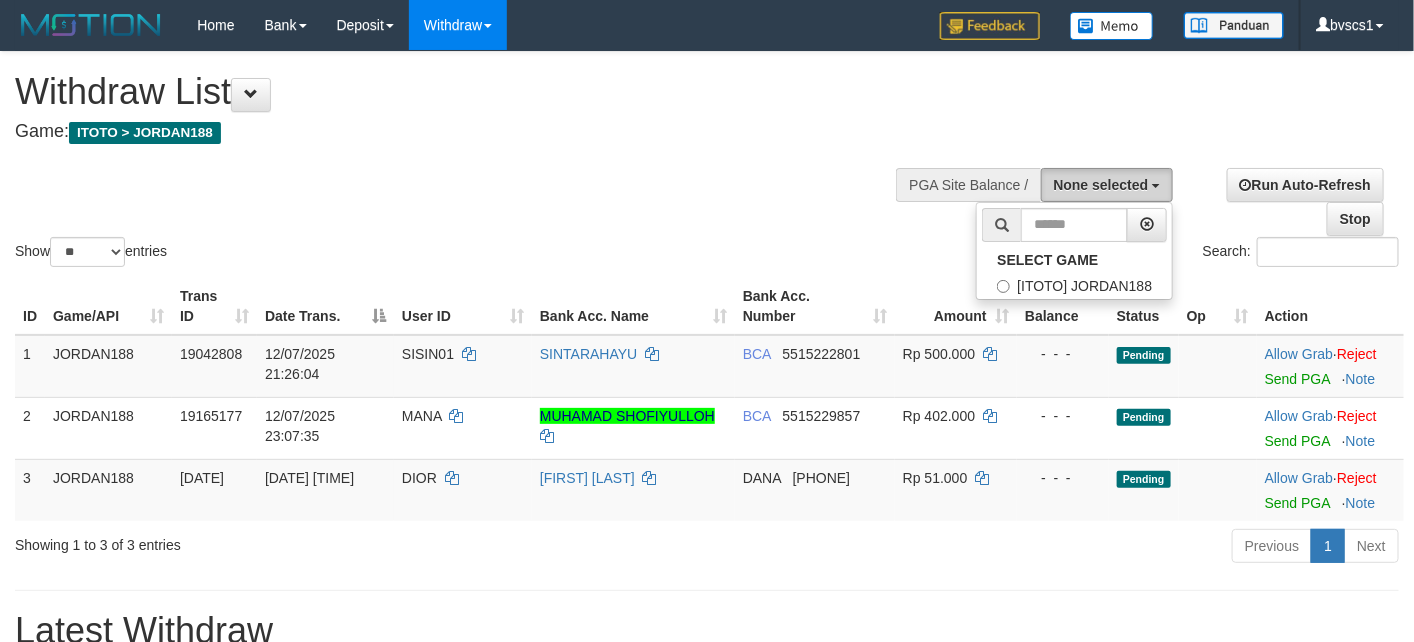 click on "None selected" at bounding box center (1107, 185) 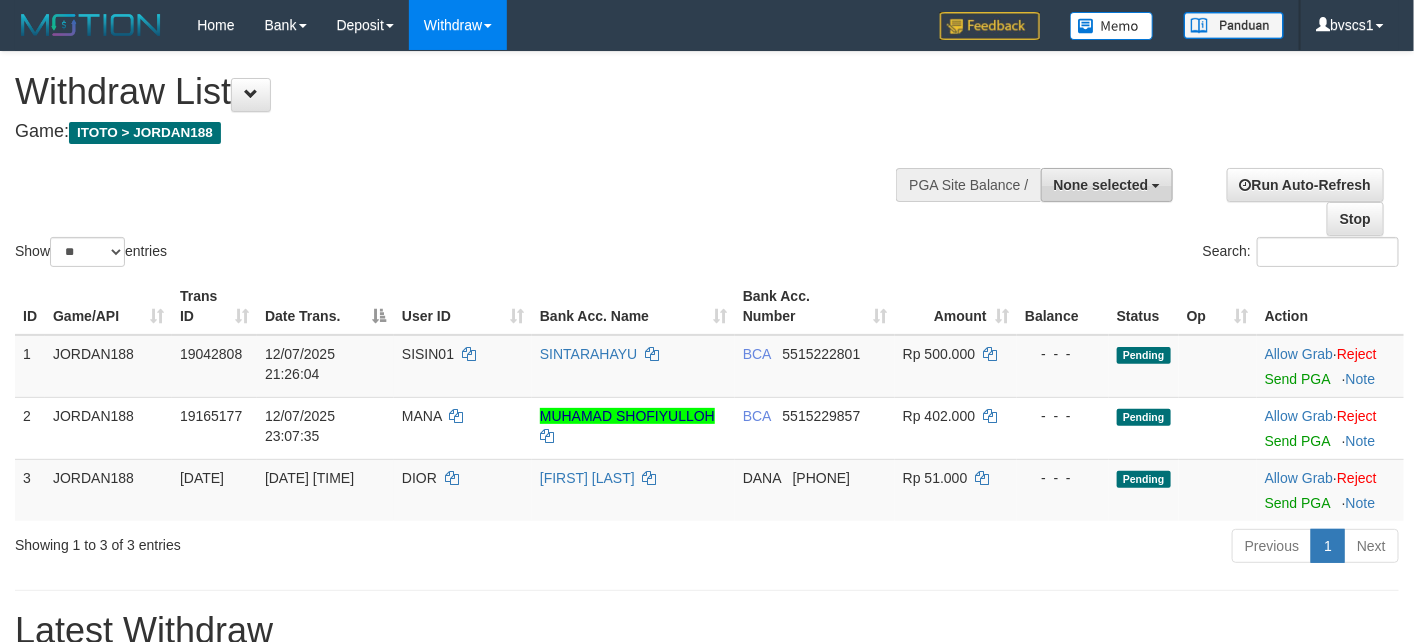 click on "None selected" at bounding box center [1101, 185] 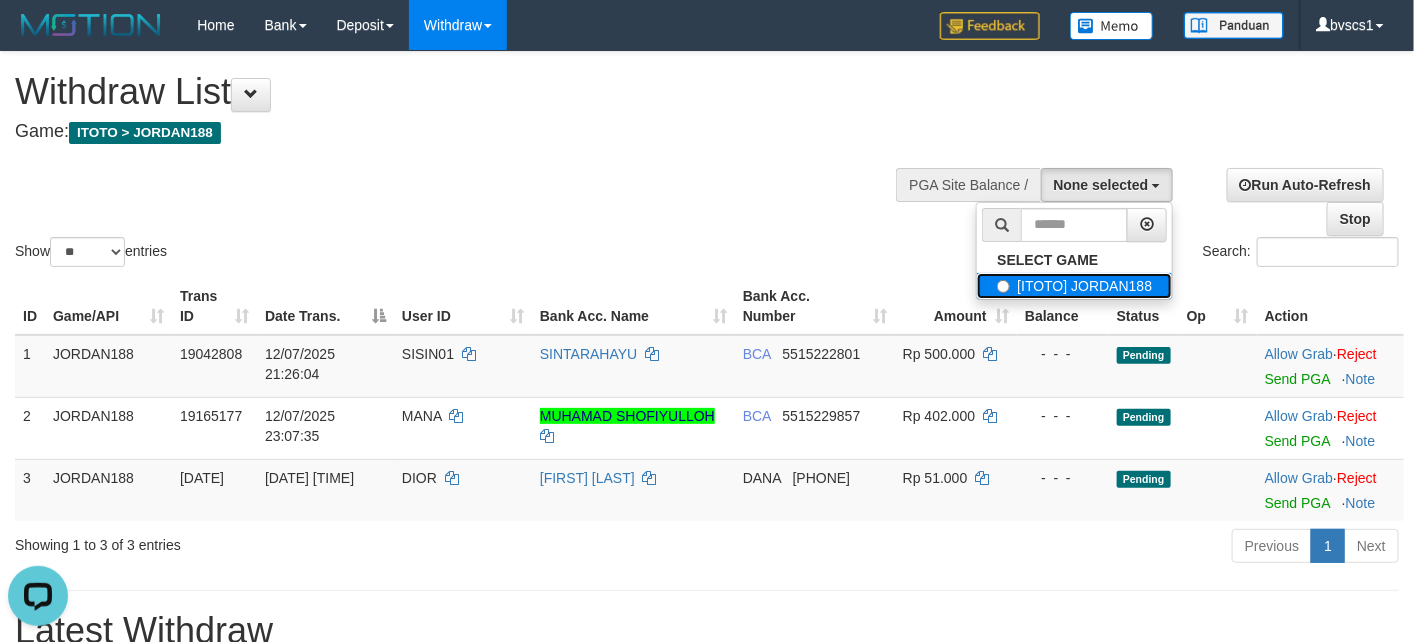 scroll, scrollTop: 0, scrollLeft: 0, axis: both 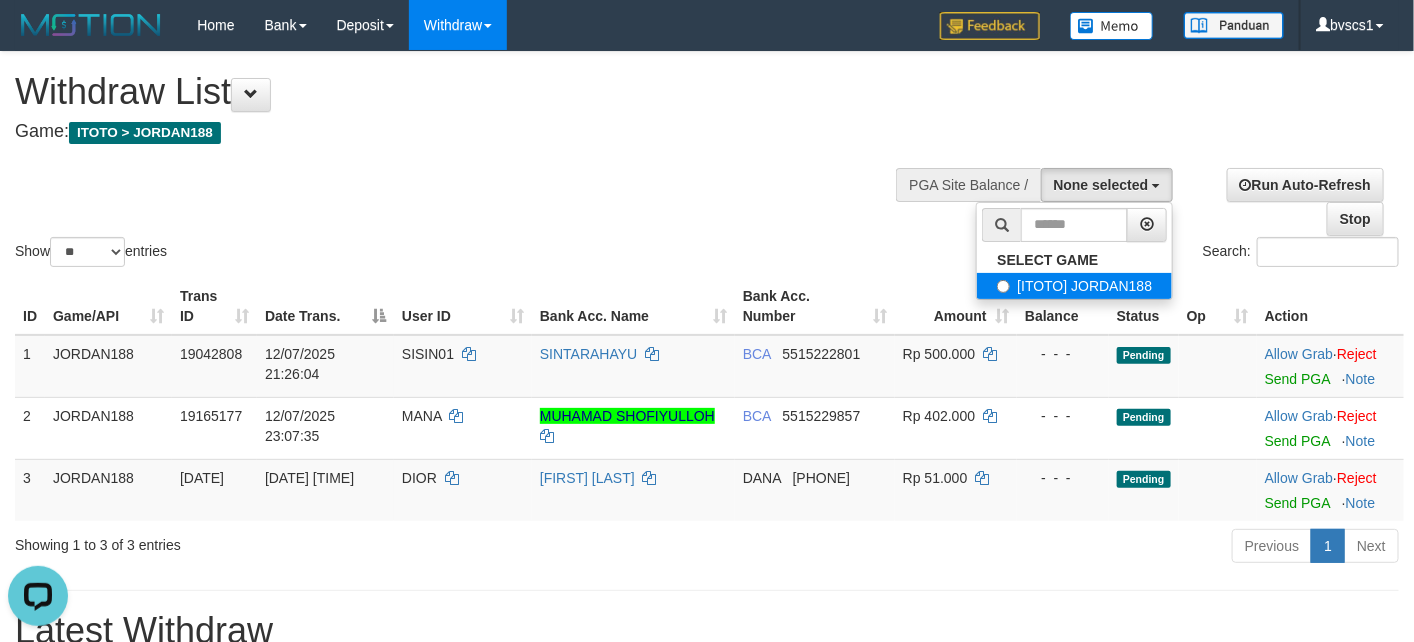 select on "****" 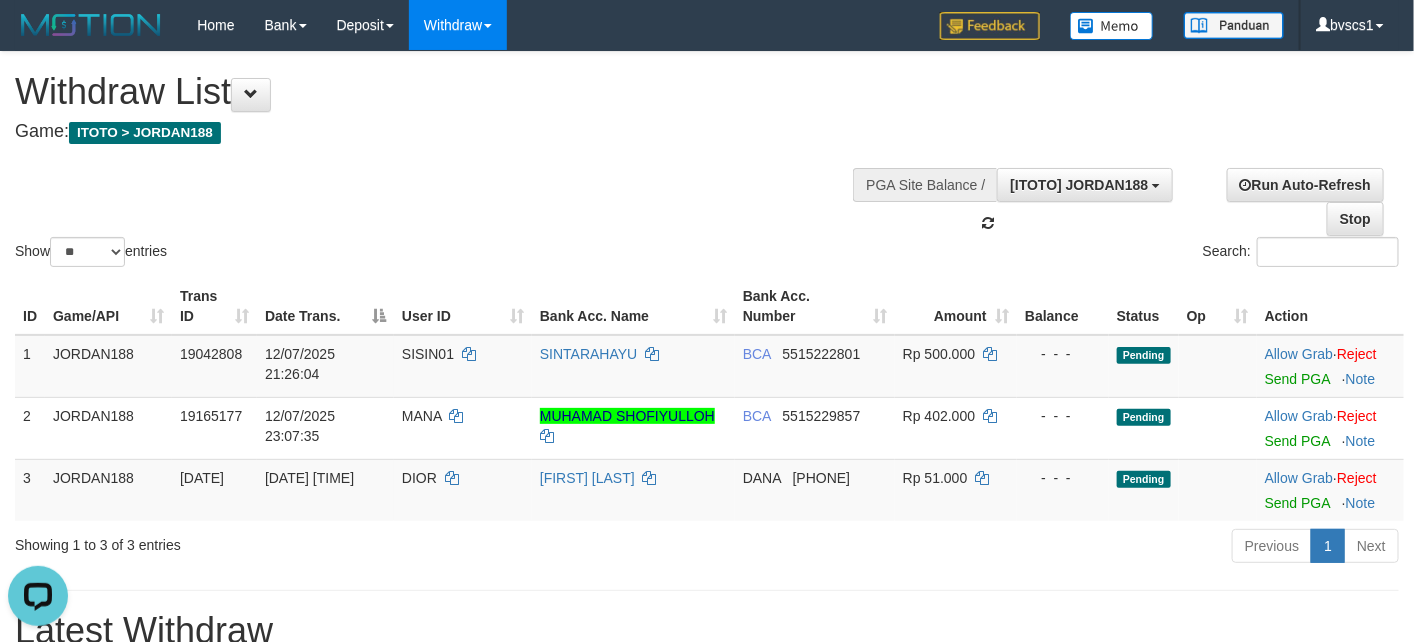 scroll, scrollTop: 18, scrollLeft: 0, axis: vertical 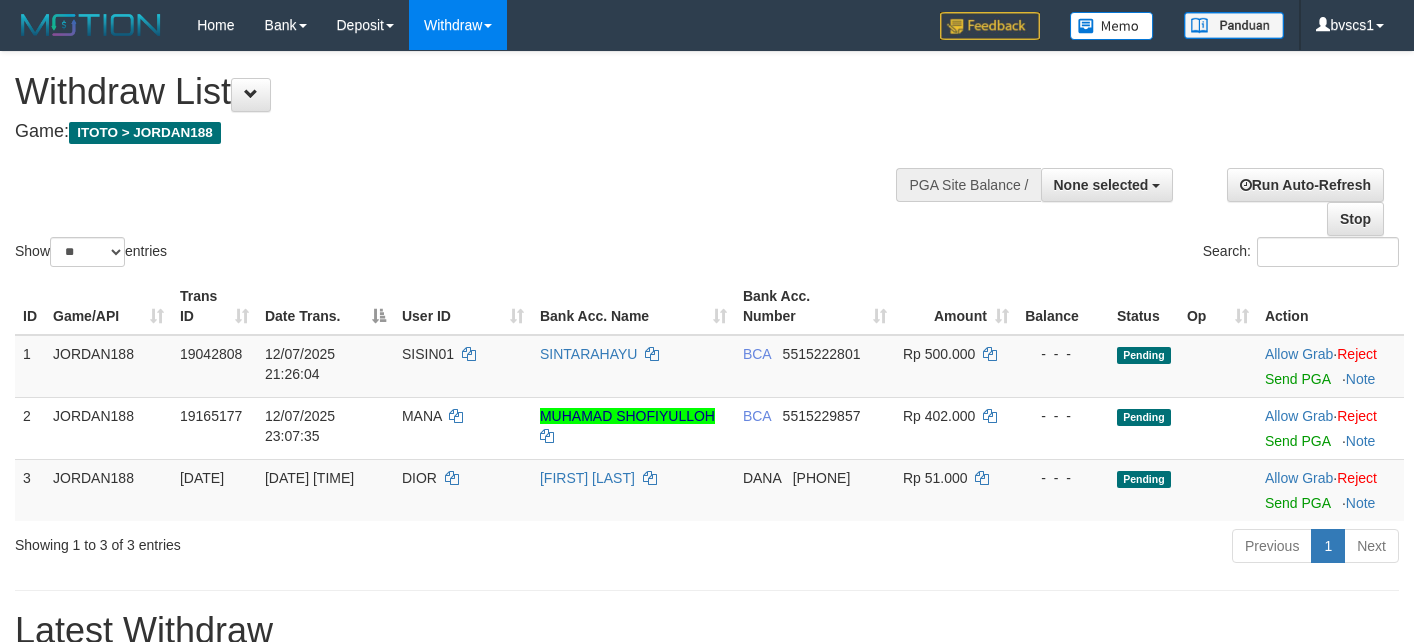 select 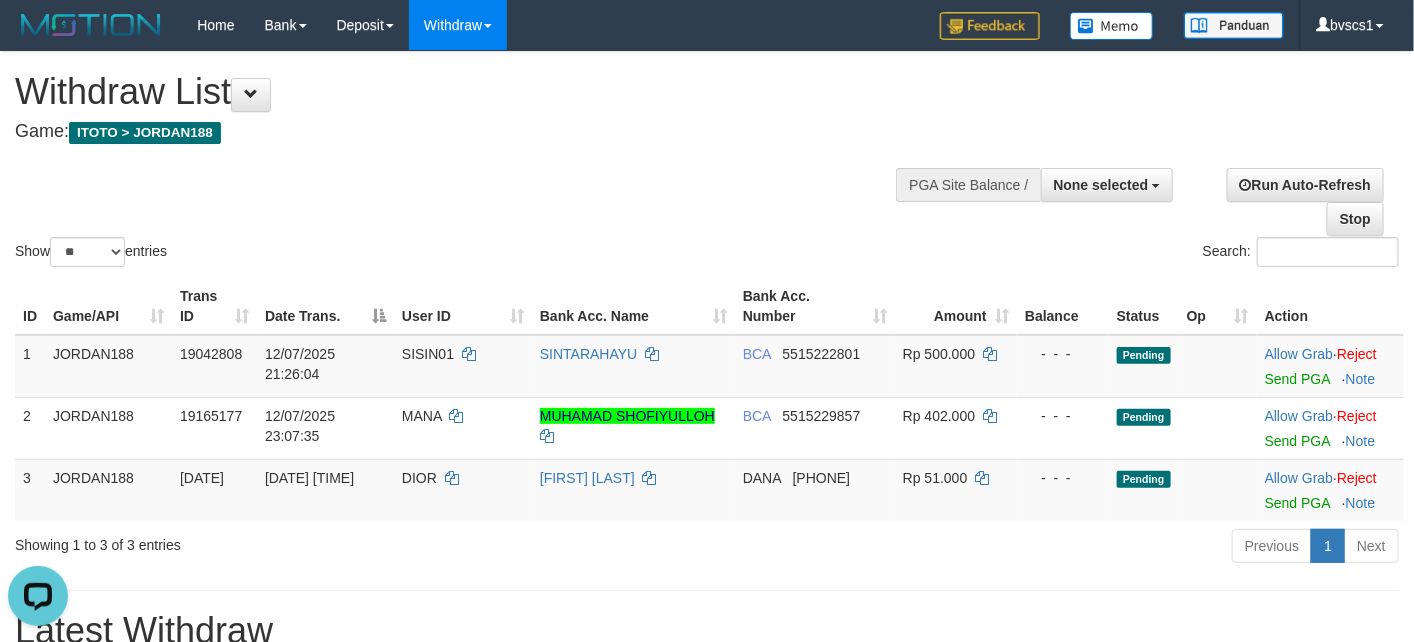 scroll, scrollTop: 0, scrollLeft: 0, axis: both 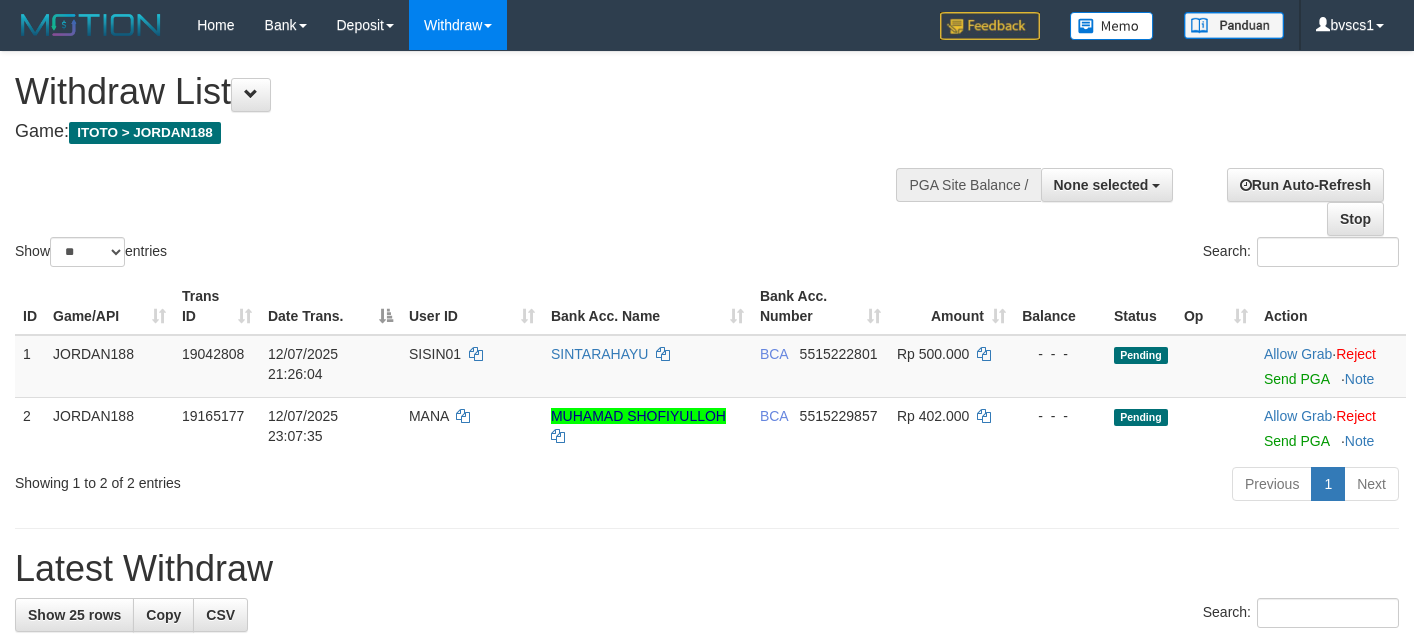 select 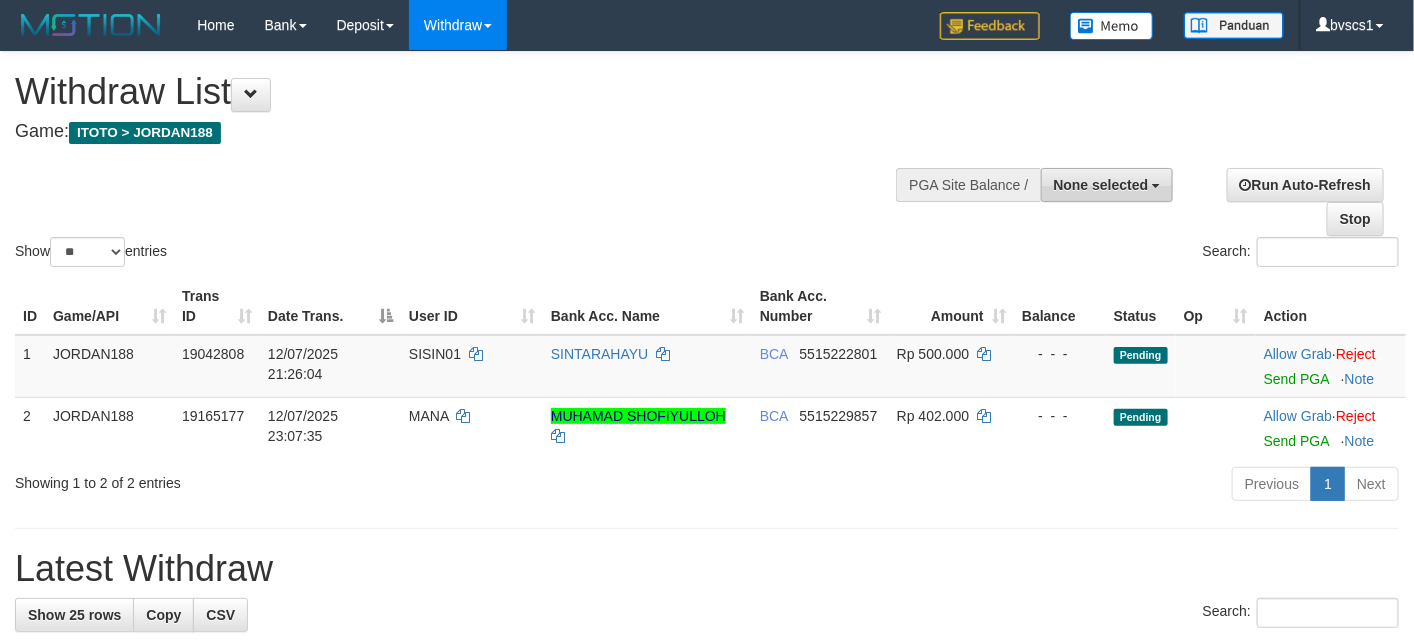 click on "None selected" at bounding box center (1101, 185) 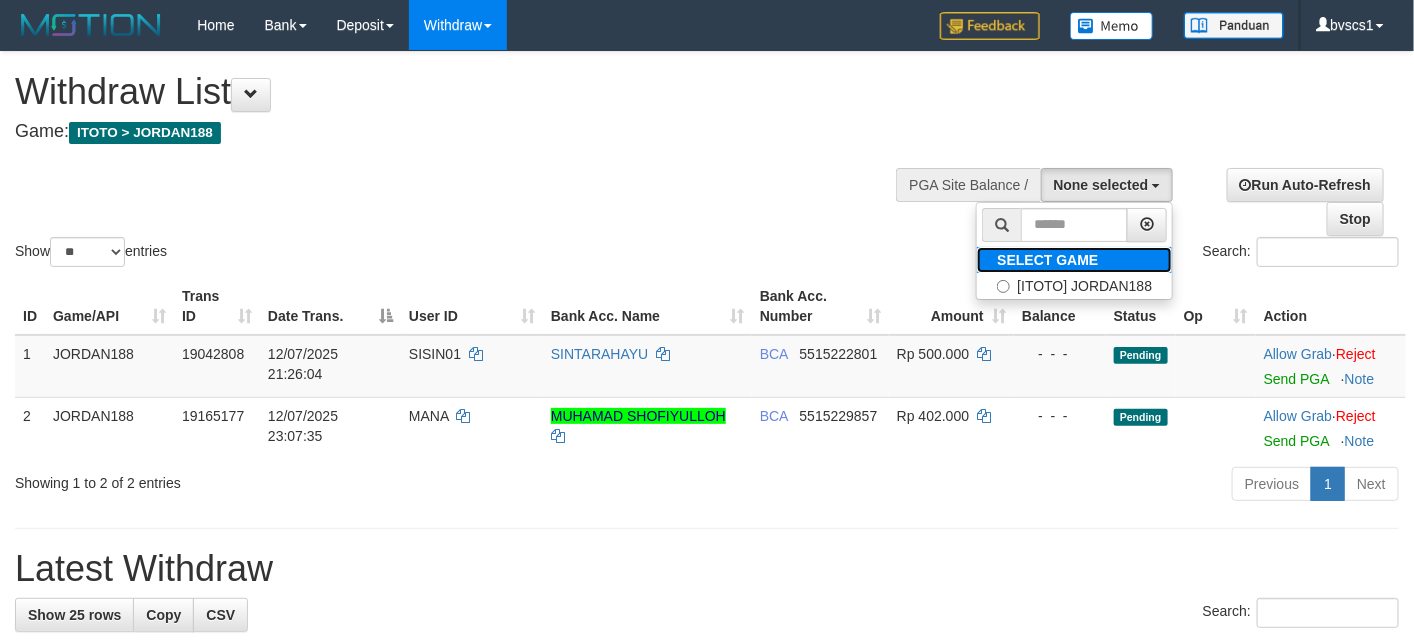 click on "SELECT GAME" at bounding box center [1047, 260] 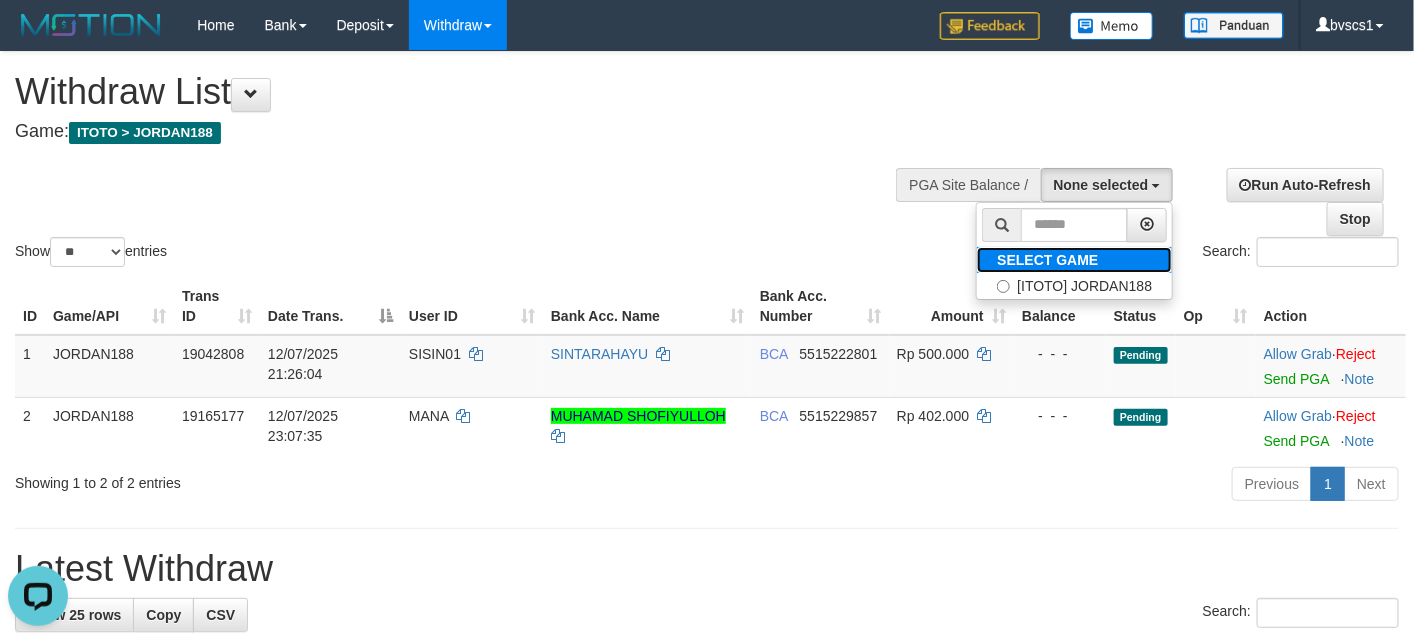 scroll, scrollTop: 0, scrollLeft: 0, axis: both 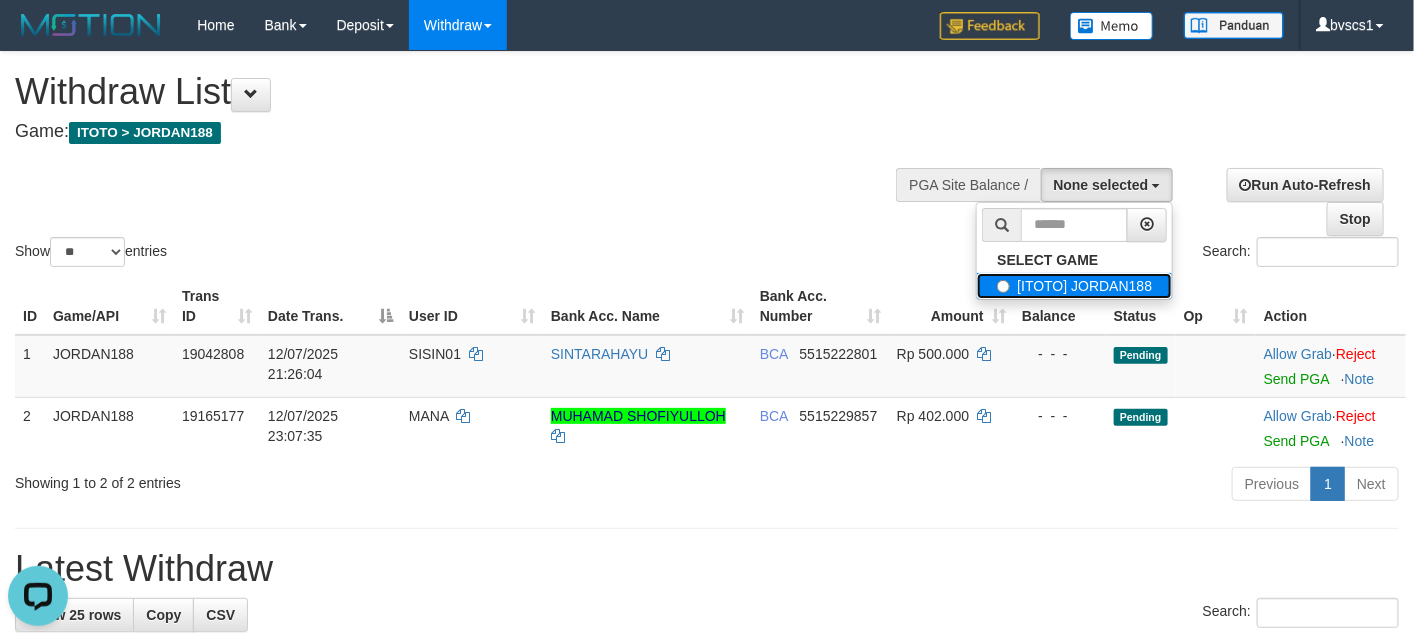 click on "[ITOTO] JORDAN188" at bounding box center (1074, 286) 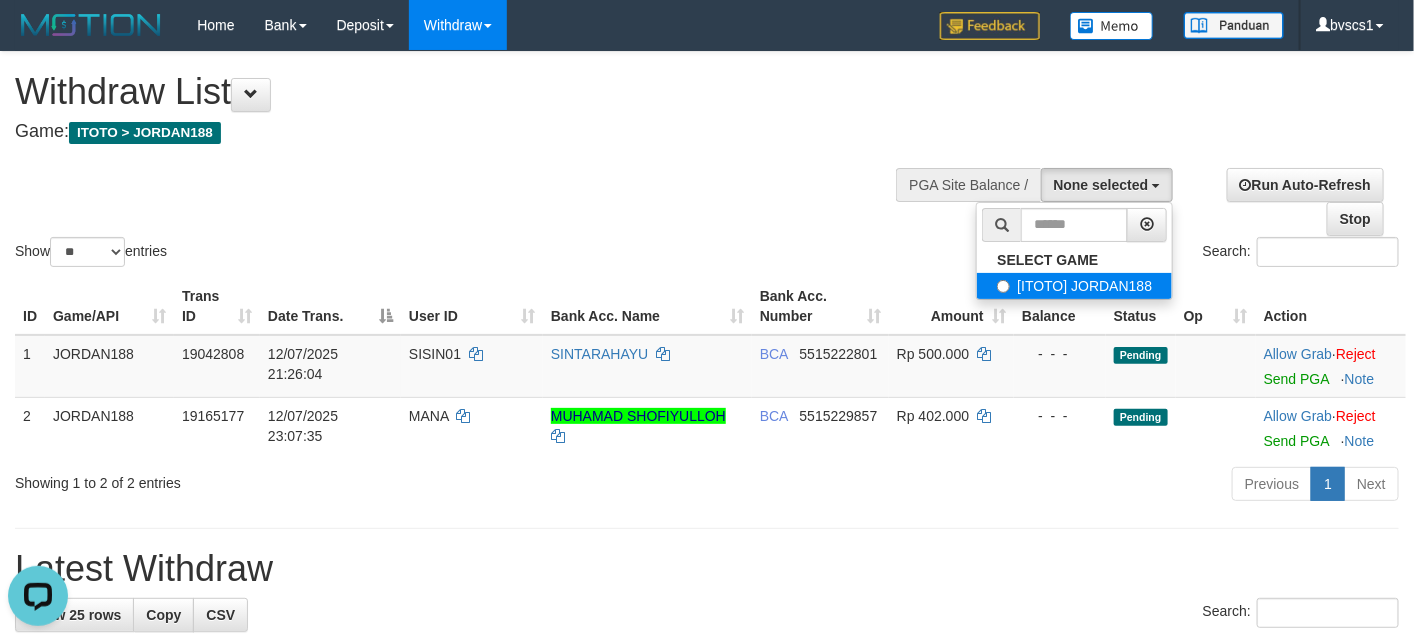 select on "****" 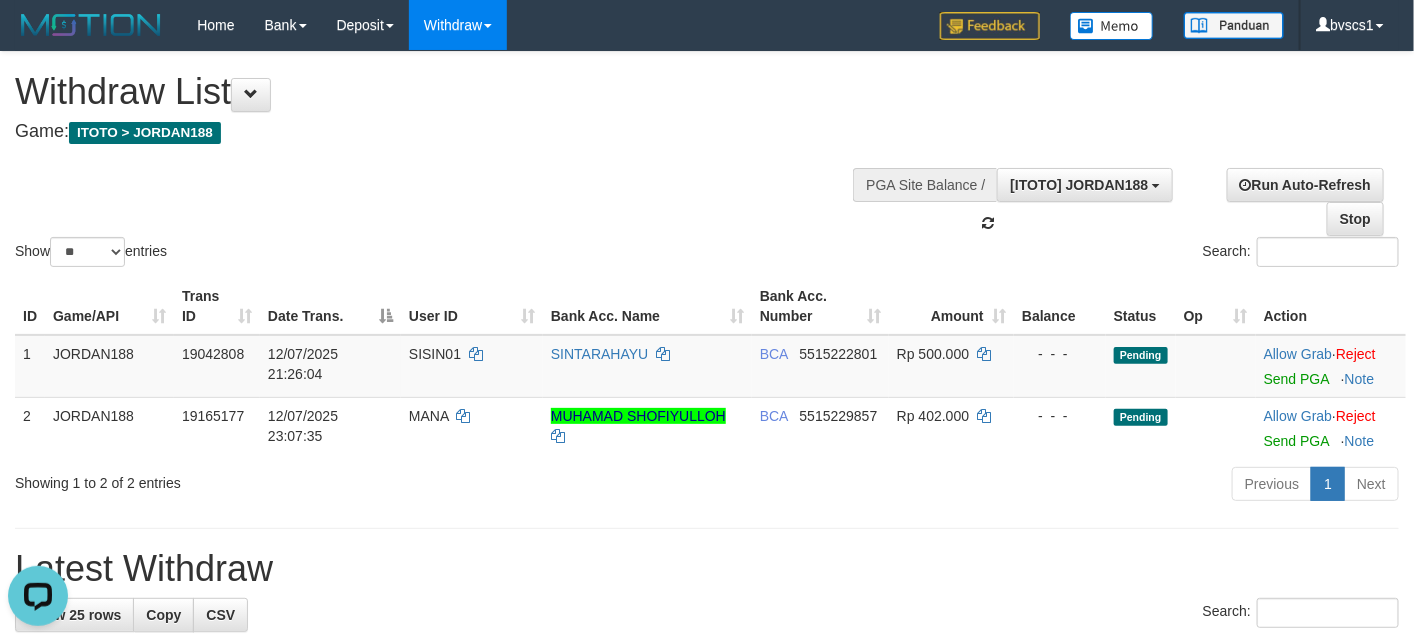 scroll, scrollTop: 18, scrollLeft: 0, axis: vertical 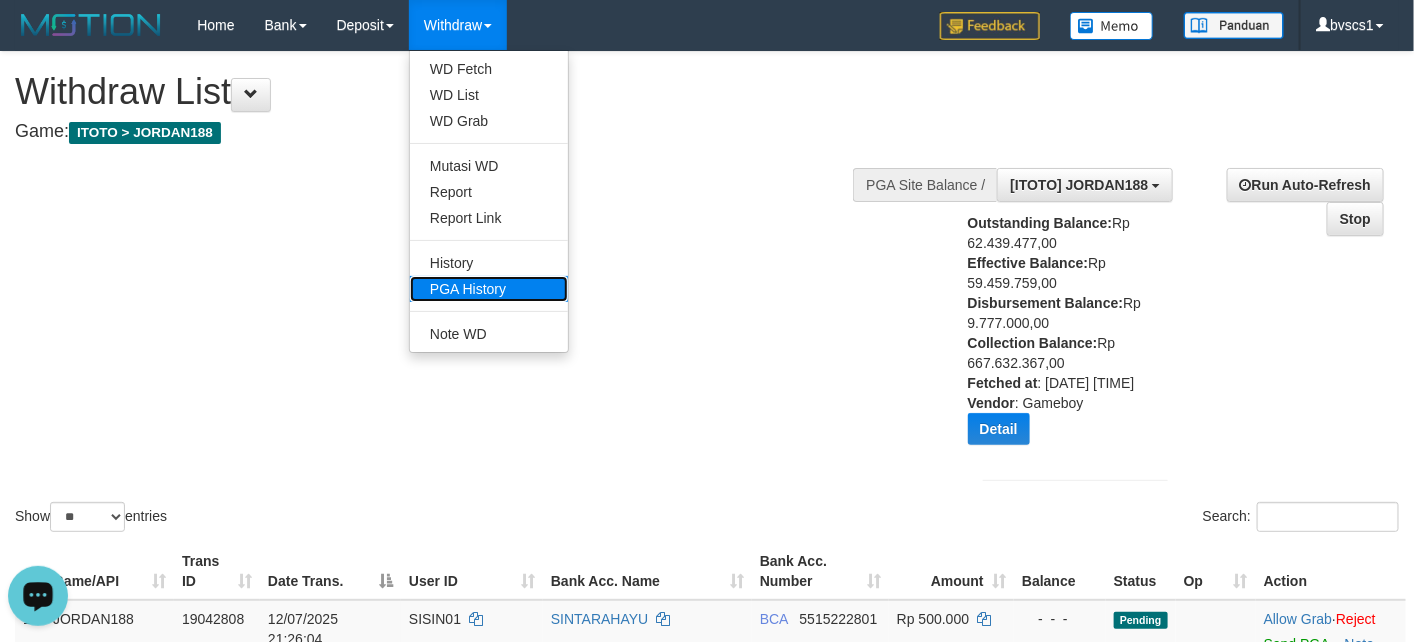 click on "PGA History" at bounding box center [489, 289] 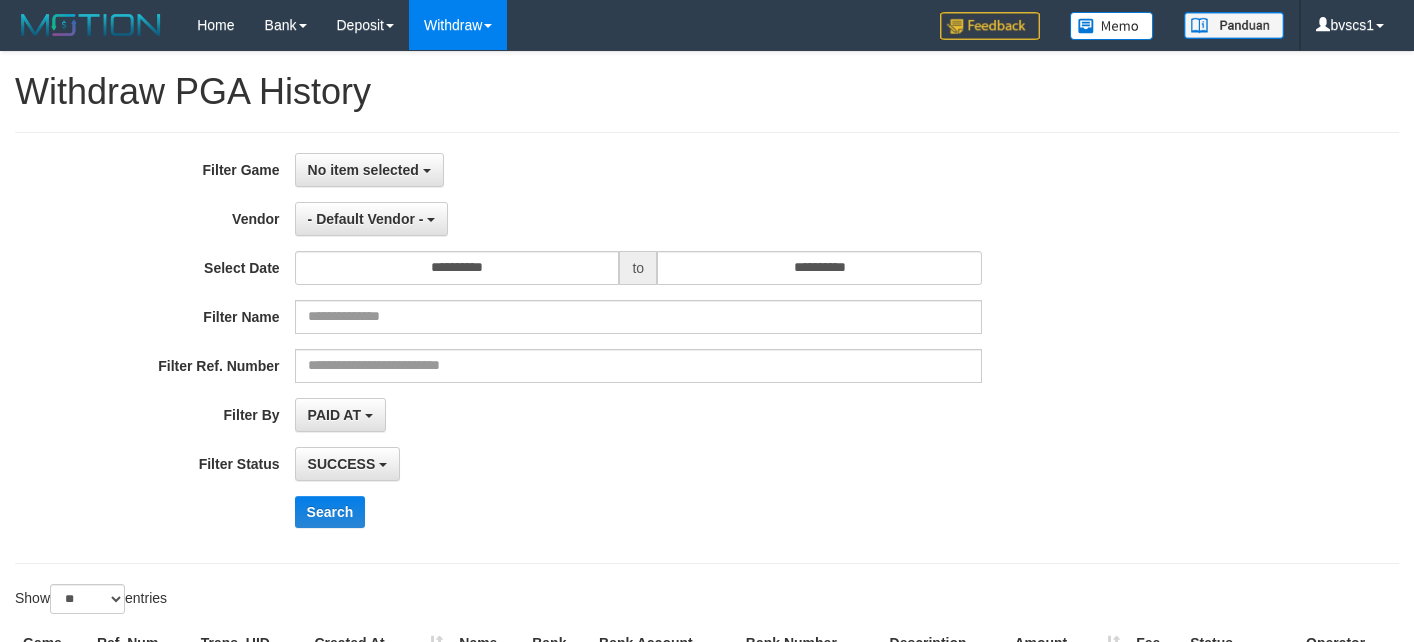select 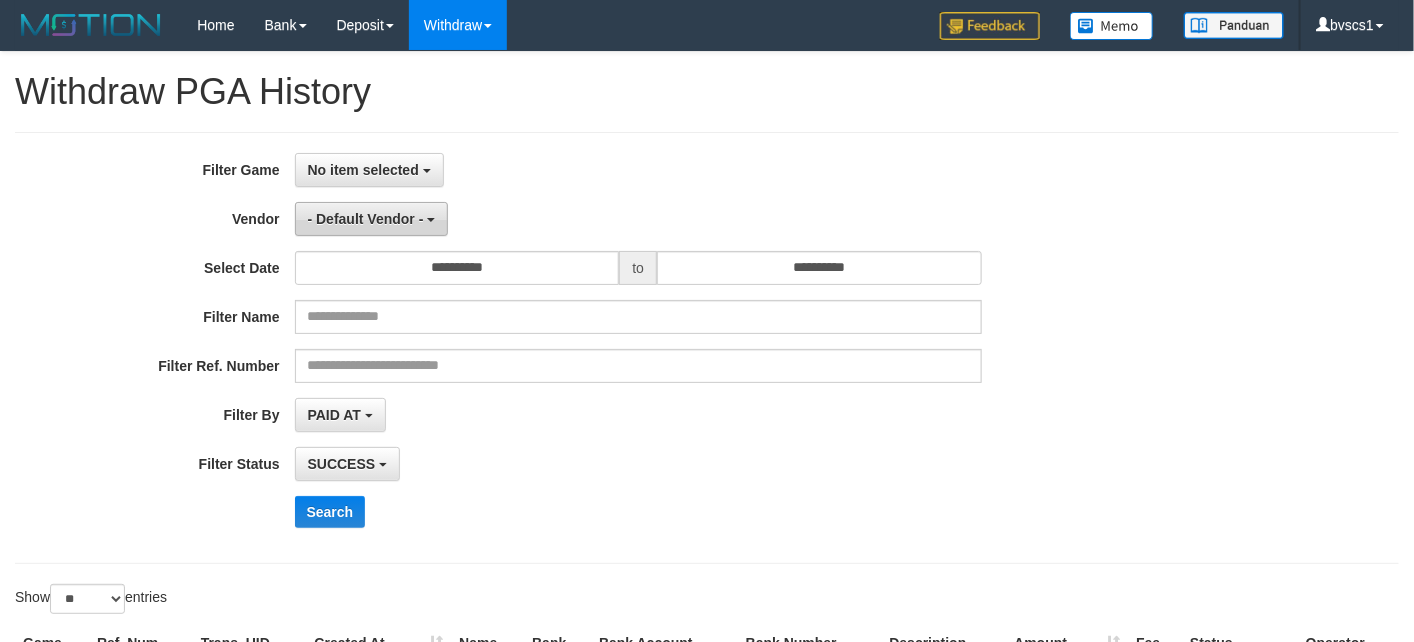 click on "- Default Vendor -" at bounding box center (372, 219) 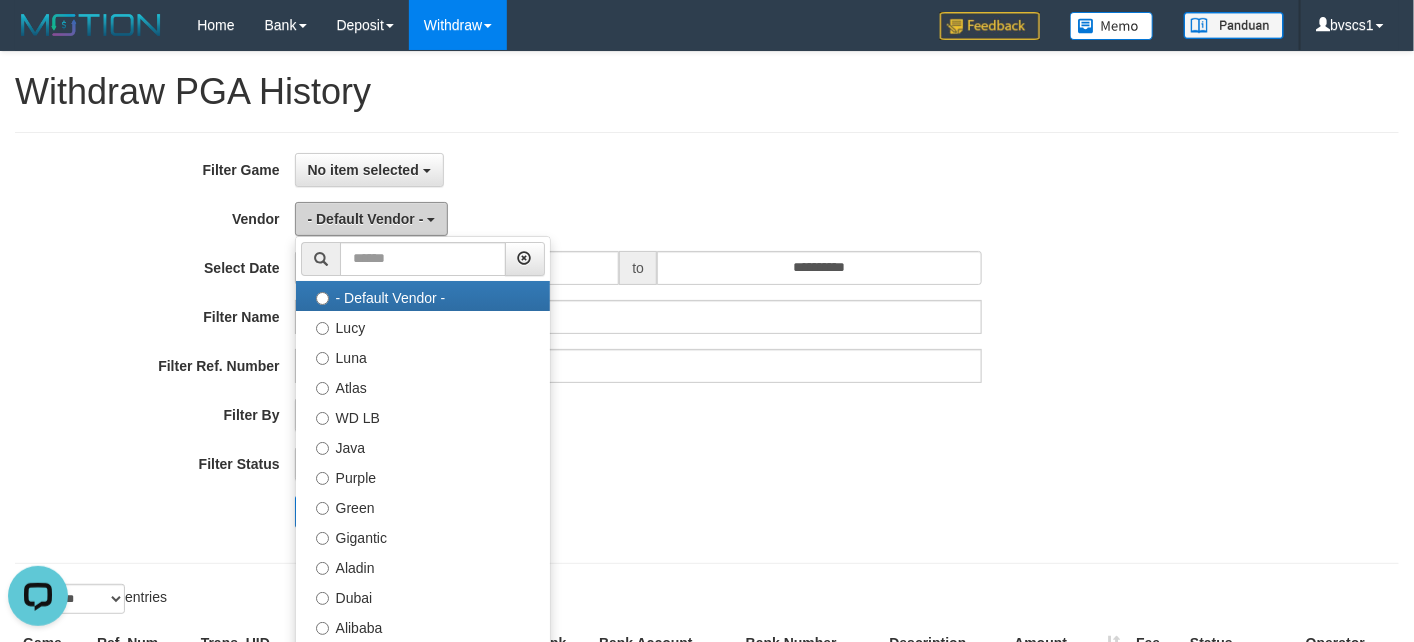 scroll, scrollTop: 0, scrollLeft: 0, axis: both 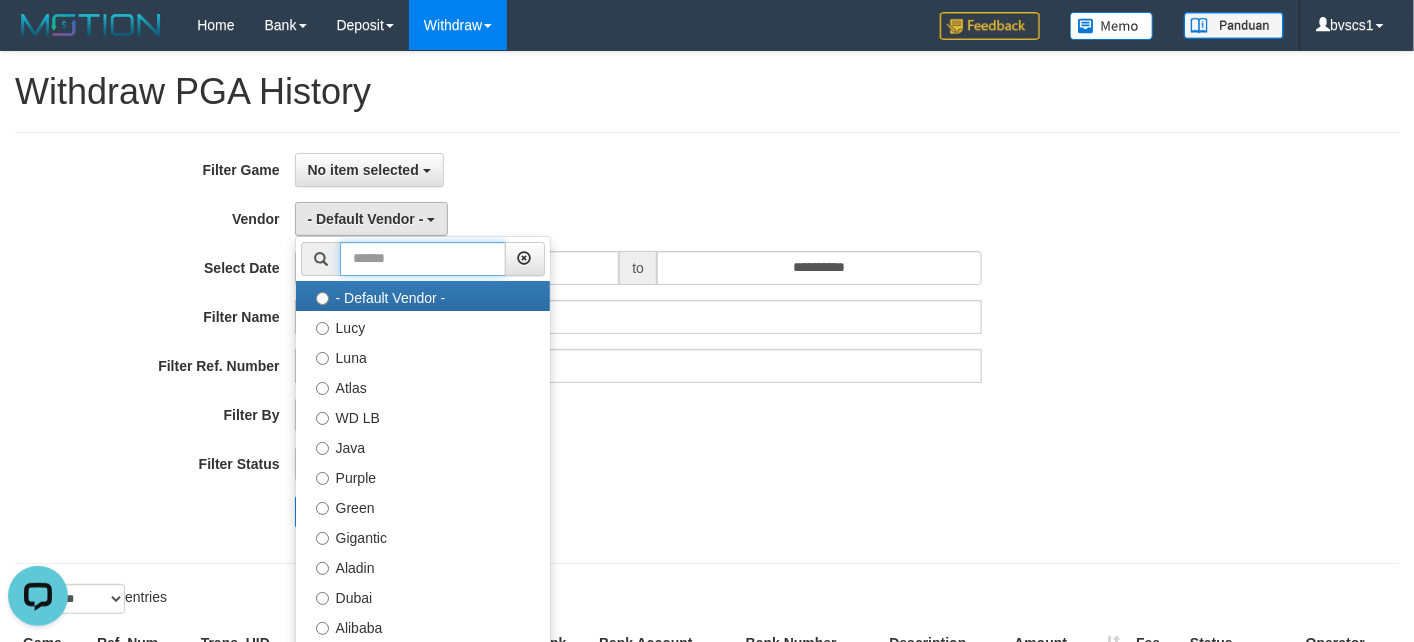 click at bounding box center (423, 259) 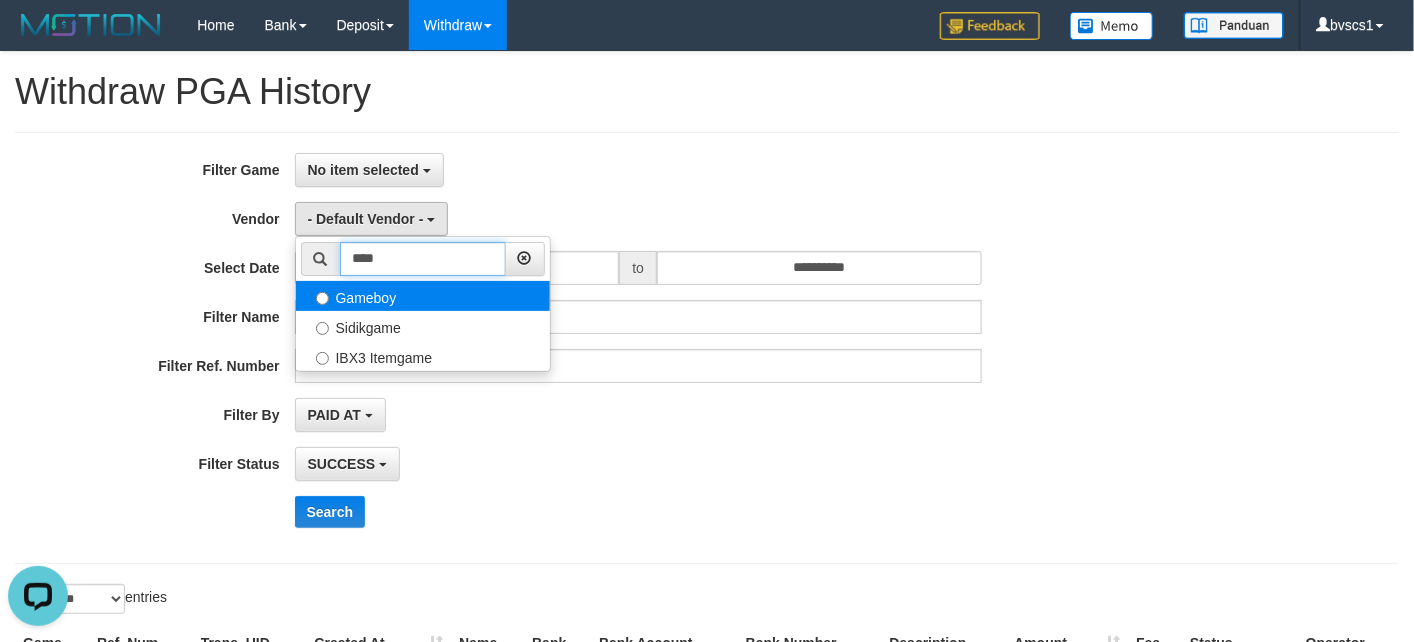 type on "****" 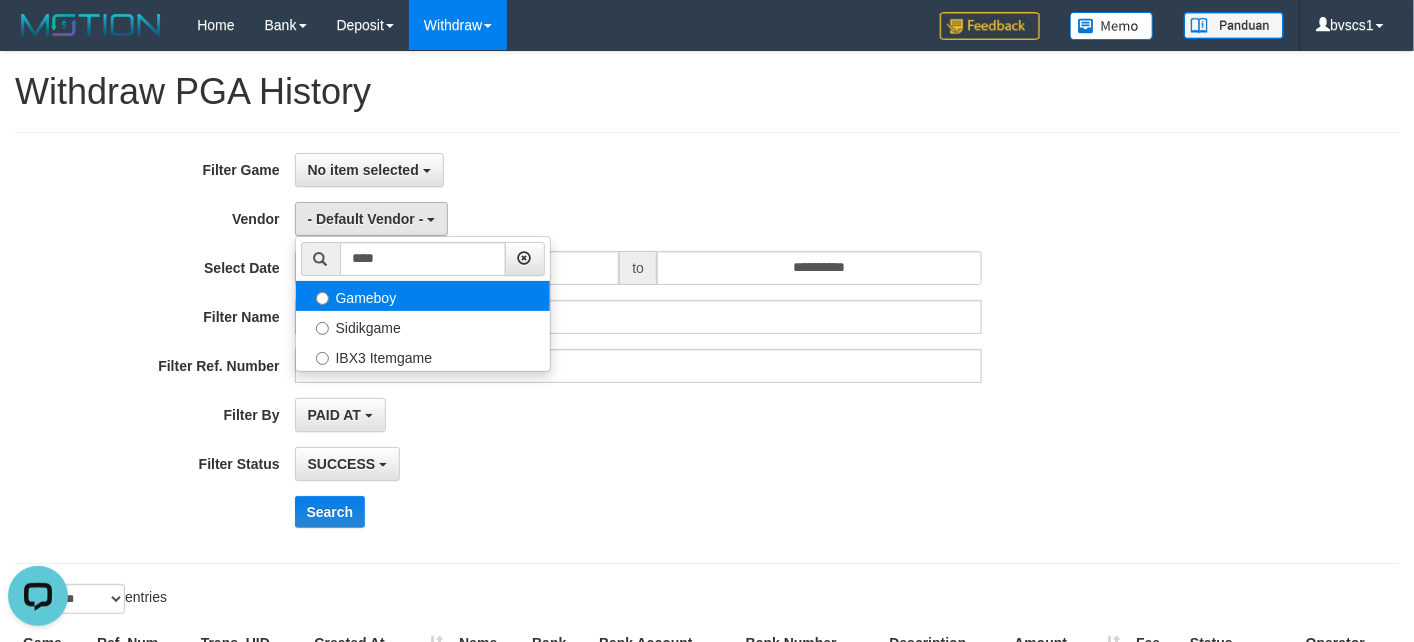 select on "**********" 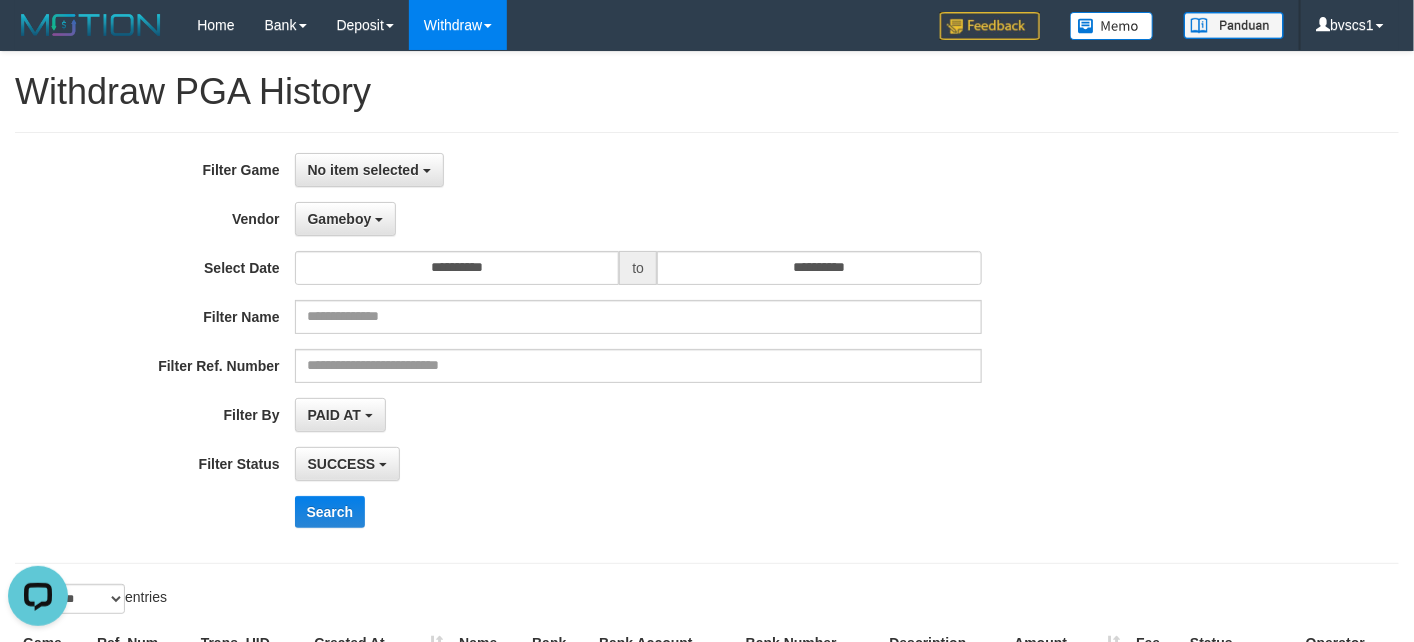 click on "to" at bounding box center [638, 268] 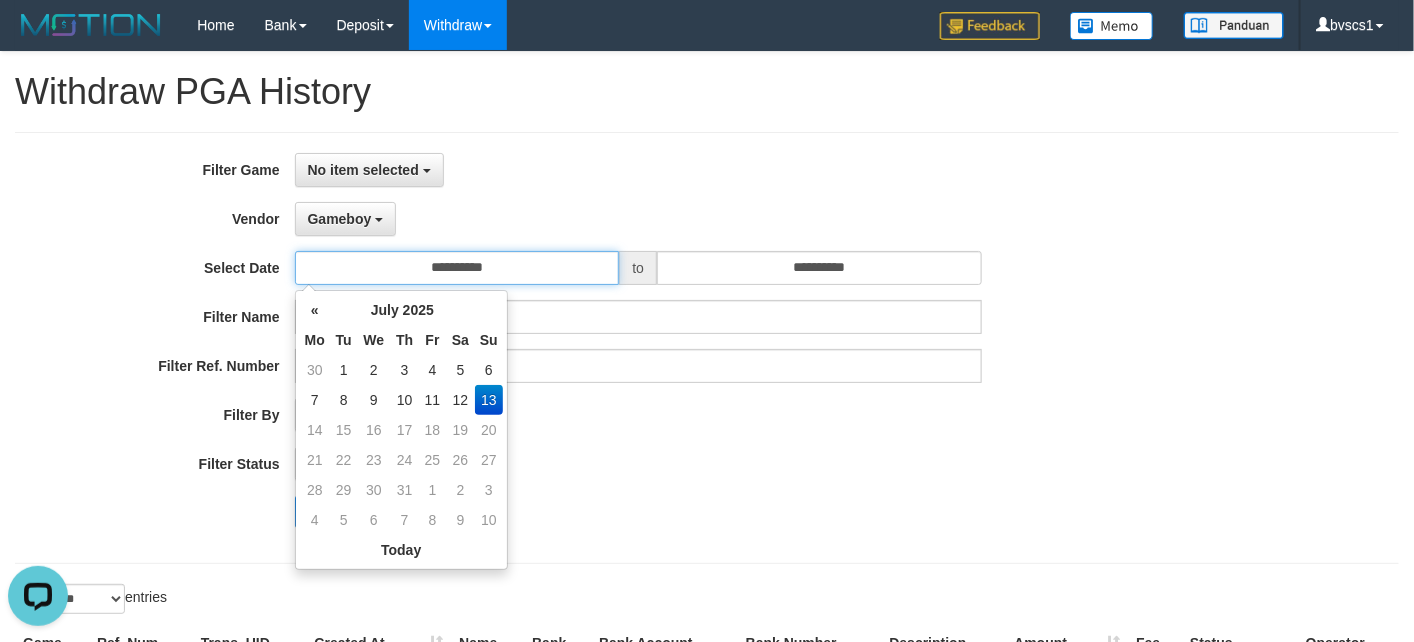 click on "**********" at bounding box center [457, 268] 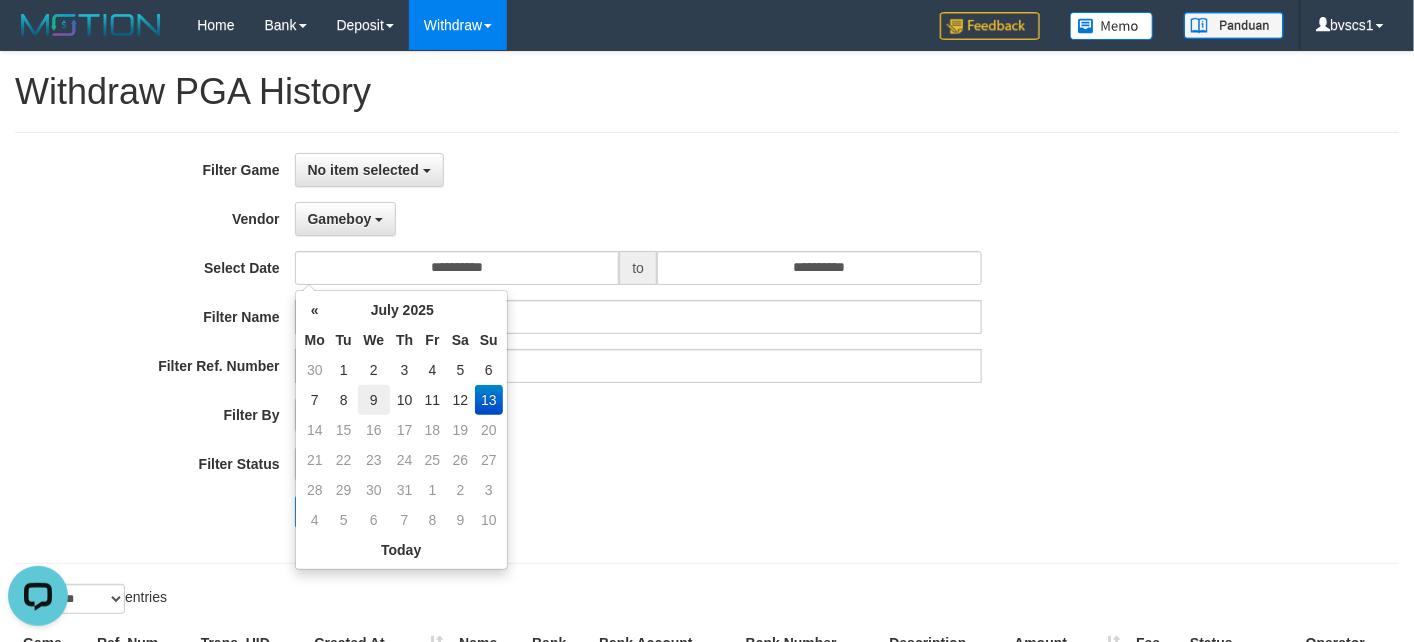 click on "9" at bounding box center [374, 400] 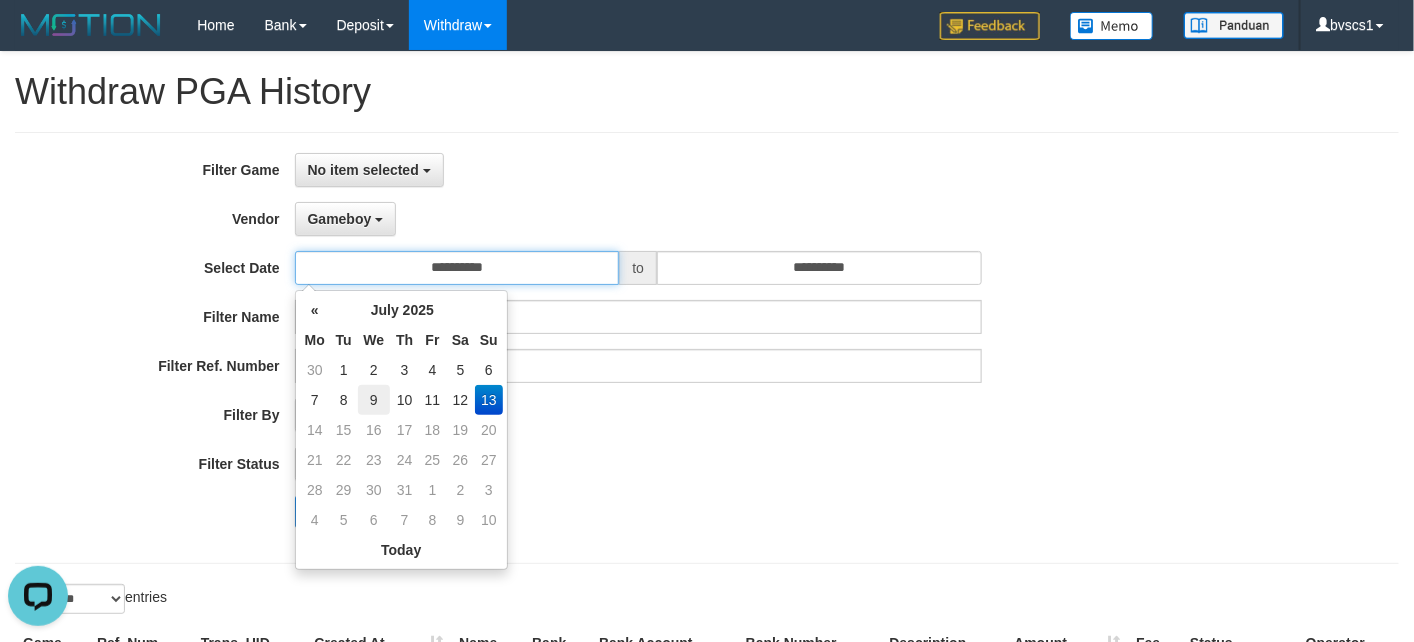 type on "**********" 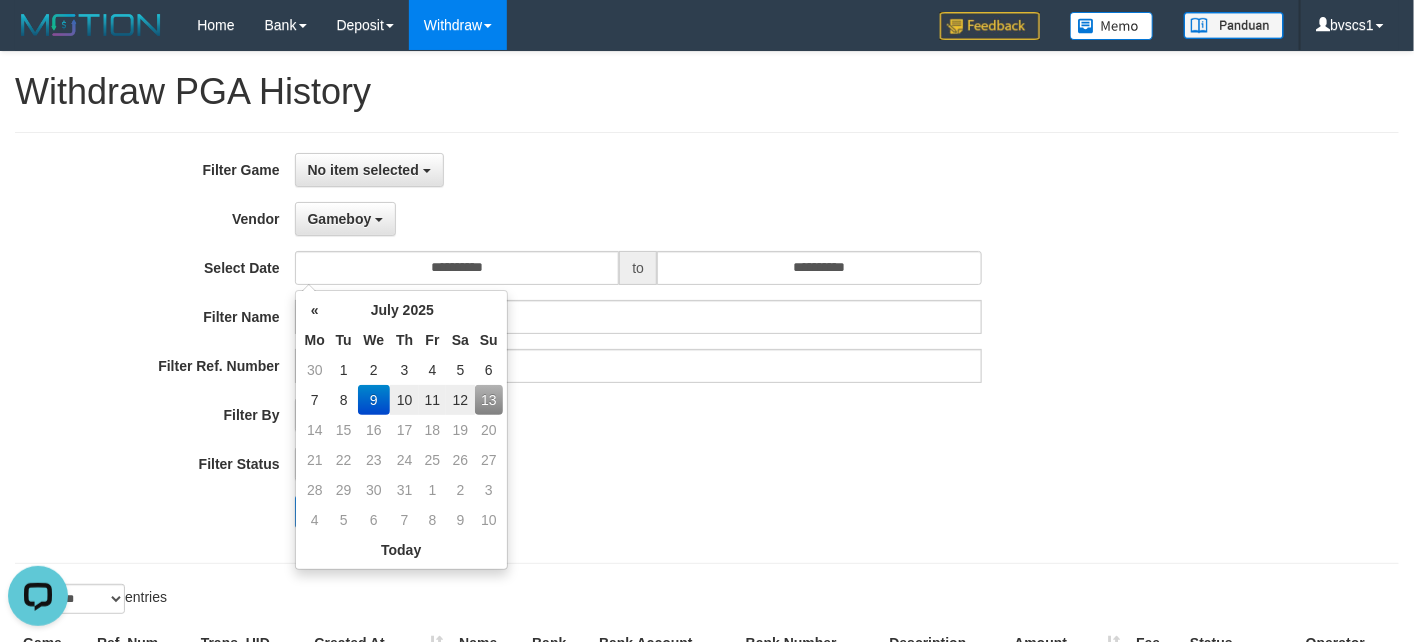 click on "PAID AT
PAID AT
CREATED AT" at bounding box center (638, 415) 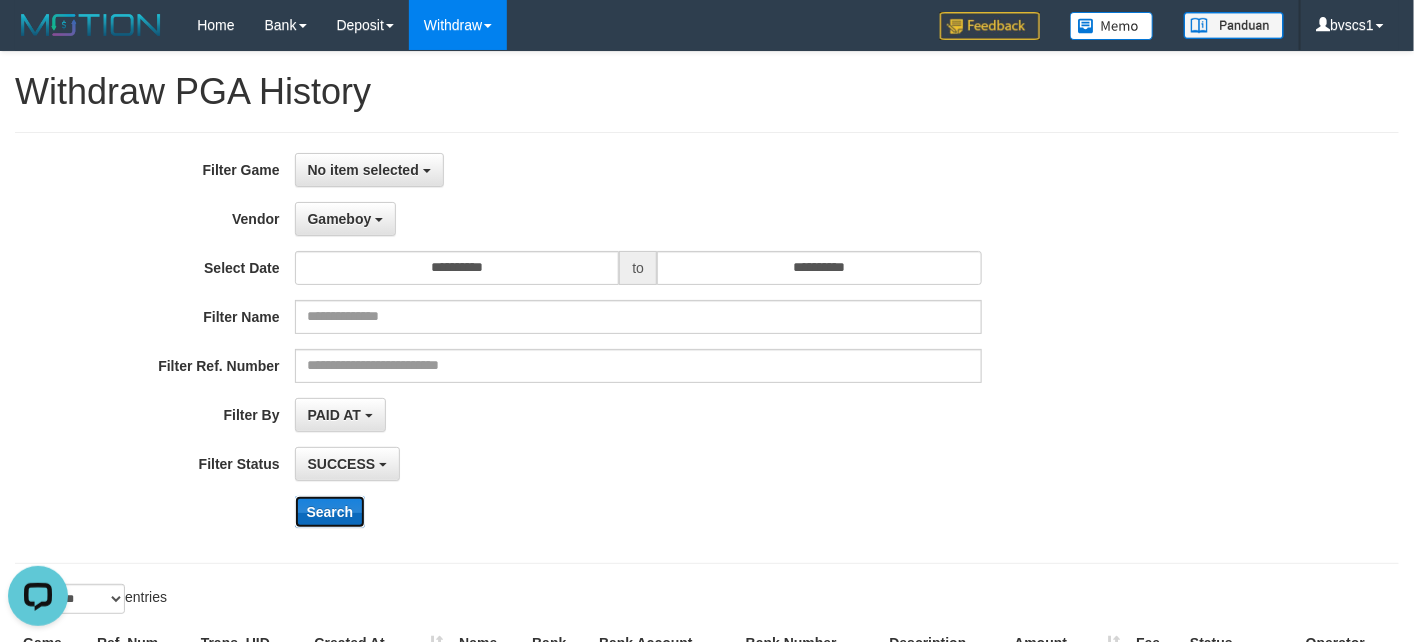 click on "Search" at bounding box center (330, 512) 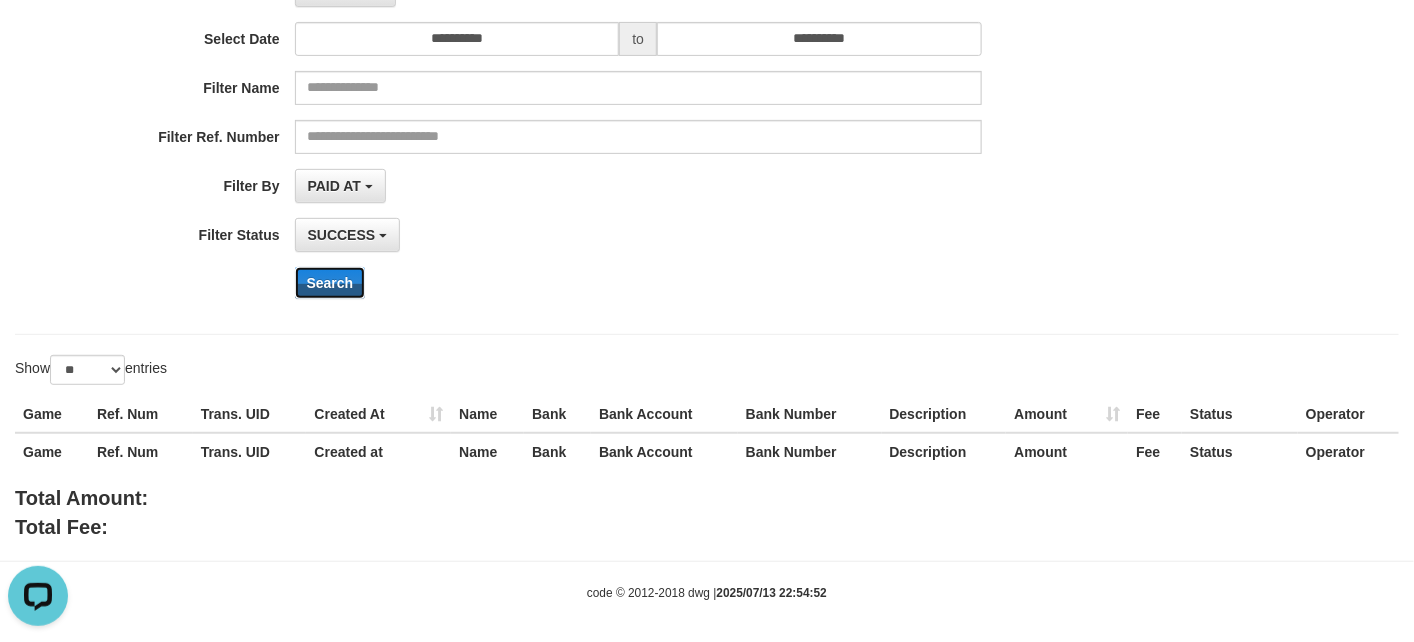 scroll, scrollTop: 244, scrollLeft: 0, axis: vertical 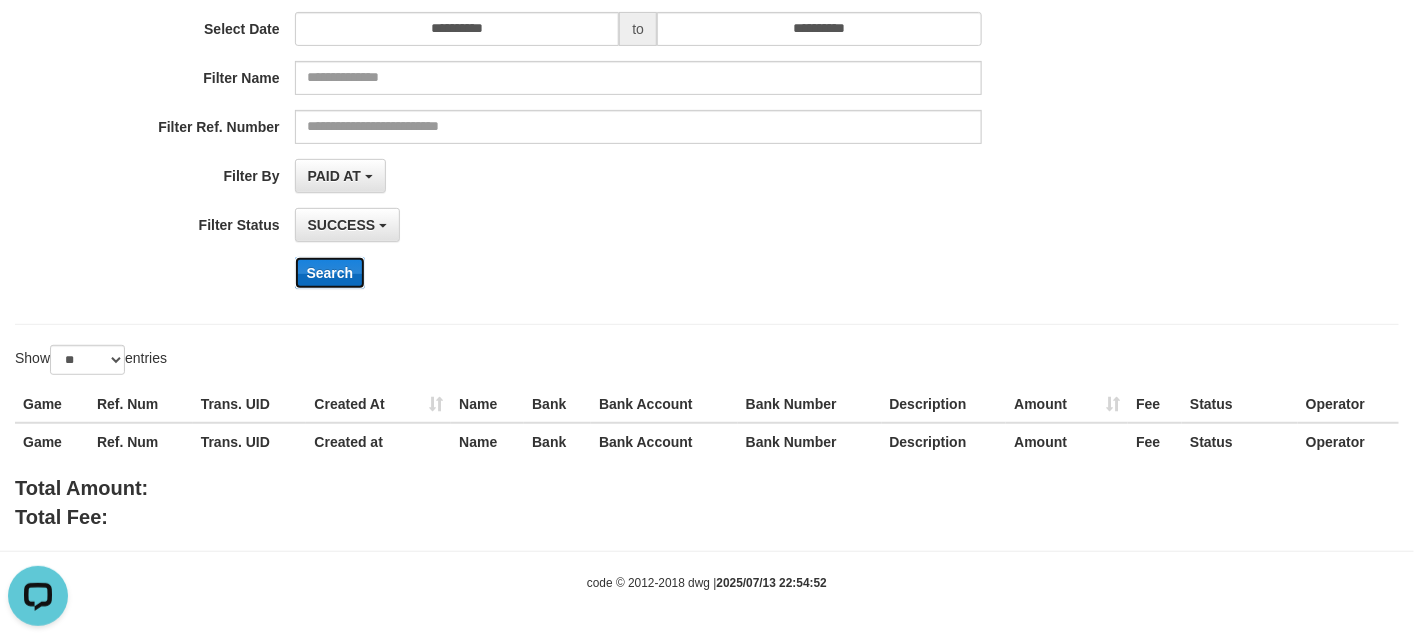 click on "Search" at bounding box center (330, 273) 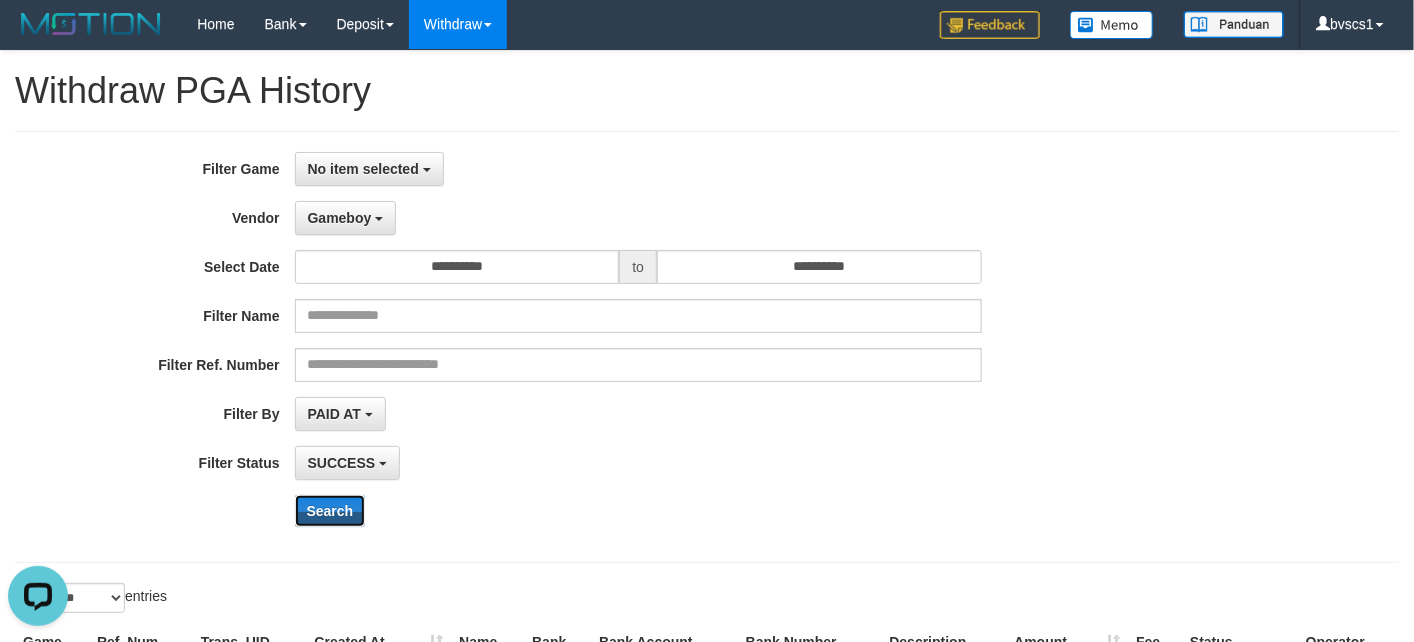 scroll, scrollTop: 0, scrollLeft: 0, axis: both 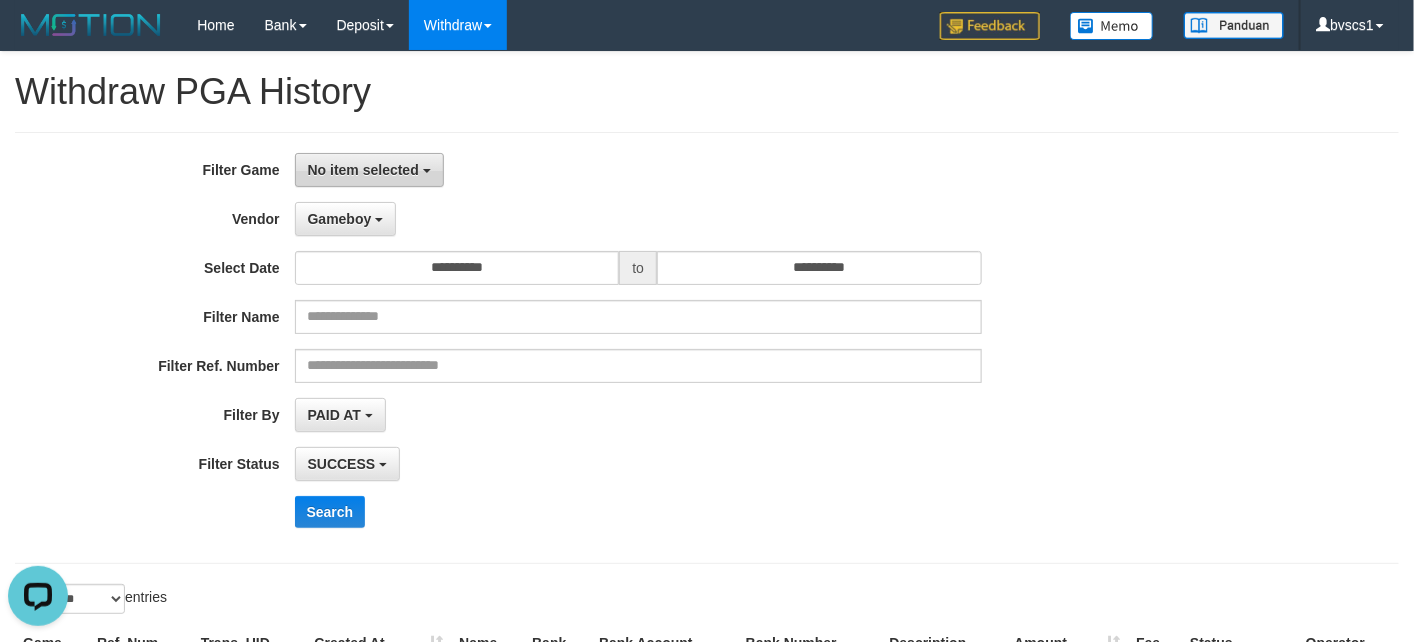 click on "No item selected" at bounding box center [363, 170] 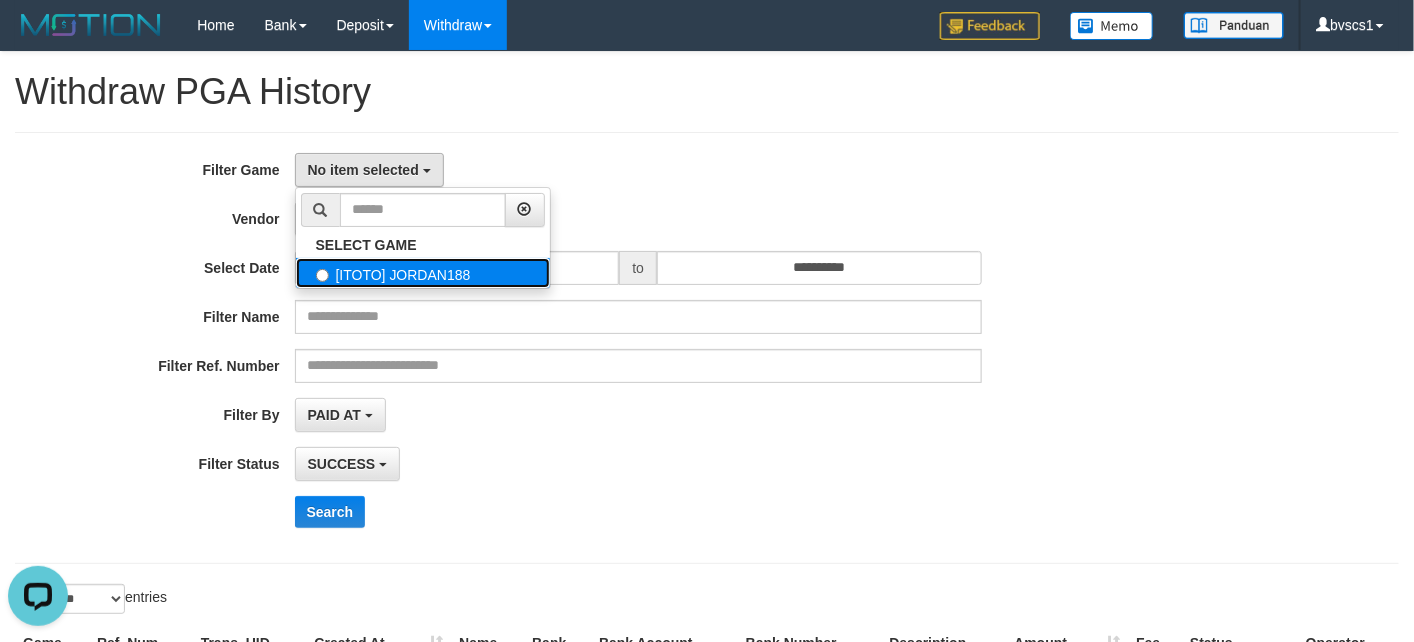 click on "[ITOTO] JORDAN188" at bounding box center [423, 273] 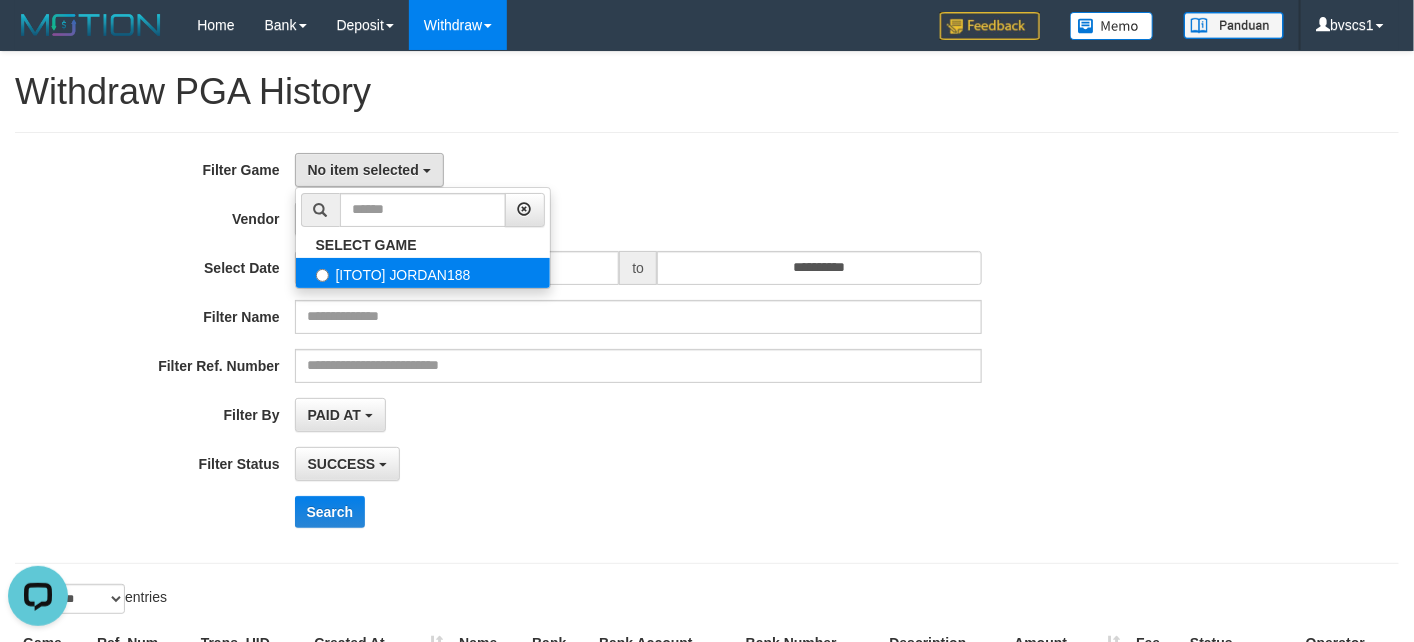 select on "****" 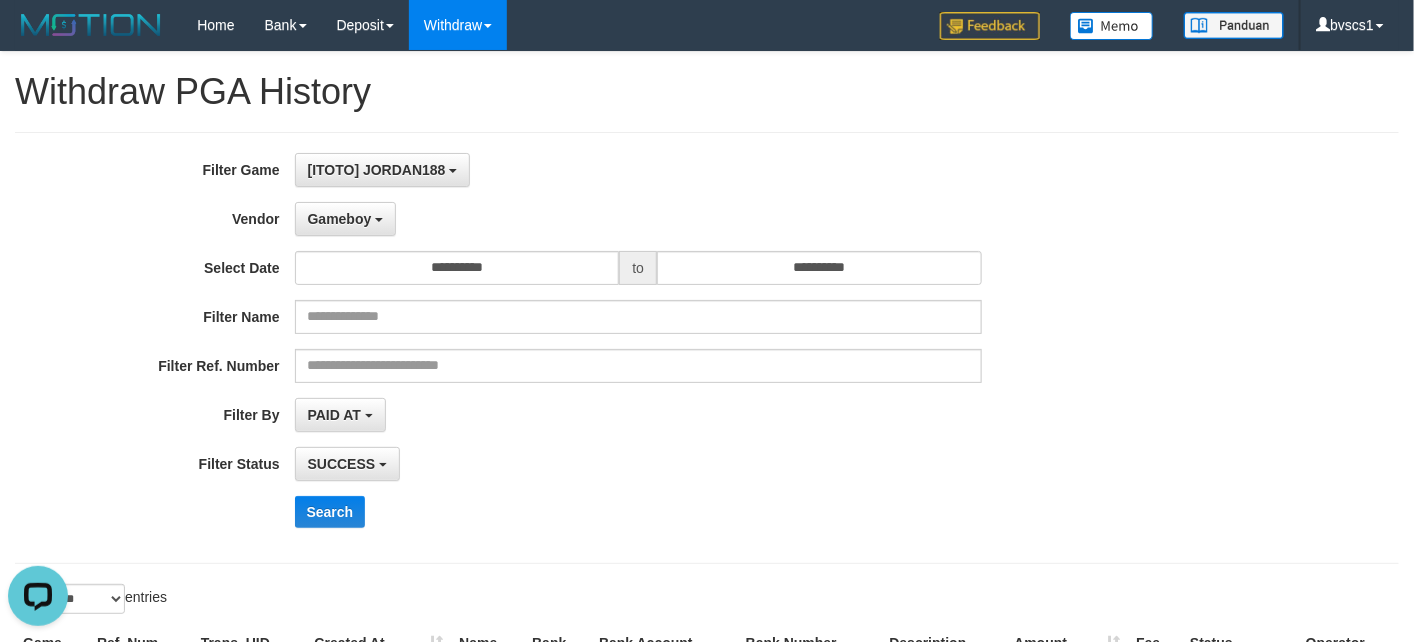 scroll, scrollTop: 18, scrollLeft: 0, axis: vertical 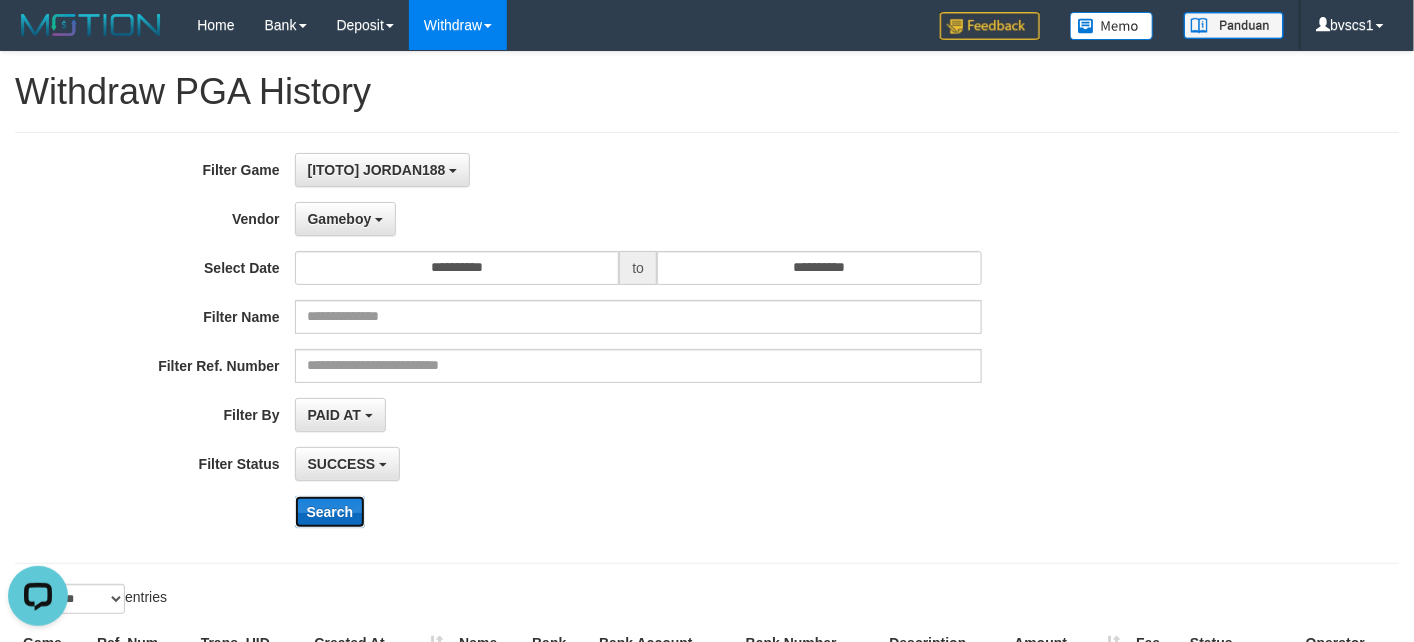click on "Search" at bounding box center (330, 512) 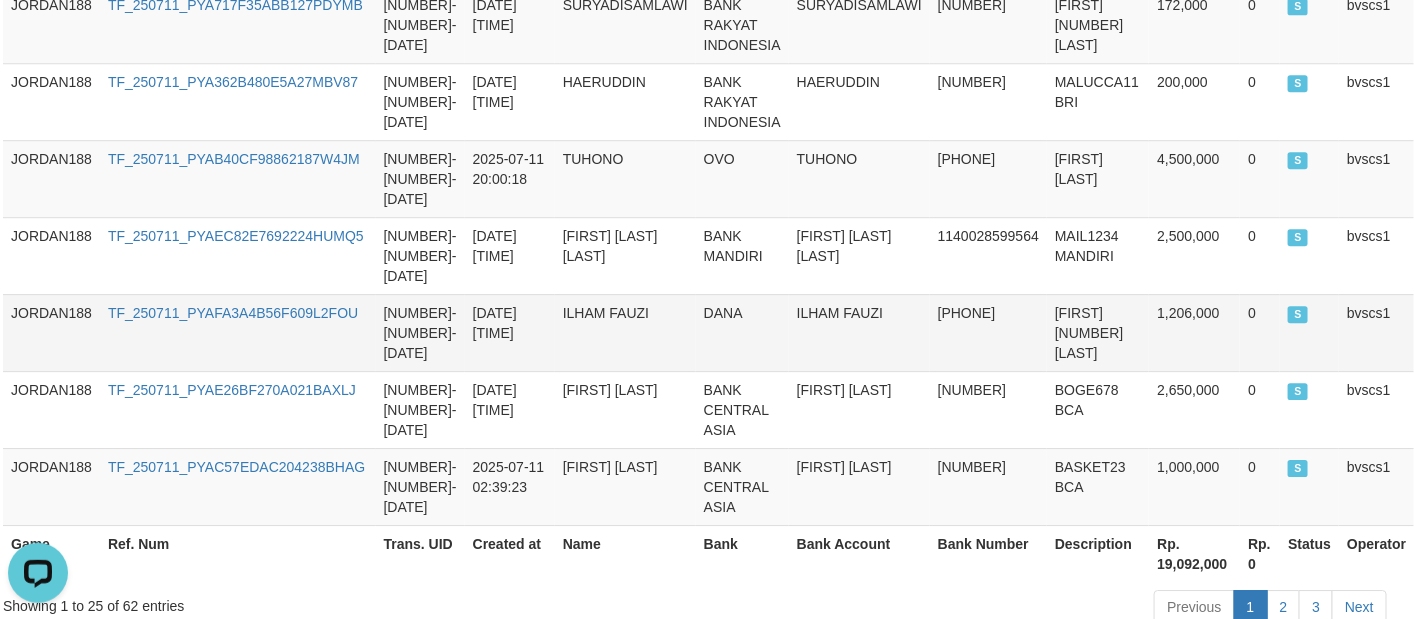 scroll, scrollTop: 2194, scrollLeft: 21, axis: both 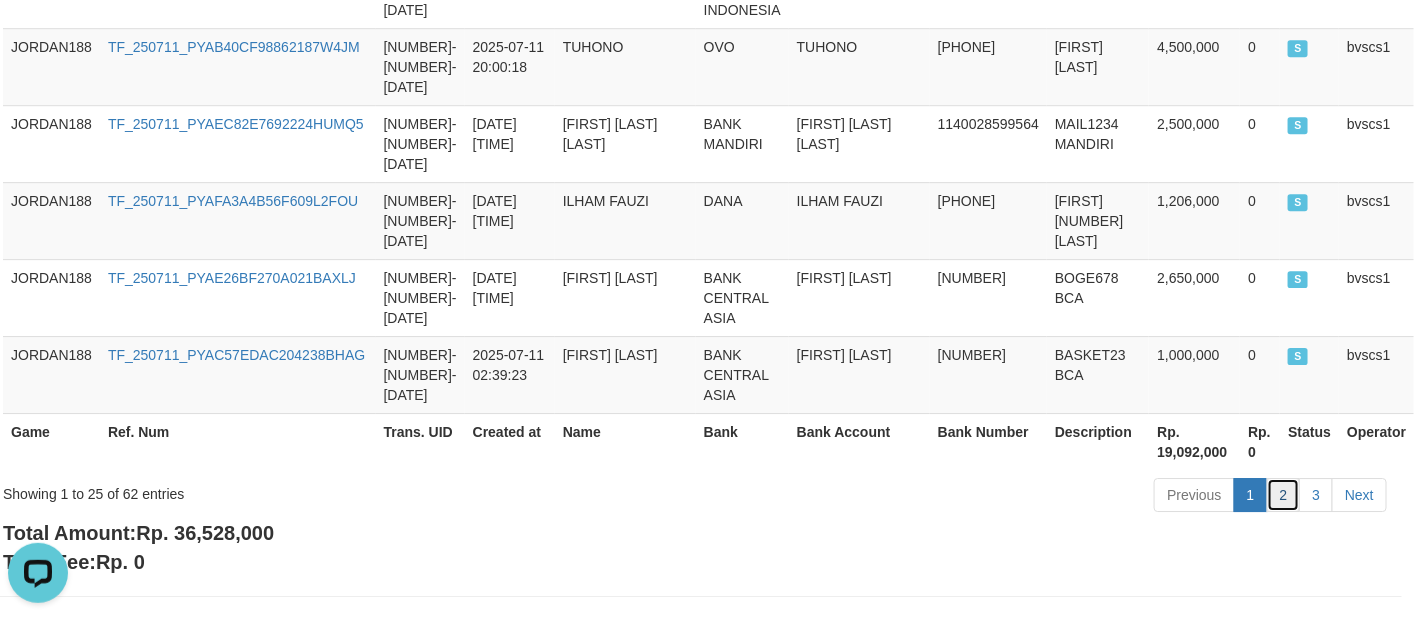 click on "2" at bounding box center (1284, 495) 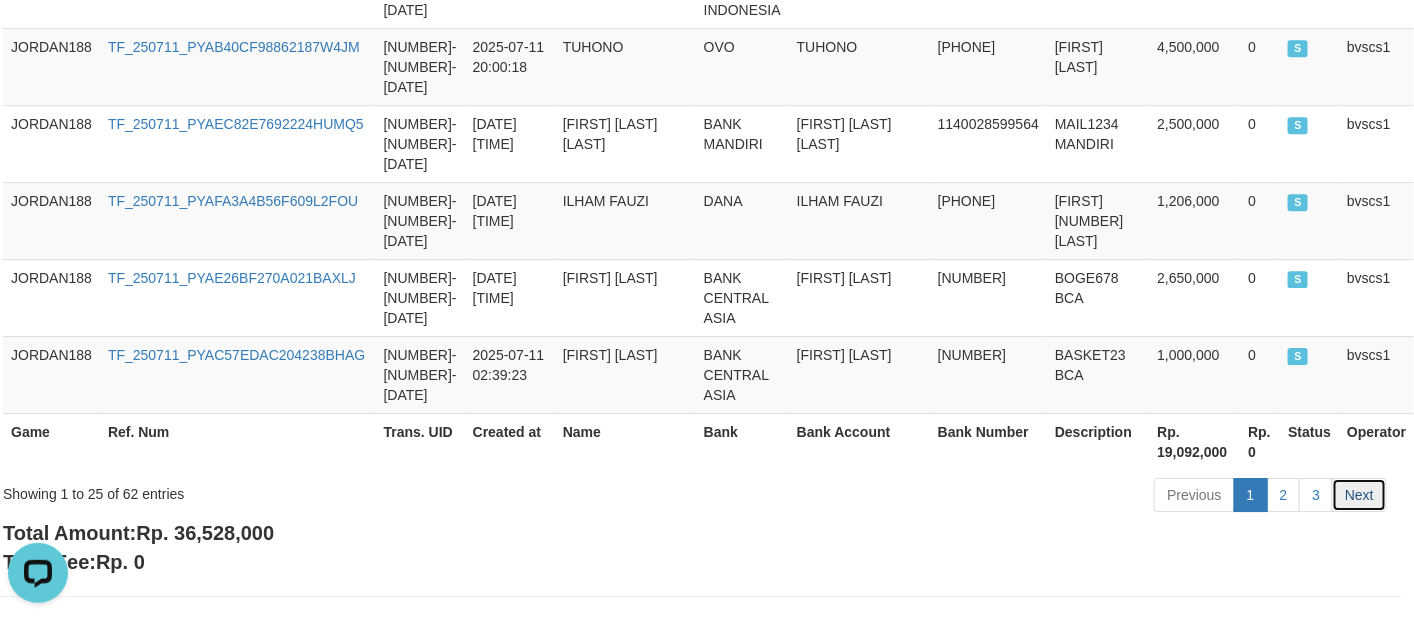 click on "Next" at bounding box center [1359, 495] 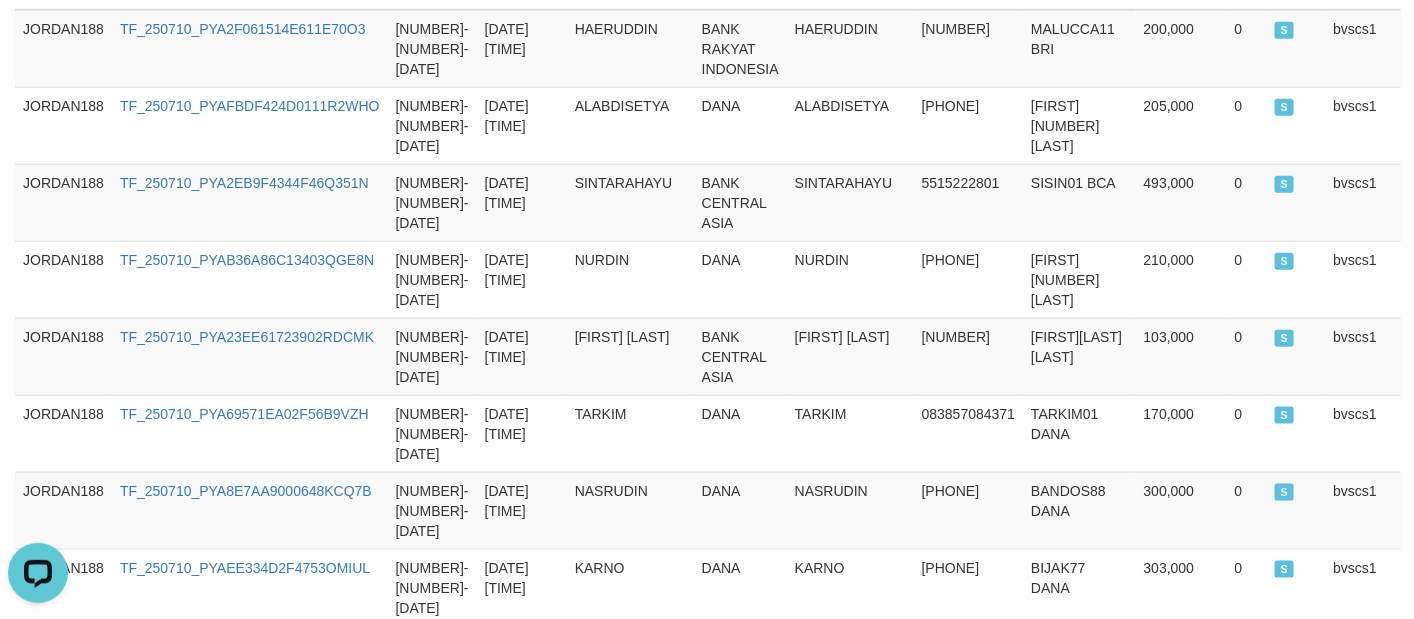 scroll, scrollTop: 1122, scrollLeft: 1, axis: both 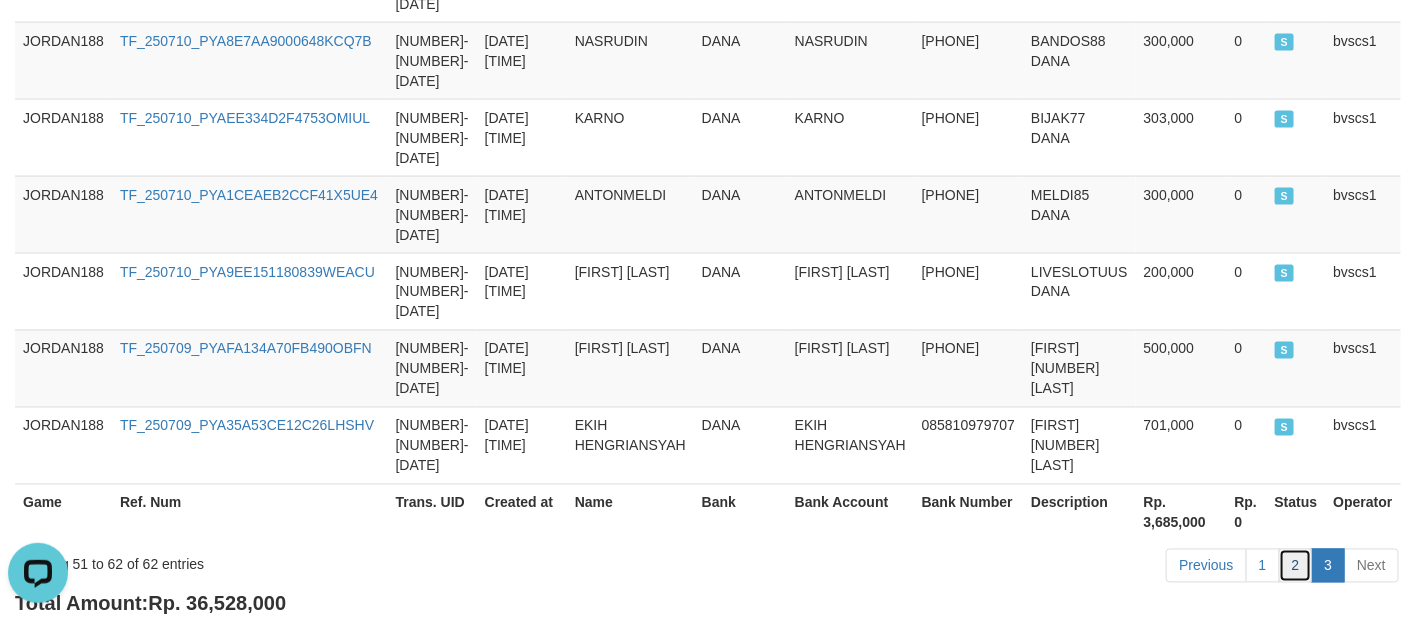 click on "2" at bounding box center [1296, 566] 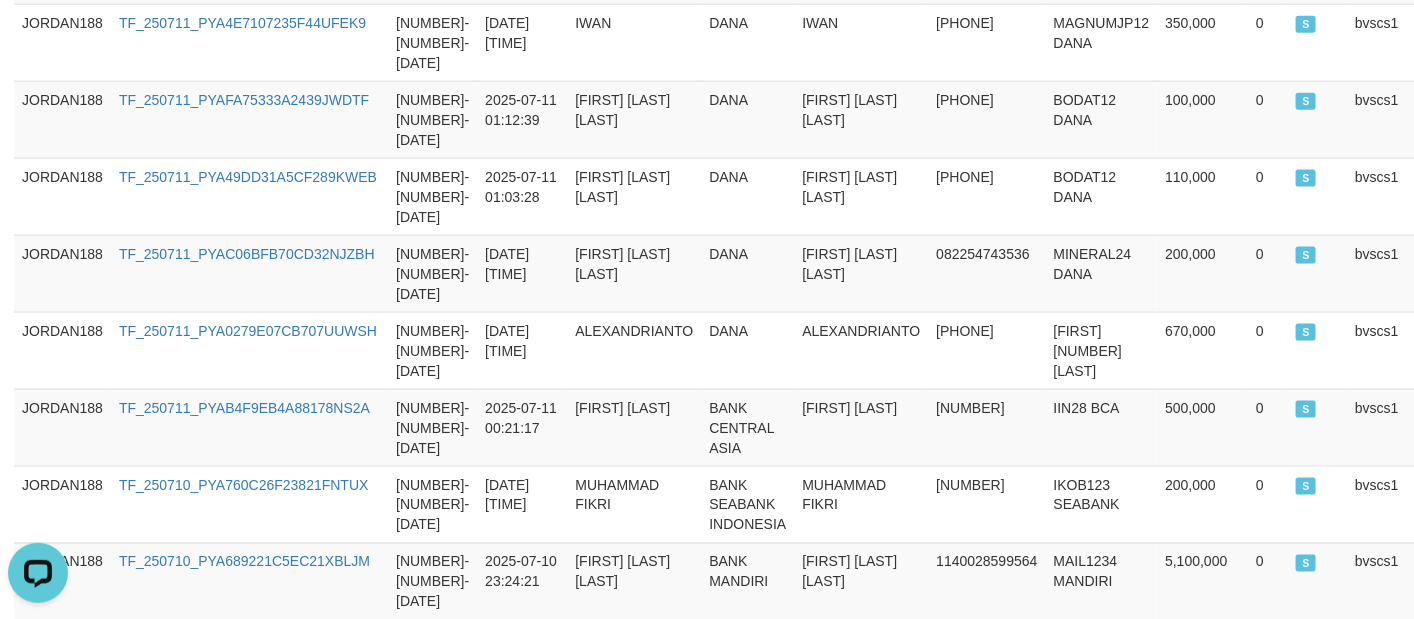scroll, scrollTop: 478, scrollLeft: 1, axis: both 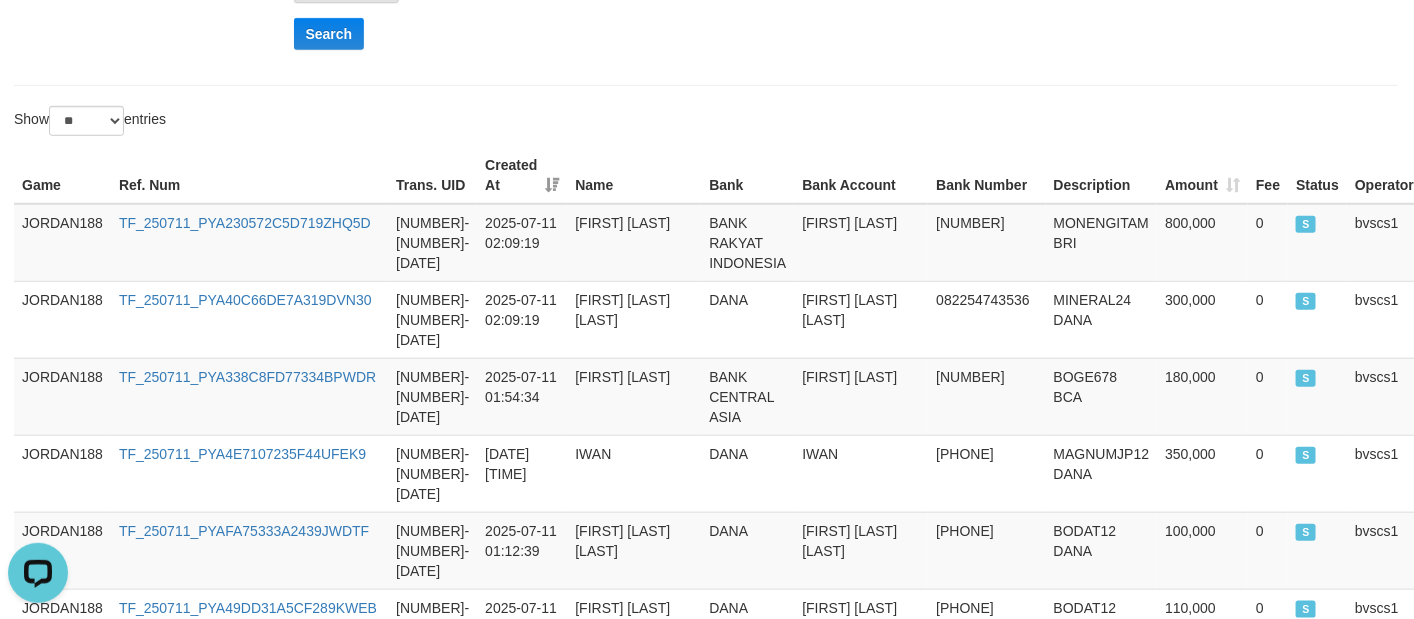 click on "**********" at bounding box center (588, -130) 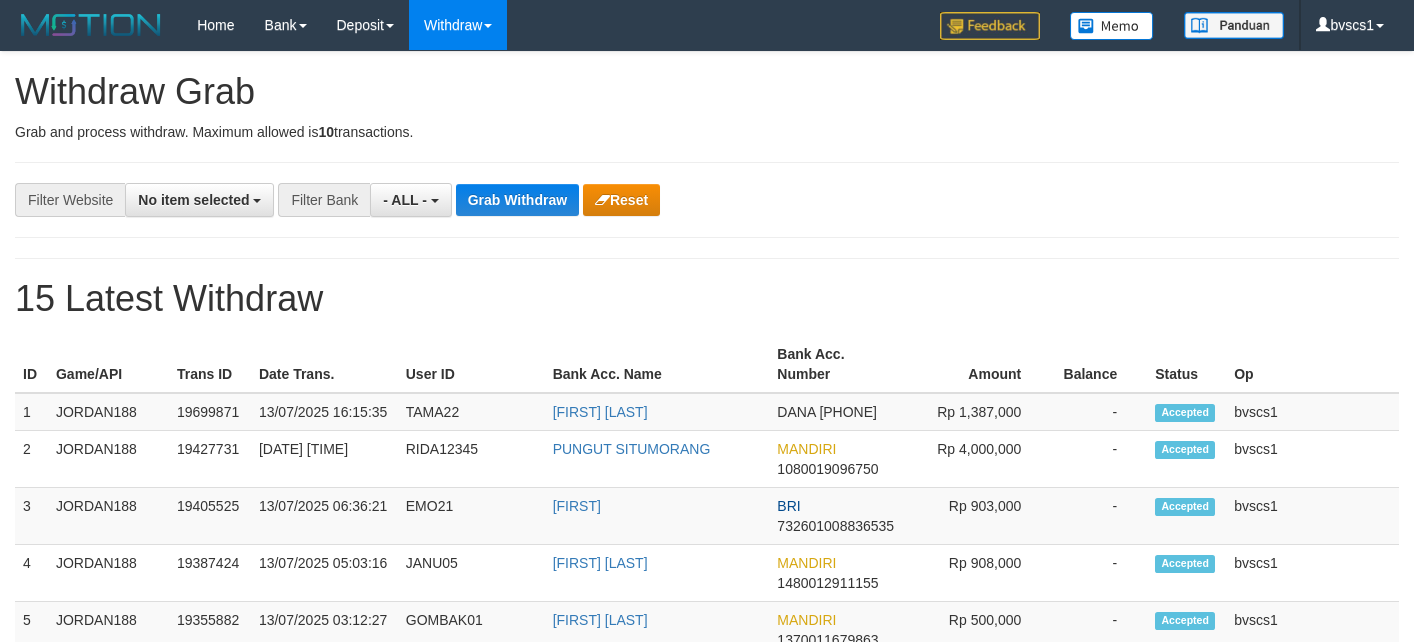 select 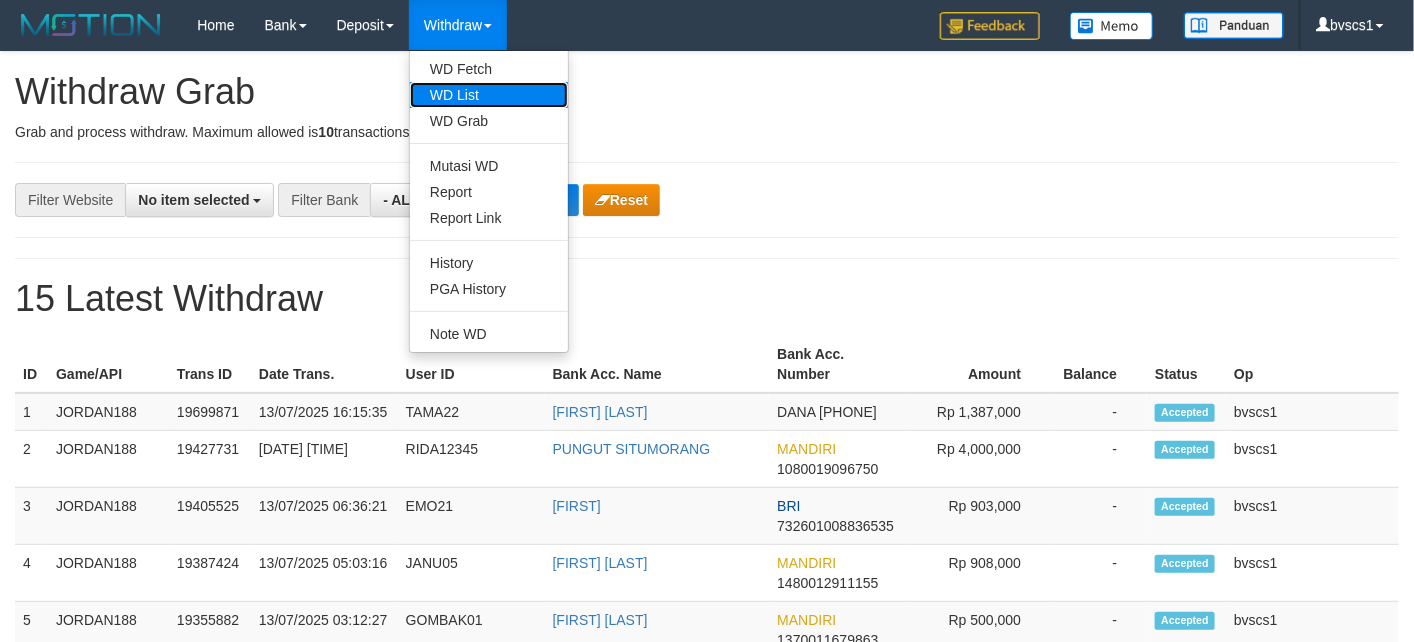 click on "WD List" at bounding box center [489, 95] 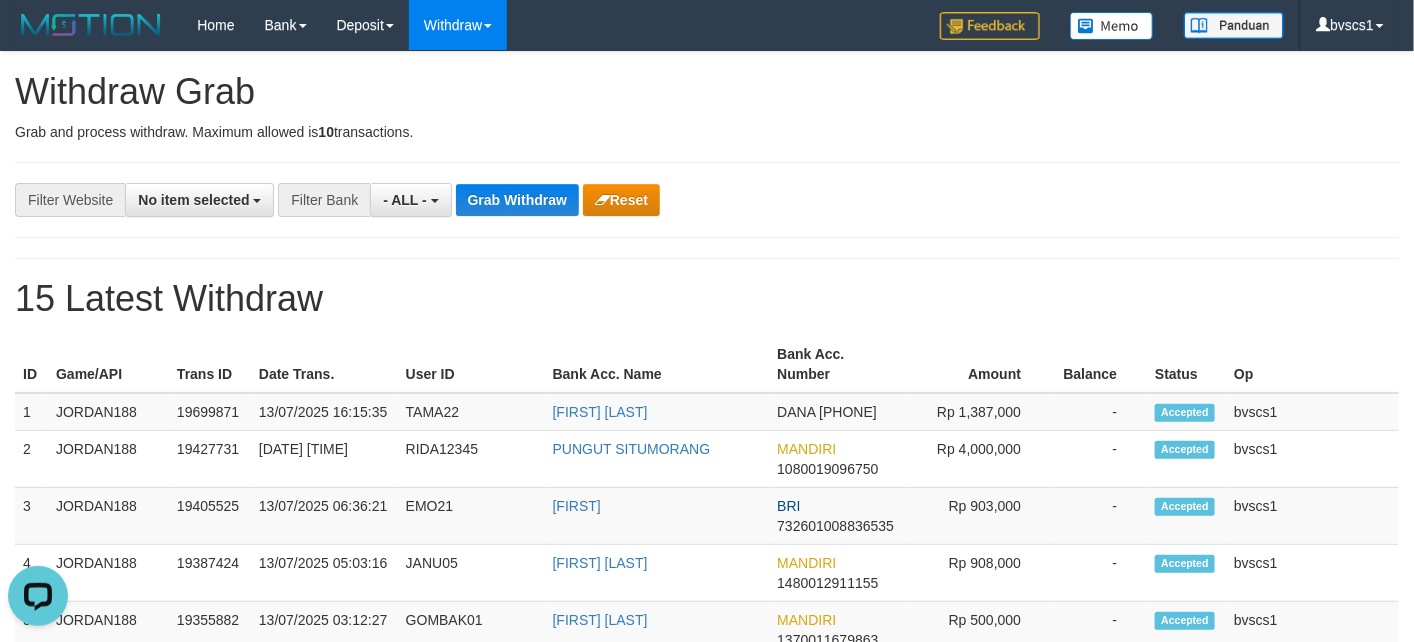 scroll, scrollTop: 0, scrollLeft: 0, axis: both 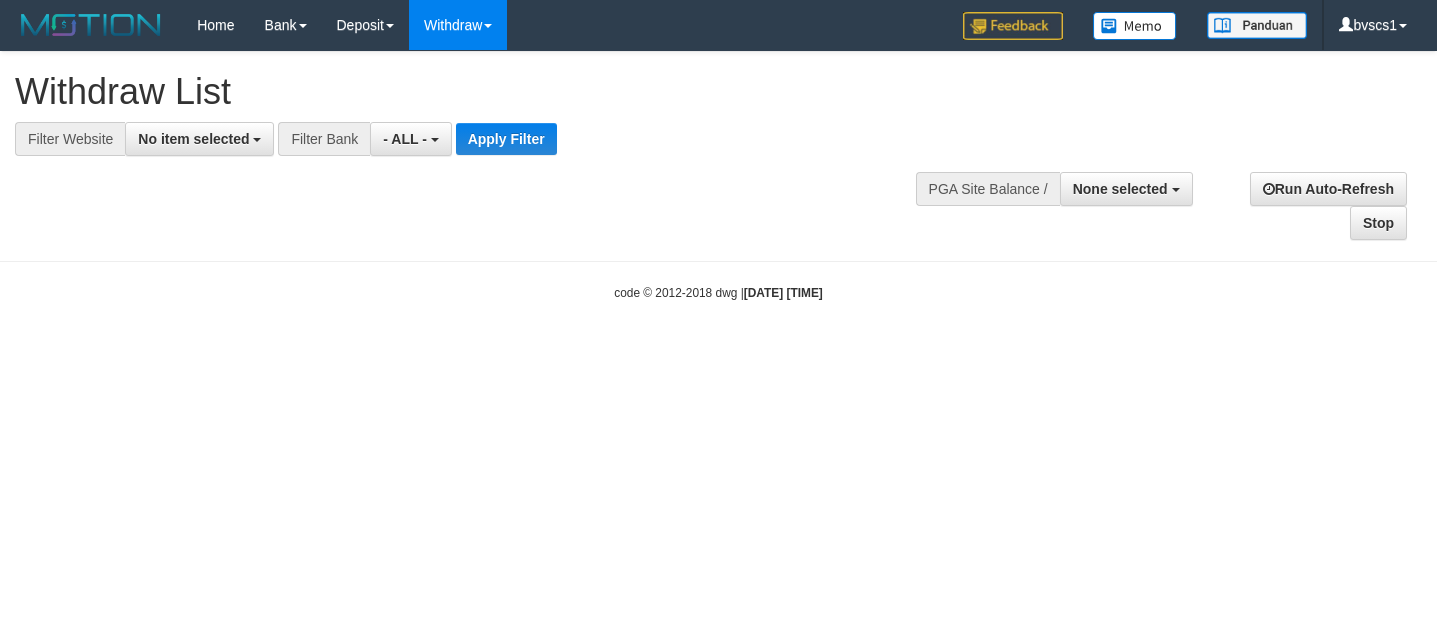 select 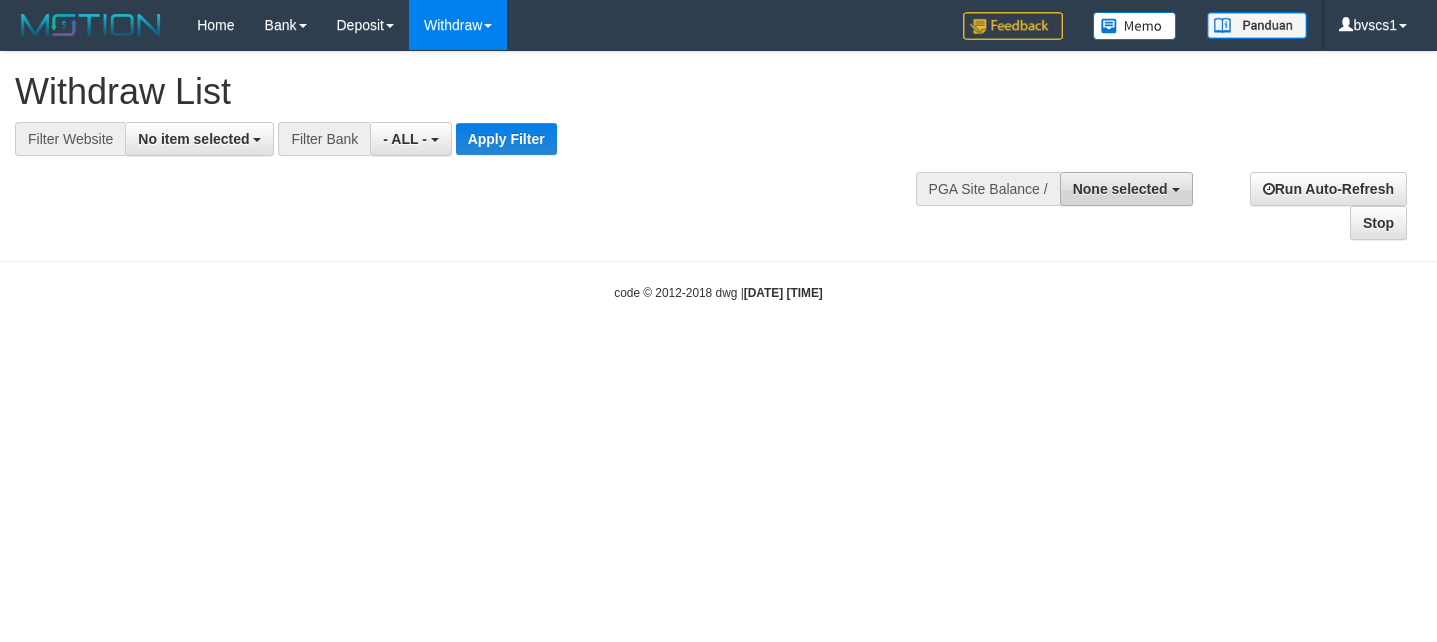 click on "None selected" at bounding box center [1120, 189] 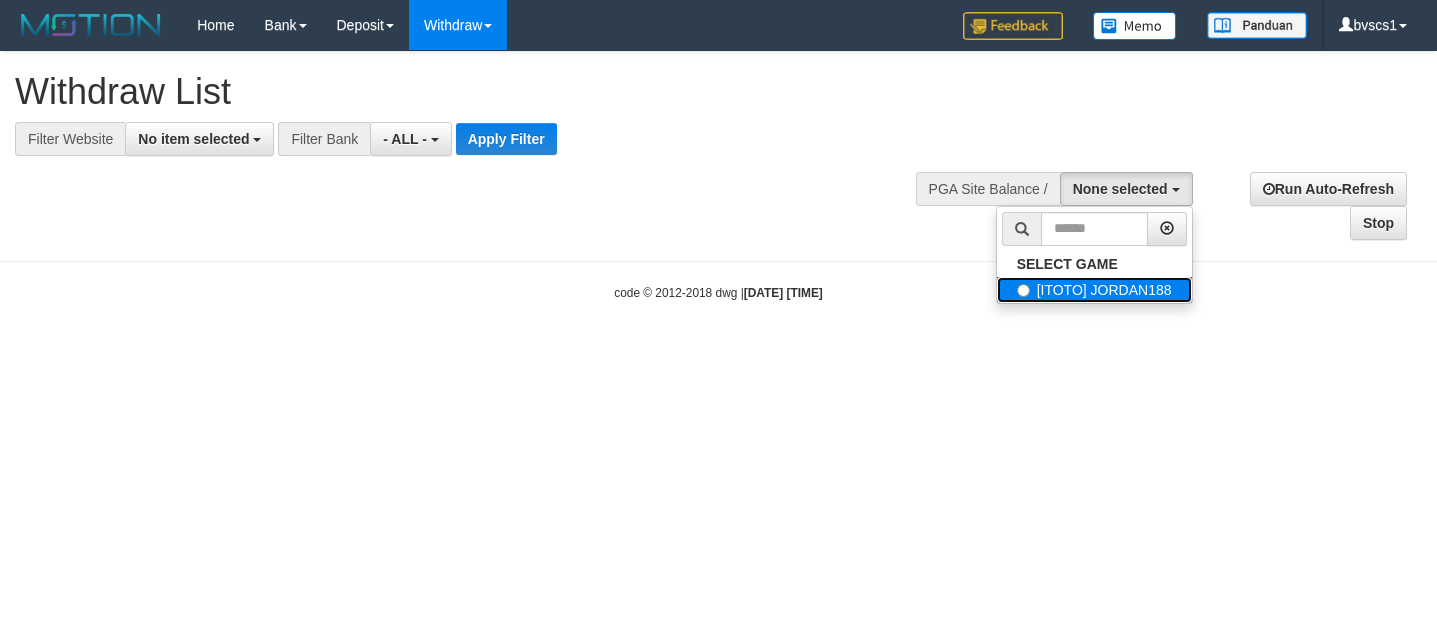 click on "[ITOTO] JORDAN188" at bounding box center [1094, 290] 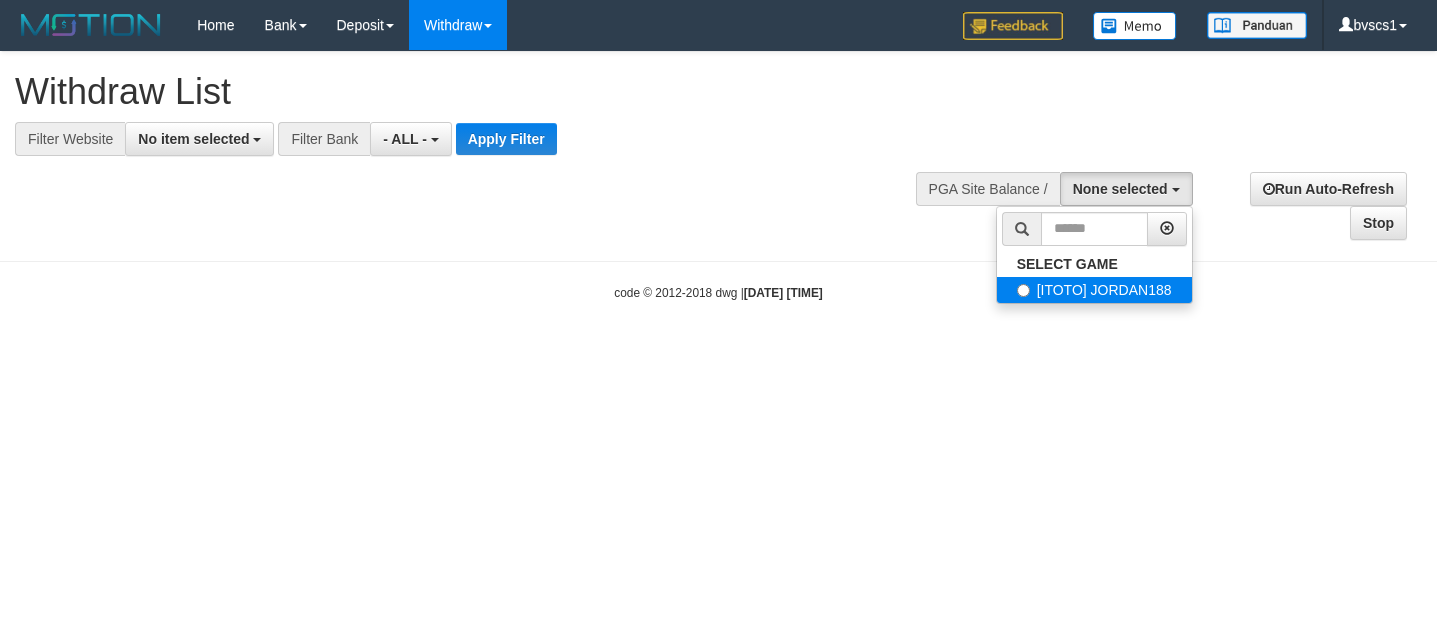 select on "****" 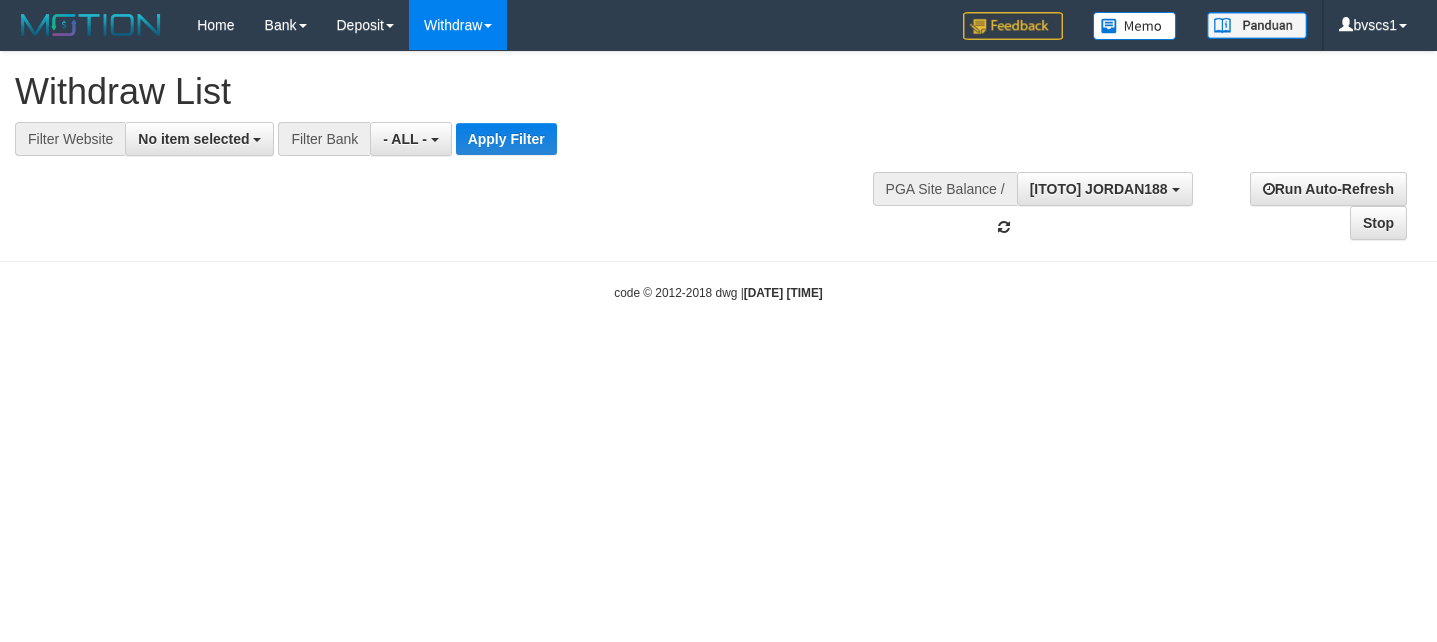 scroll, scrollTop: 18, scrollLeft: 0, axis: vertical 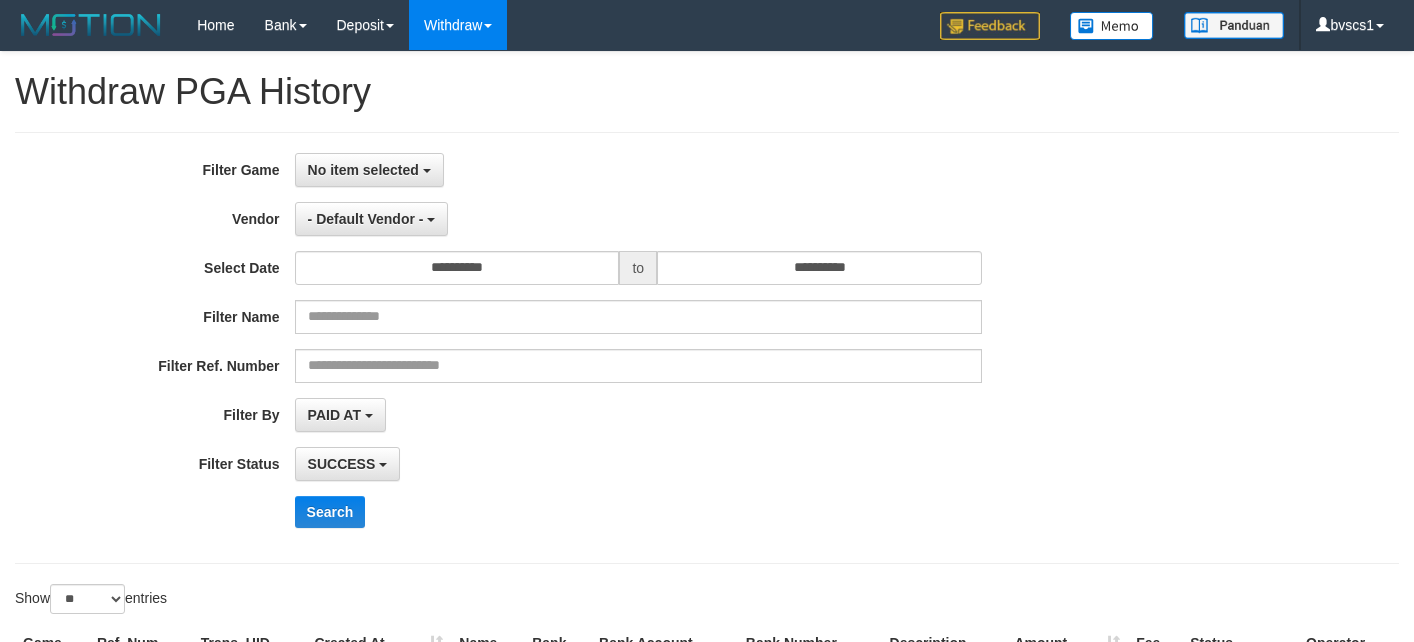 select 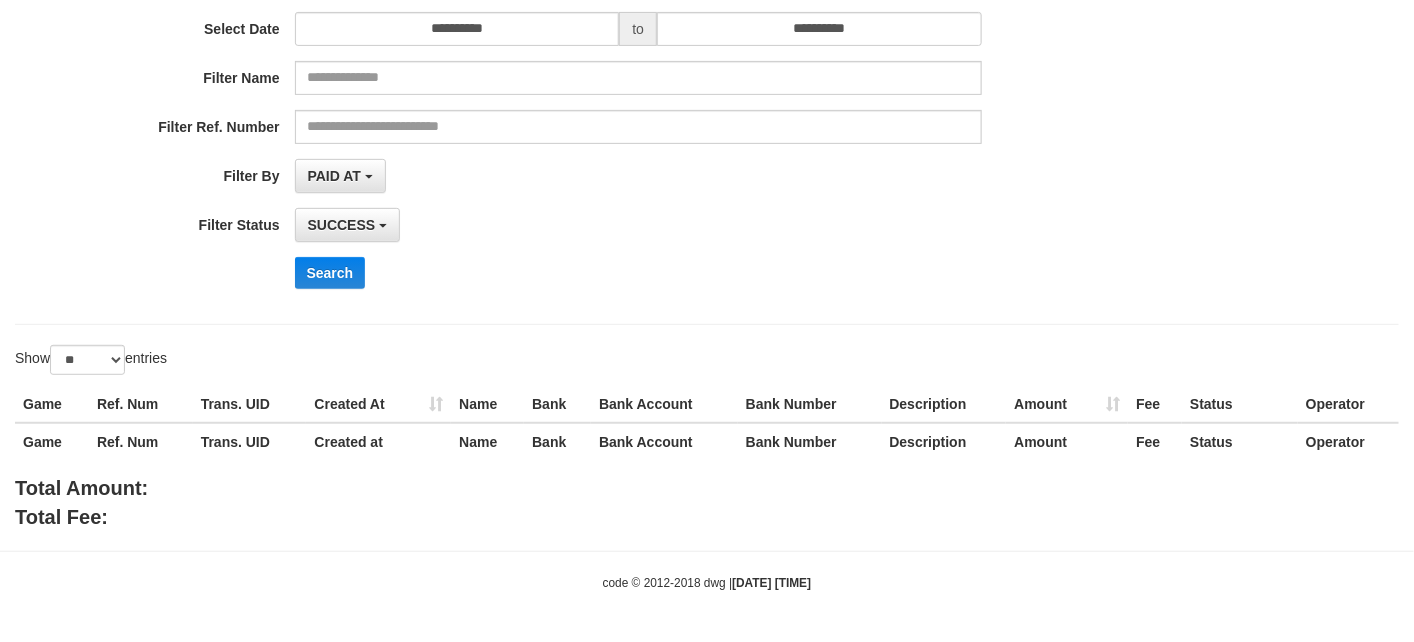 scroll, scrollTop: 0, scrollLeft: 0, axis: both 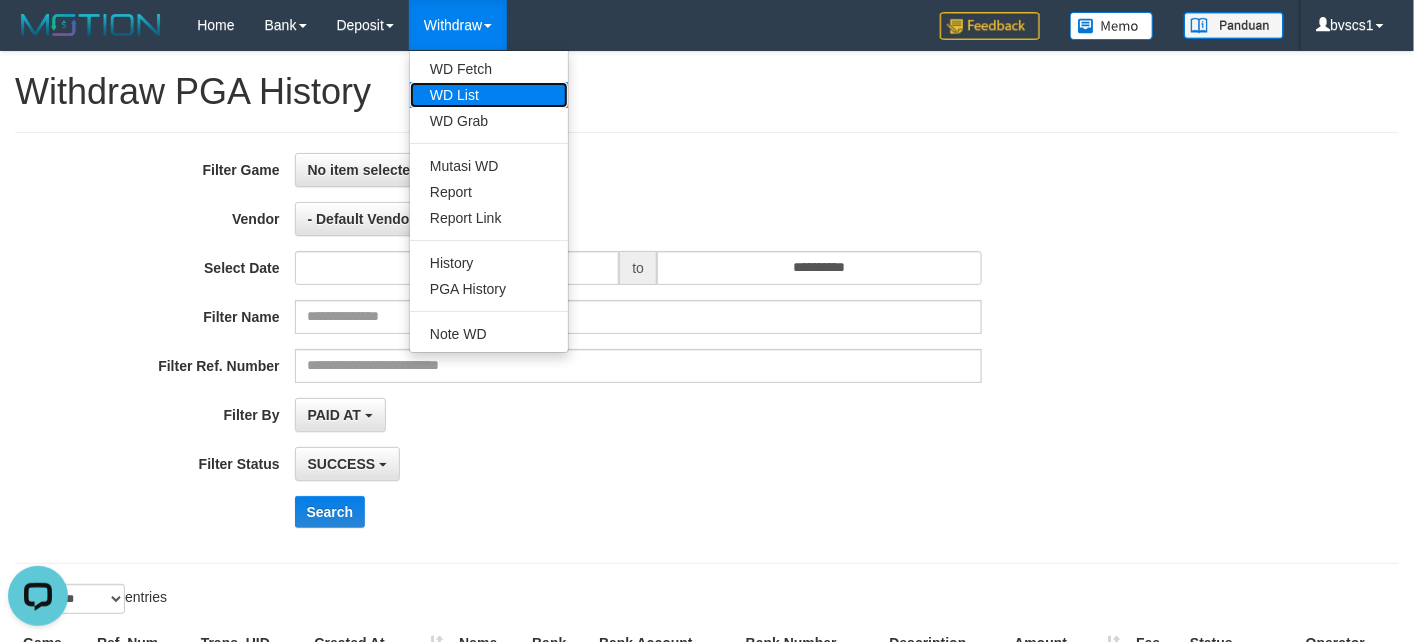 click on "WD List" at bounding box center [489, 95] 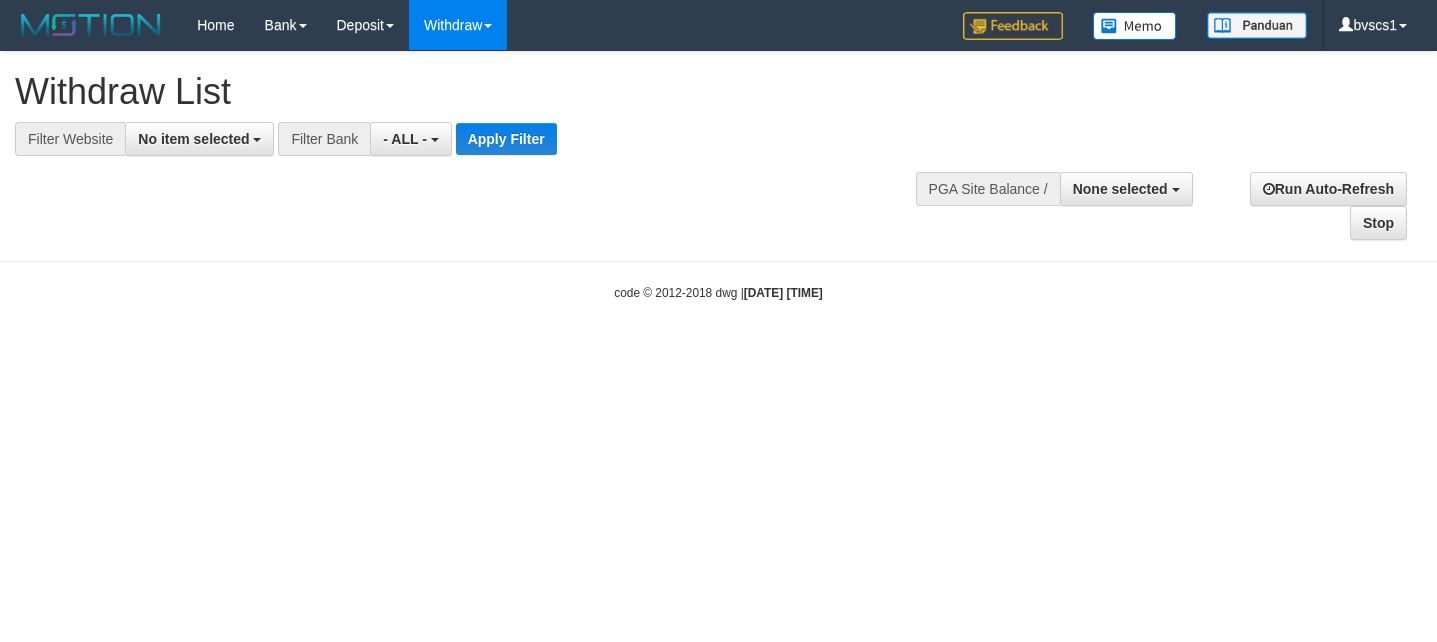 select 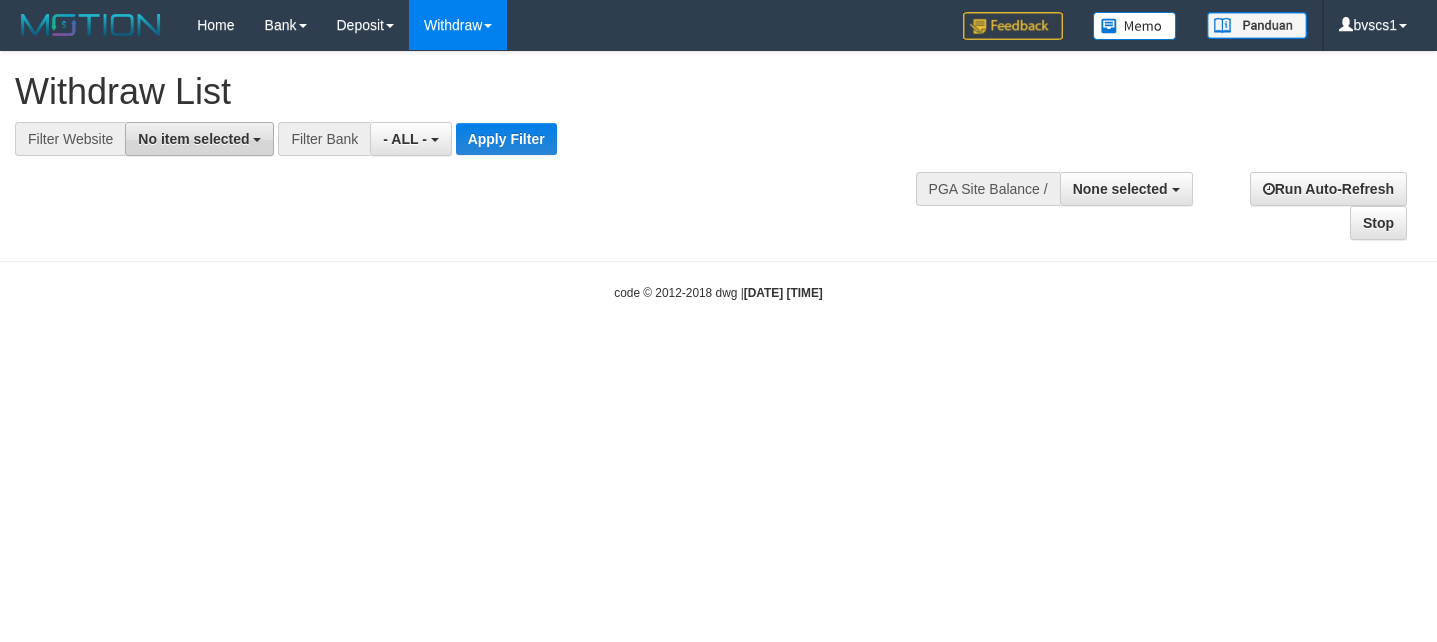 click on "No item selected" at bounding box center (193, 139) 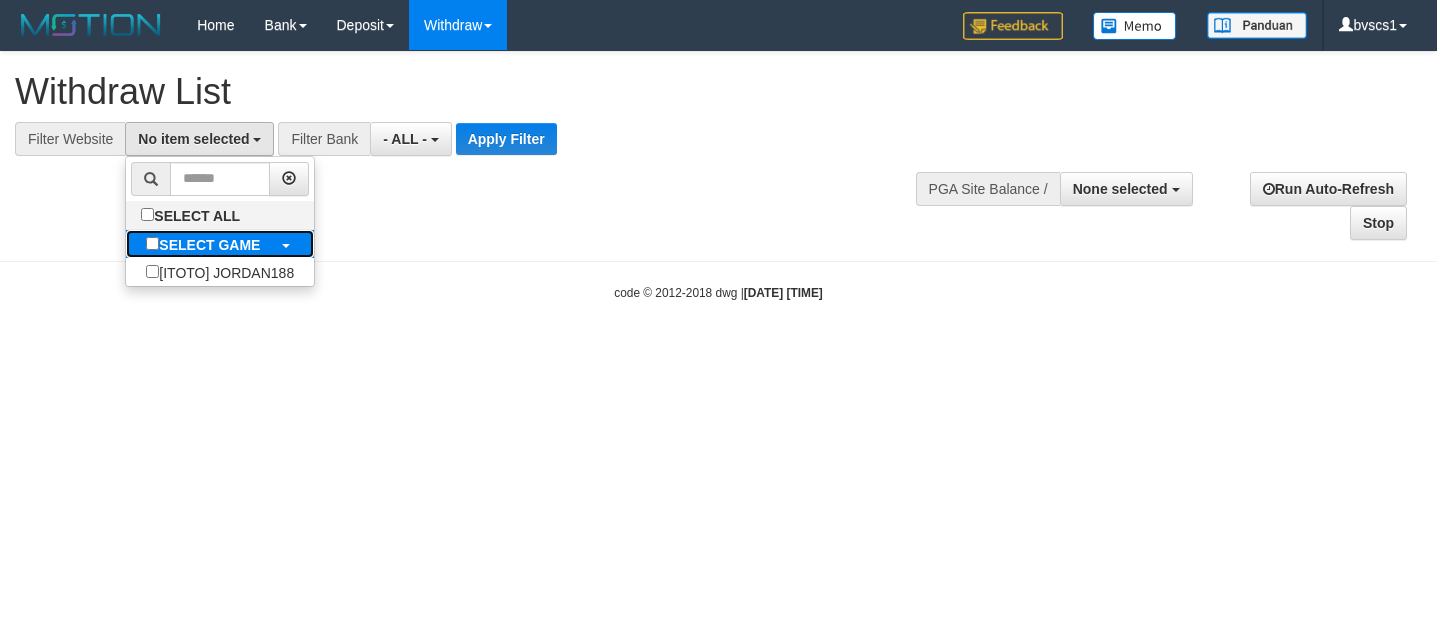 drag, startPoint x: 192, startPoint y: 241, endPoint x: 465, endPoint y: 148, distance: 288.40598 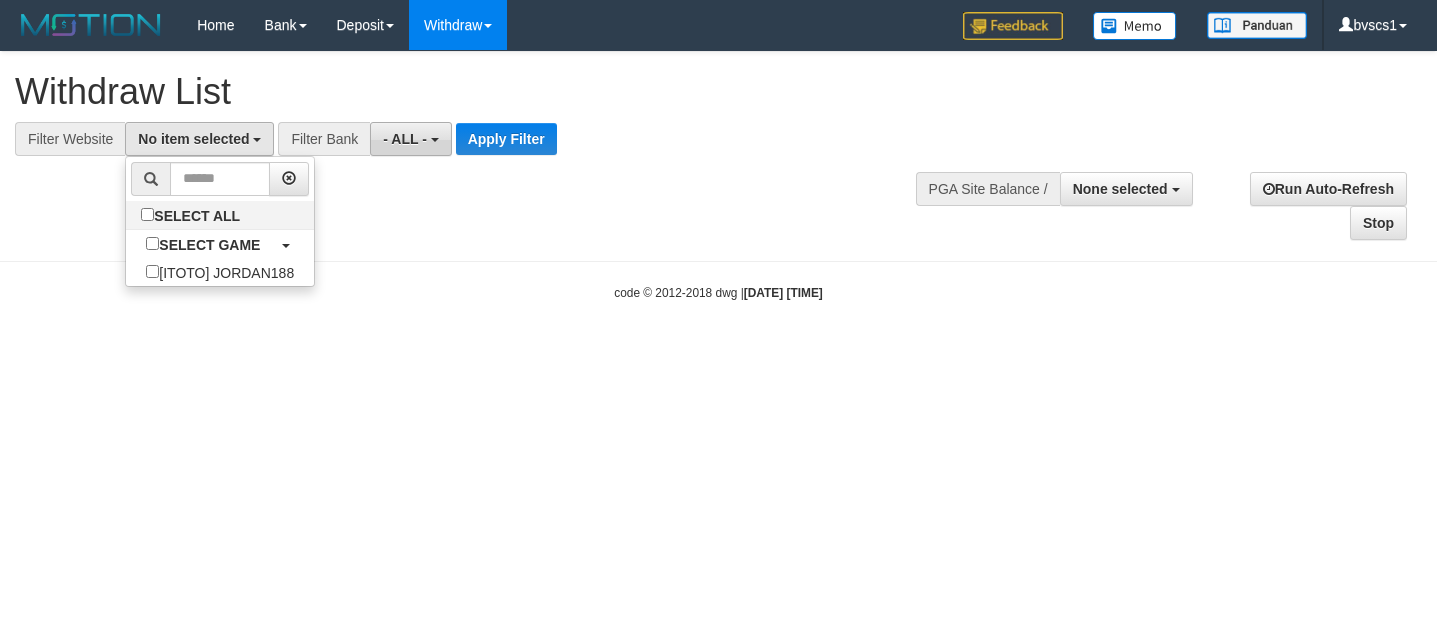 select on "****" 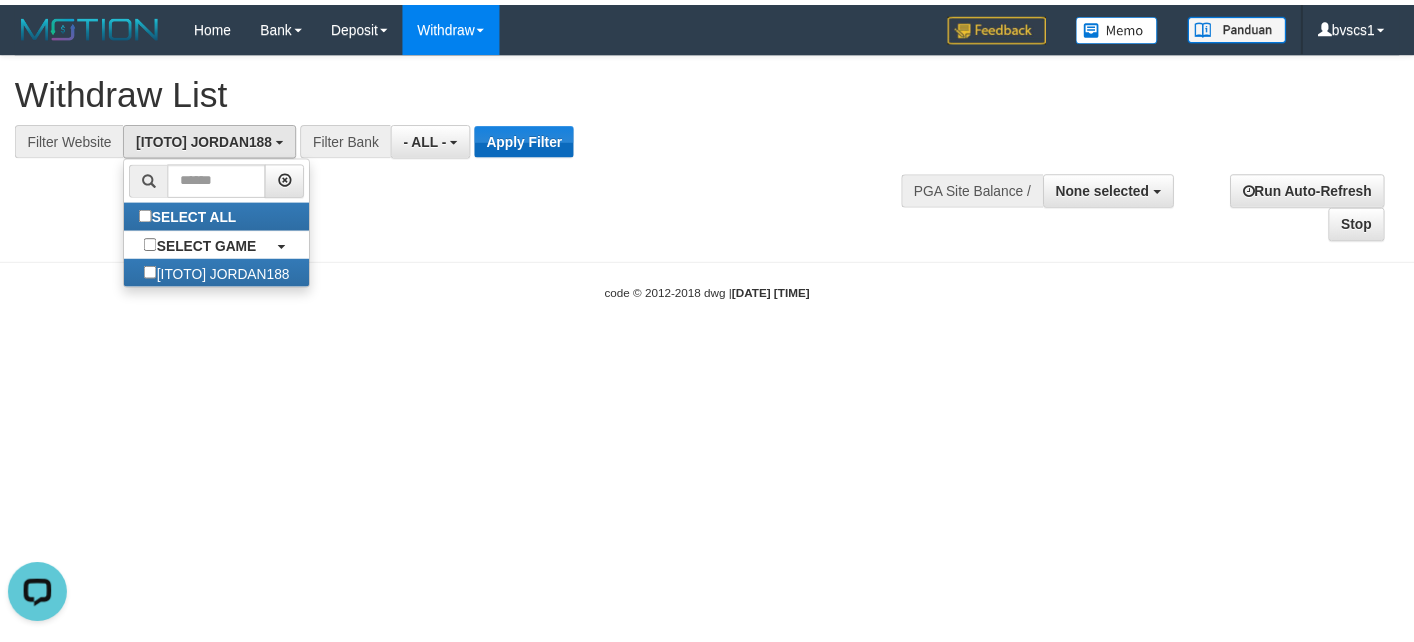 scroll, scrollTop: 0, scrollLeft: 0, axis: both 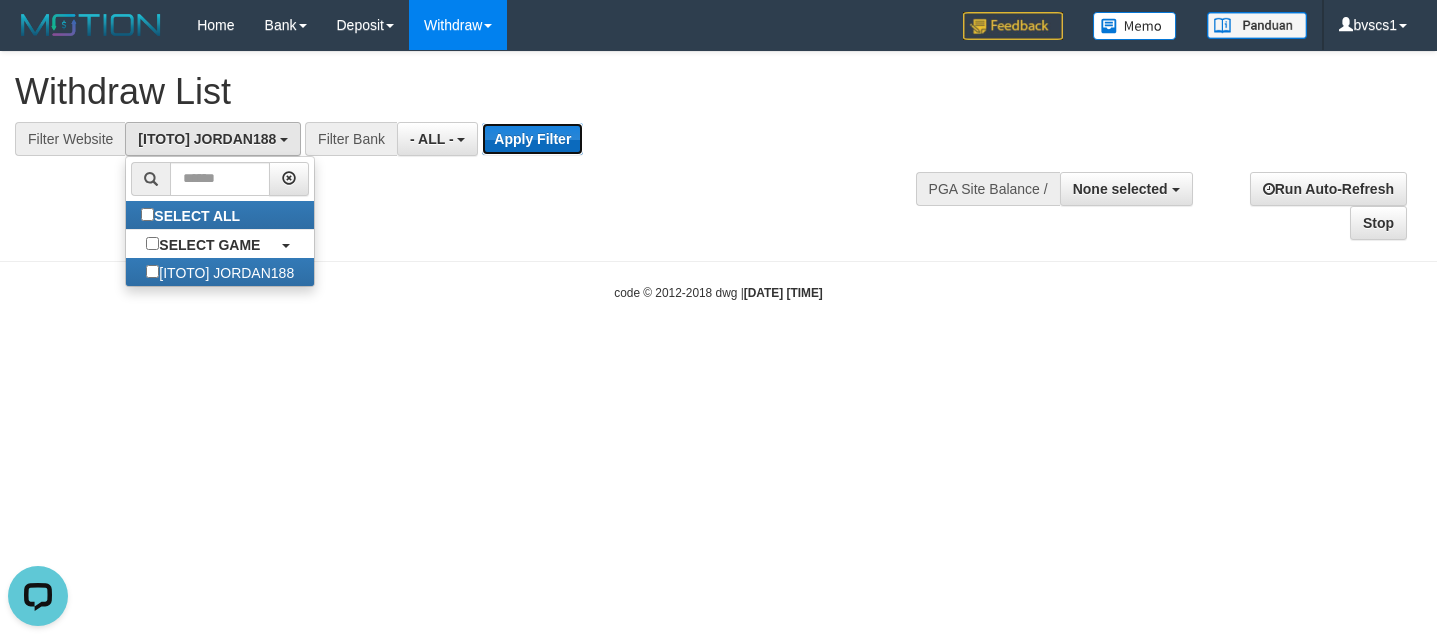 click on "Apply Filter" at bounding box center [532, 139] 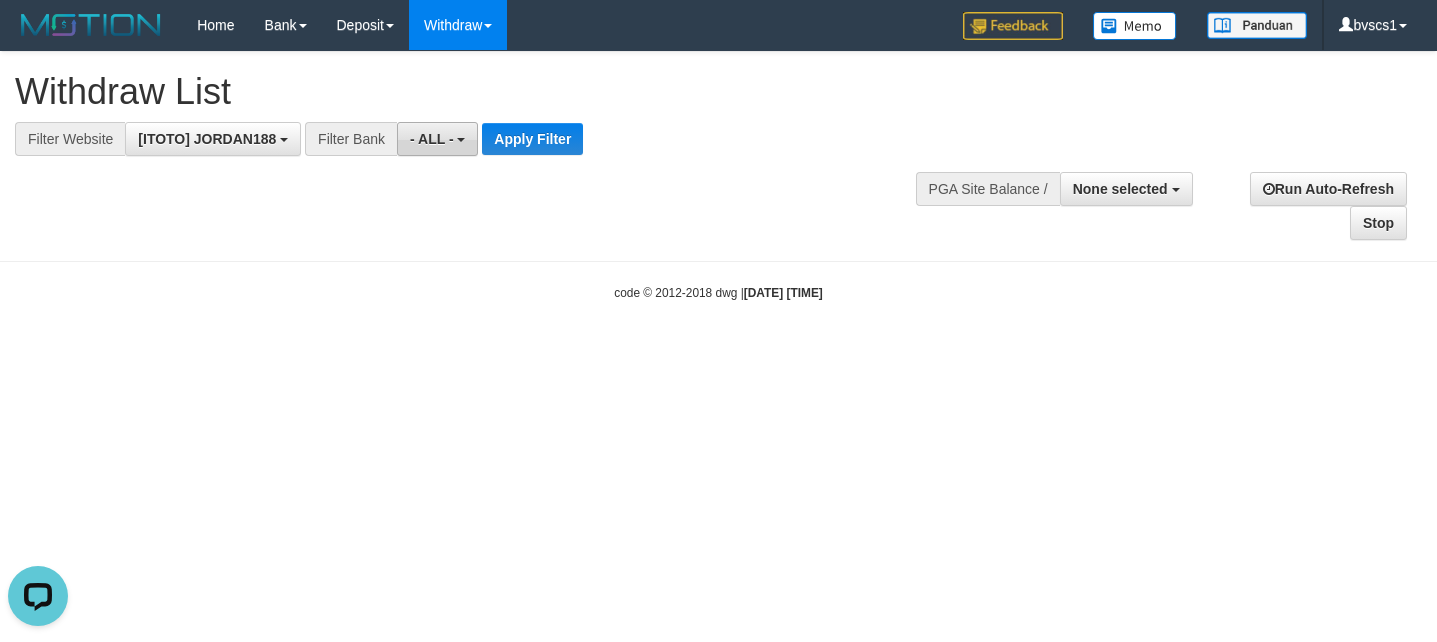 click on "- ALL -" at bounding box center [437, 139] 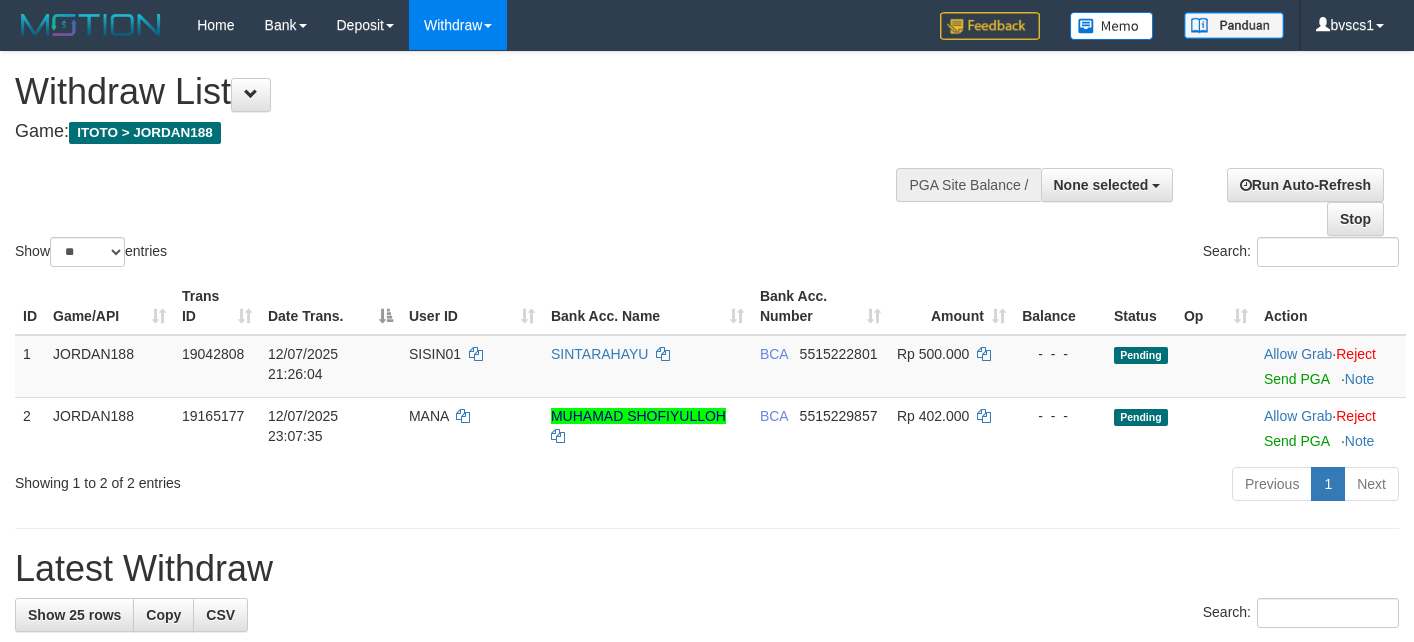 select 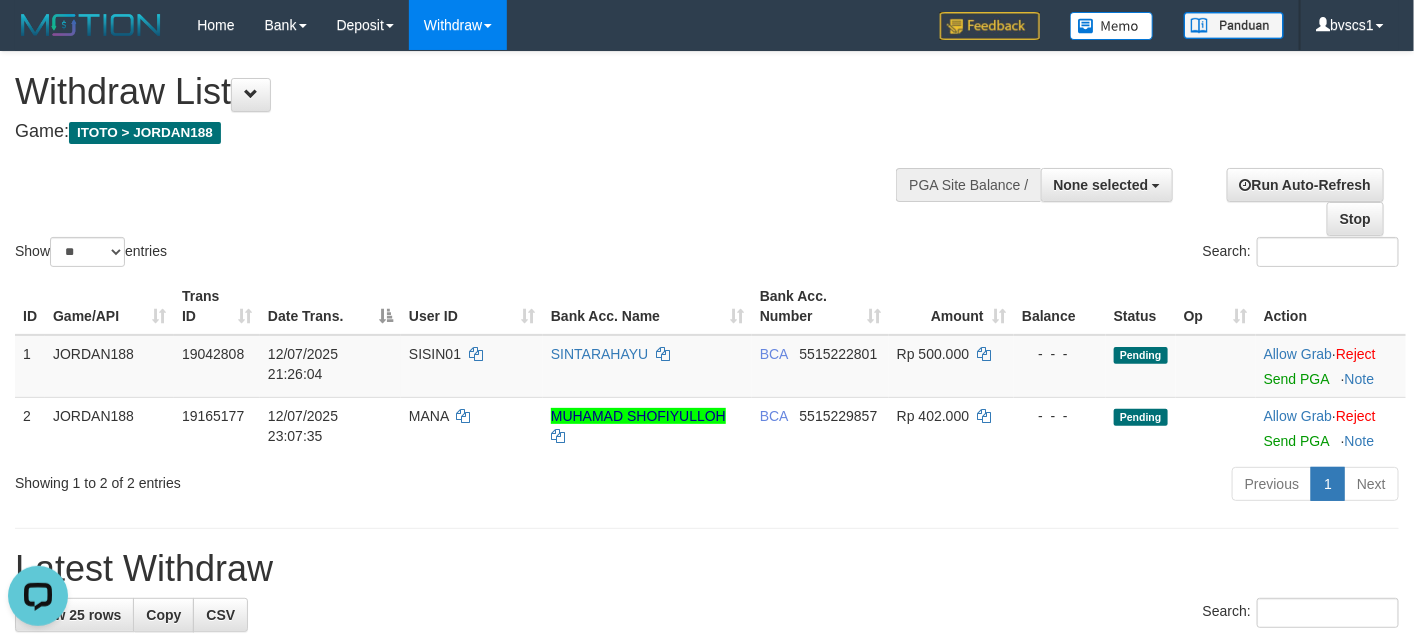 scroll, scrollTop: 0, scrollLeft: 0, axis: both 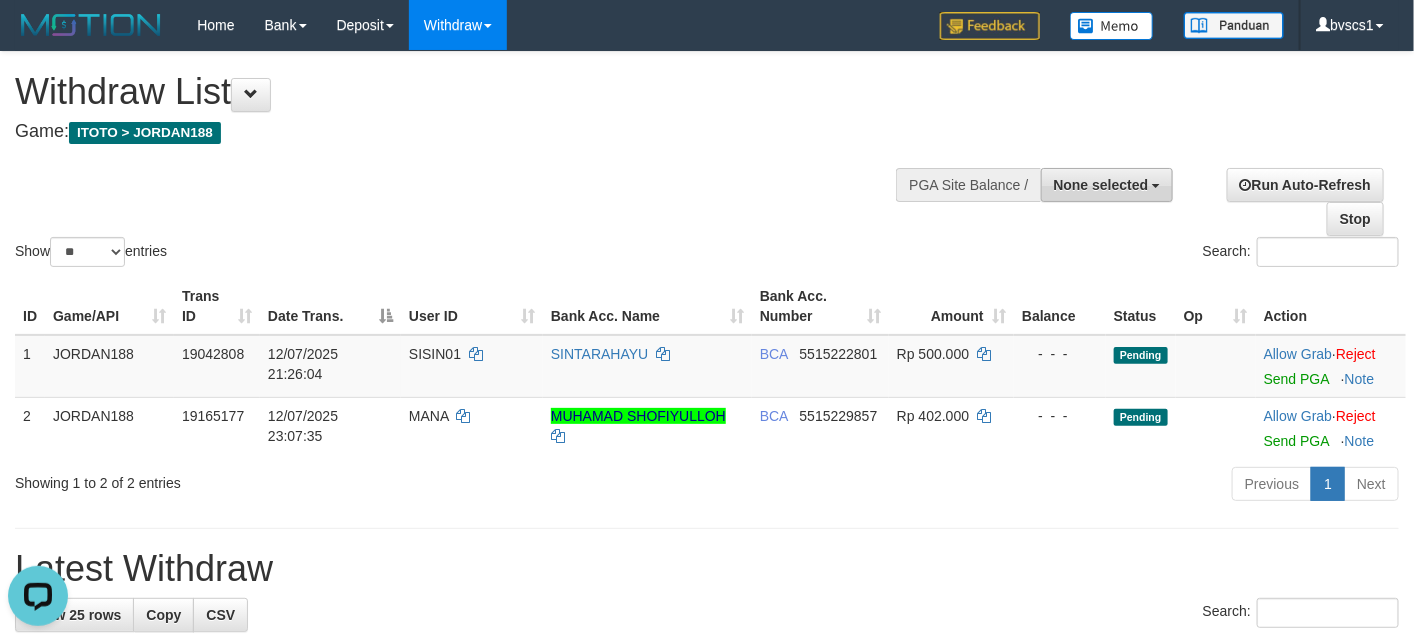 click on "None selected" at bounding box center (1107, 185) 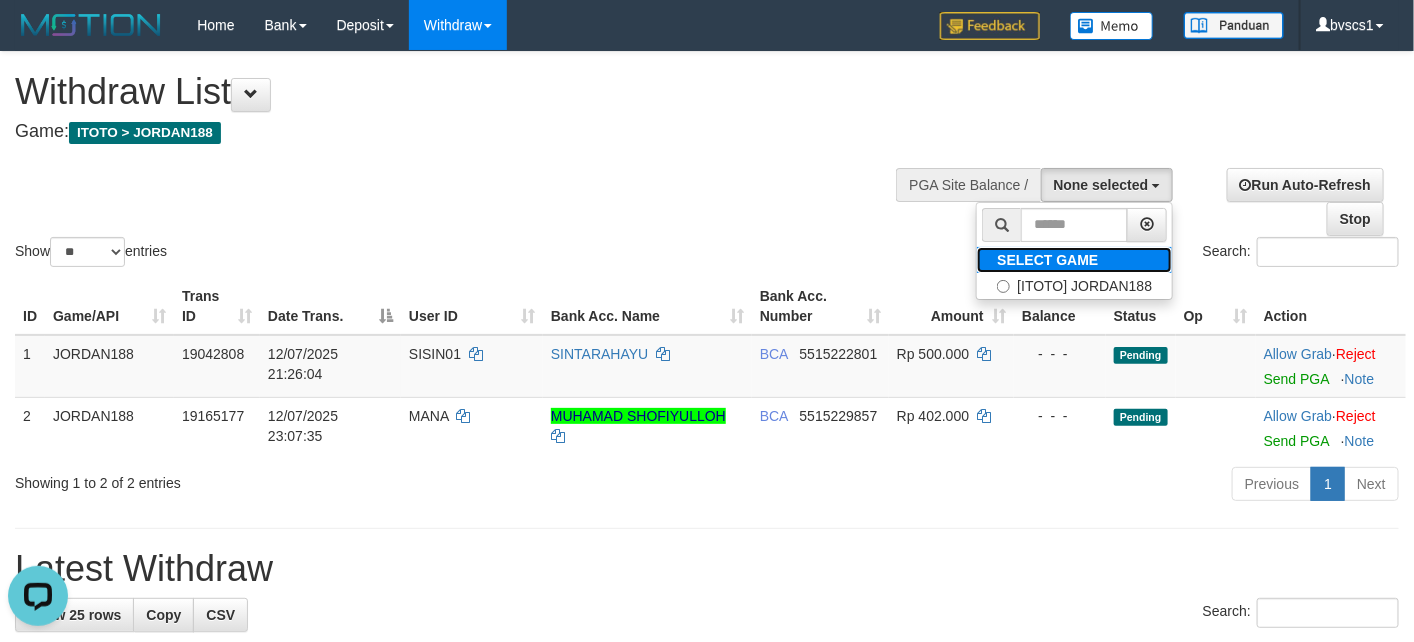 click on "SELECT GAME" at bounding box center [1074, 260] 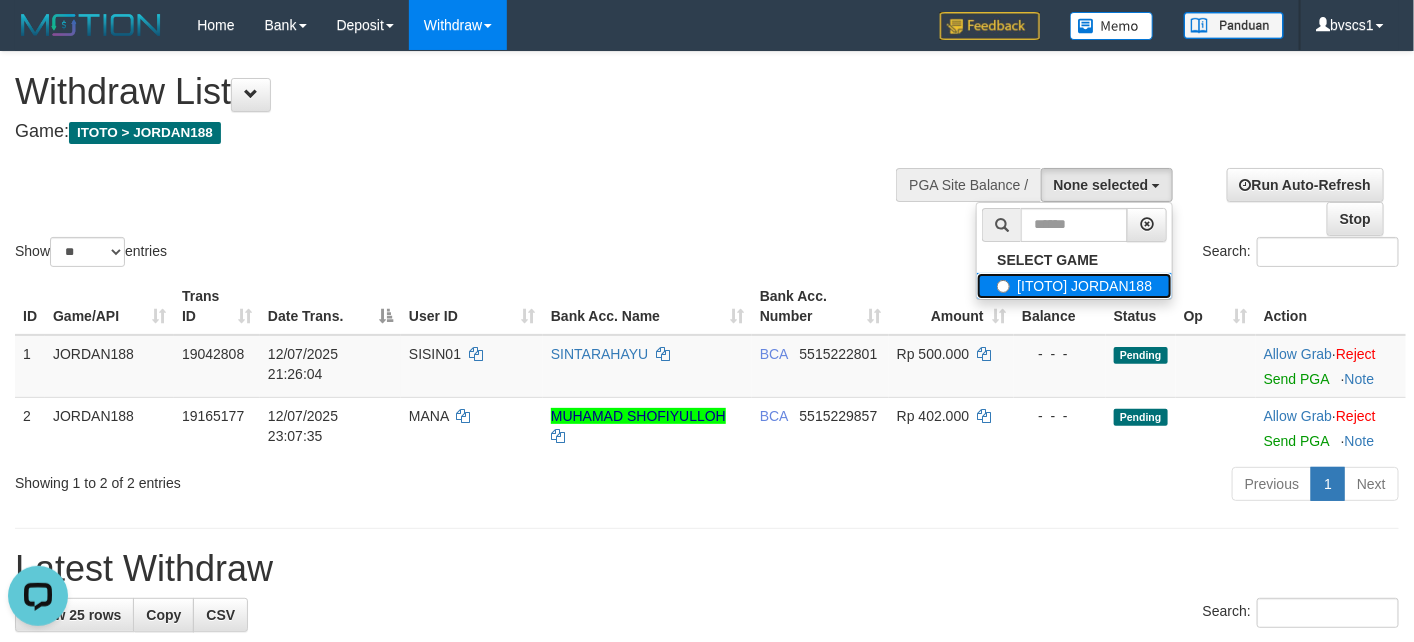 click on "[ITOTO] JORDAN188" at bounding box center (1074, 286) 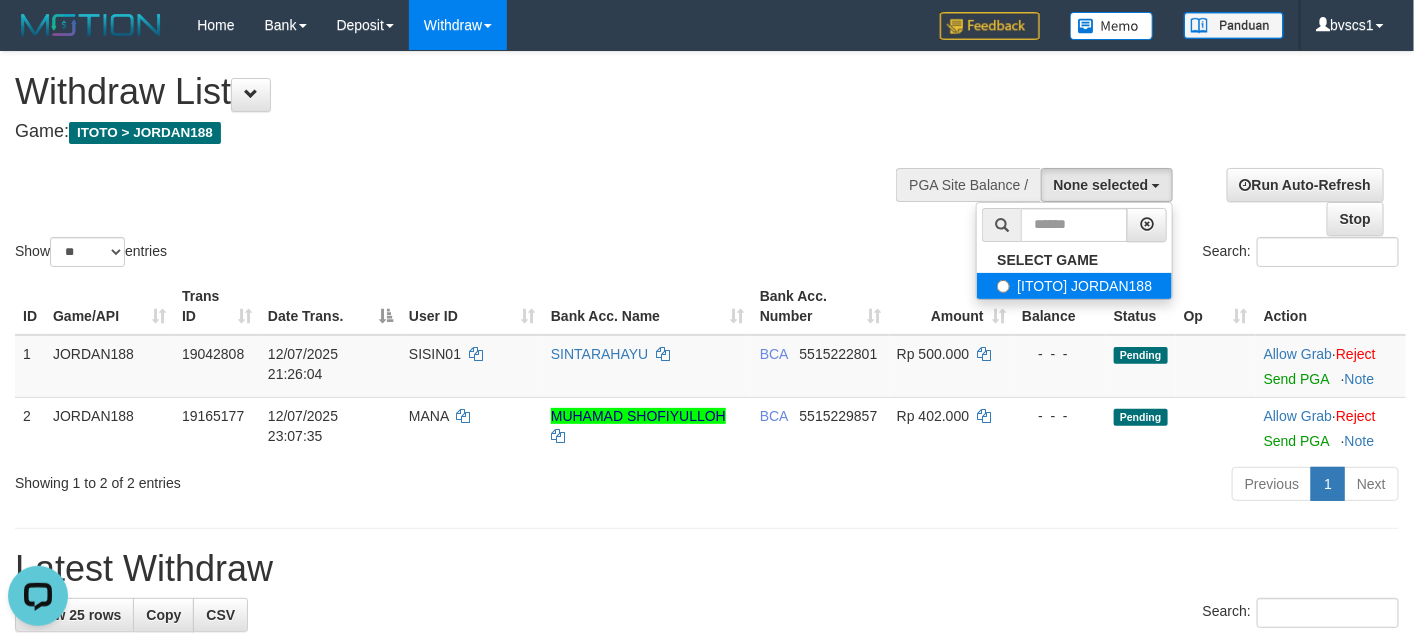 select on "****" 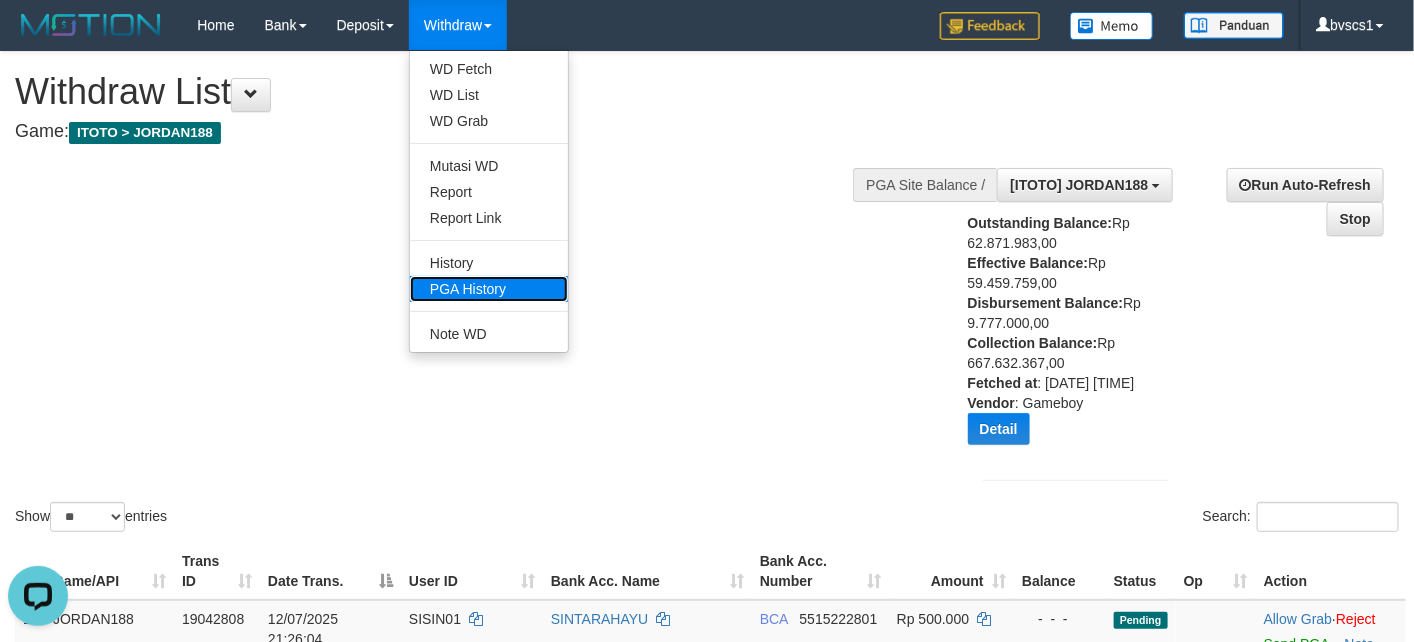 click on "PGA History" at bounding box center (489, 289) 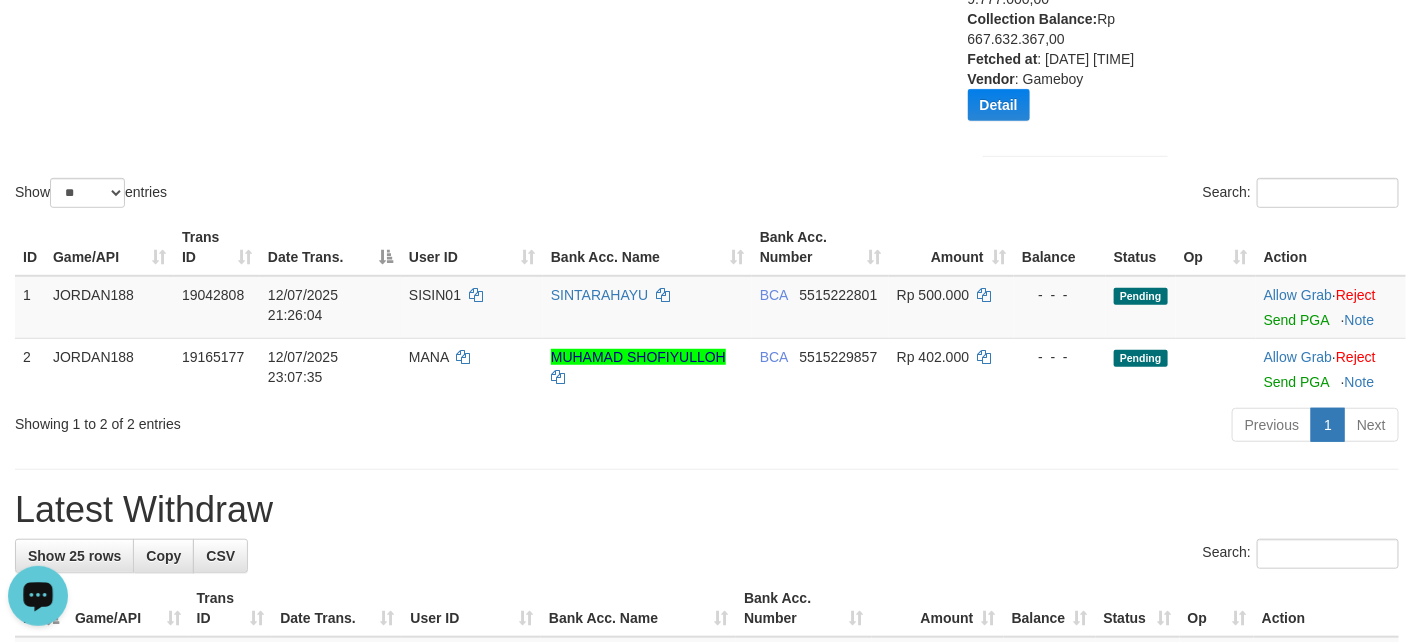 scroll, scrollTop: 150, scrollLeft: 0, axis: vertical 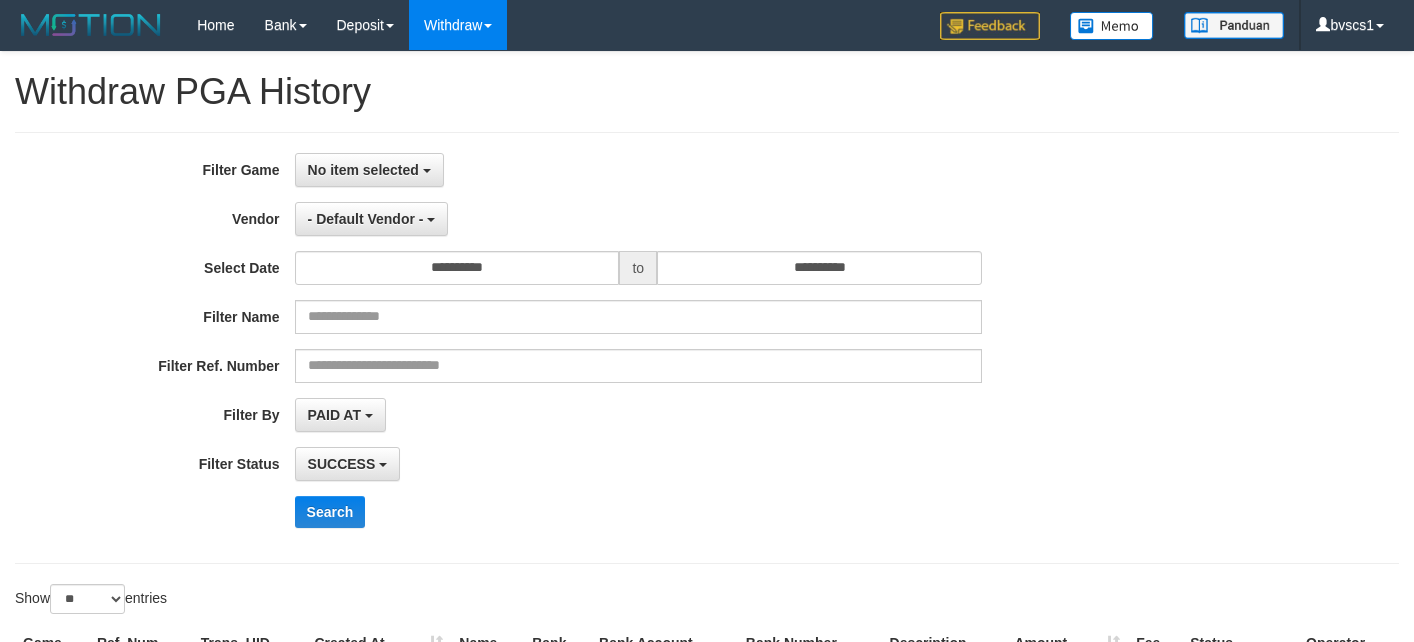 select 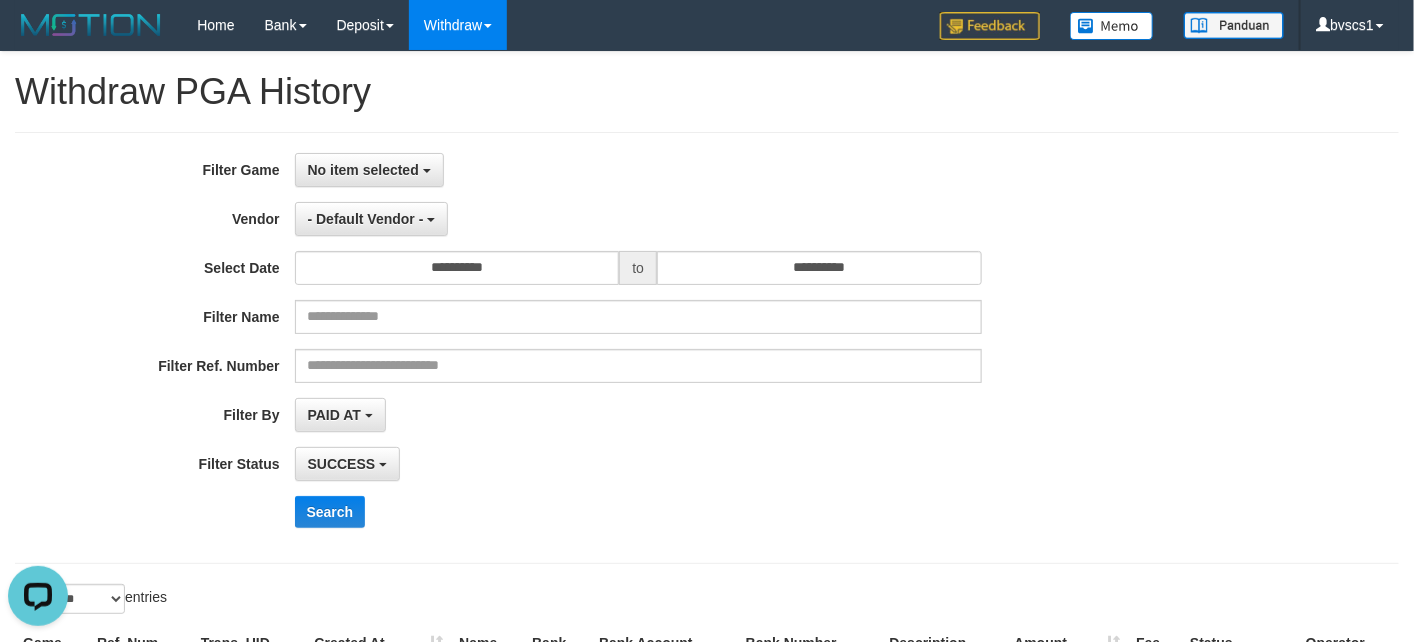 scroll, scrollTop: 0, scrollLeft: 0, axis: both 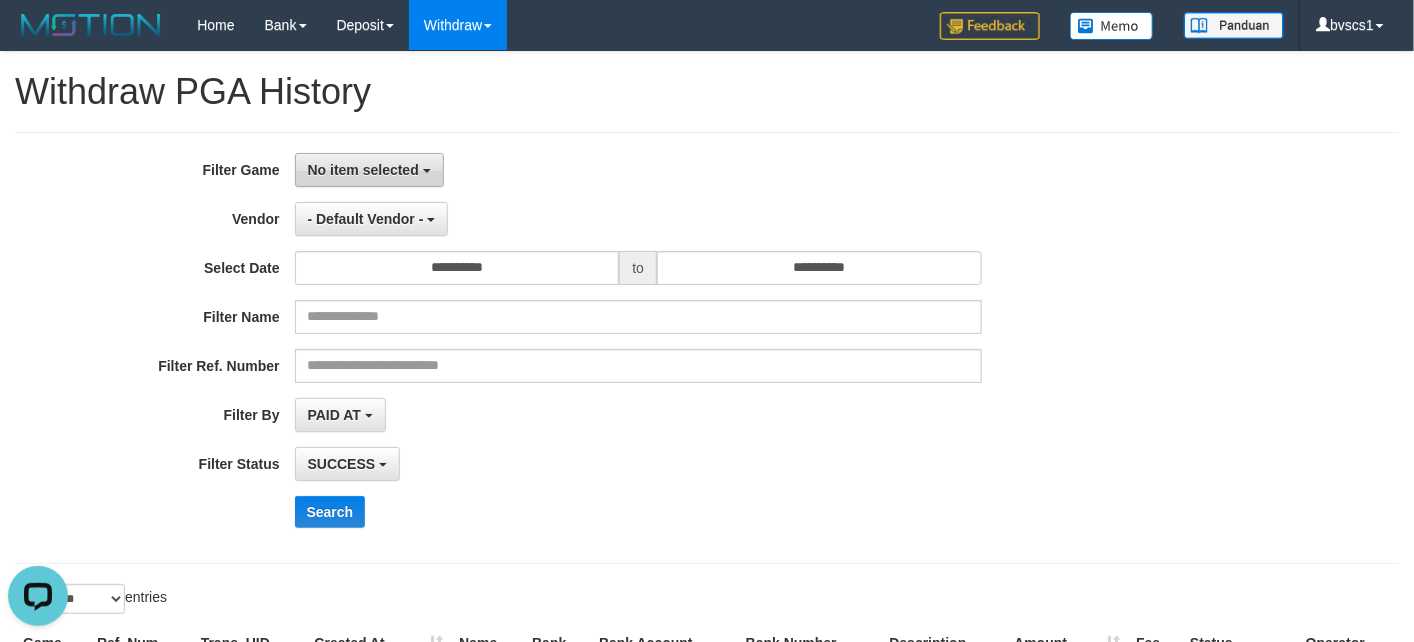 click on "No item selected" at bounding box center [363, 170] 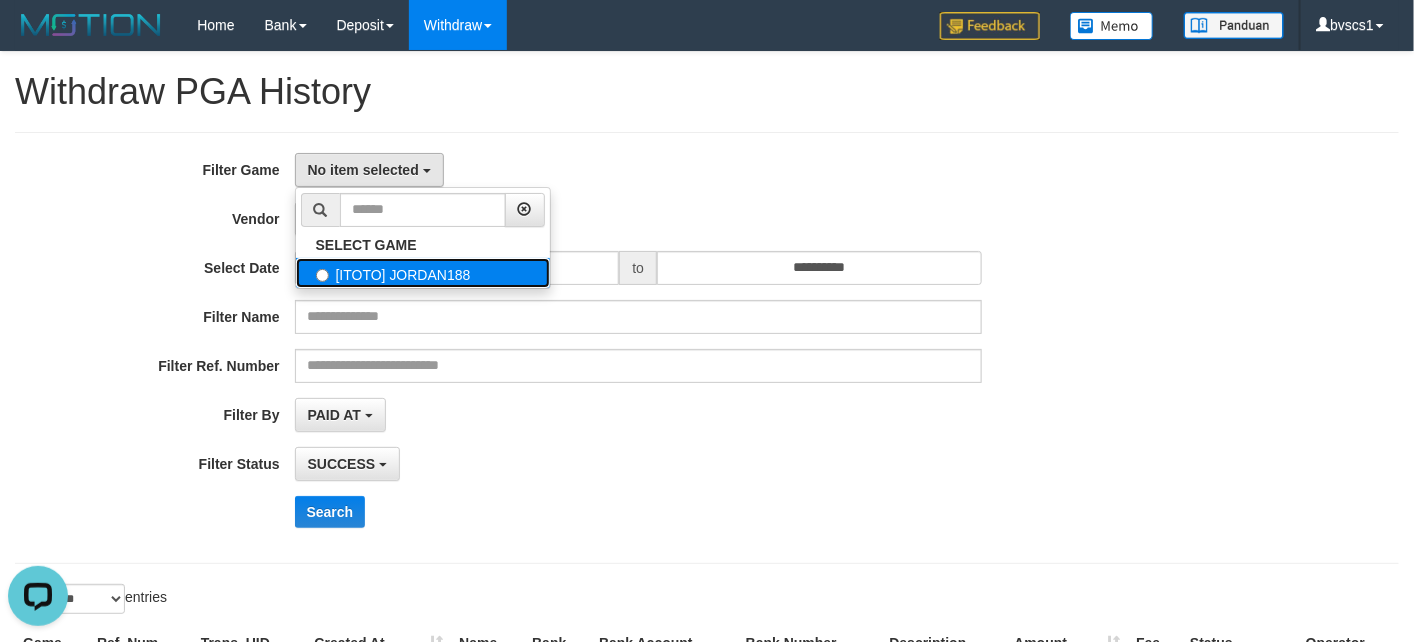 click on "[ITOTO] JORDAN188" at bounding box center (423, 273) 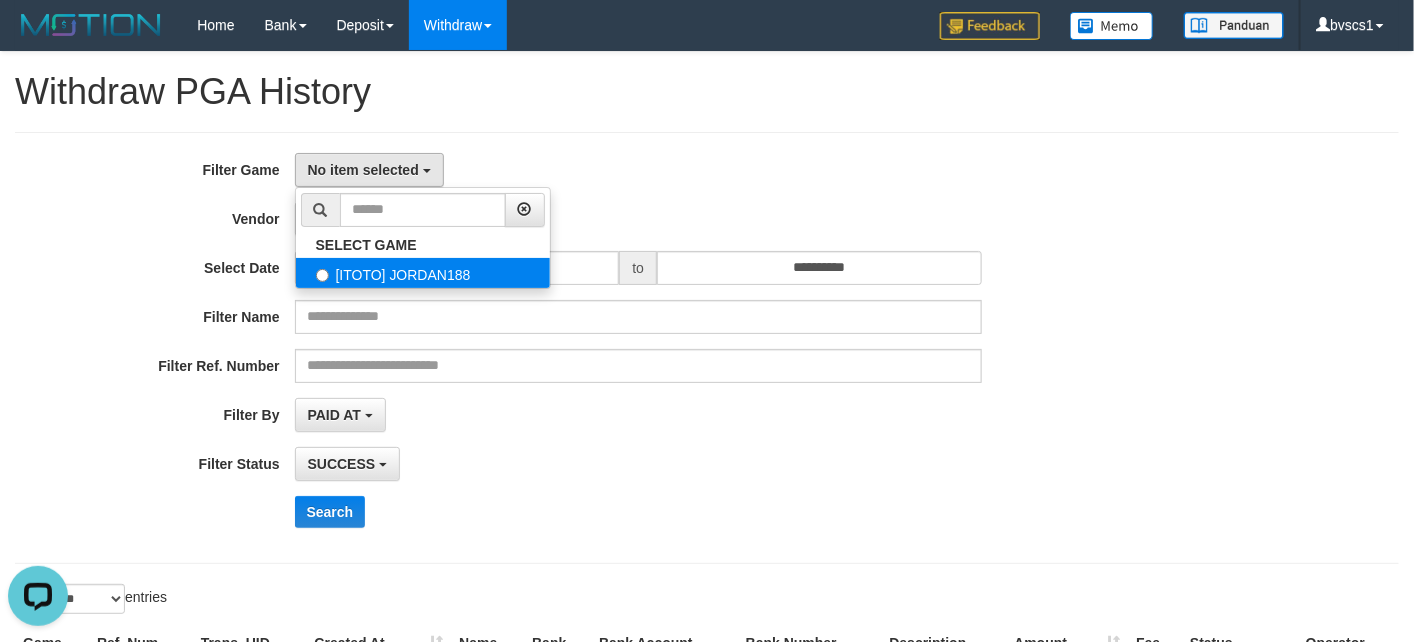 select on "****" 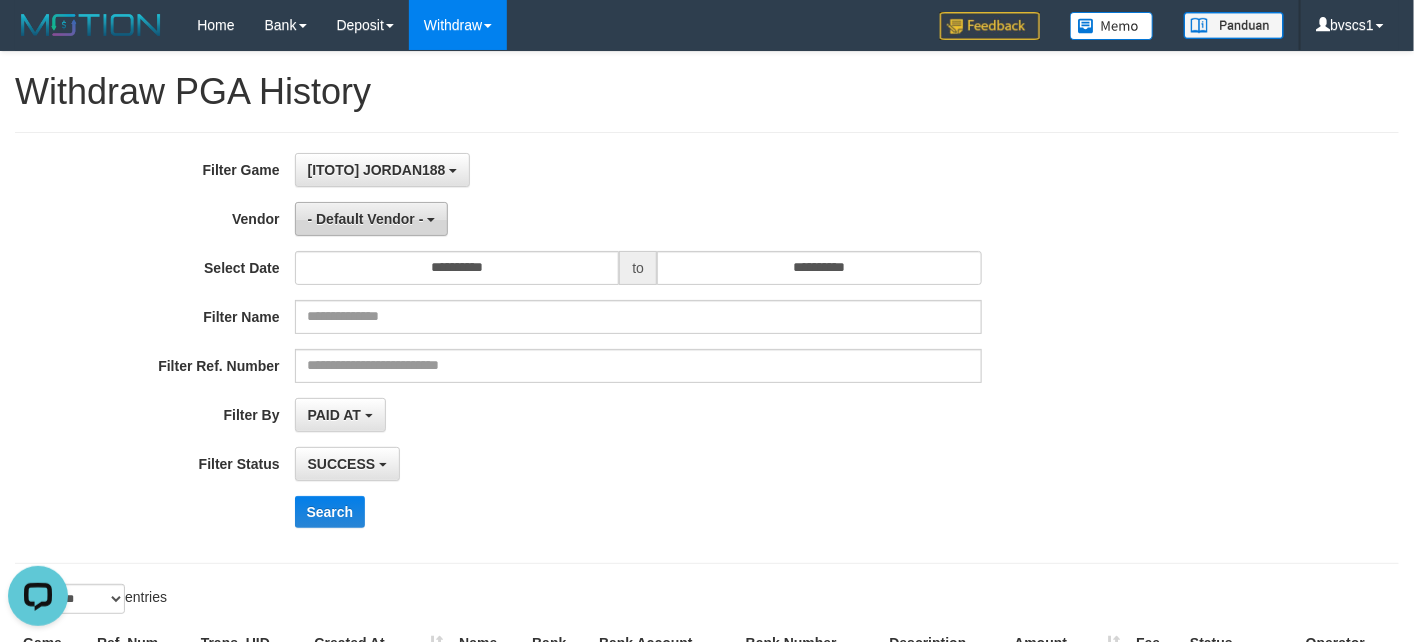scroll, scrollTop: 18, scrollLeft: 0, axis: vertical 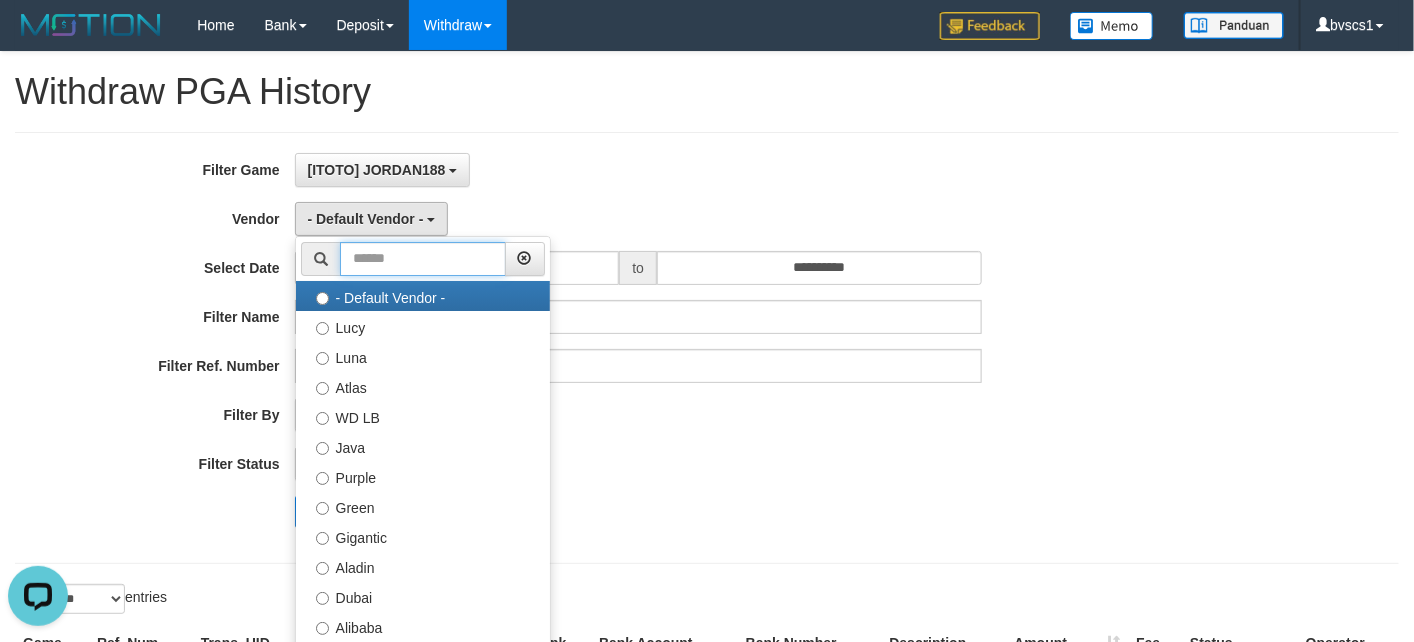 click at bounding box center [423, 259] 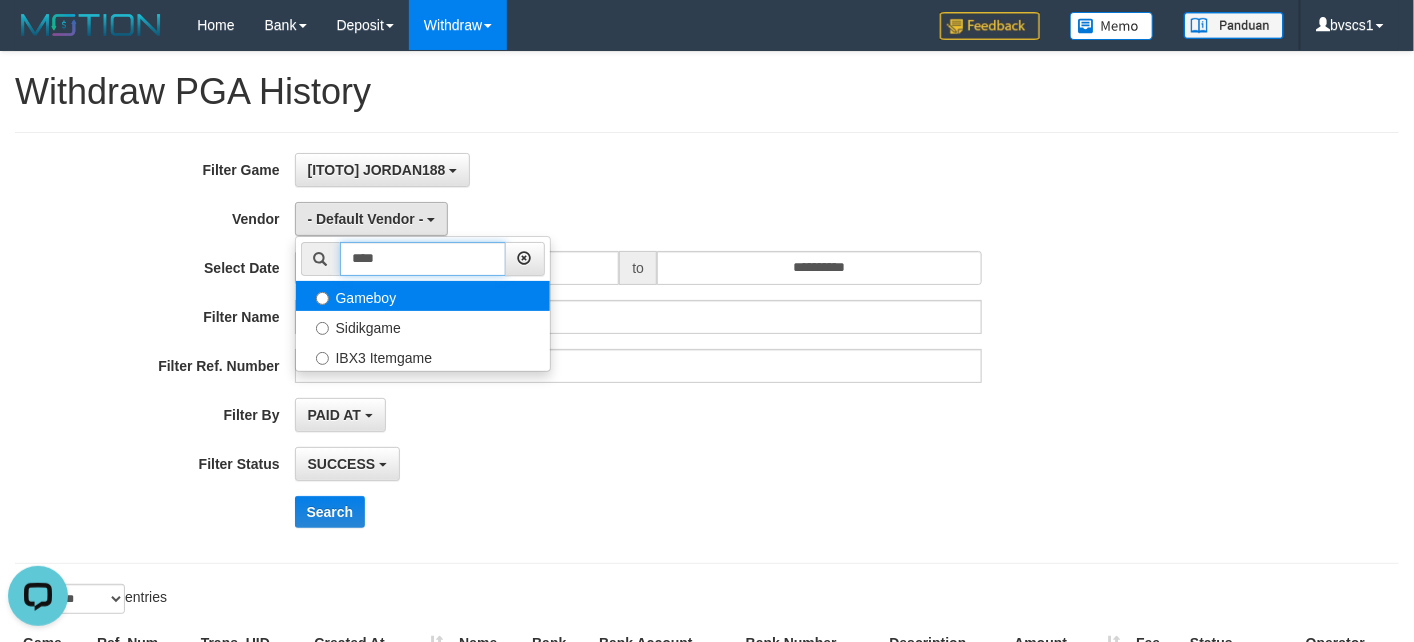 type on "****" 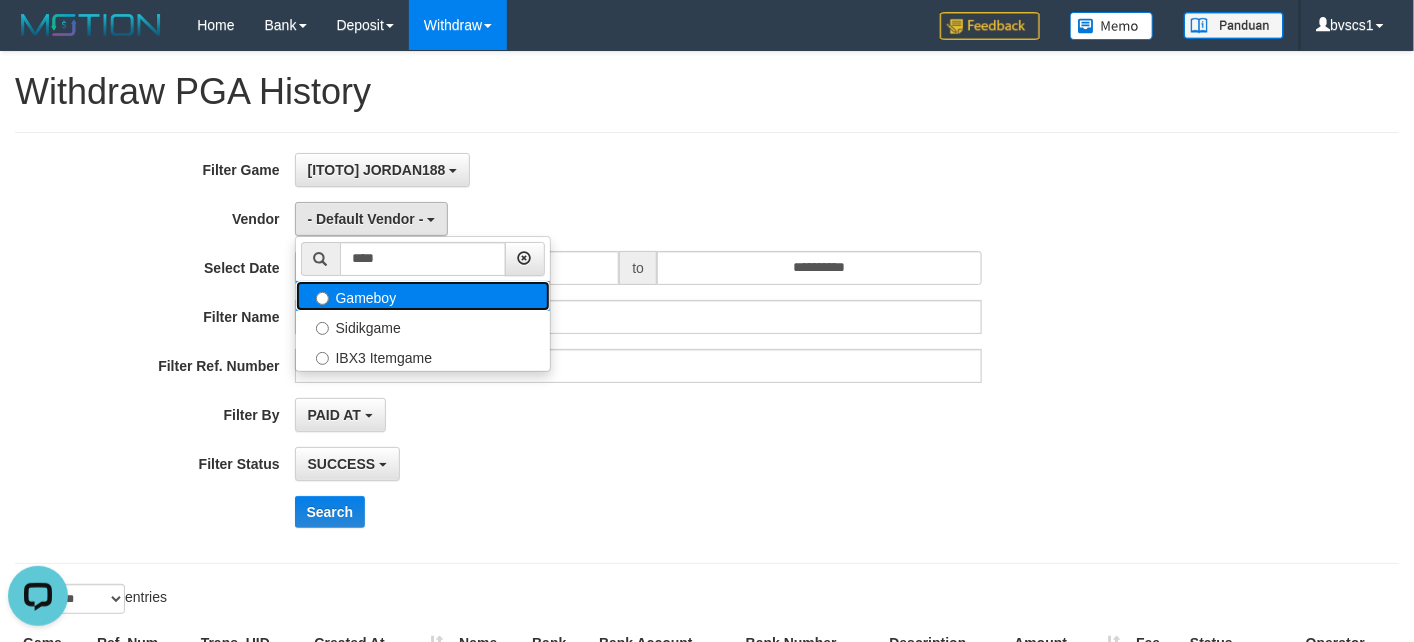 click on "Gameboy" at bounding box center [423, 296] 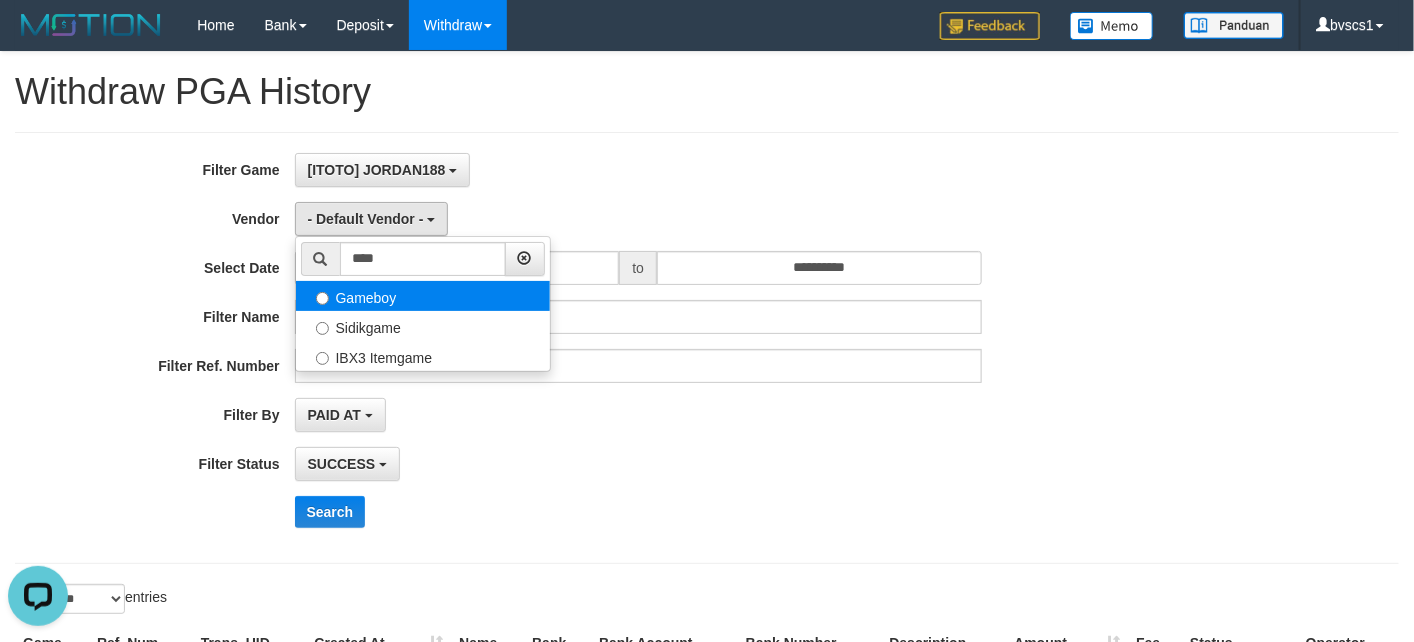select on "**********" 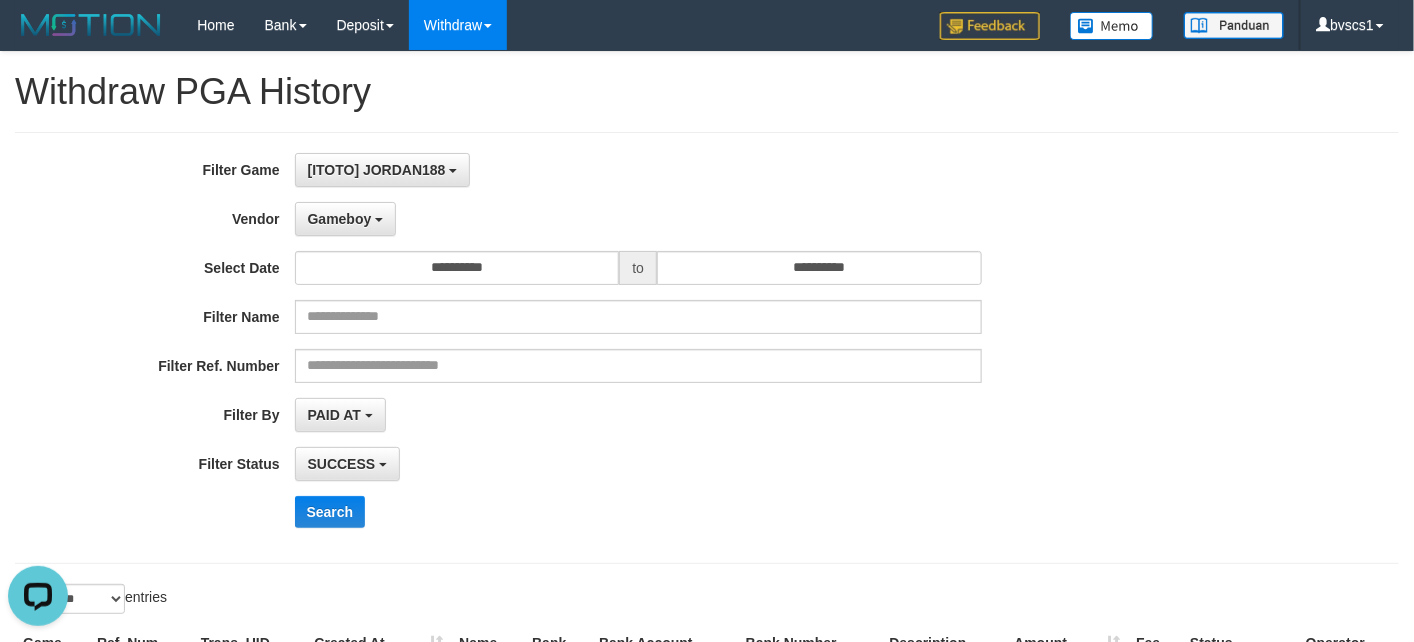 click on "to" at bounding box center (638, 268) 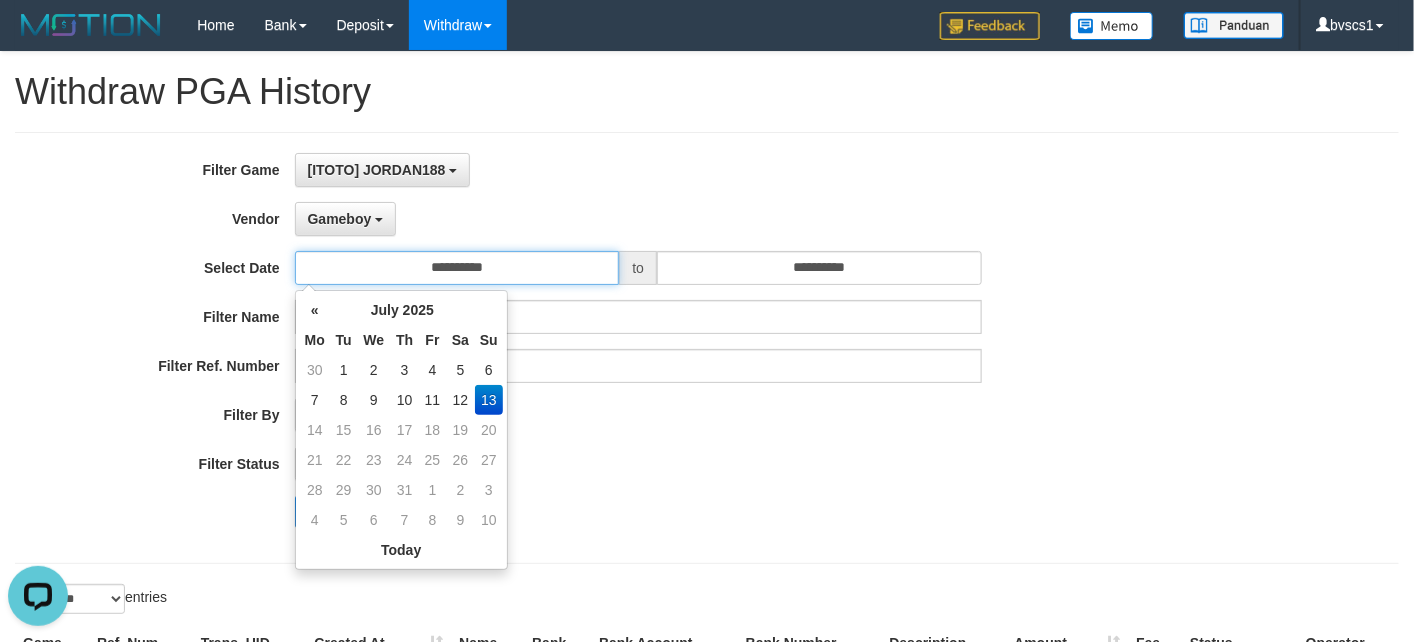 click on "**********" at bounding box center (457, 268) 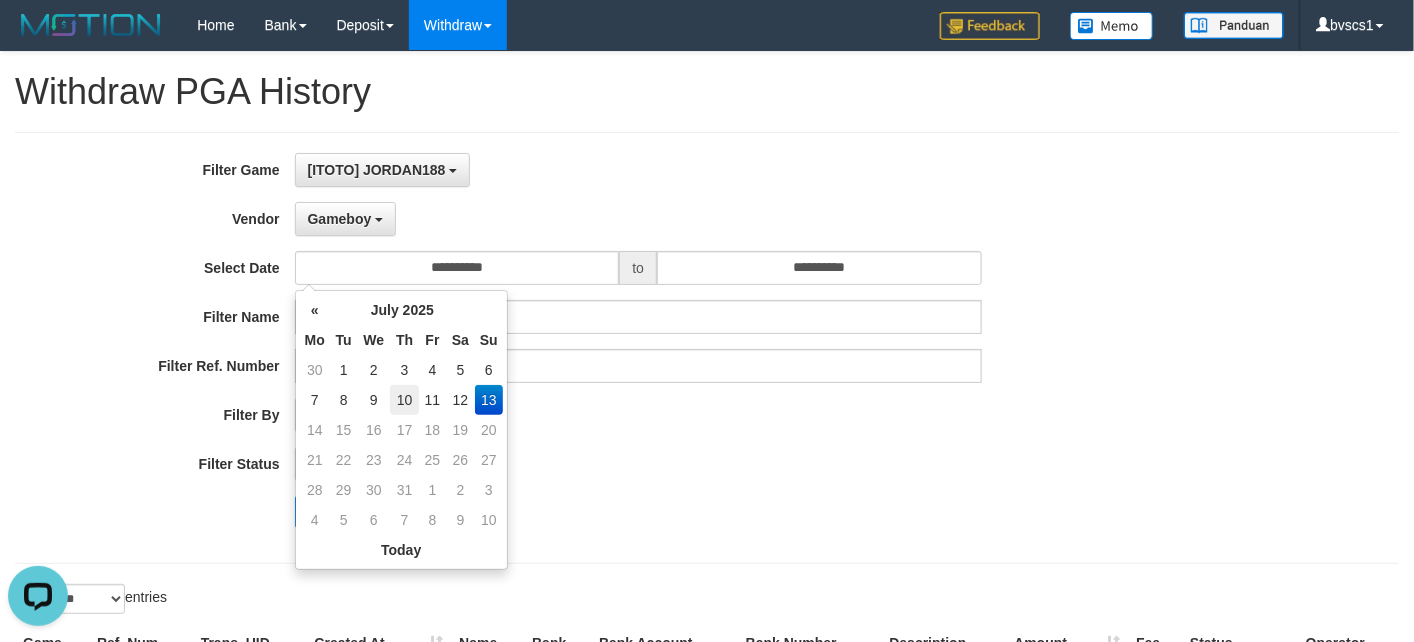 click on "10" at bounding box center [404, 400] 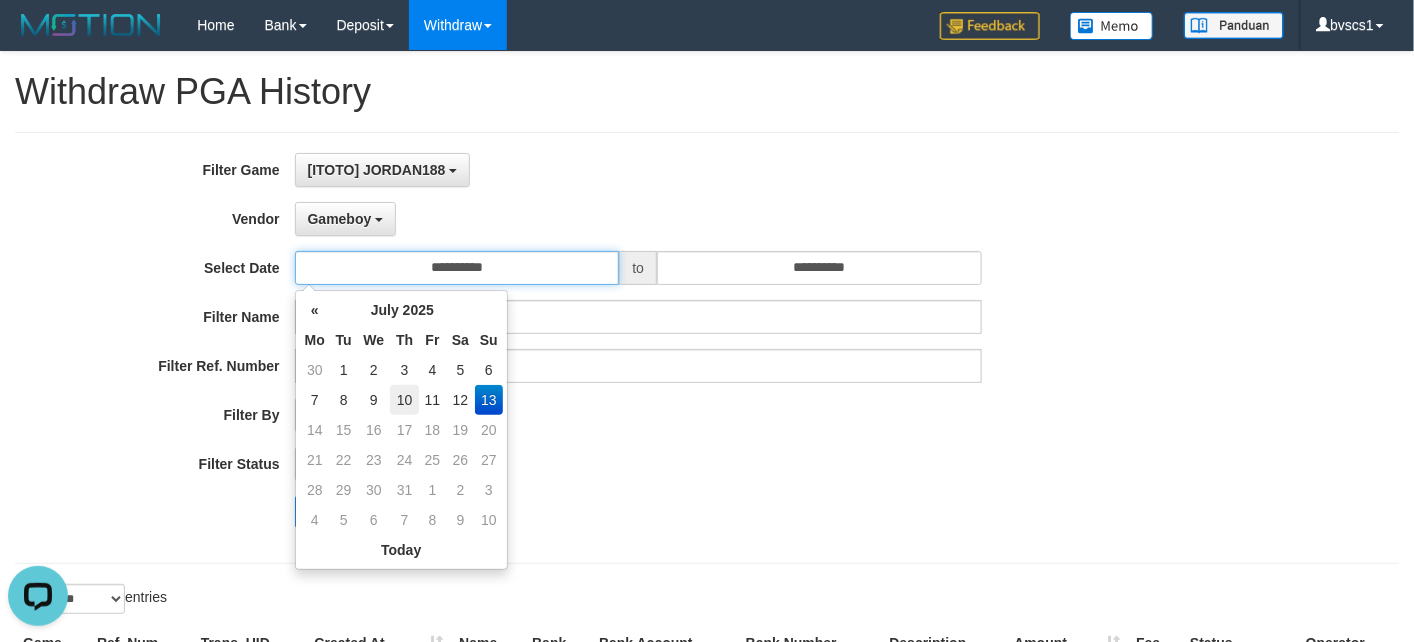type on "**********" 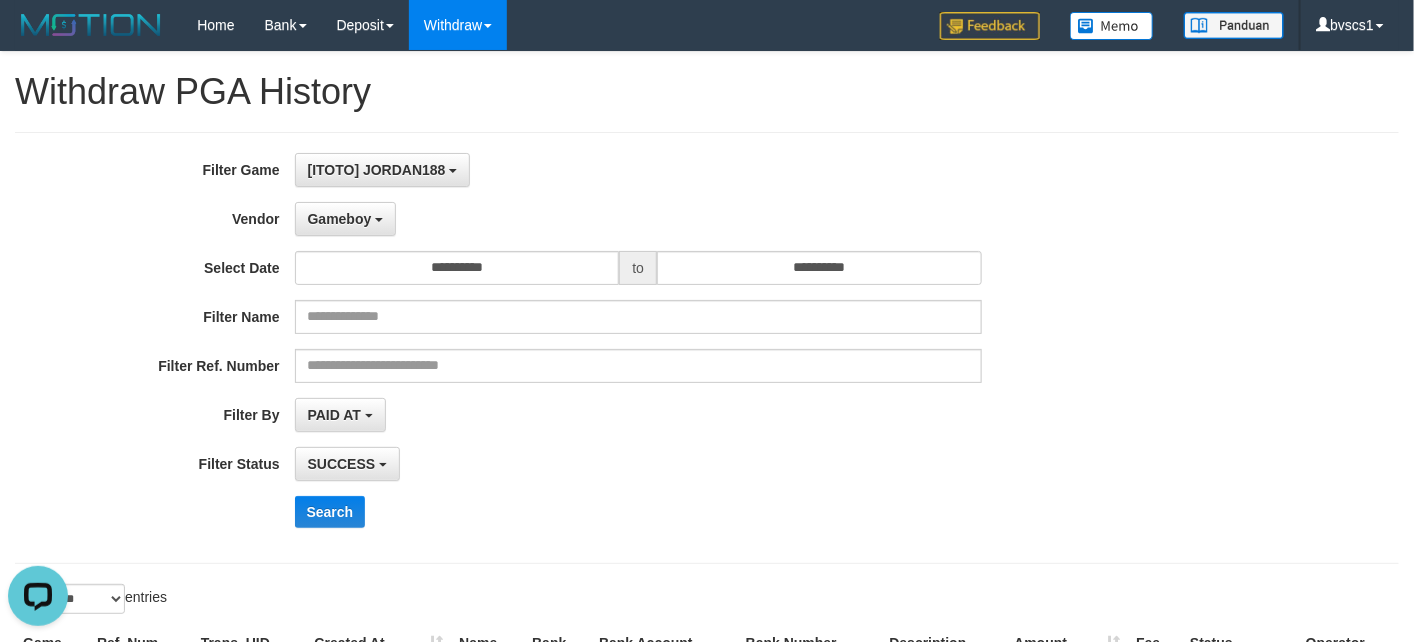 click on "**********" at bounding box center (589, 348) 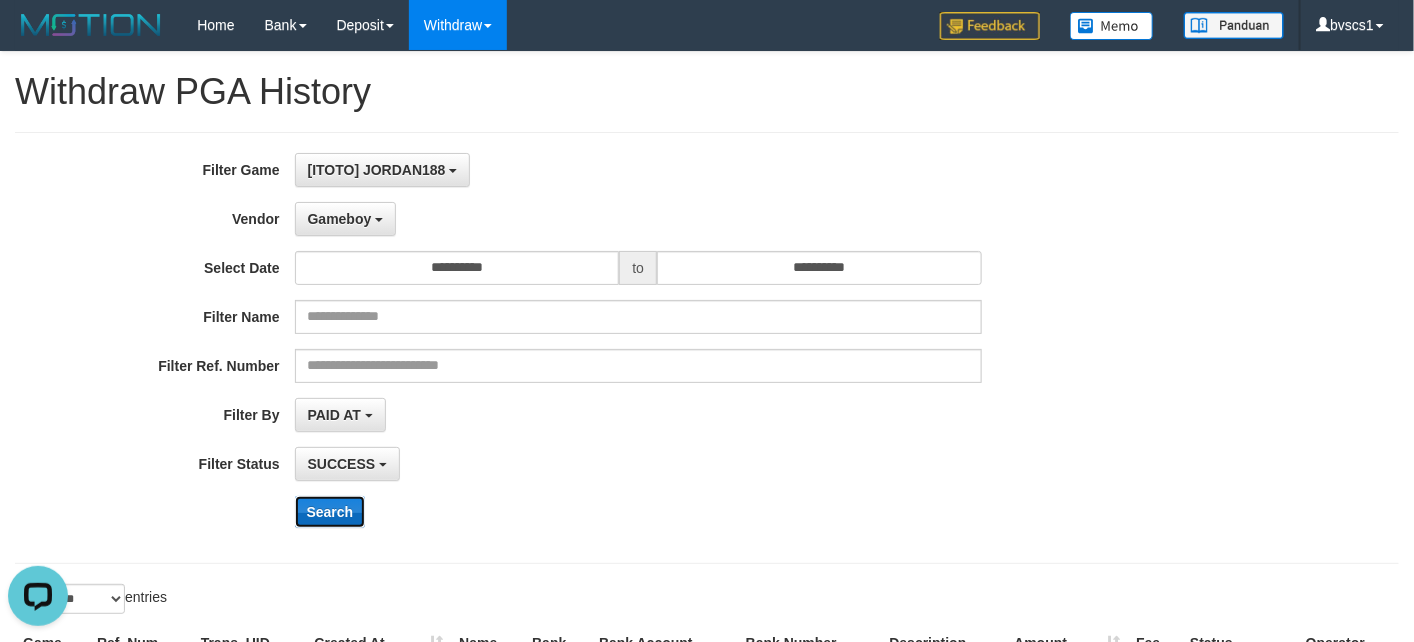 click on "Search" at bounding box center [330, 512] 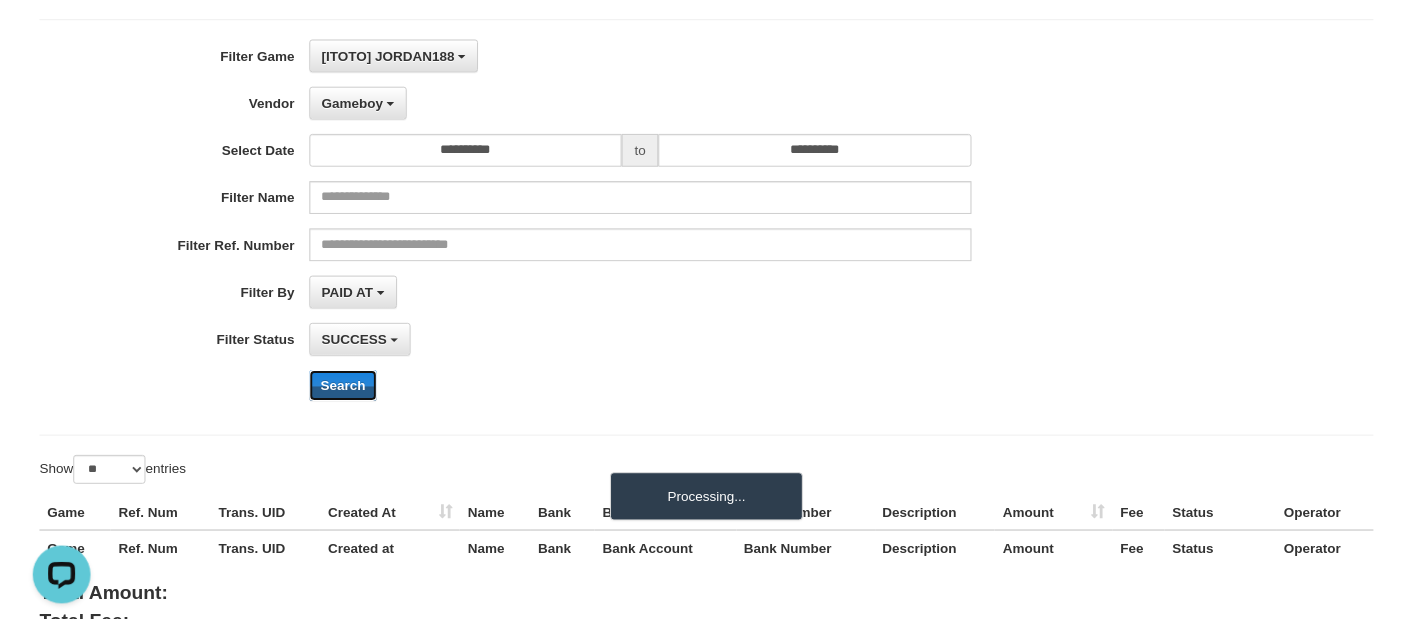 scroll, scrollTop: 244, scrollLeft: 0, axis: vertical 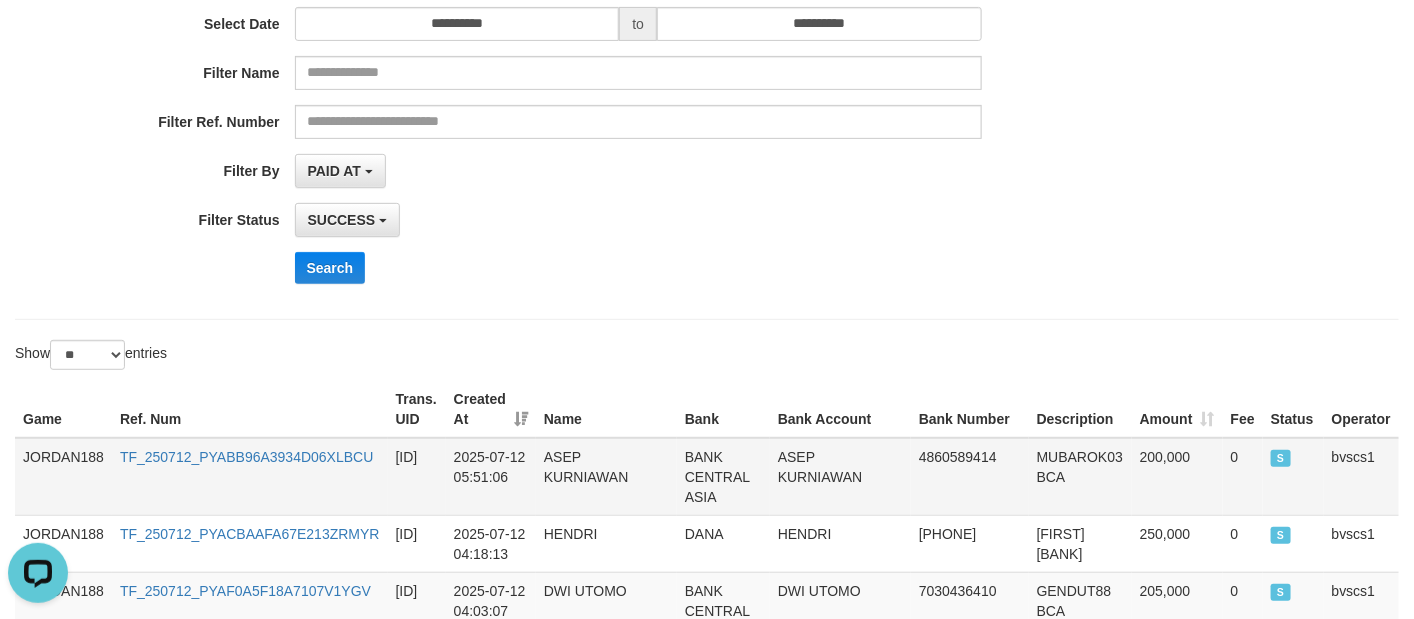 click on "200,000" at bounding box center (1177, 477) 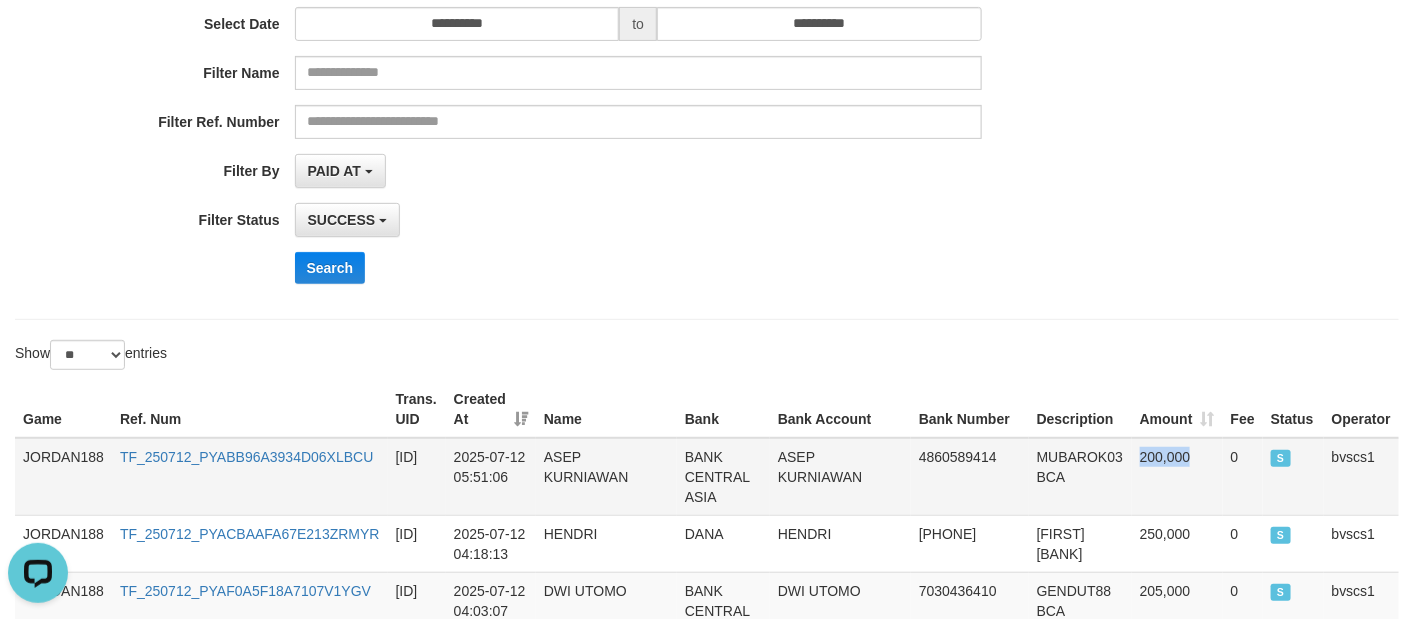 click on "200,000" at bounding box center (1177, 477) 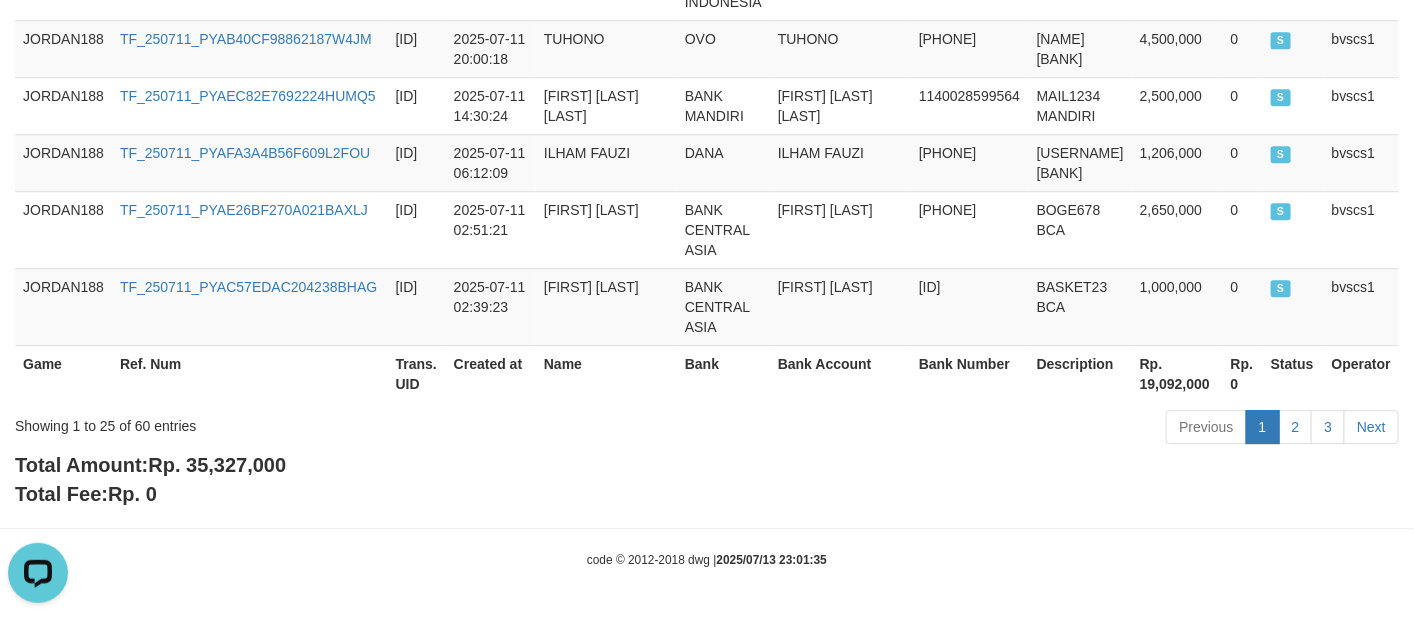 scroll, scrollTop: 2278, scrollLeft: 0, axis: vertical 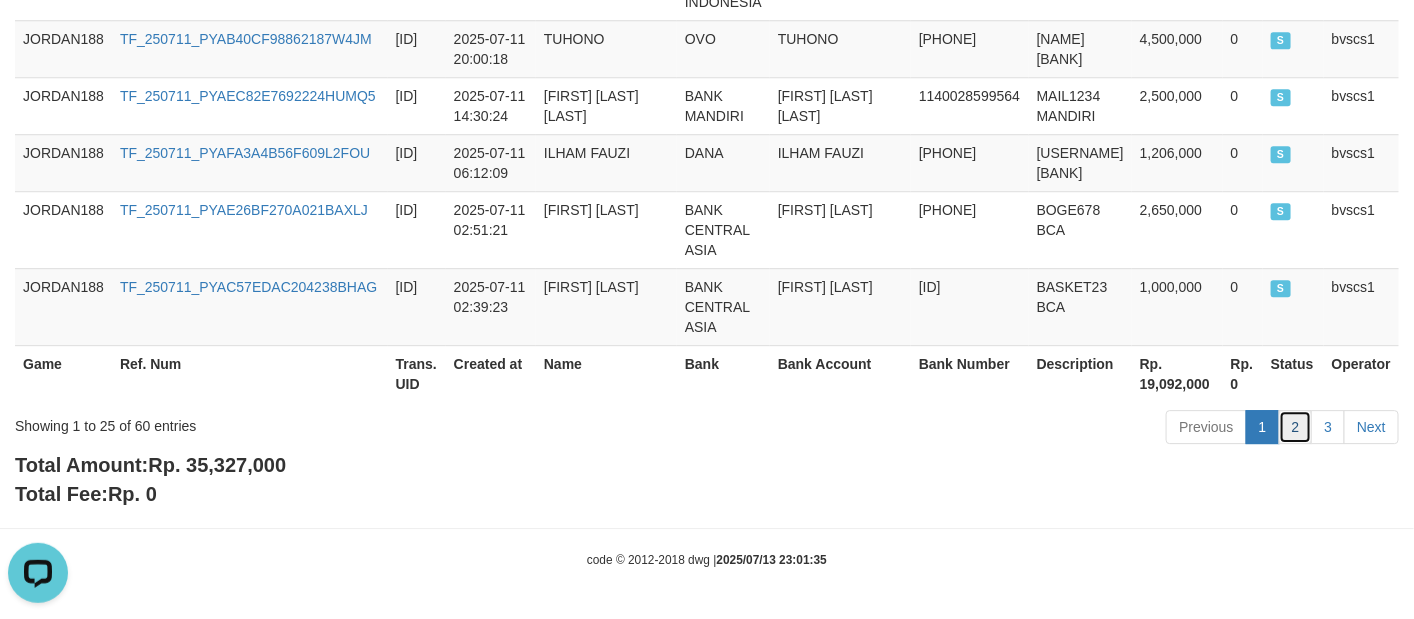 click on "2" at bounding box center (1296, 427) 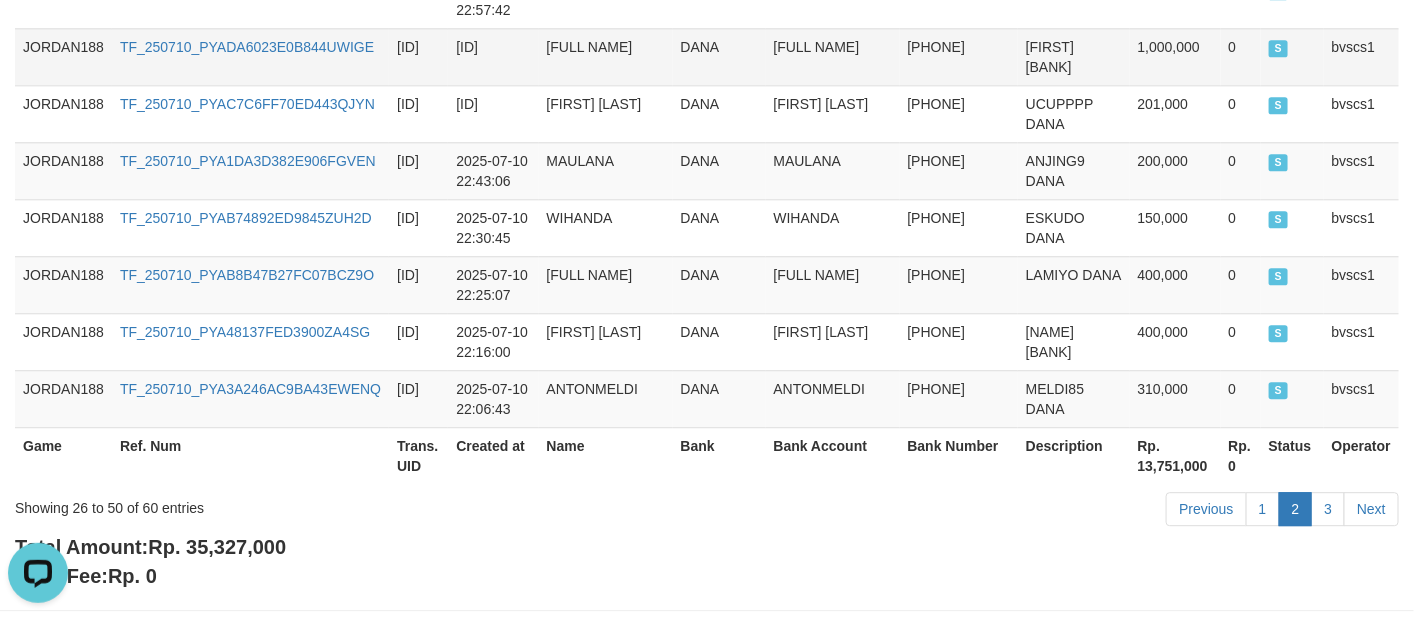 scroll, scrollTop: 2278, scrollLeft: 0, axis: vertical 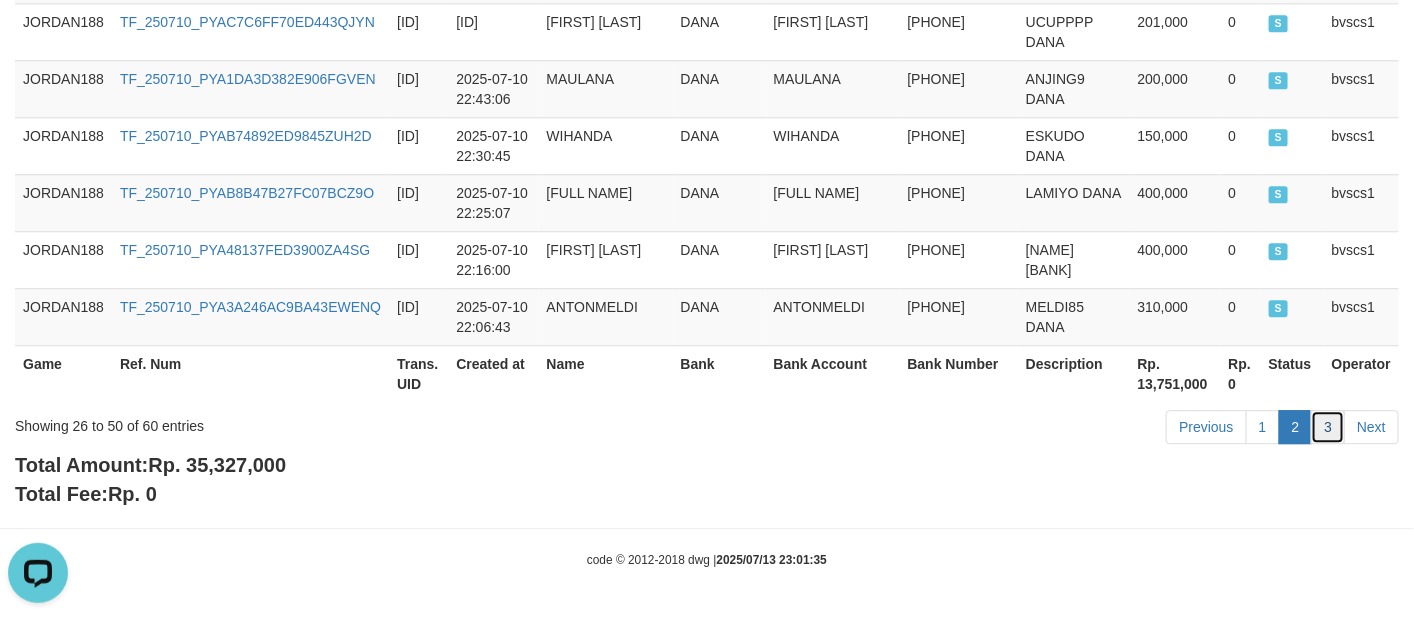 click on "3" at bounding box center (1328, 427) 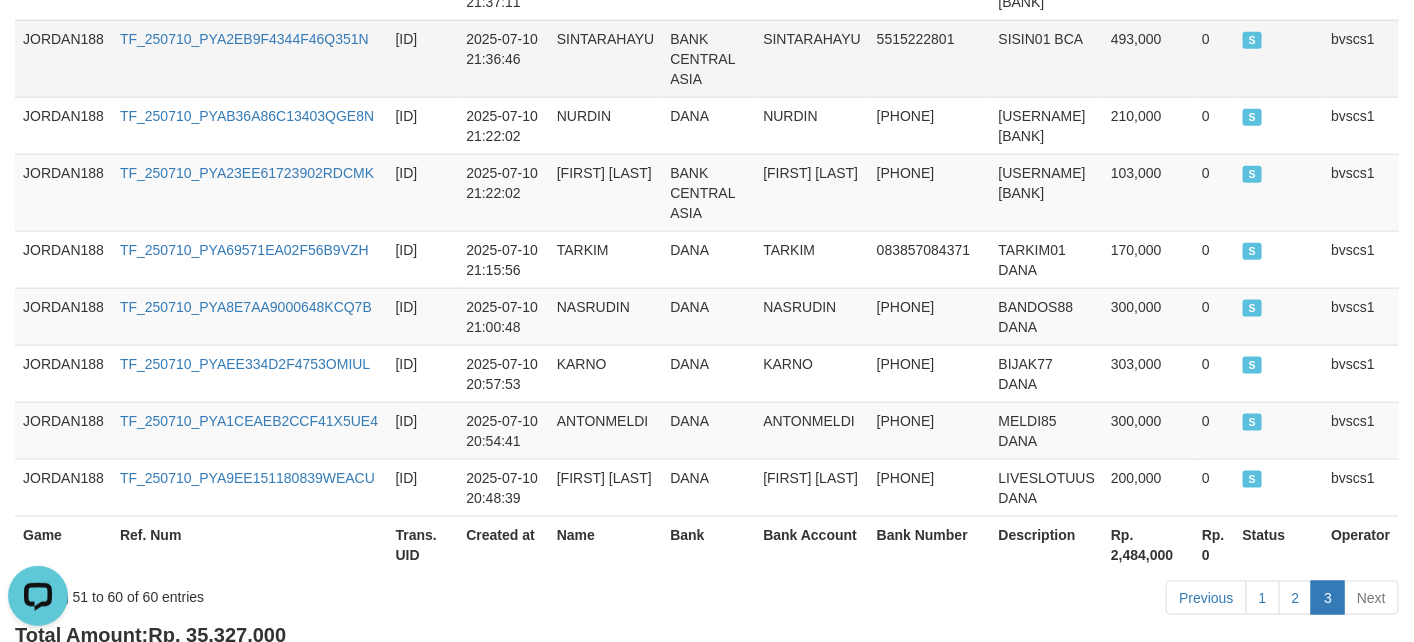 scroll, scrollTop: 795, scrollLeft: 0, axis: vertical 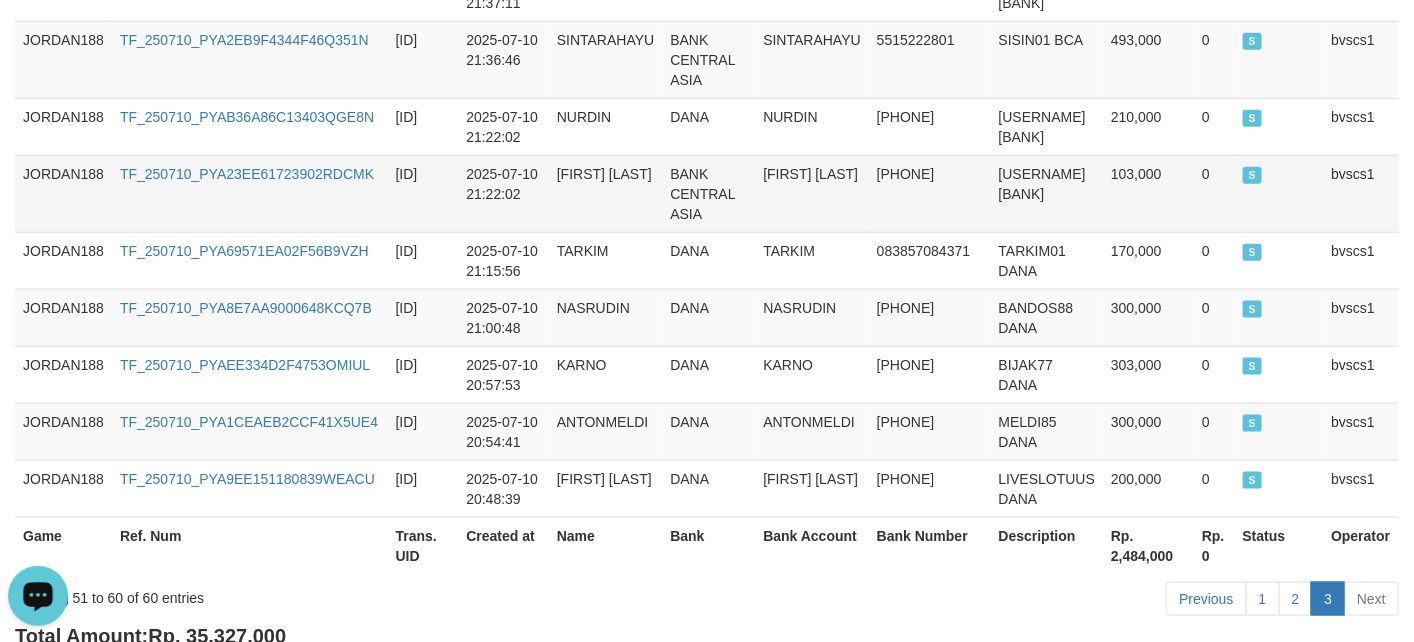click on "RAHAYU SIHITE" at bounding box center (606, 193) 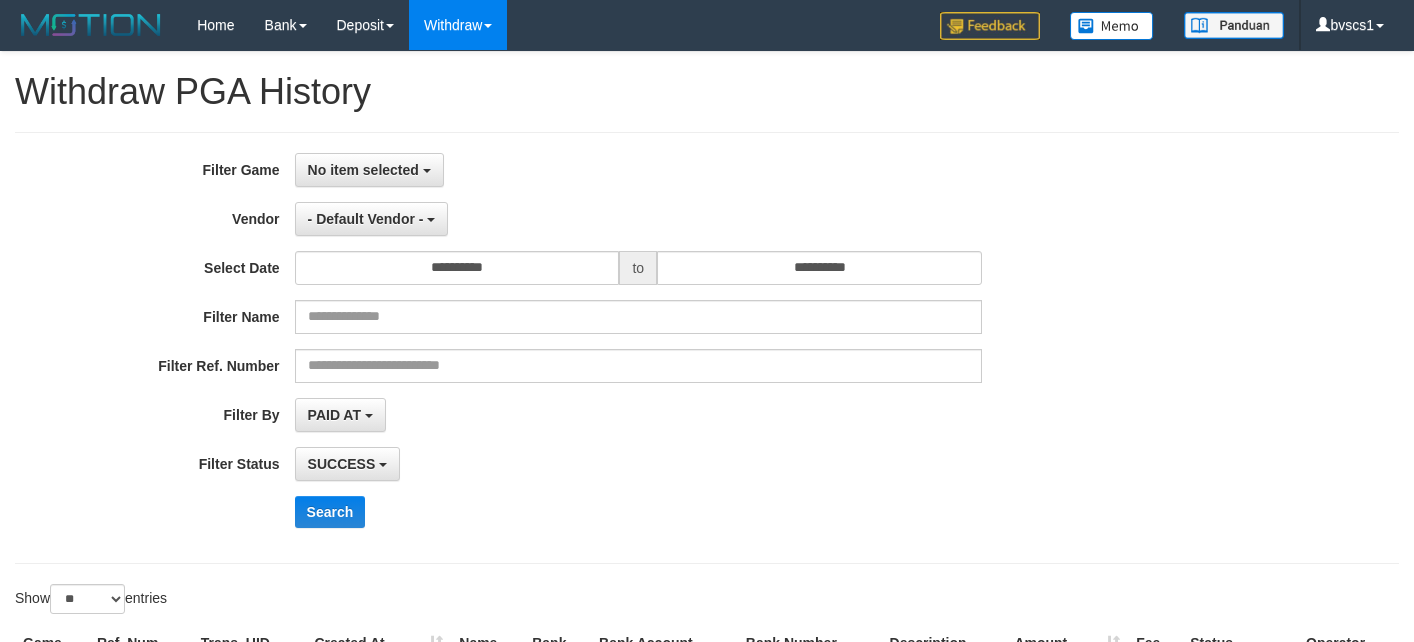 select 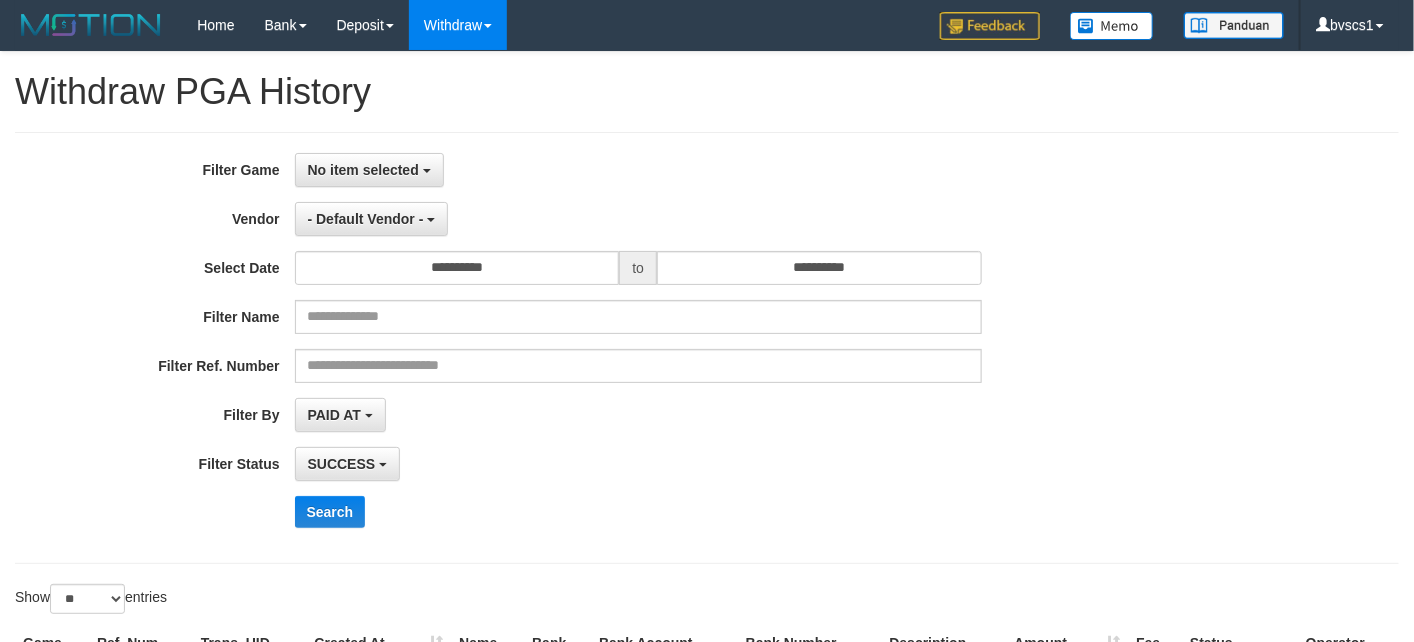 scroll, scrollTop: 244, scrollLeft: 0, axis: vertical 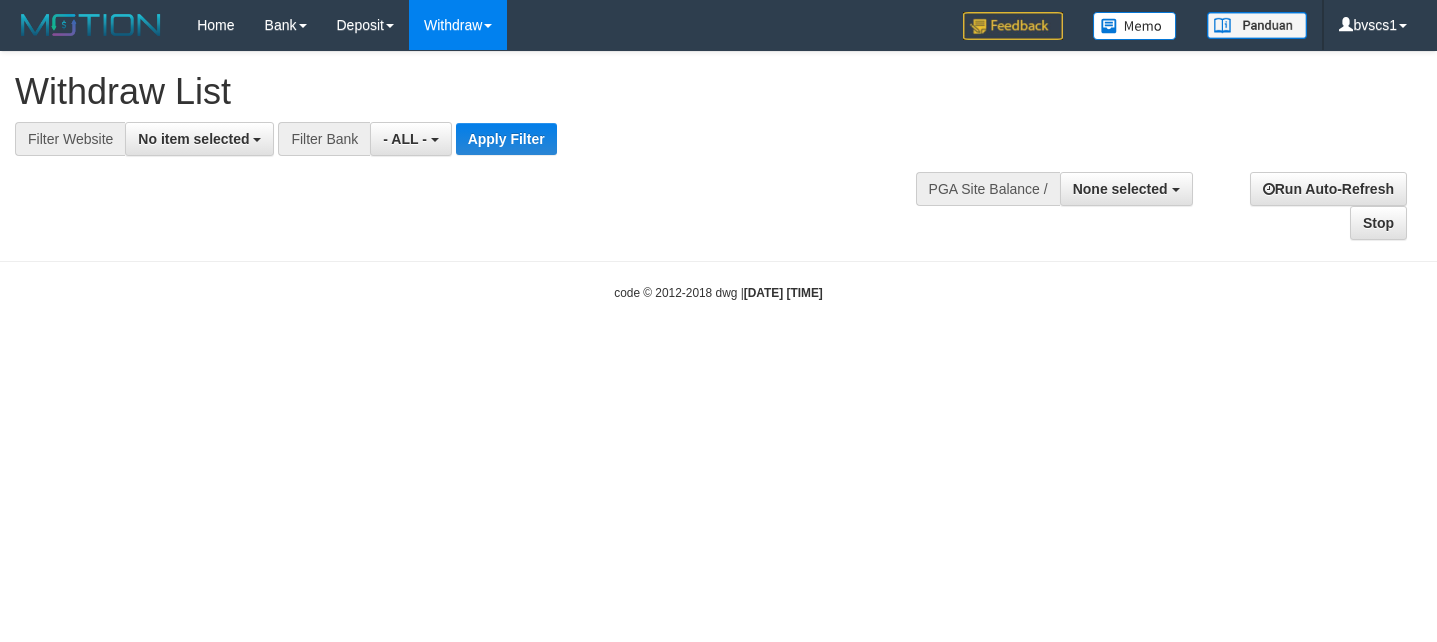 select 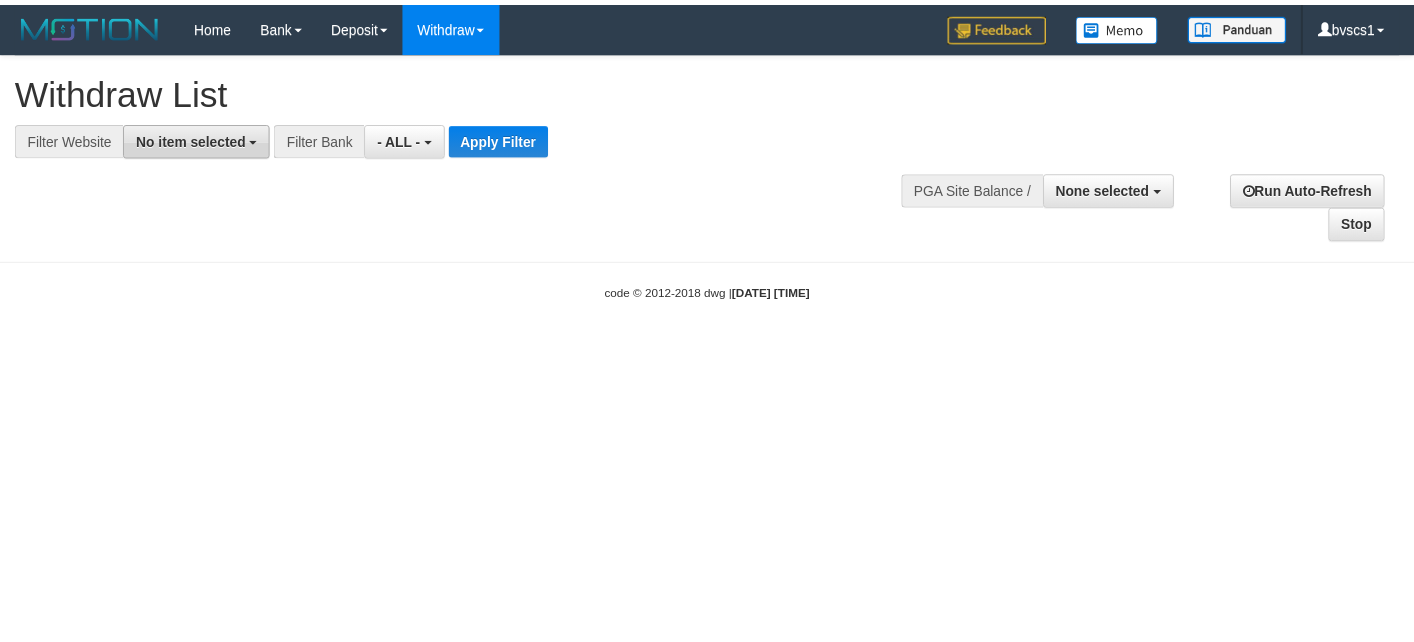 scroll, scrollTop: 0, scrollLeft: 0, axis: both 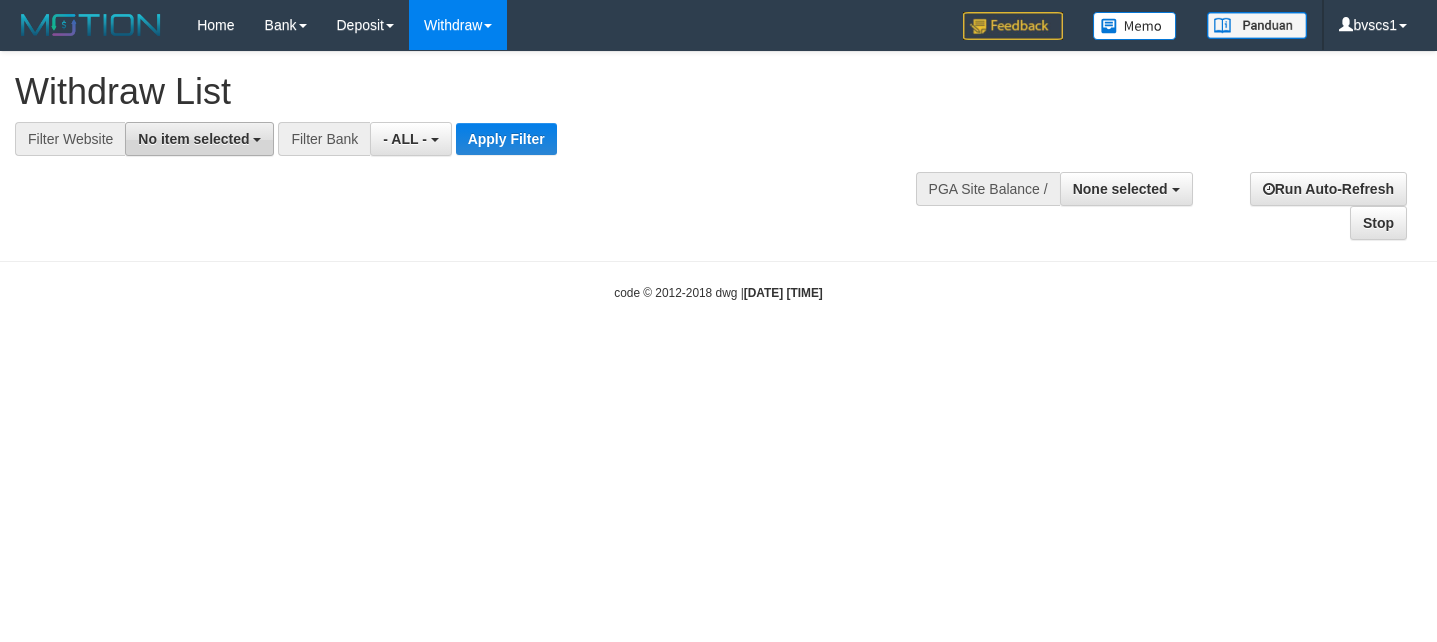 click on "No item selected" at bounding box center [193, 139] 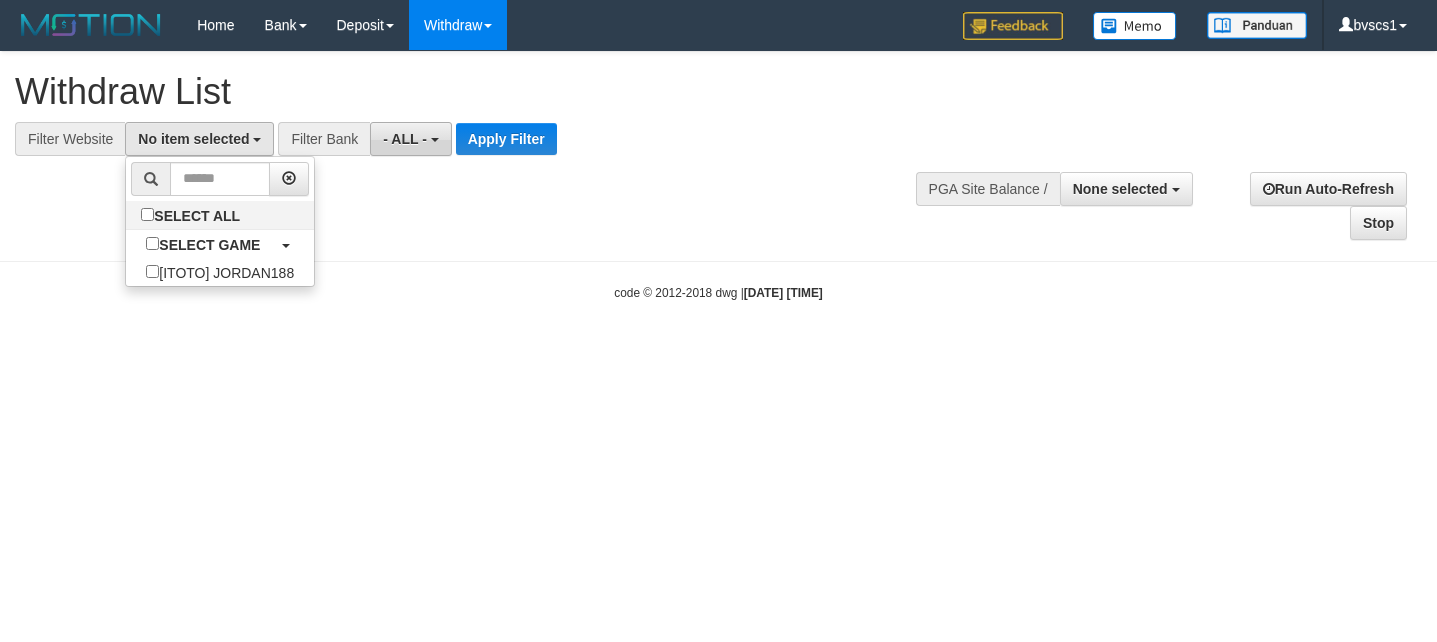 click on "- ALL -" at bounding box center [410, 139] 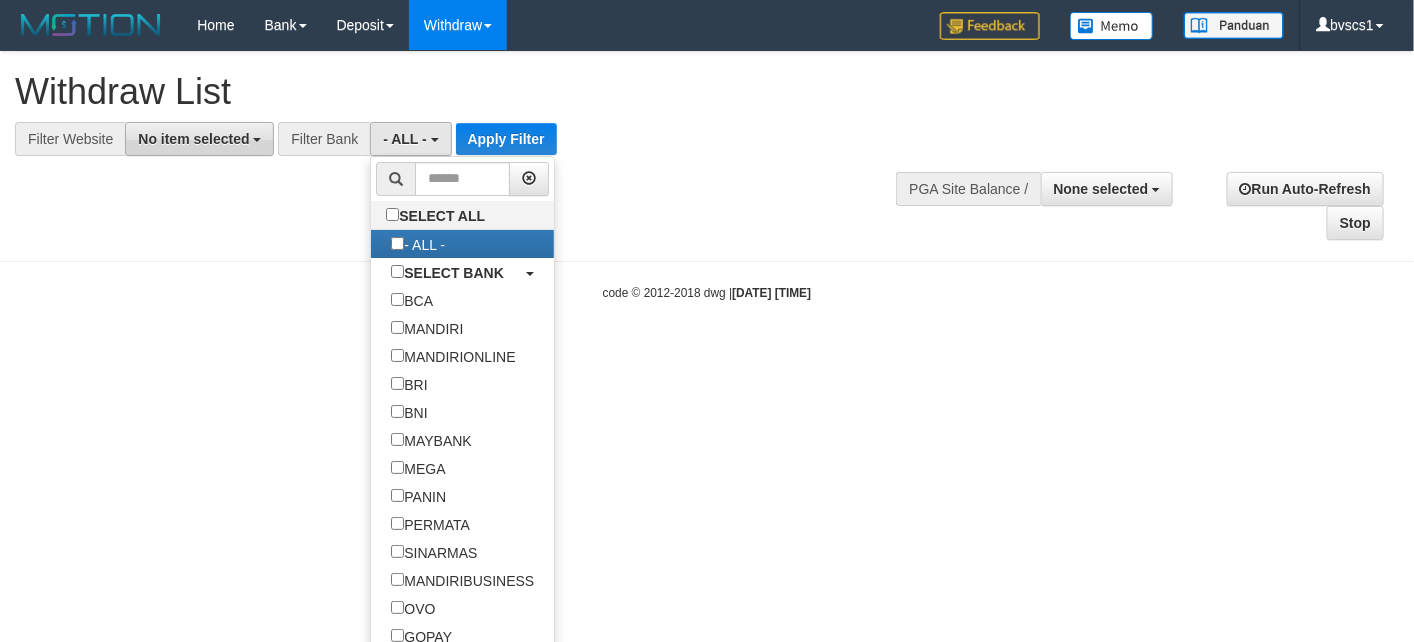 click on "No item selected" at bounding box center (193, 139) 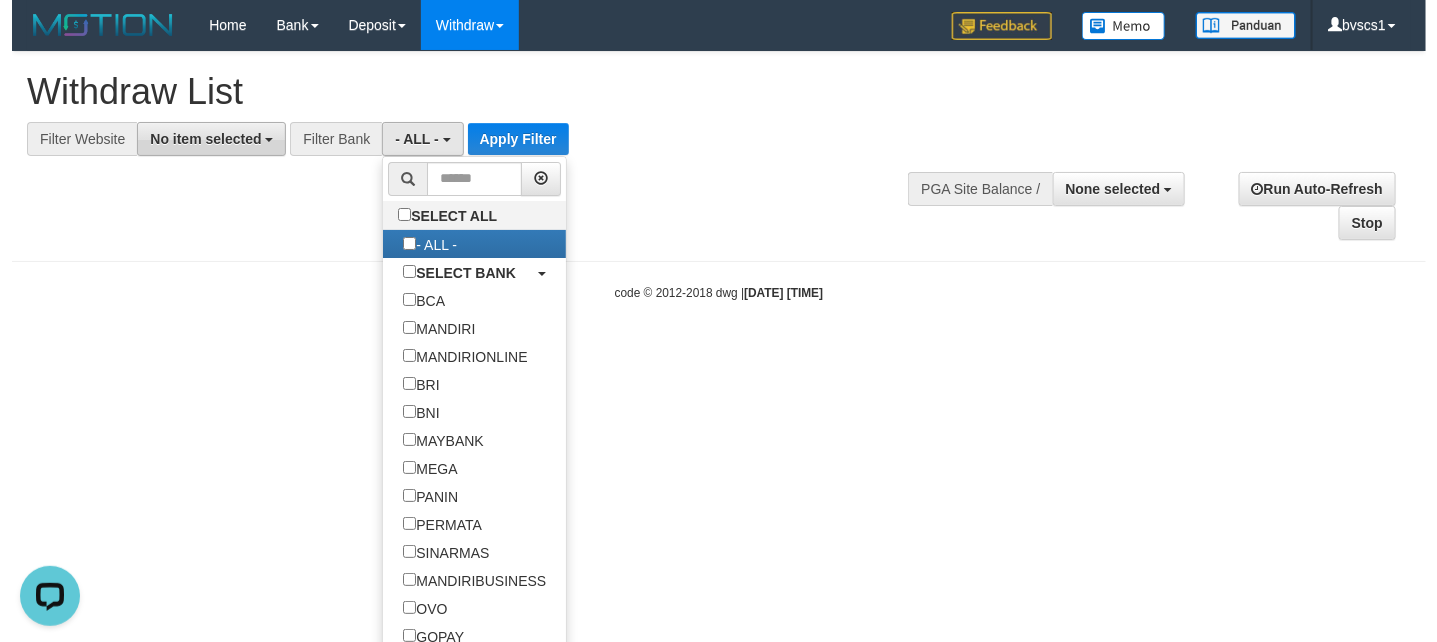 scroll, scrollTop: 0, scrollLeft: 0, axis: both 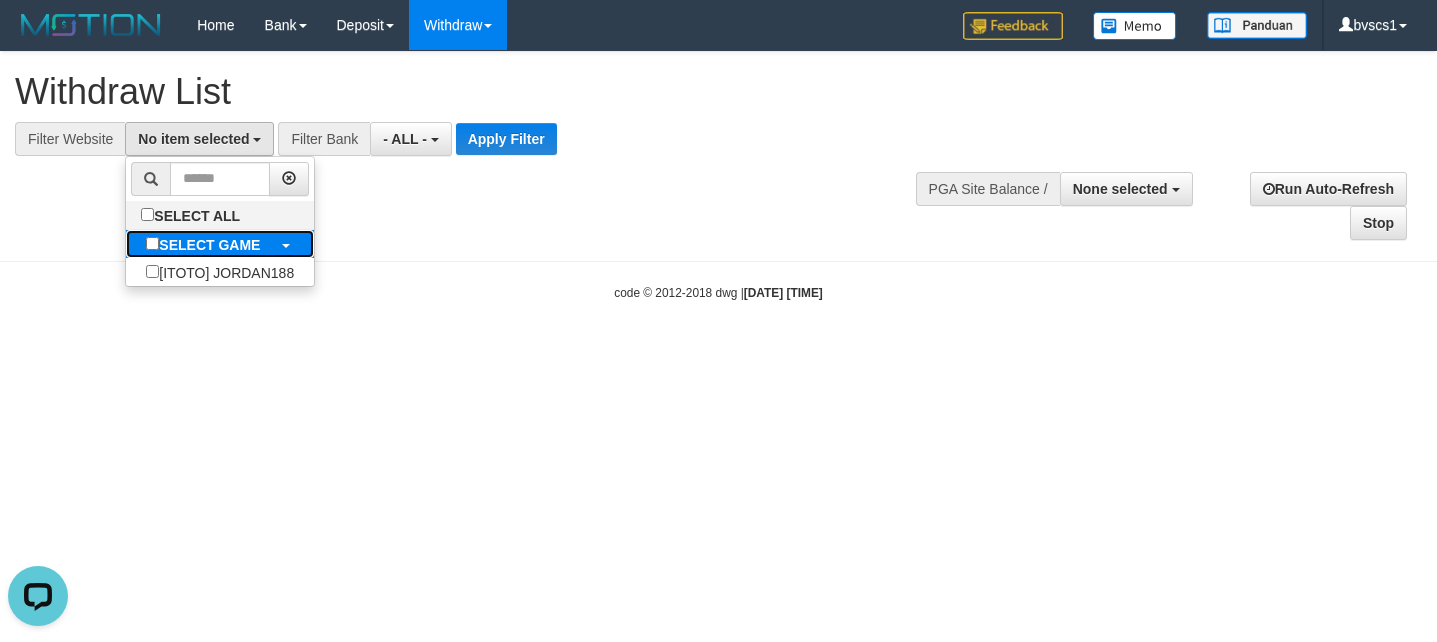 click on "SELECT GAME" at bounding box center [209, 245] 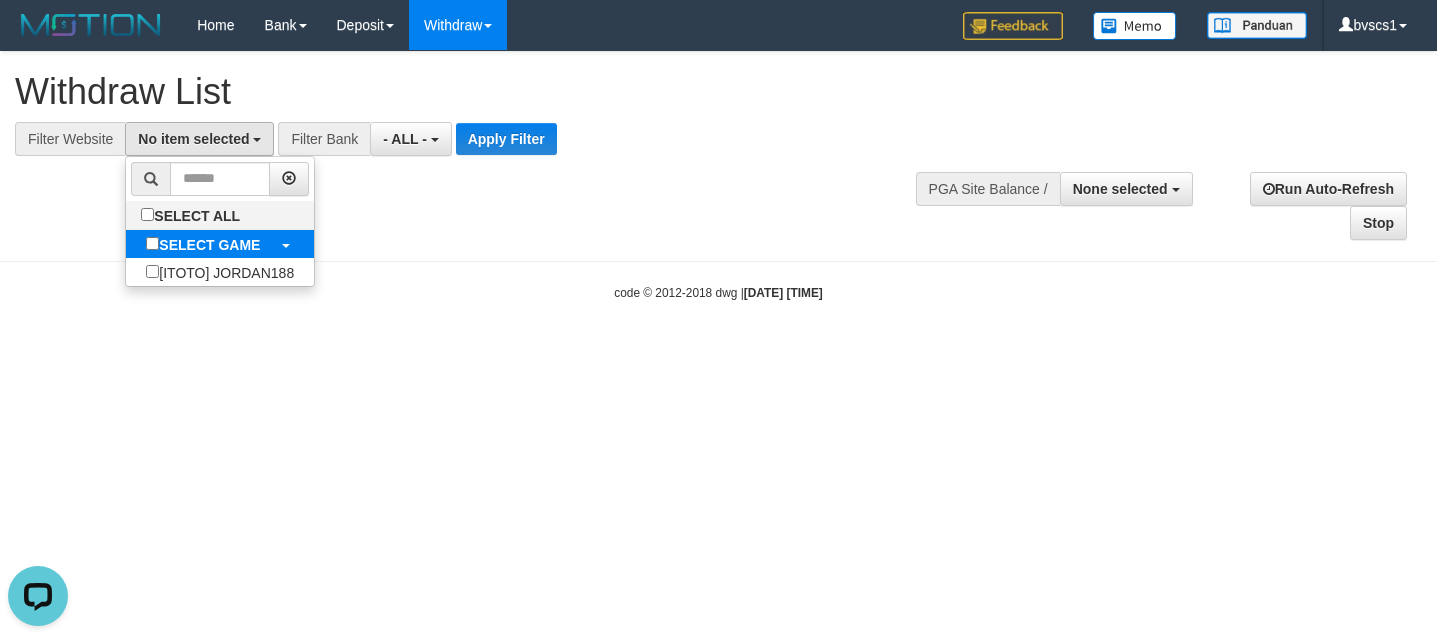 select on "****" 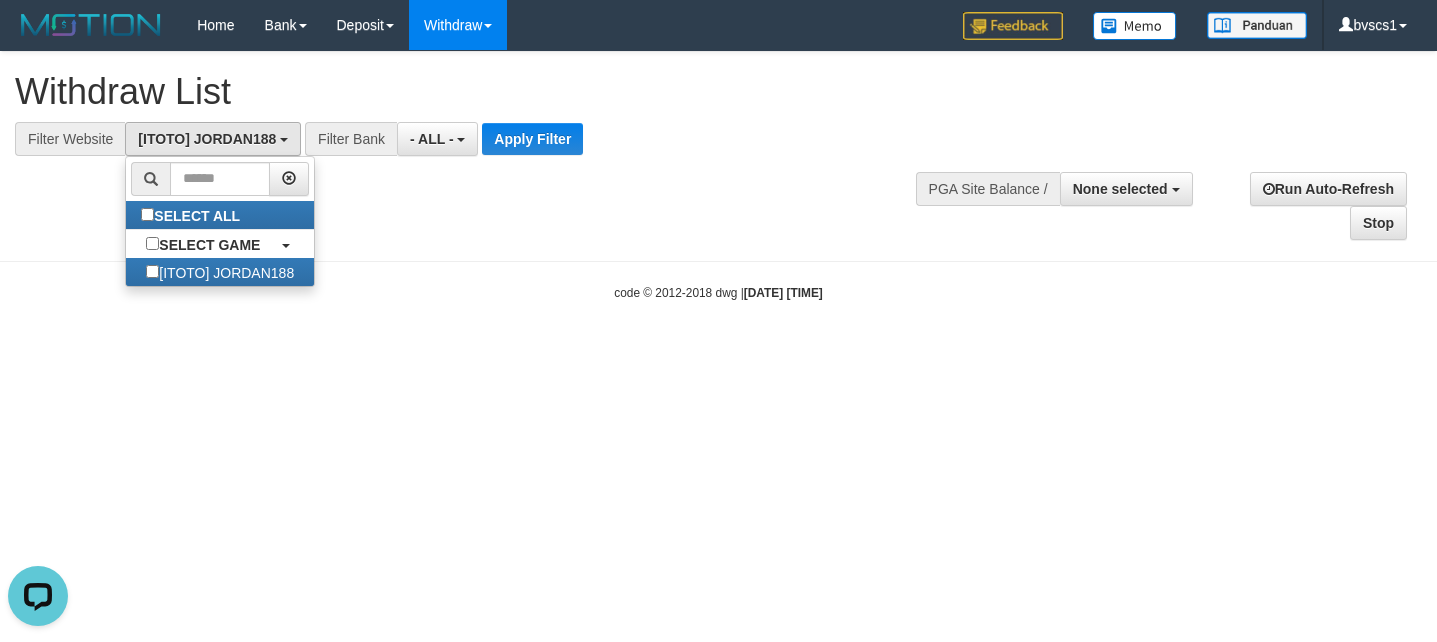 scroll, scrollTop: 18, scrollLeft: 0, axis: vertical 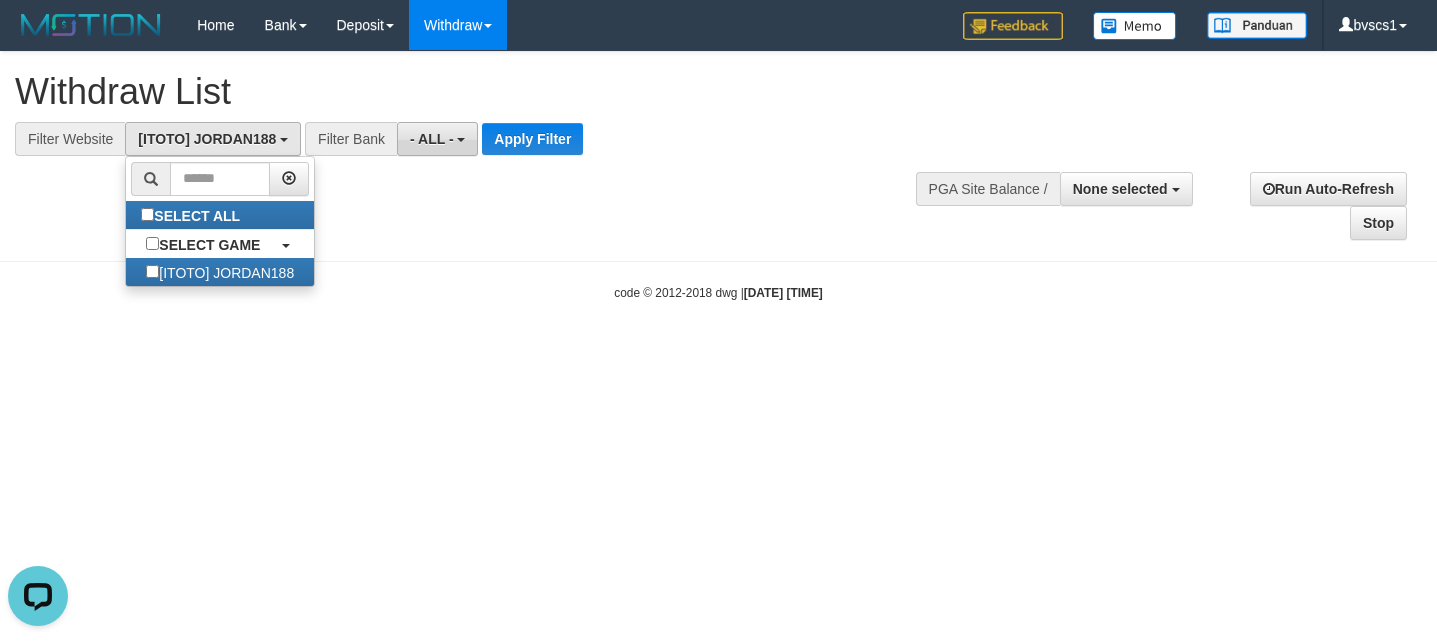 click on "- ALL -" at bounding box center (437, 139) 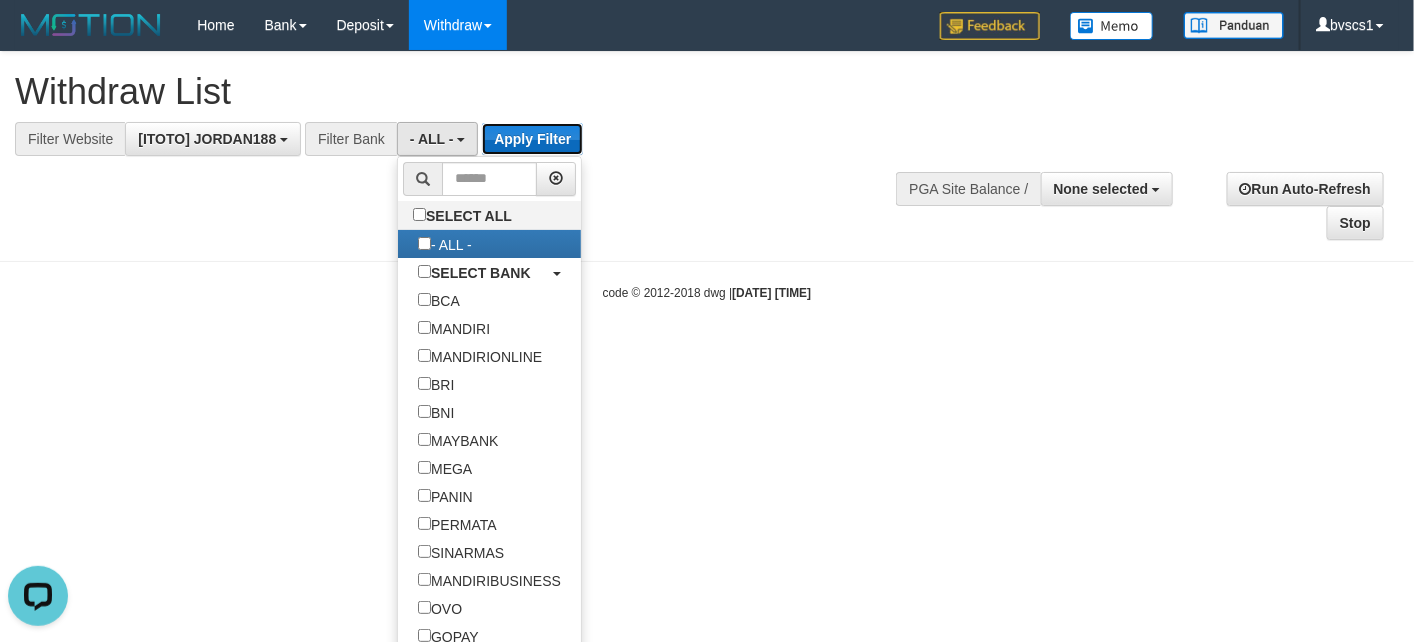 click on "Apply Filter" at bounding box center [532, 139] 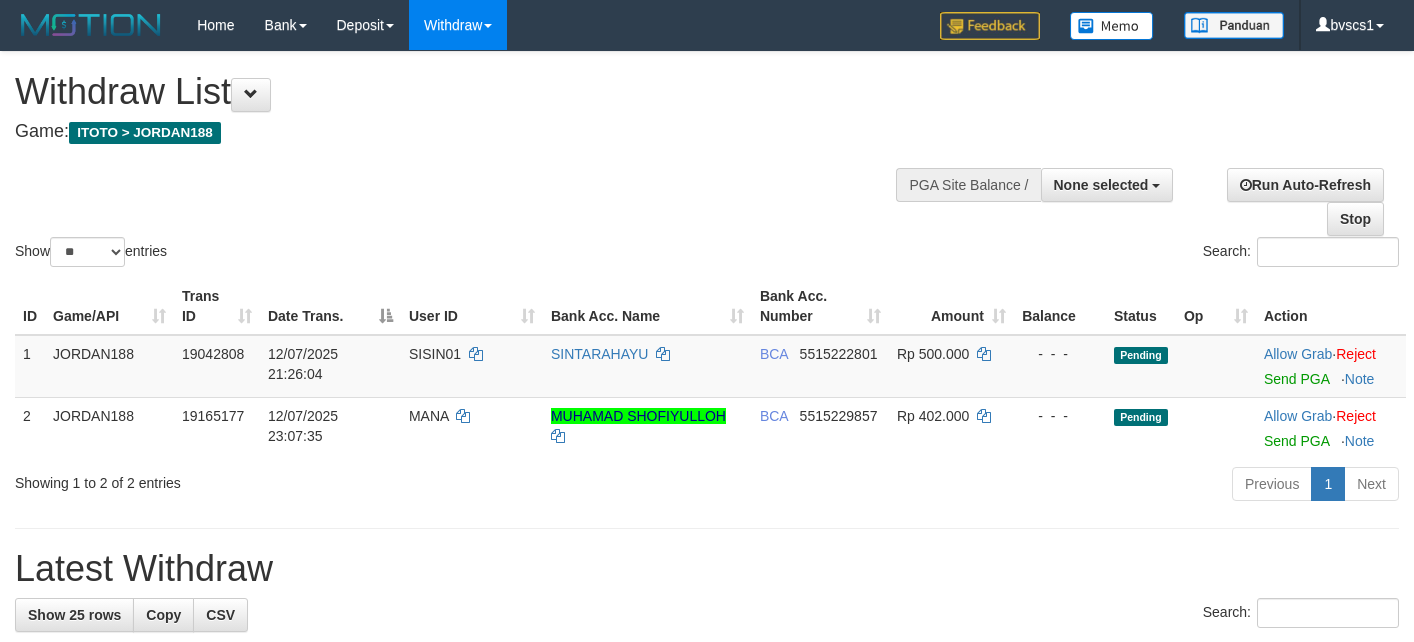 select 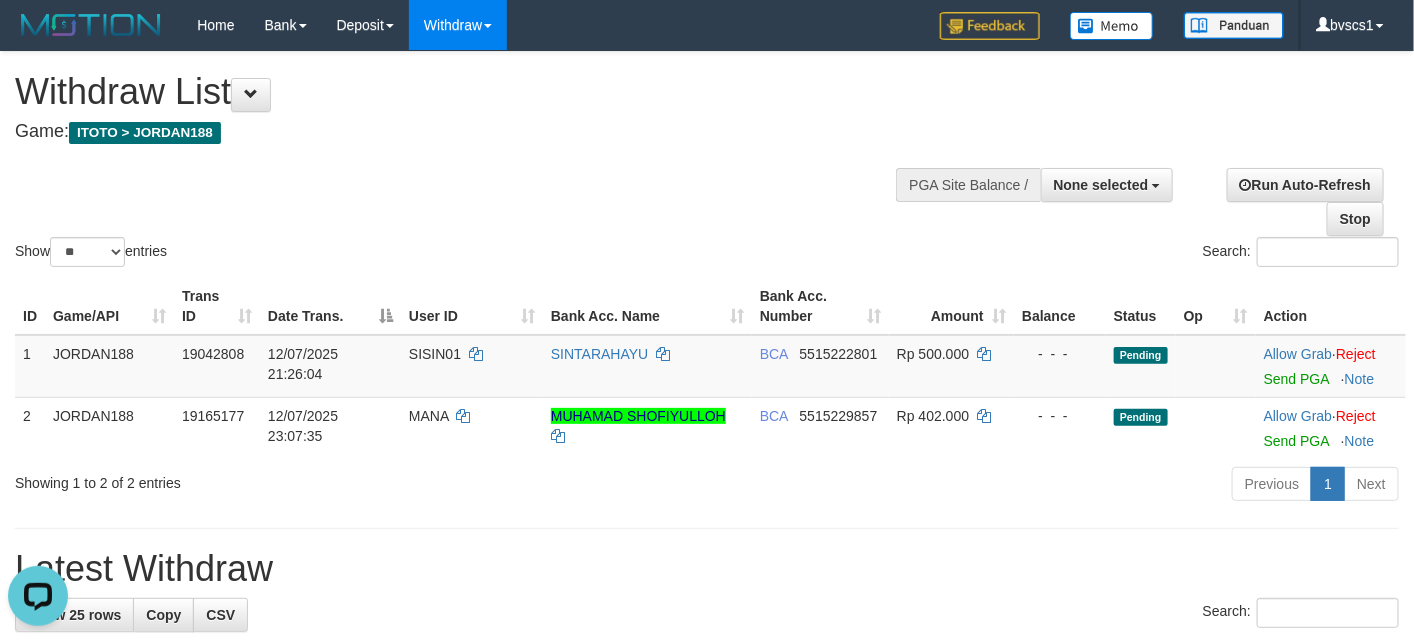 scroll, scrollTop: 0, scrollLeft: 0, axis: both 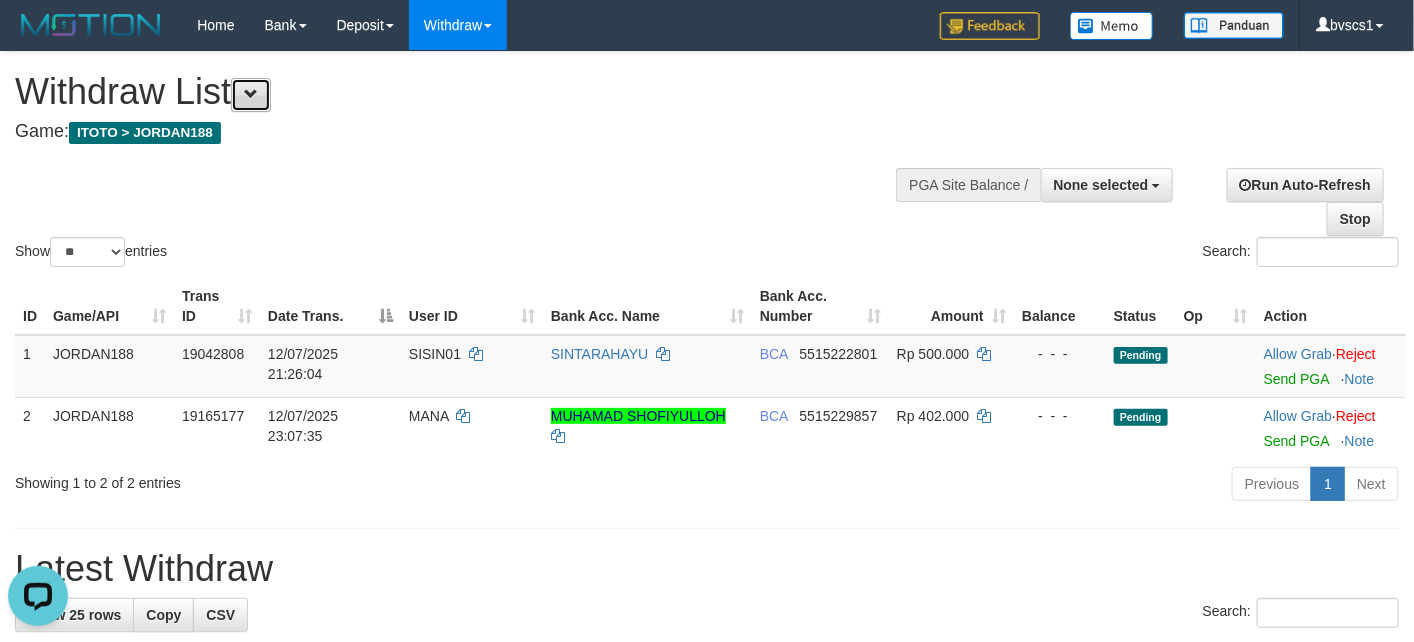 click at bounding box center [251, 94] 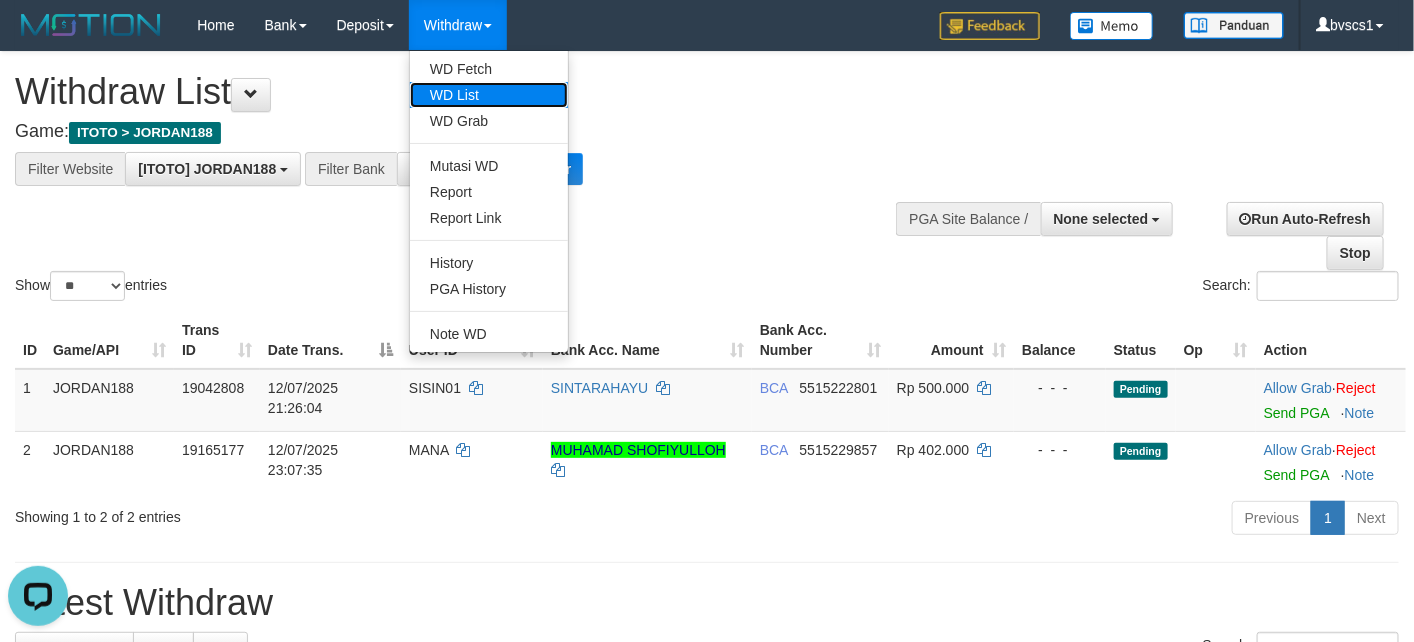 click on "WD List" at bounding box center [489, 95] 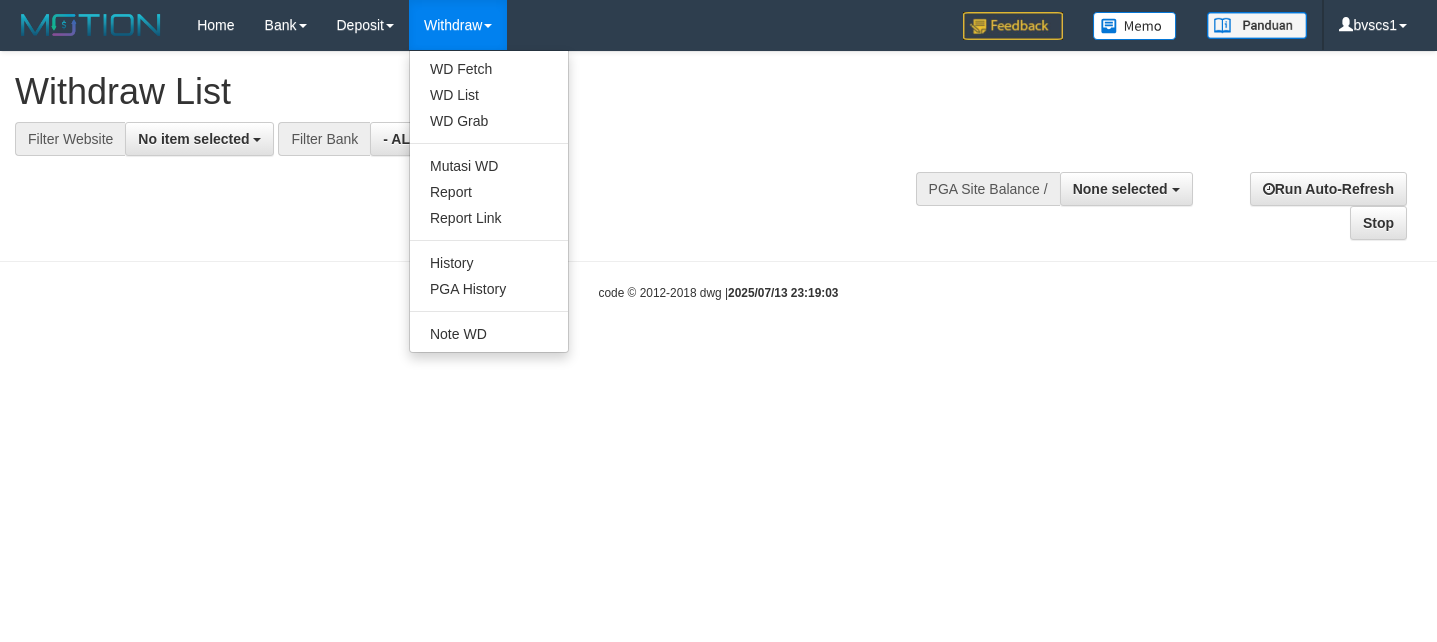 select 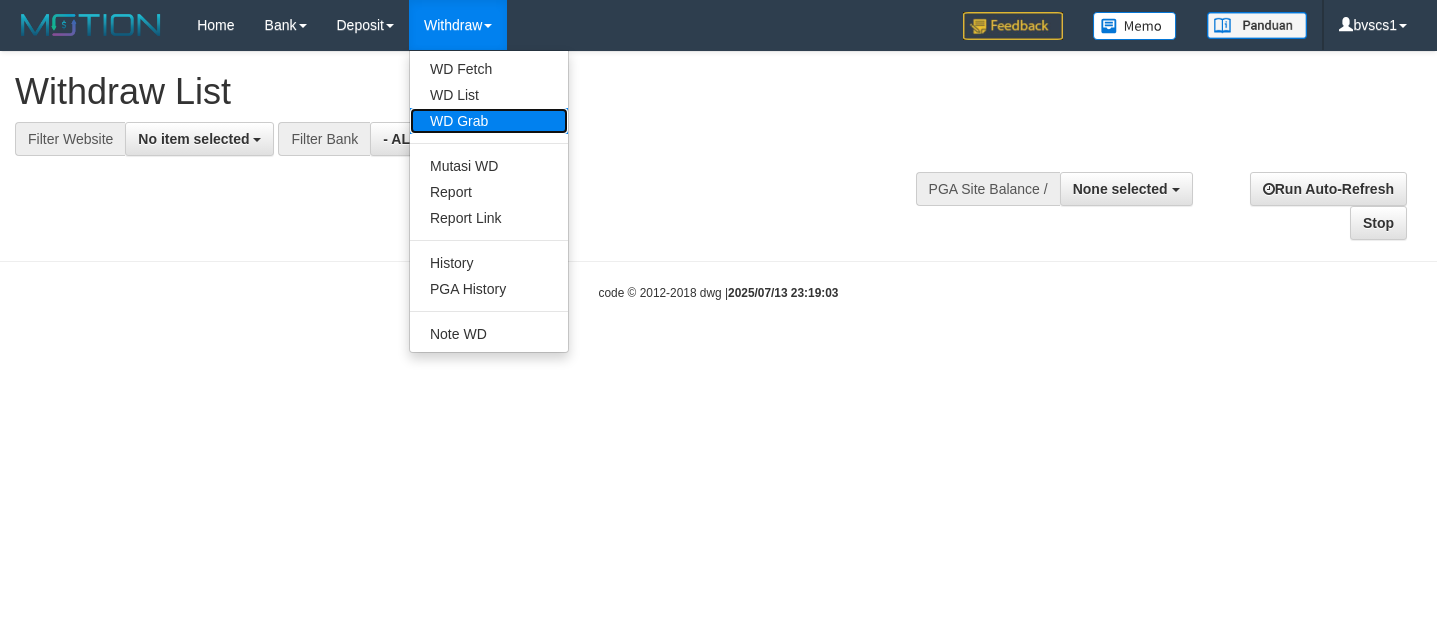 click on "WD Grab" at bounding box center [489, 121] 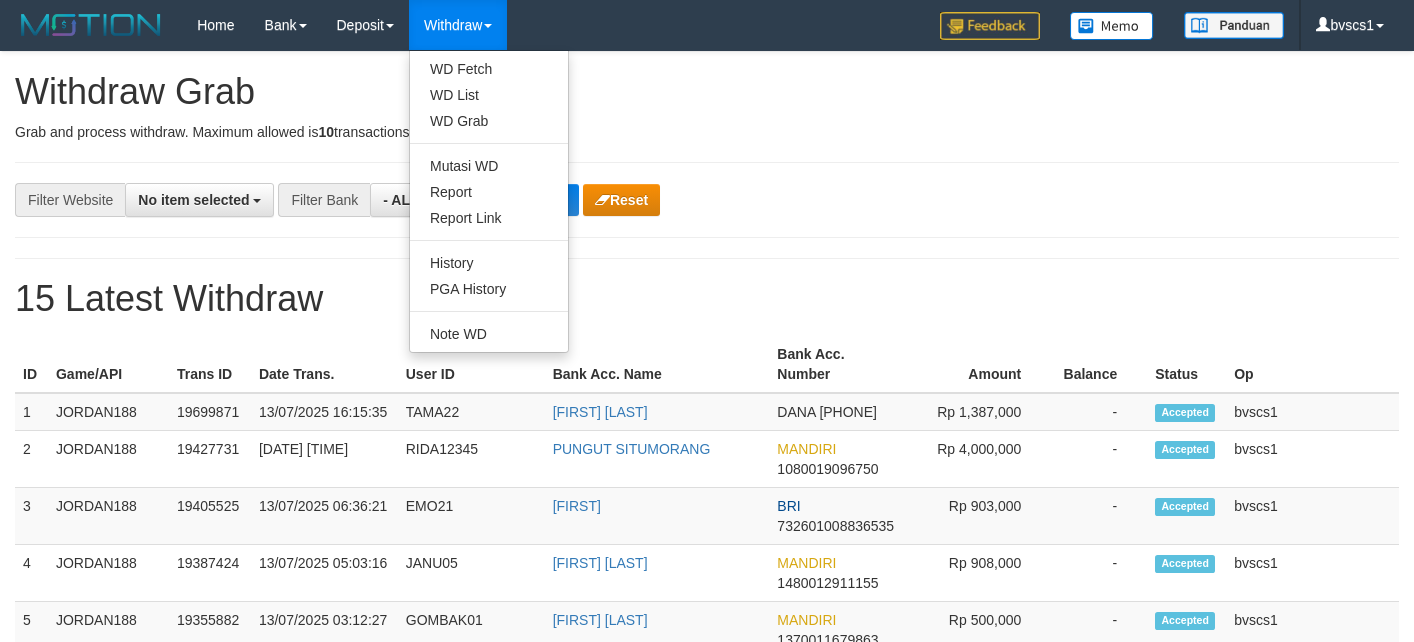select 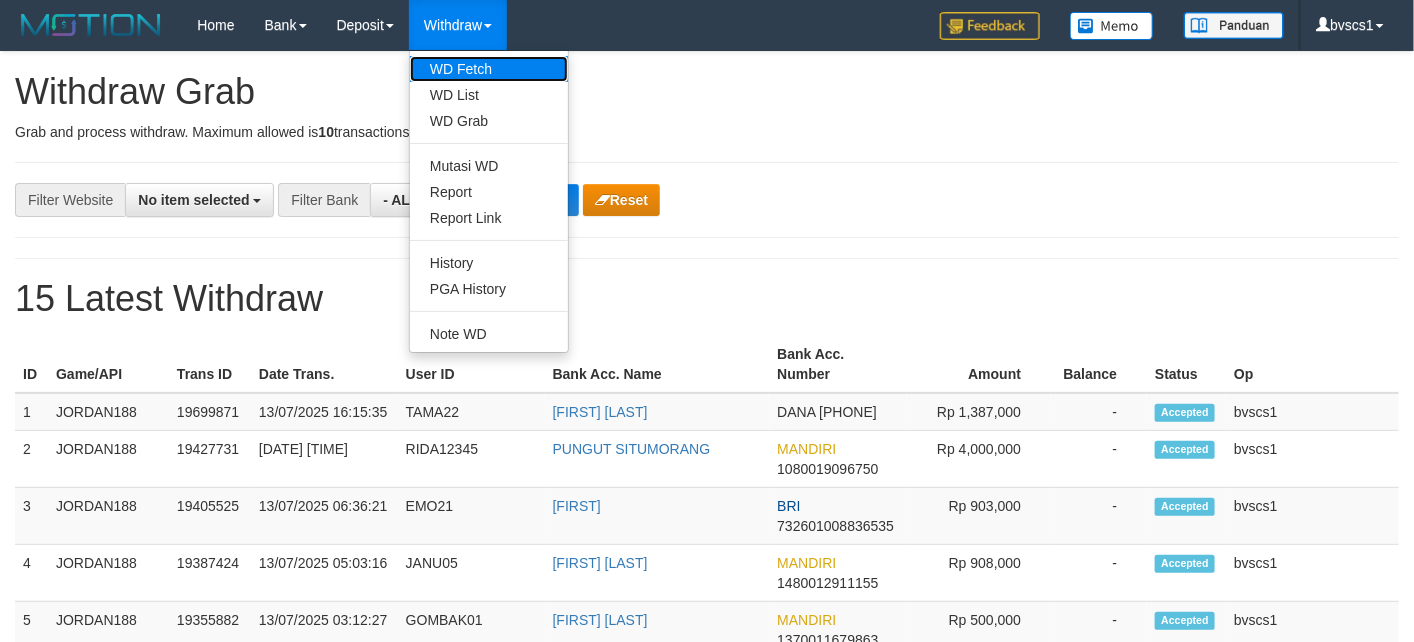 click on "WD Fetch" at bounding box center [489, 69] 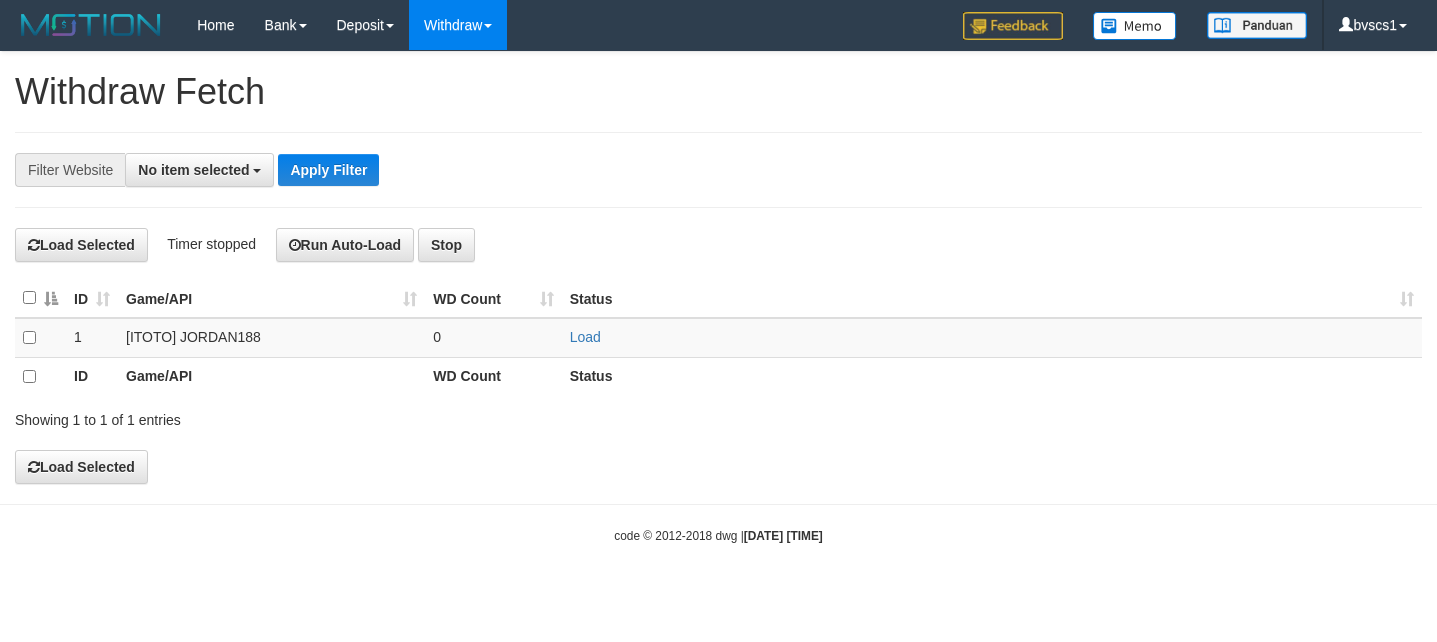select 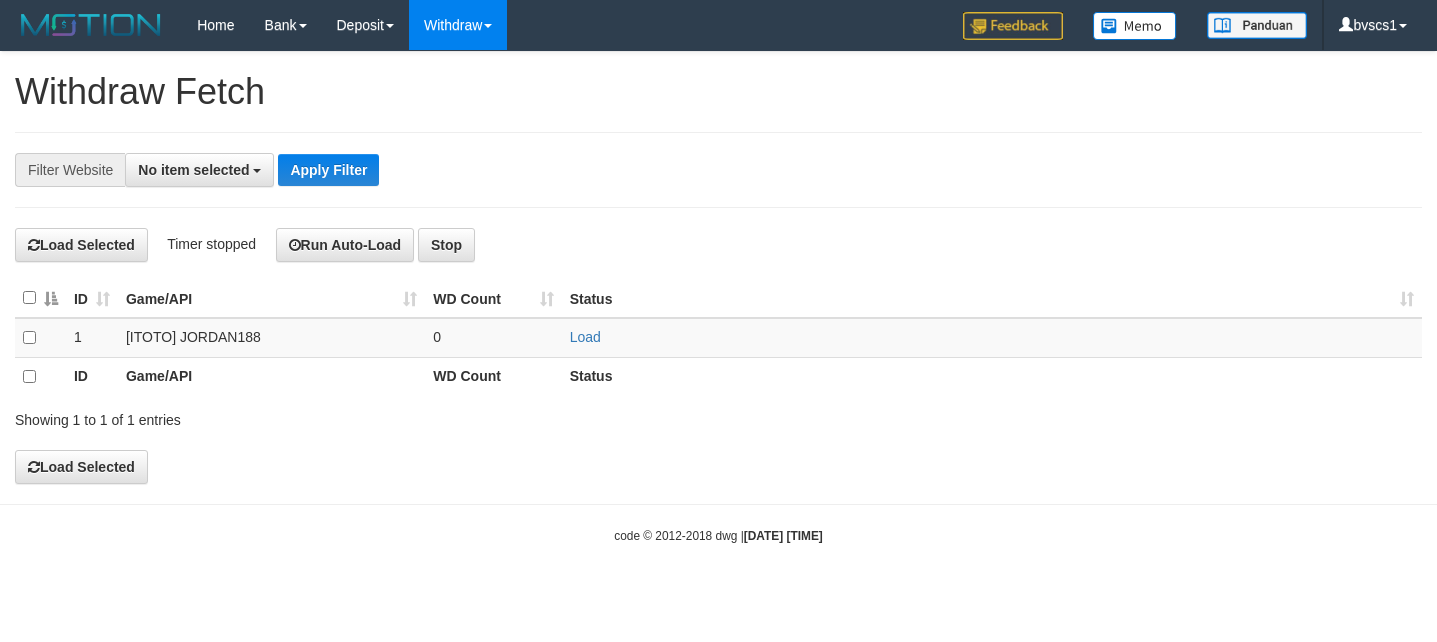 scroll, scrollTop: 0, scrollLeft: 0, axis: both 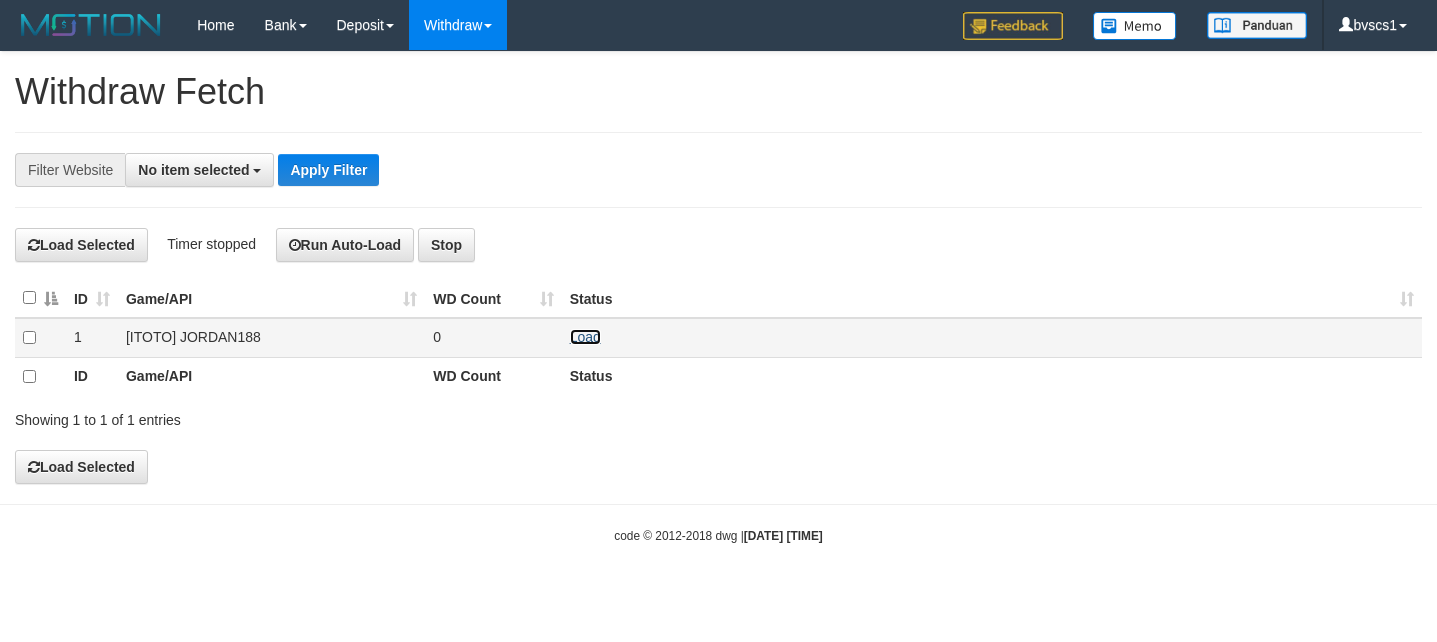 click on "Load" at bounding box center [585, 337] 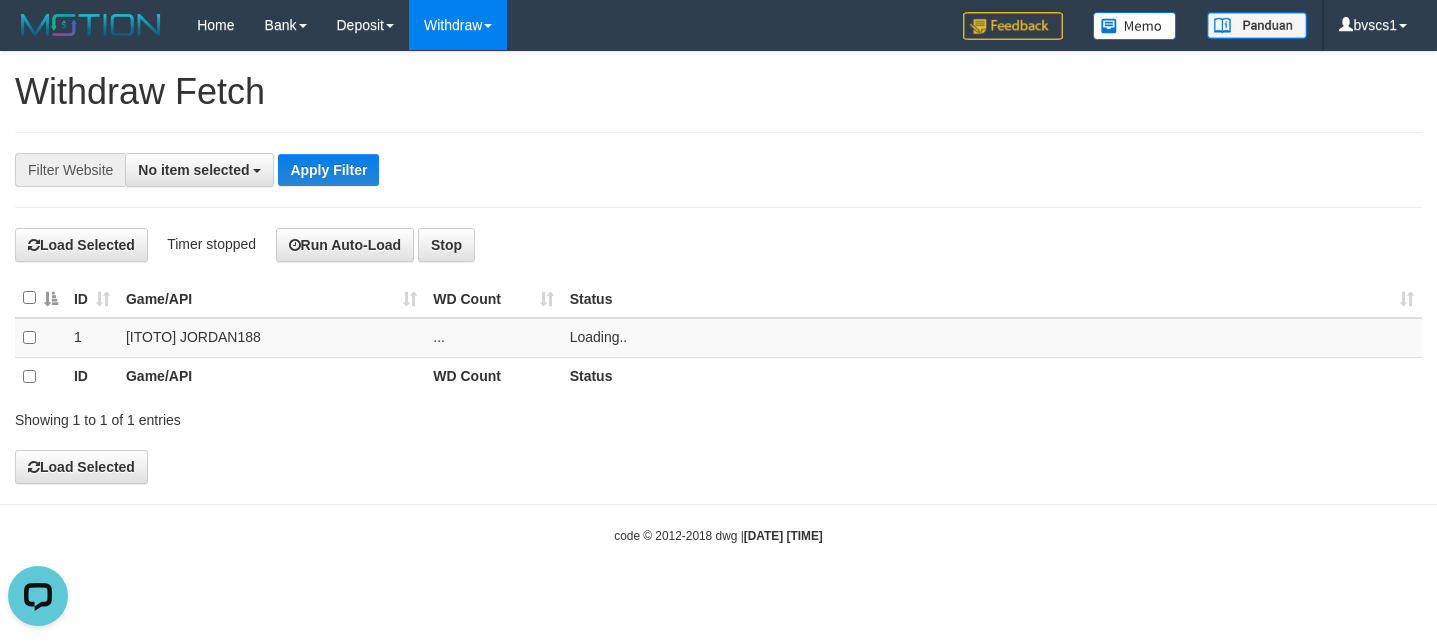 scroll, scrollTop: 0, scrollLeft: 0, axis: both 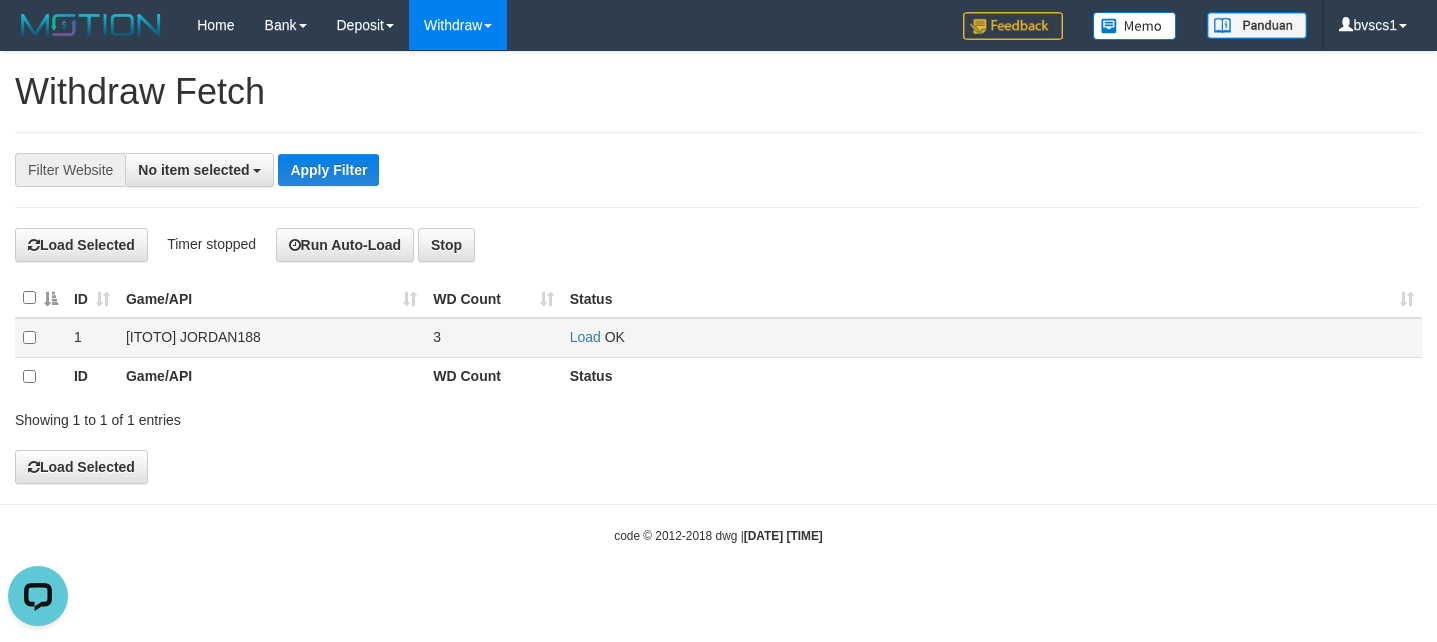 click on "Load
OK" at bounding box center [992, 337] 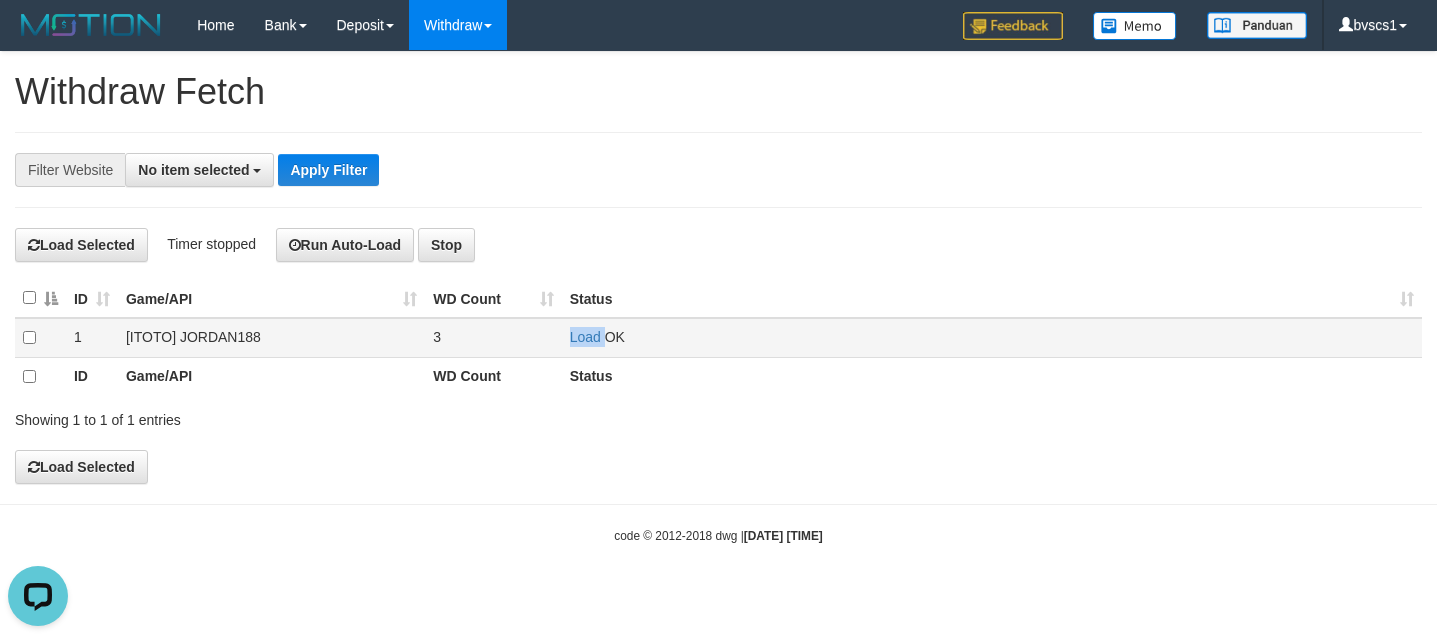 click on "Load
OK" at bounding box center (992, 337) 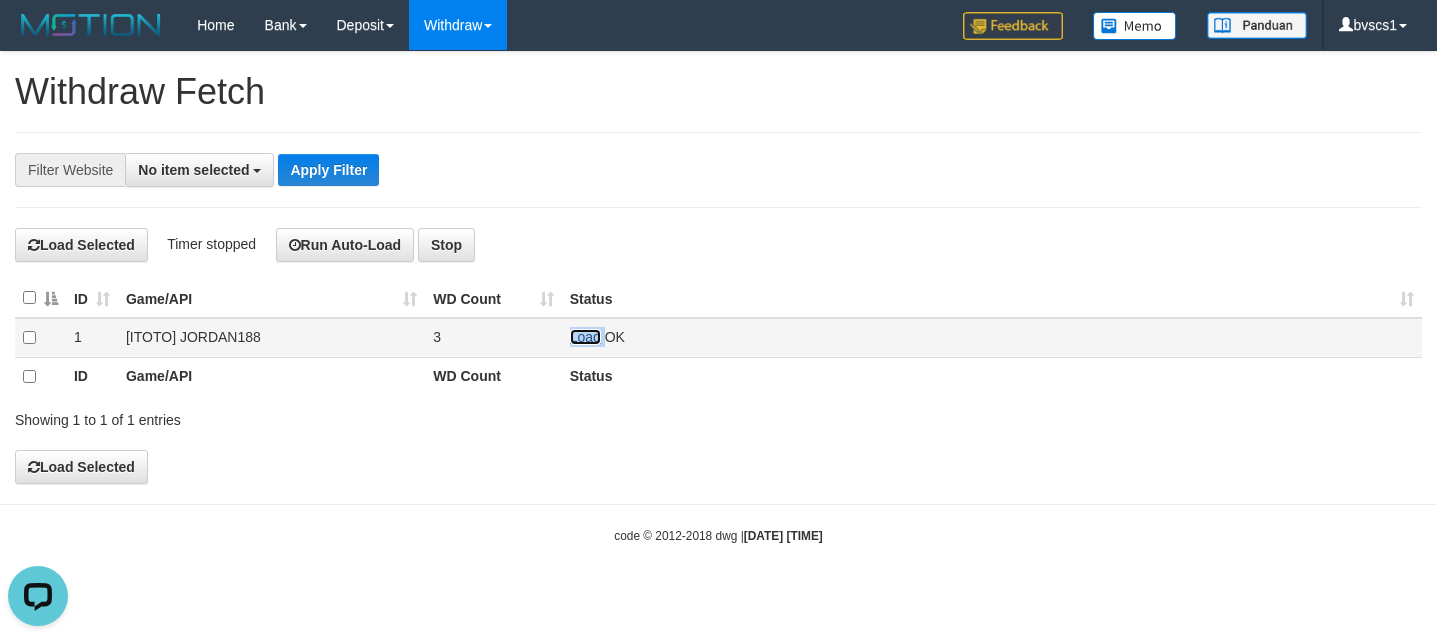 click on "Load" at bounding box center (585, 337) 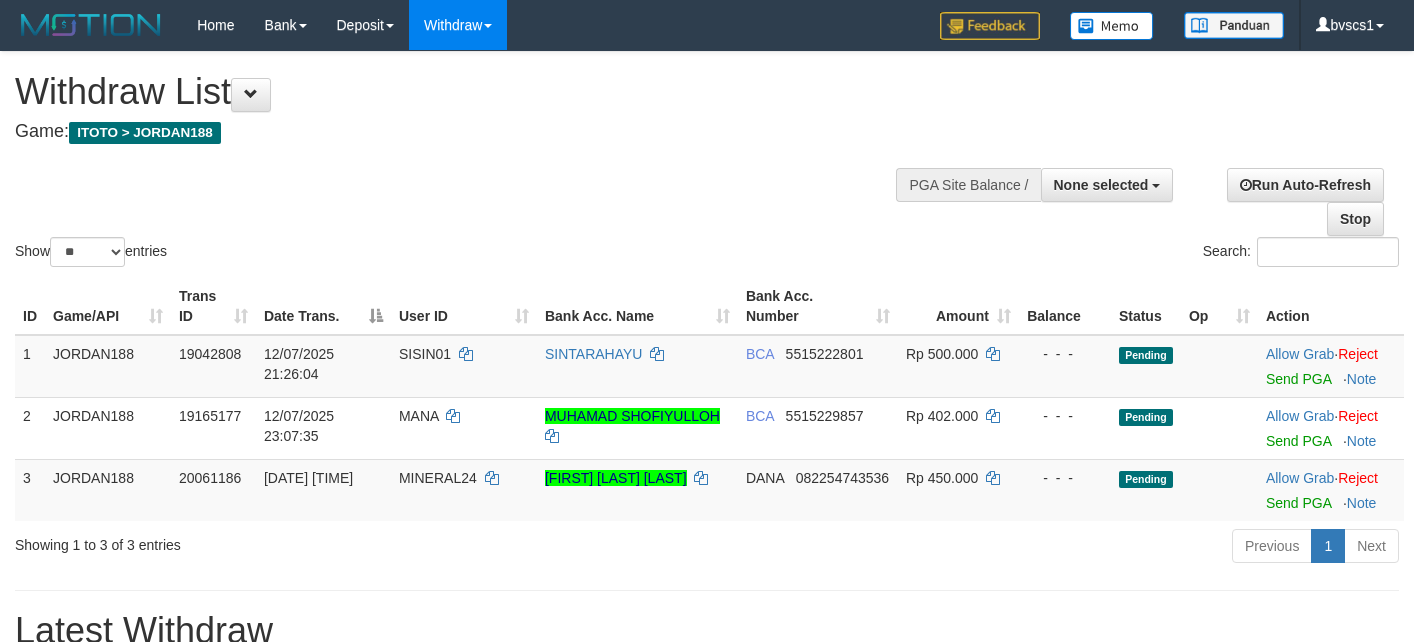 select 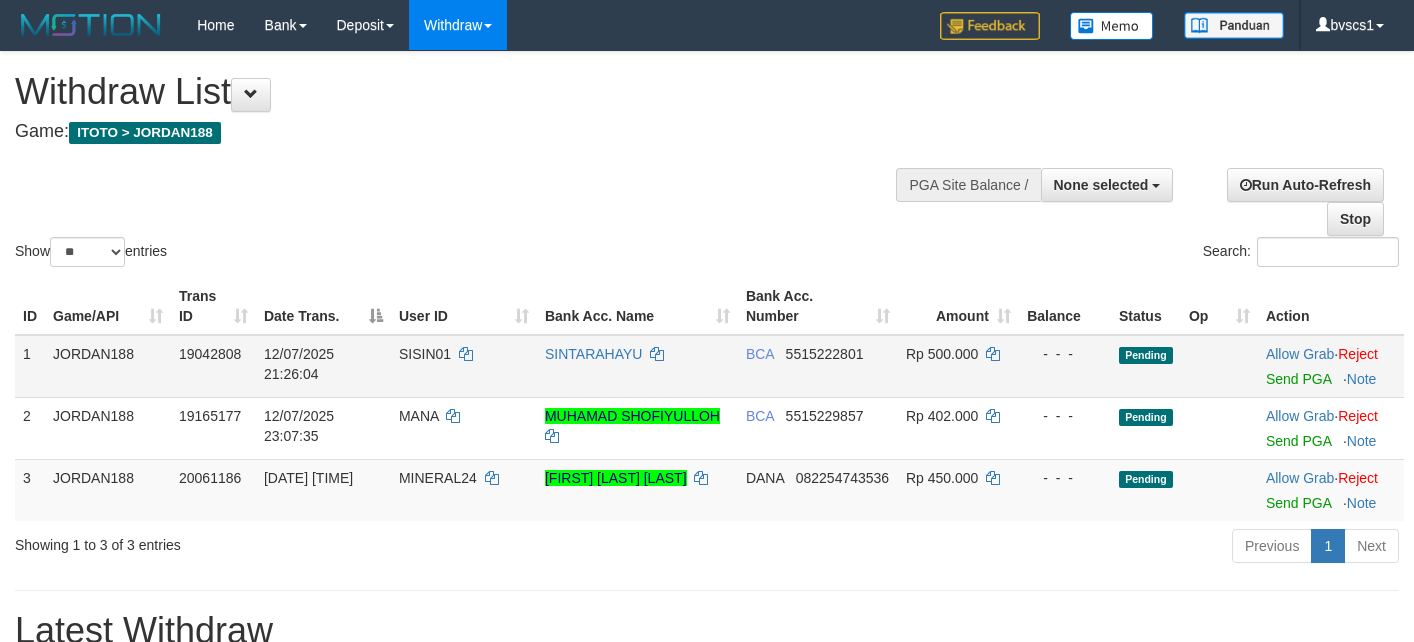 scroll, scrollTop: 150, scrollLeft: 0, axis: vertical 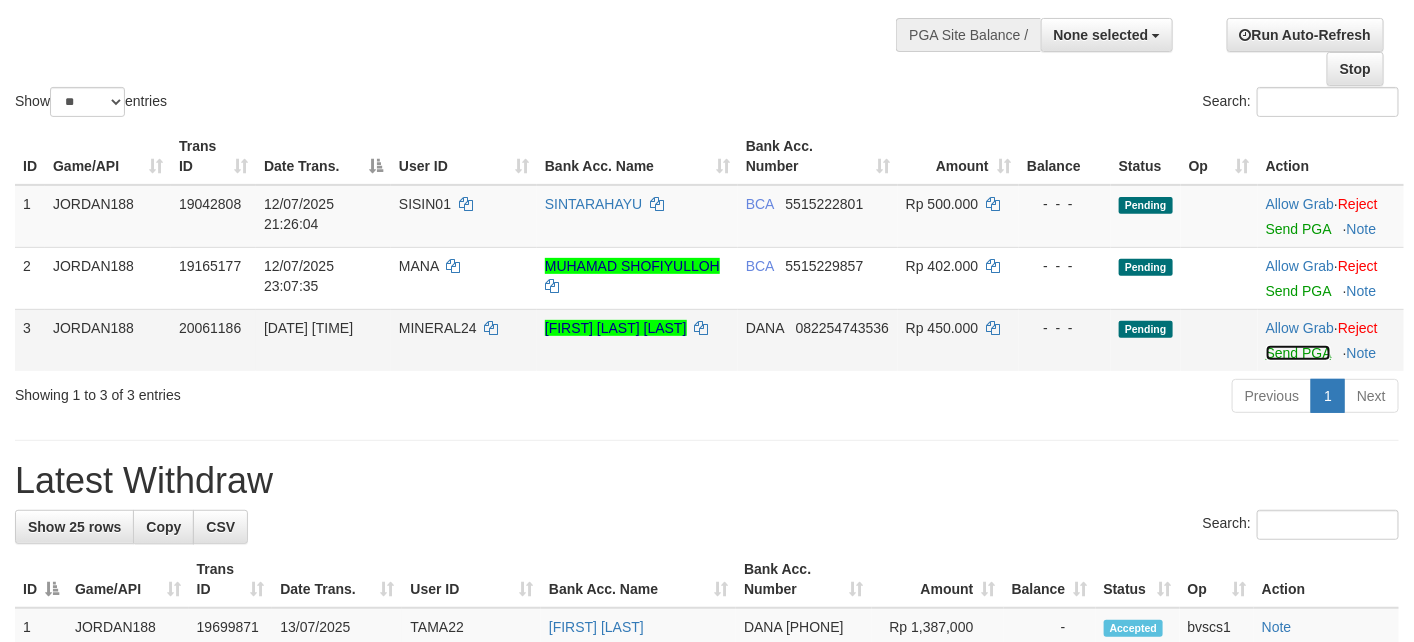 click on "Send PGA" at bounding box center [1298, 353] 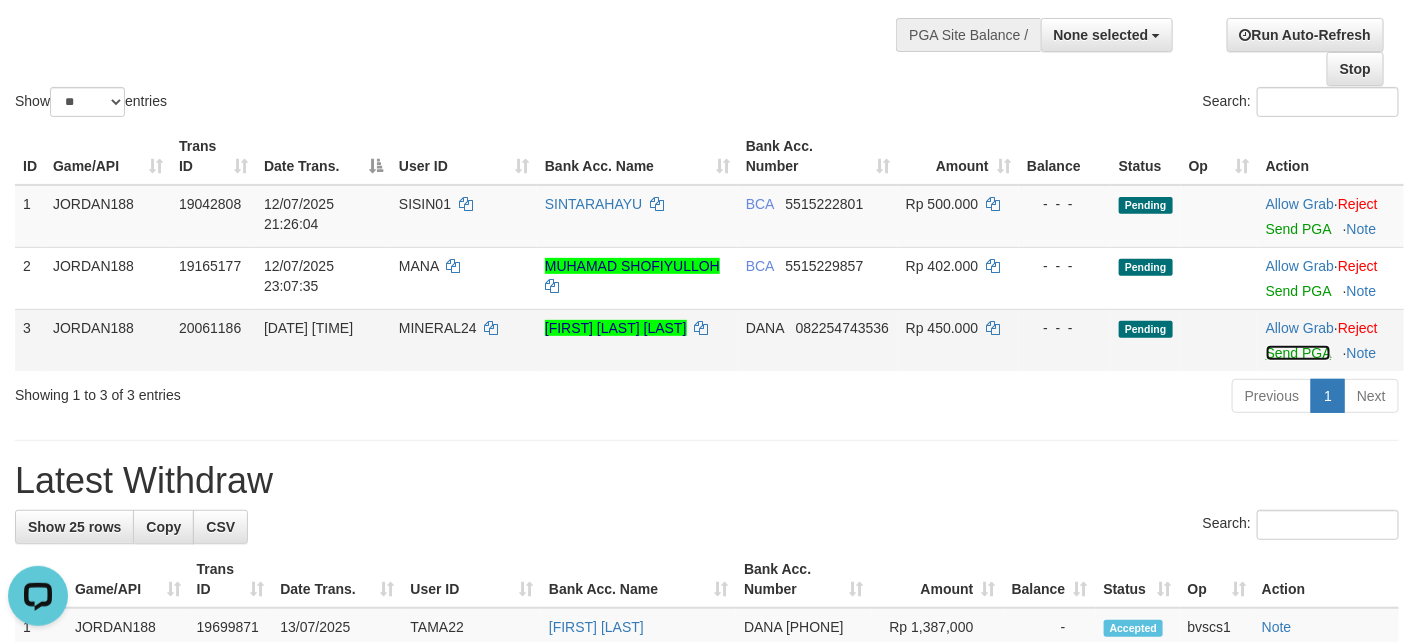 scroll, scrollTop: 0, scrollLeft: 0, axis: both 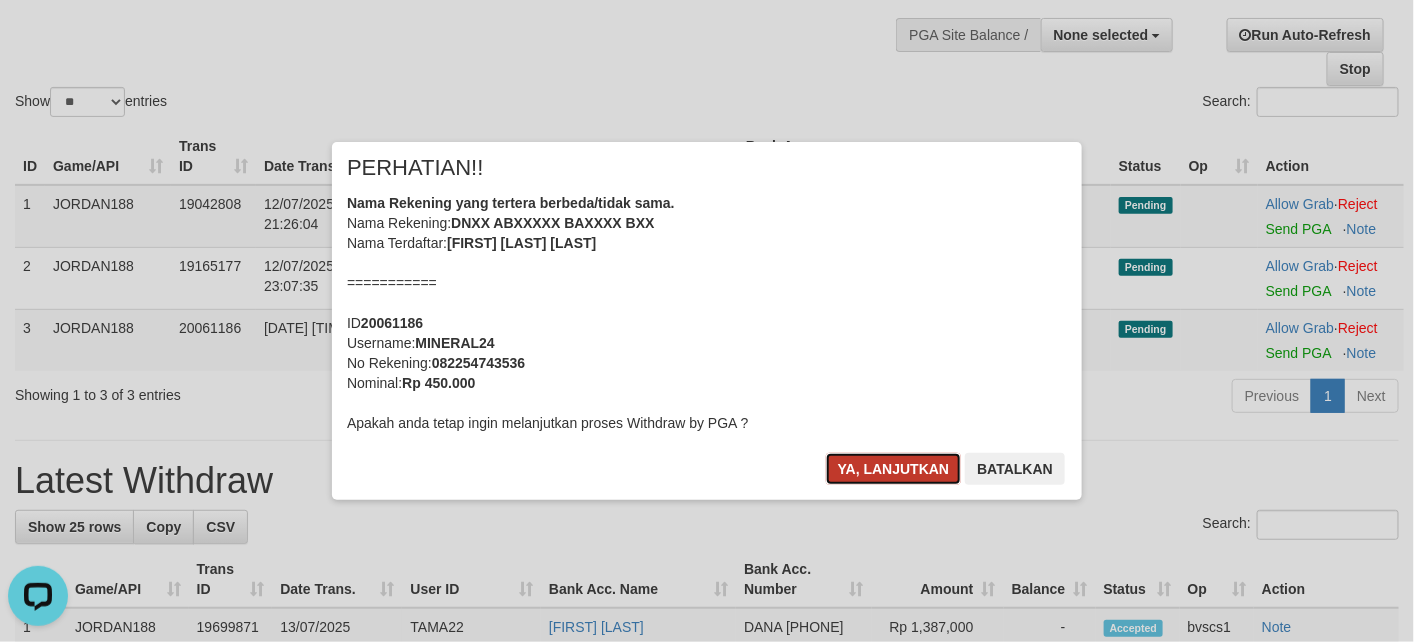 click on "Ya, lanjutkan" at bounding box center [894, 469] 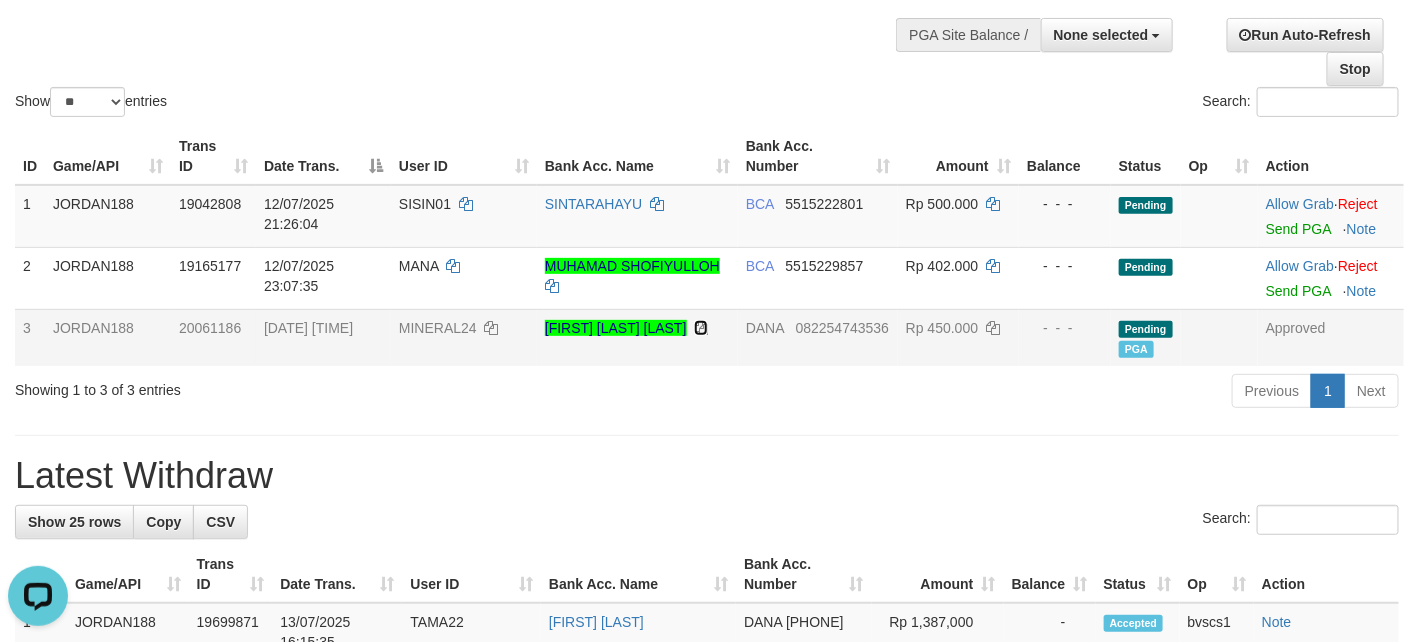 click at bounding box center [701, 328] 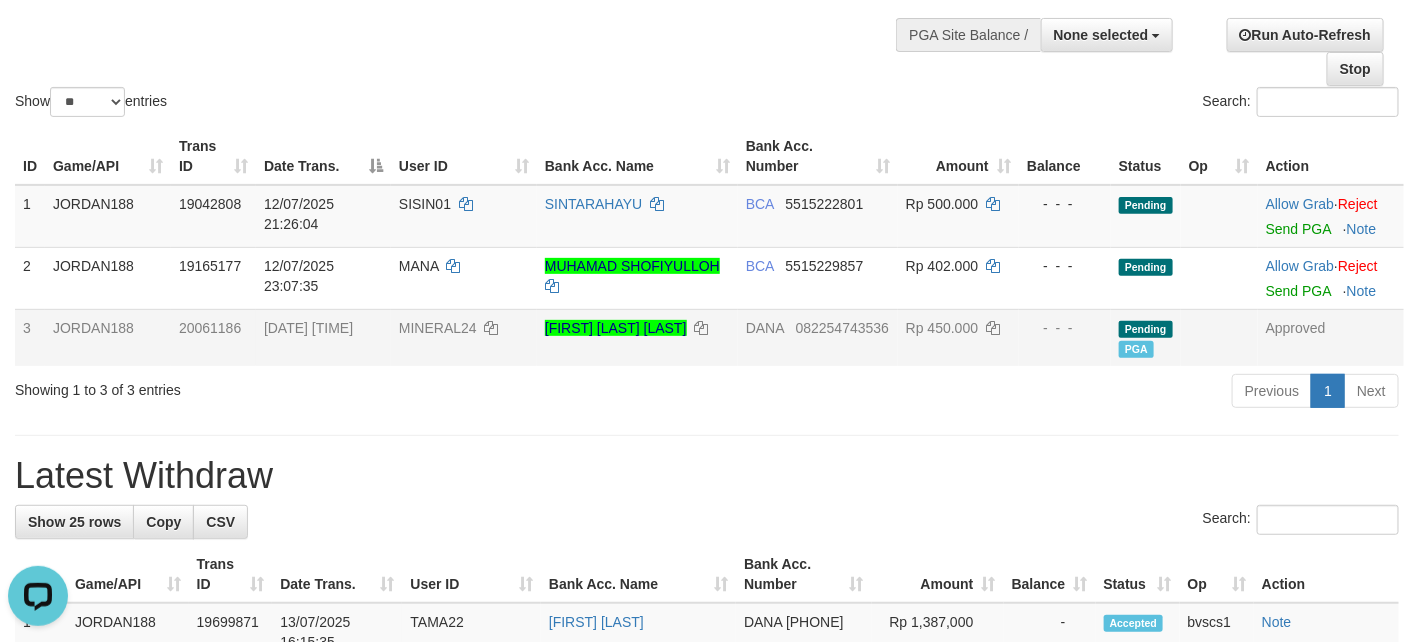 click on "MINERAL24" at bounding box center (438, 328) 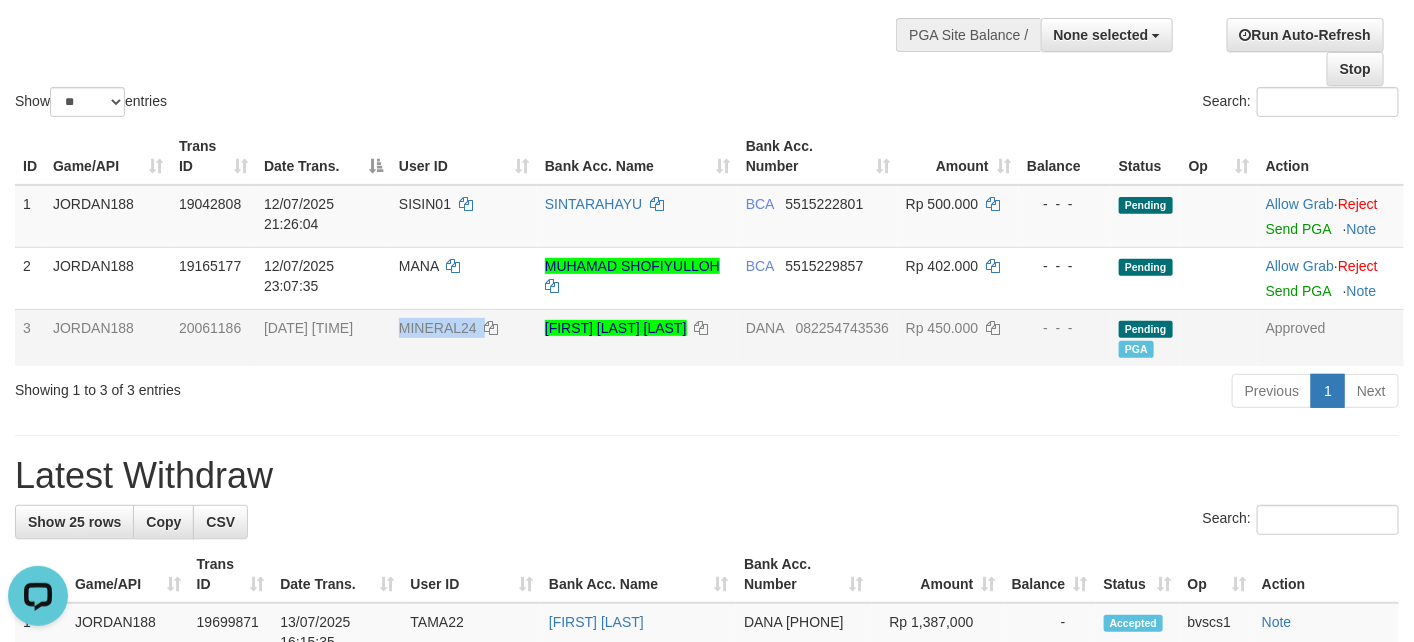 drag, startPoint x: 442, startPoint y: 369, endPoint x: 66, endPoint y: 478, distance: 391.48053 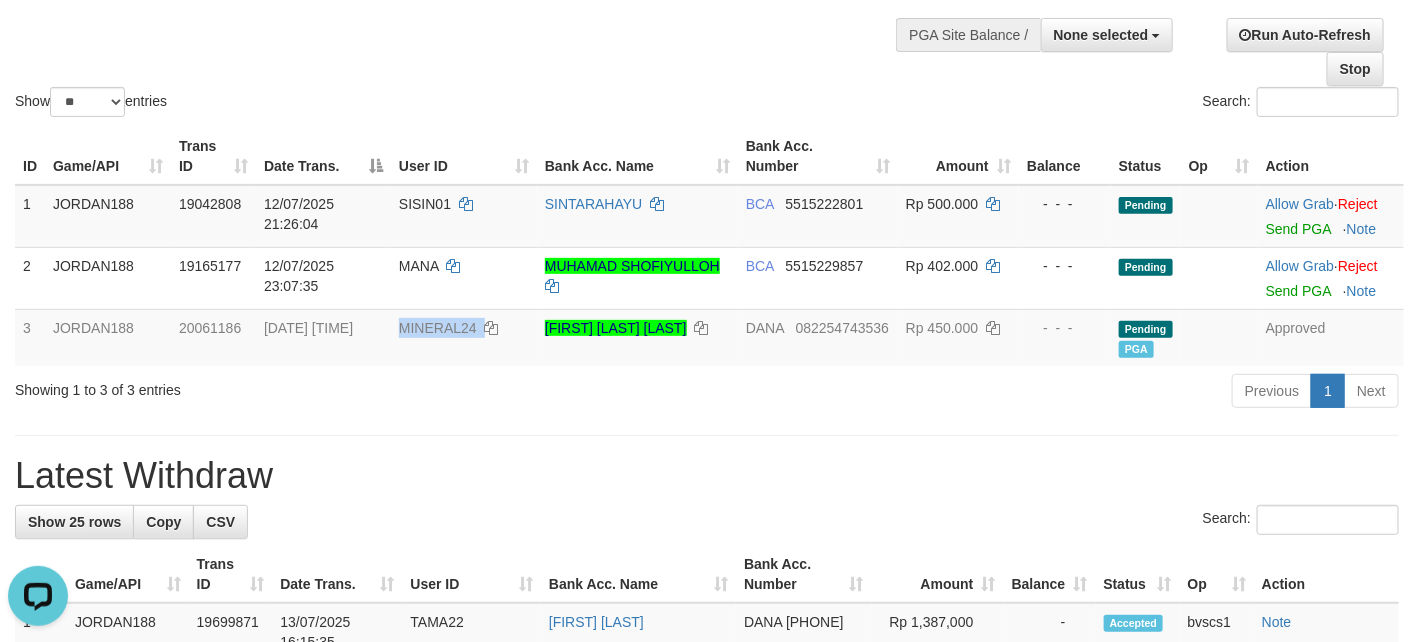 click on "MINERAL24" at bounding box center [438, 328] 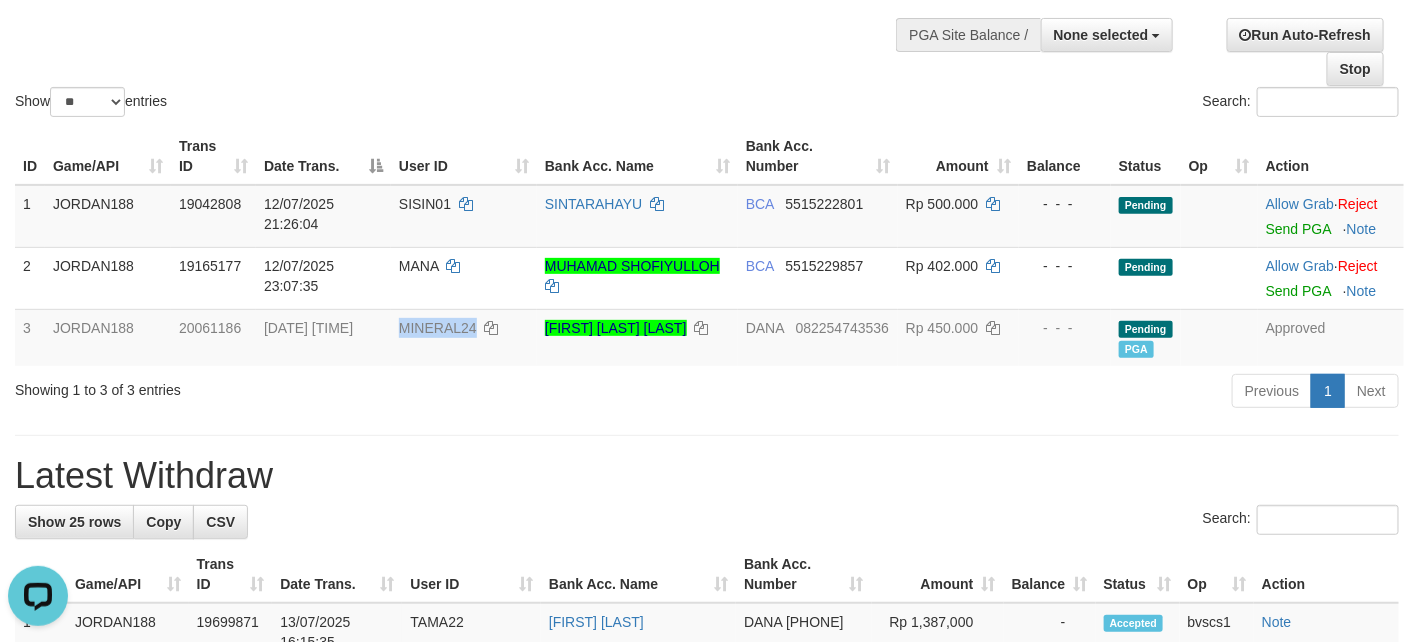 copy on "MINERAL24" 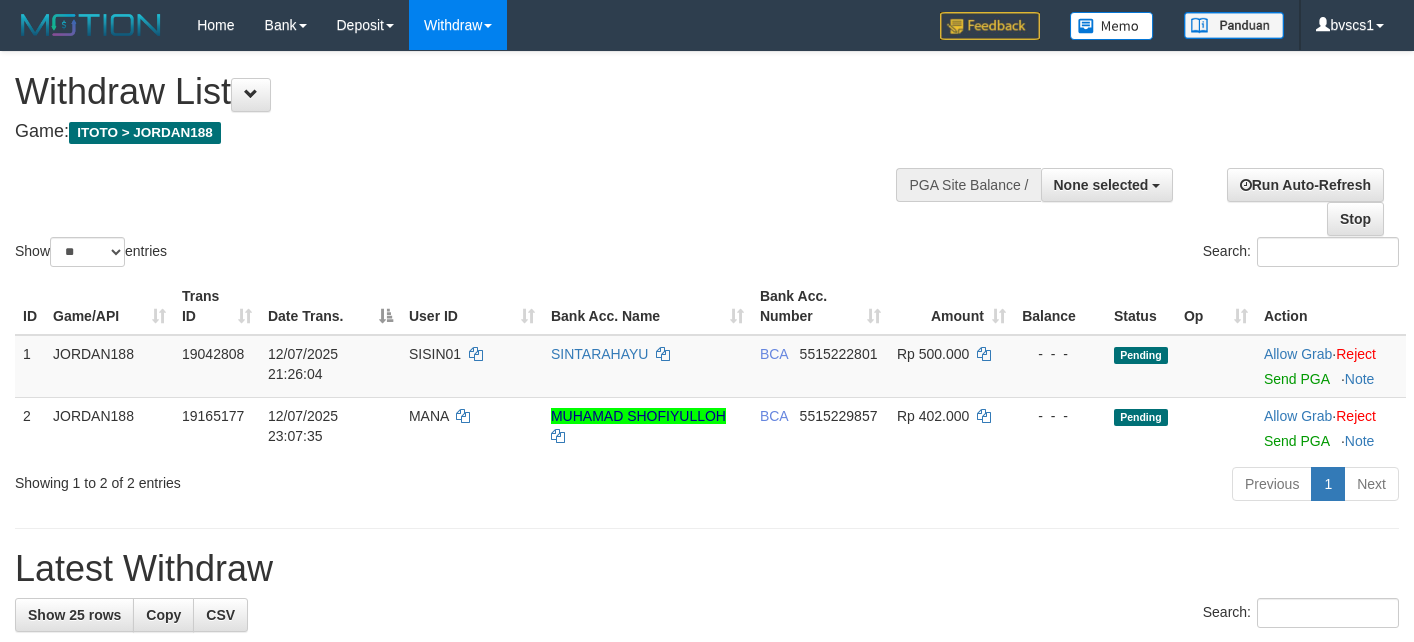 select 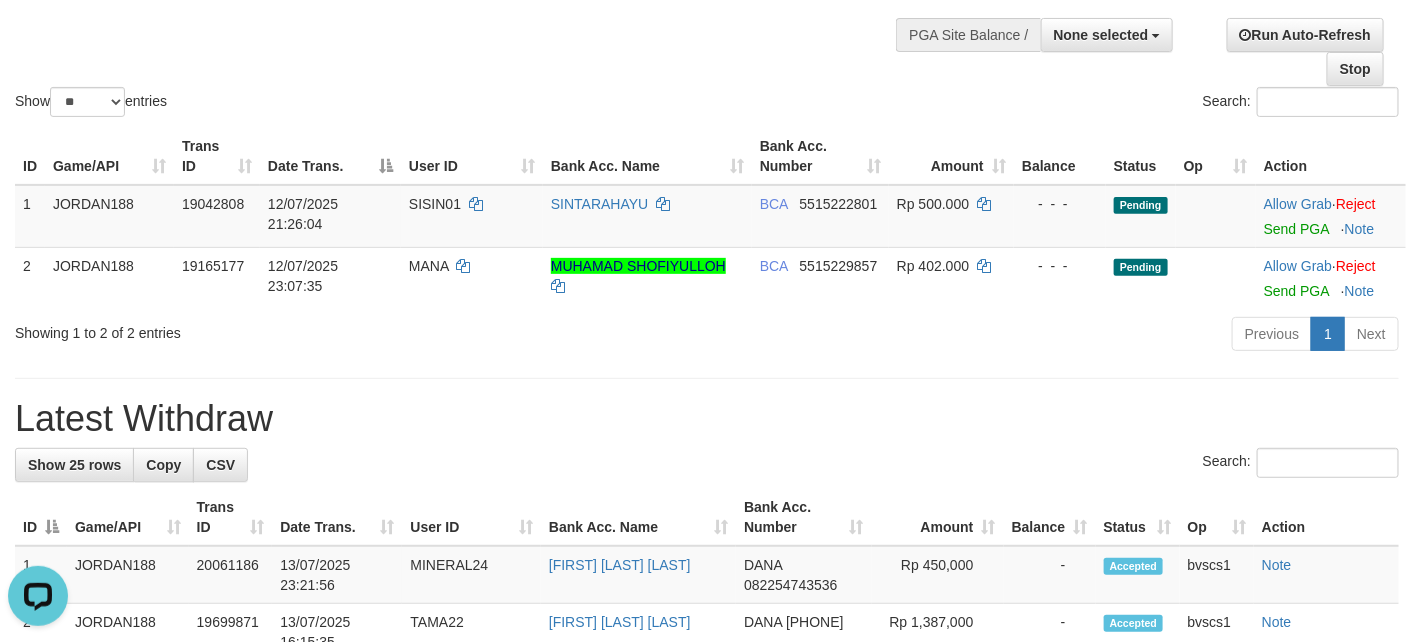 scroll, scrollTop: 0, scrollLeft: 0, axis: both 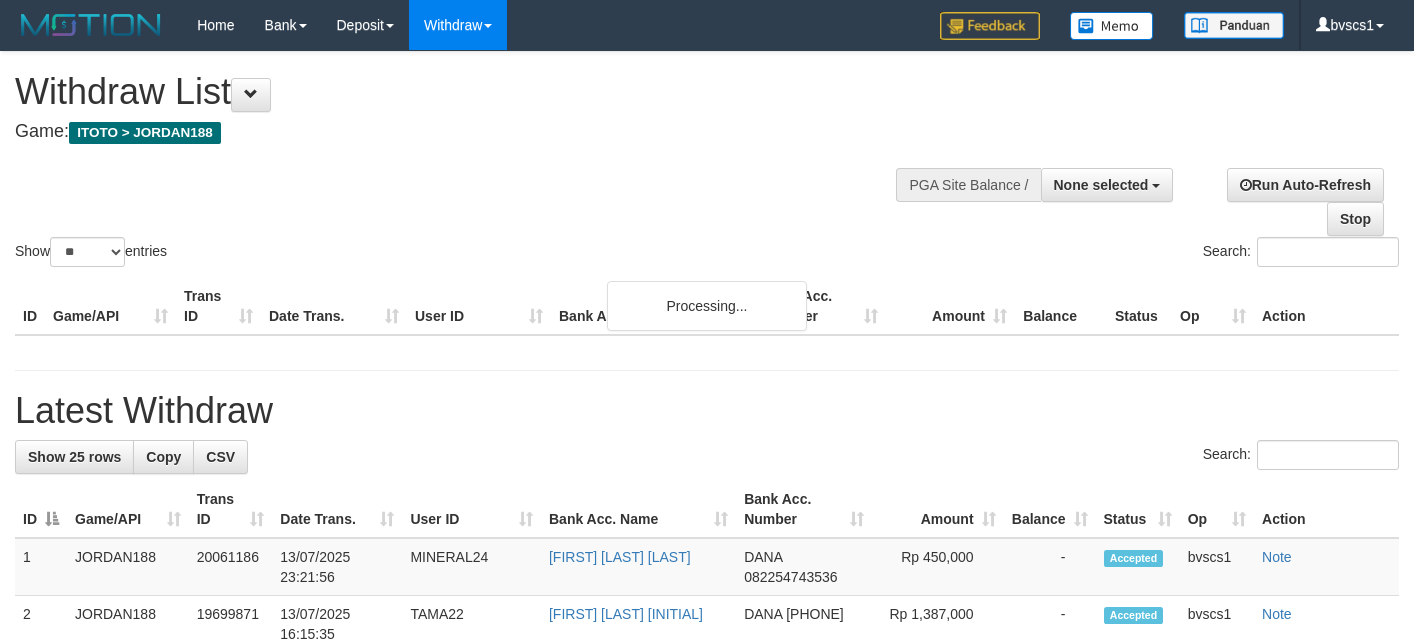 select 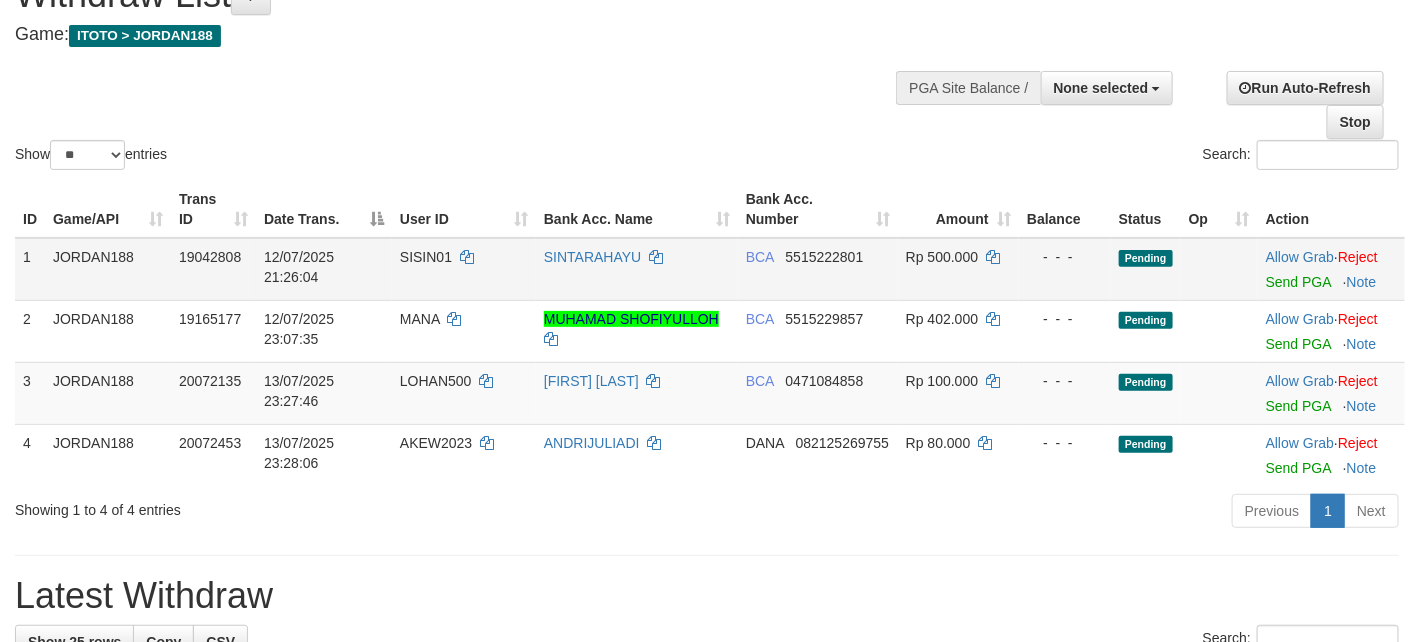 scroll, scrollTop: 150, scrollLeft: 0, axis: vertical 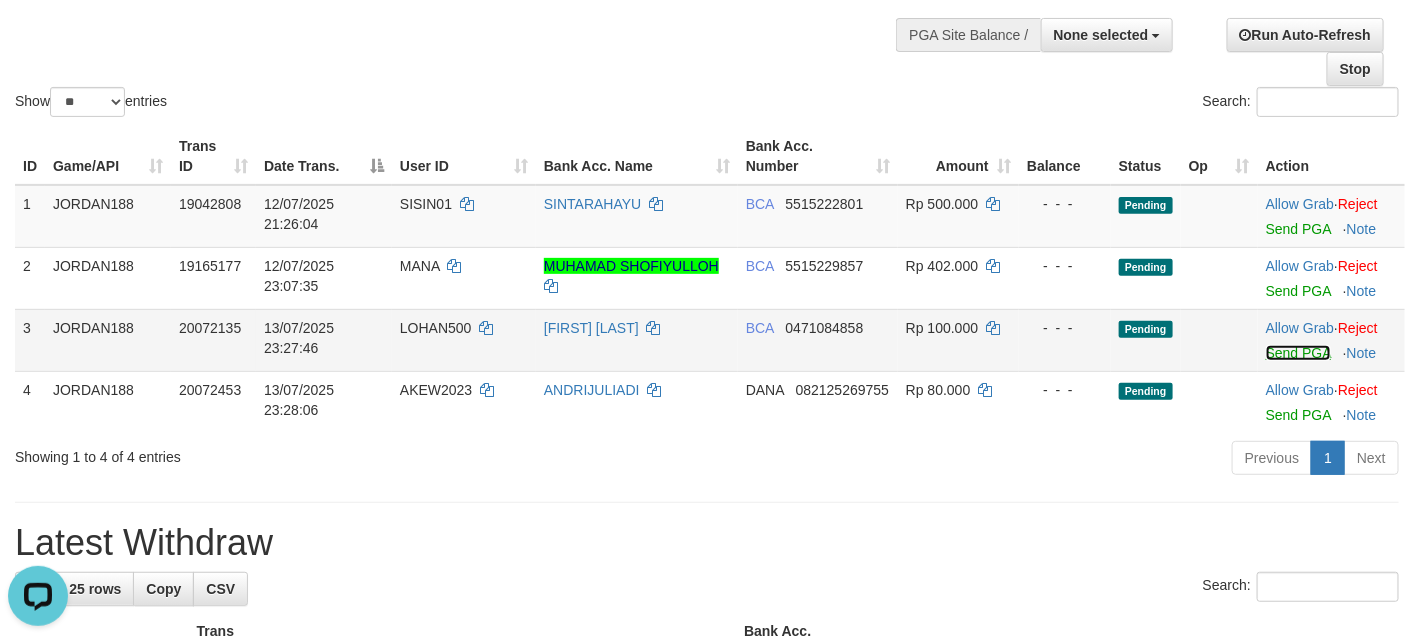 click on "Send PGA" at bounding box center (1298, 353) 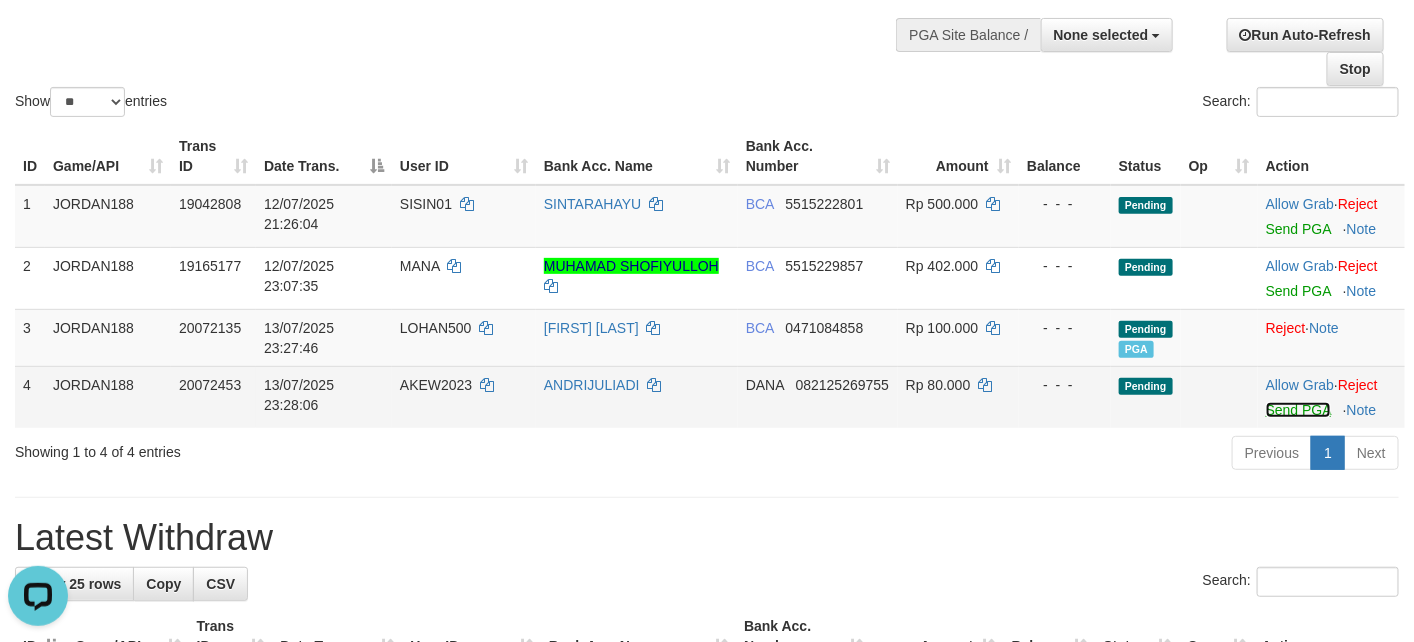 click on "Send PGA" at bounding box center (1298, 410) 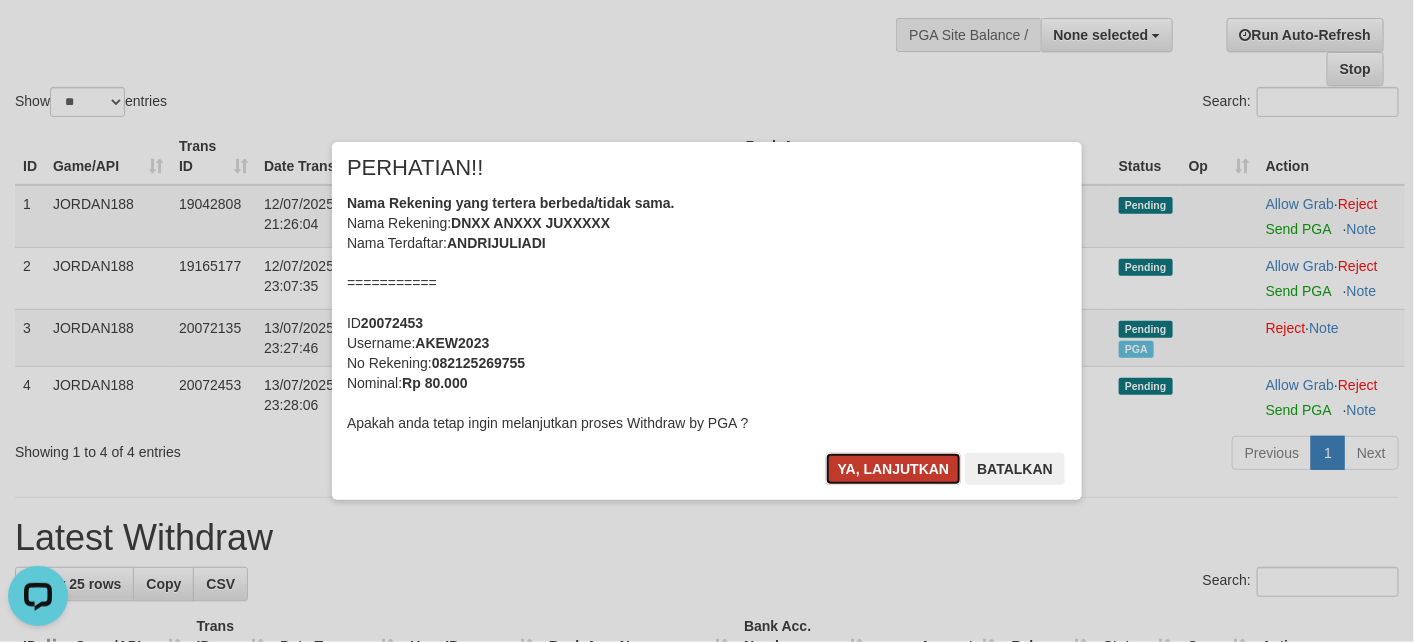 click on "Ya, lanjutkan" at bounding box center (894, 469) 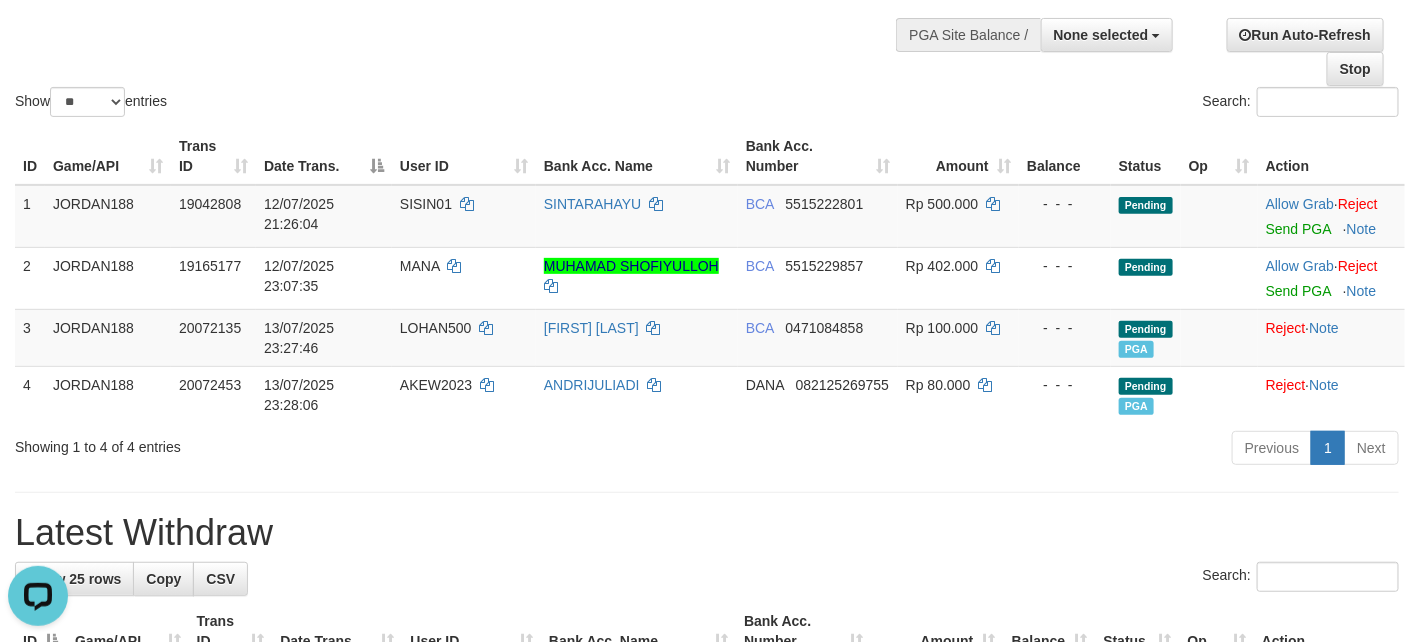 click on "Show  ** ** ** ***  entries Search:" at bounding box center (707, 11) 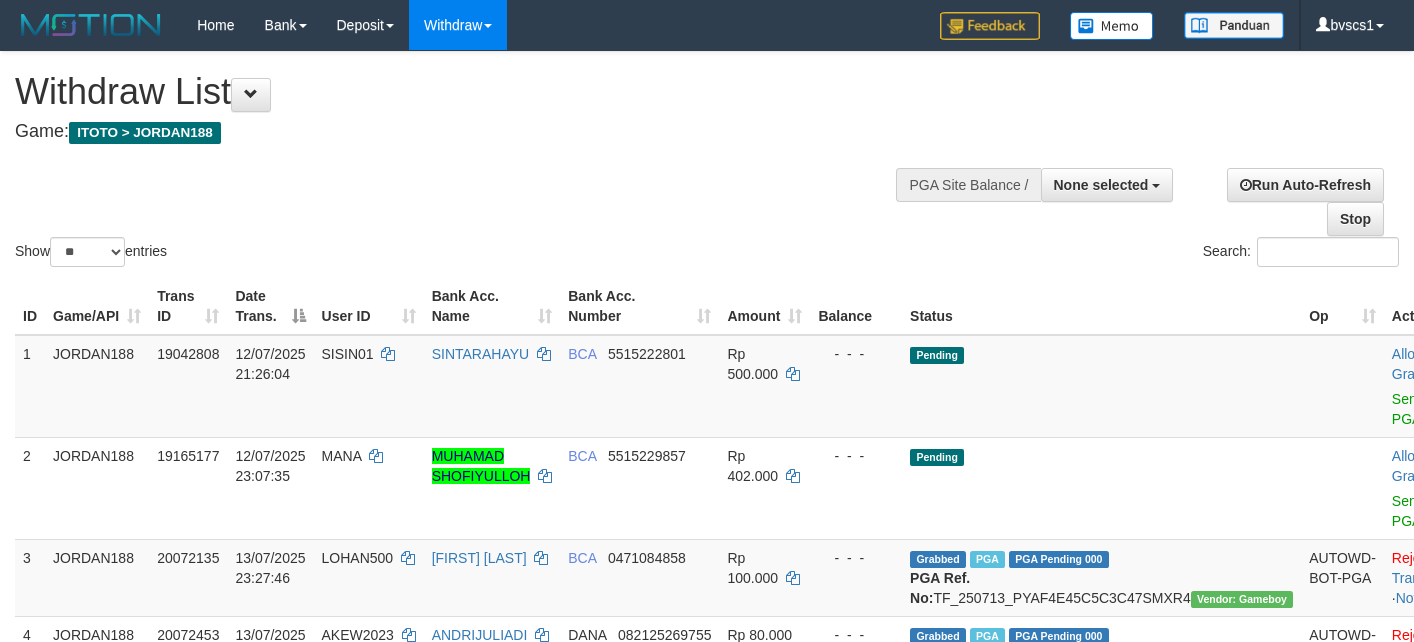select 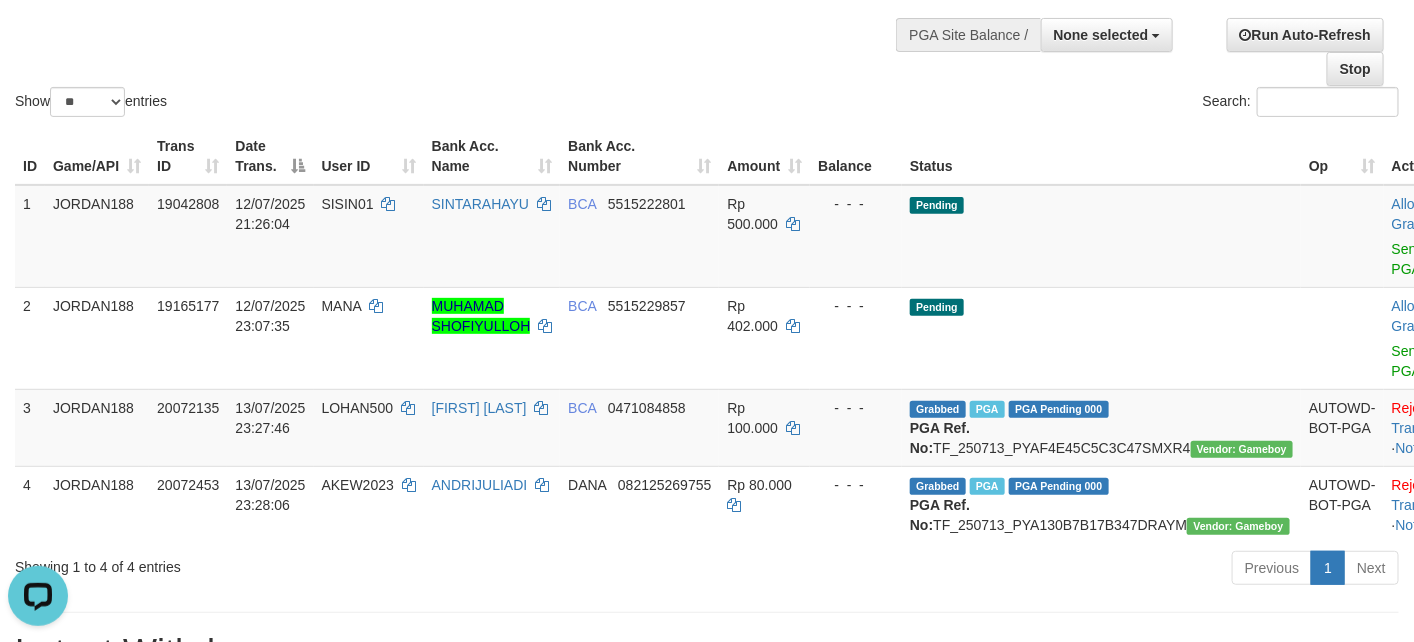 scroll, scrollTop: 0, scrollLeft: 0, axis: both 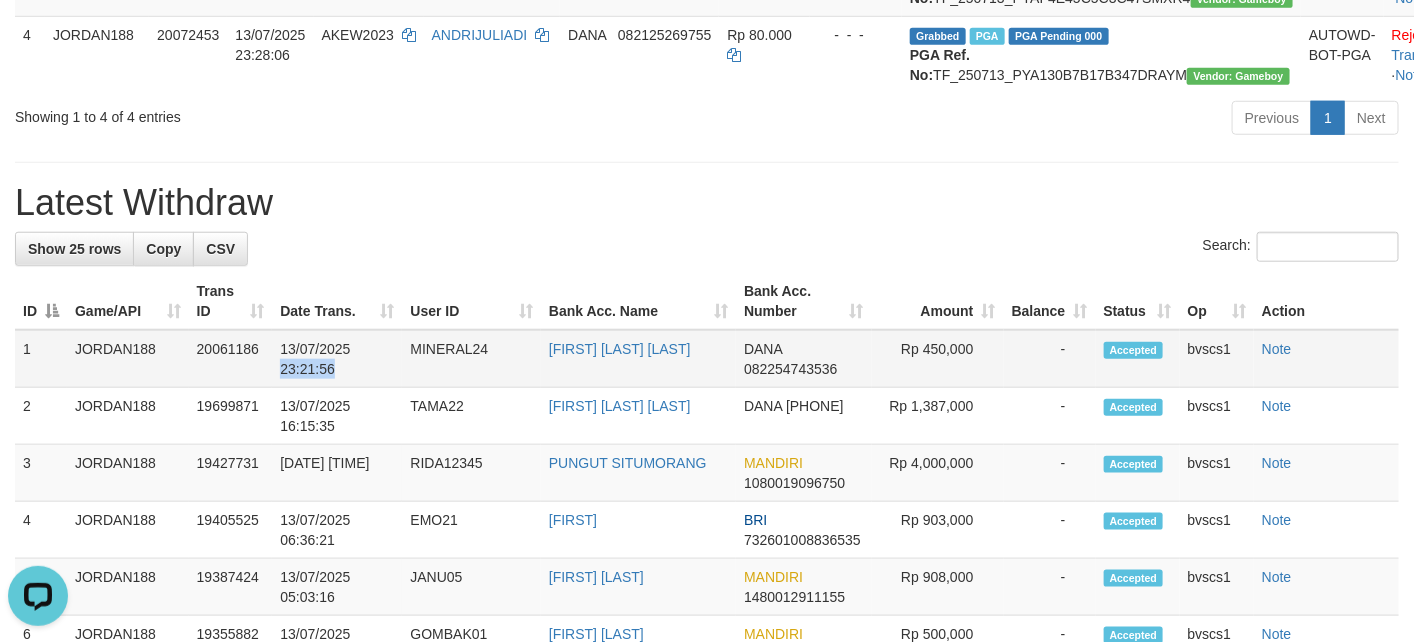 drag, startPoint x: 321, startPoint y: 424, endPoint x: 277, endPoint y: 427, distance: 44.102154 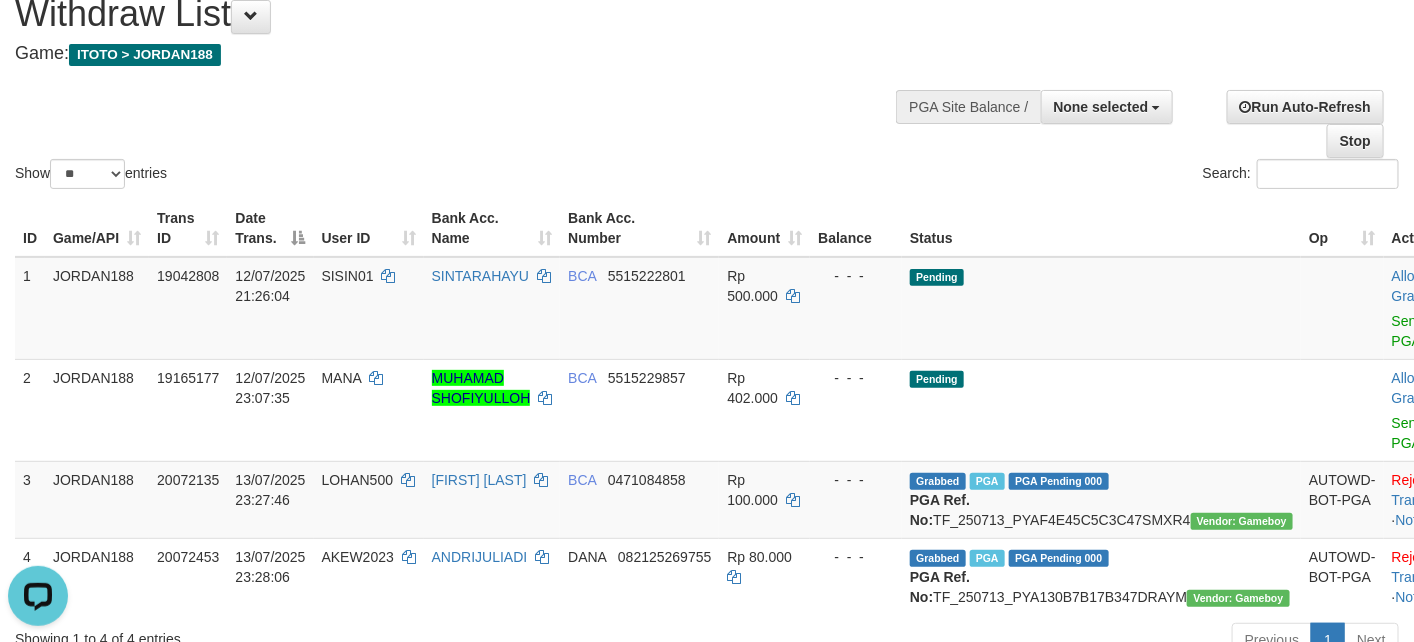 scroll, scrollTop: 150, scrollLeft: 0, axis: vertical 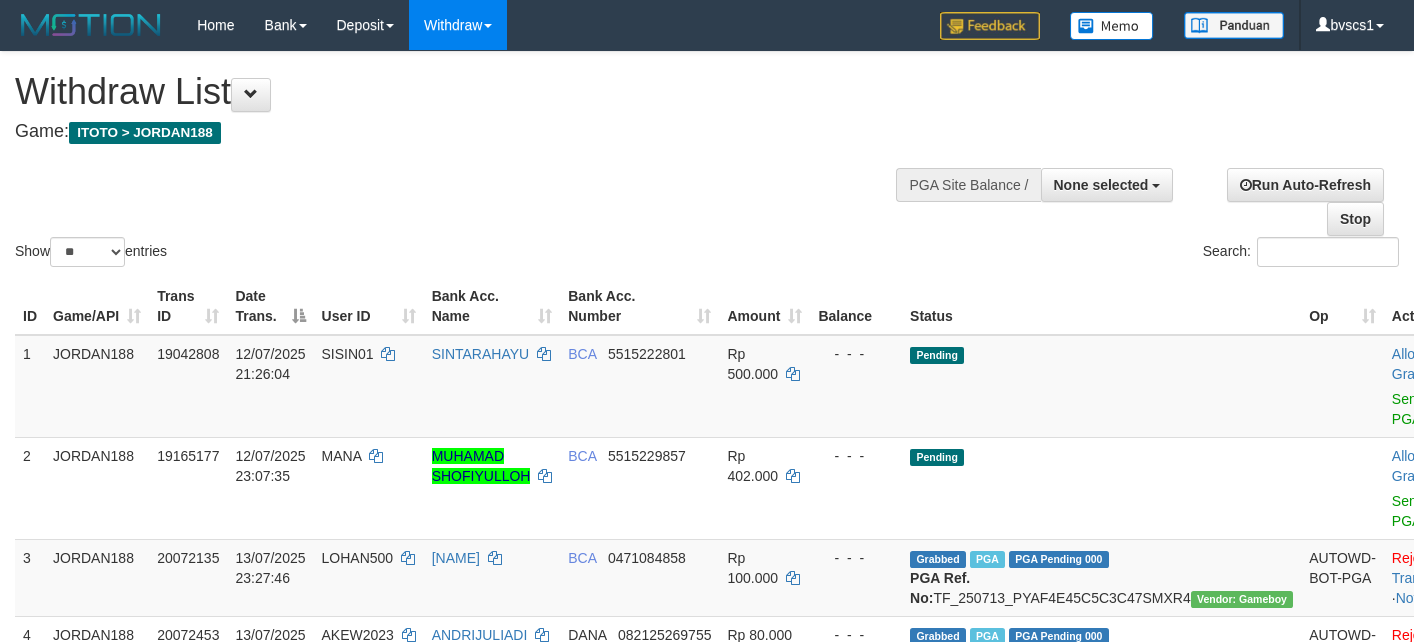 select 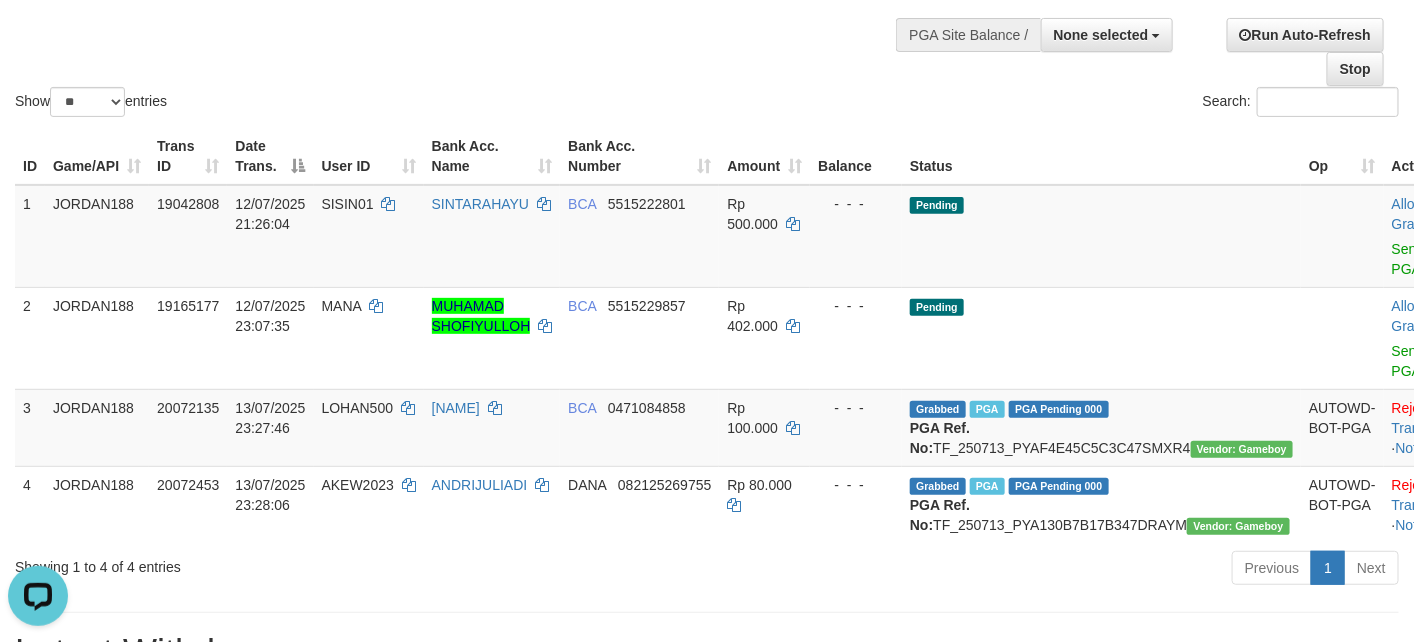 scroll, scrollTop: 0, scrollLeft: 0, axis: both 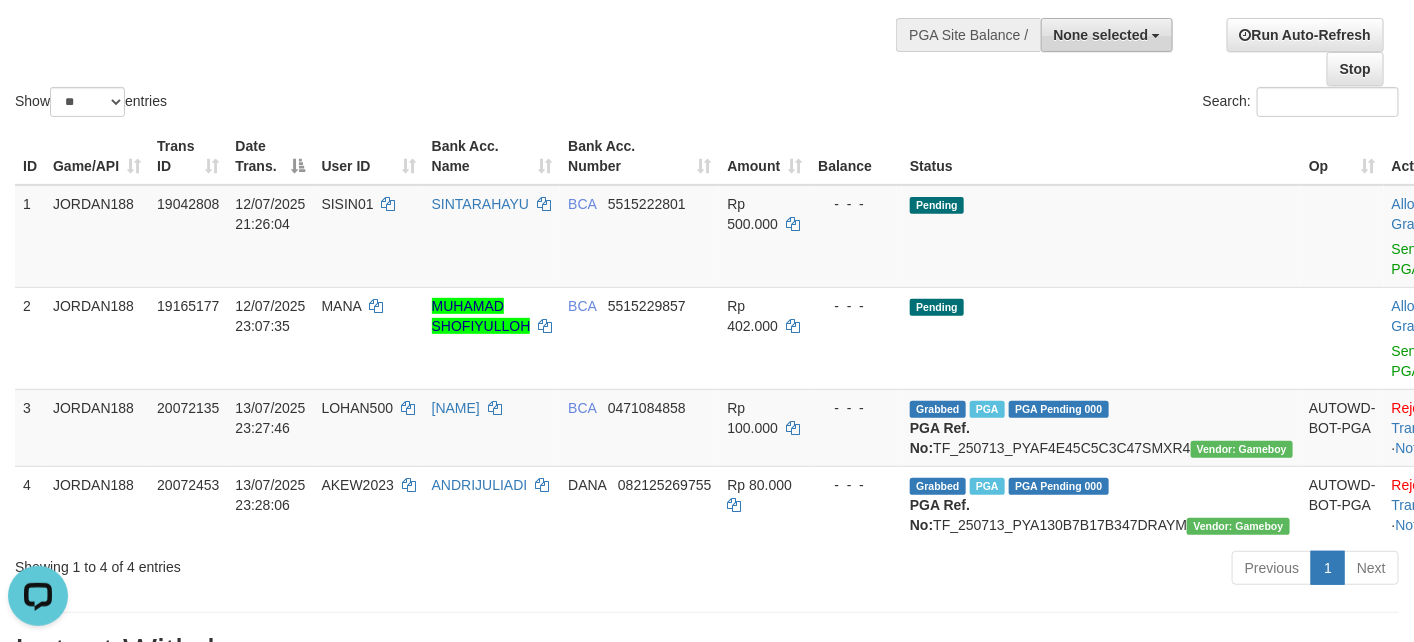 click on "None selected" at bounding box center (1101, 35) 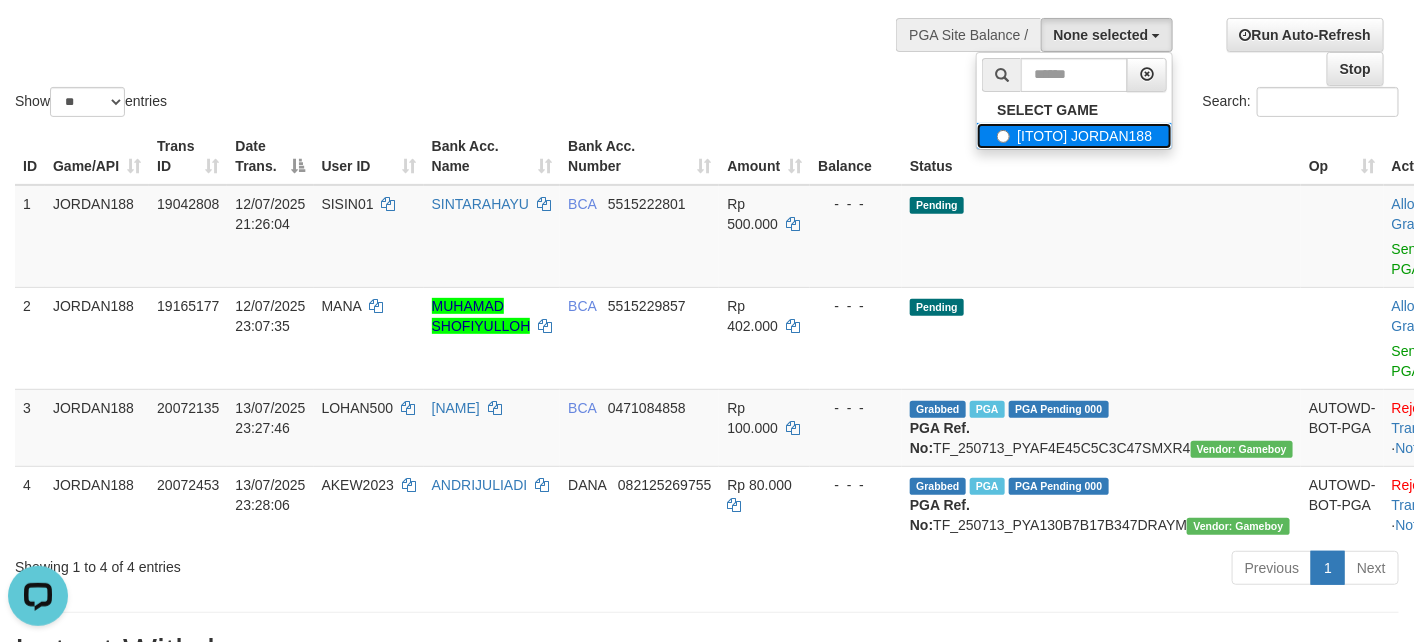 click on "[ITOTO] JORDAN188" at bounding box center (1074, 136) 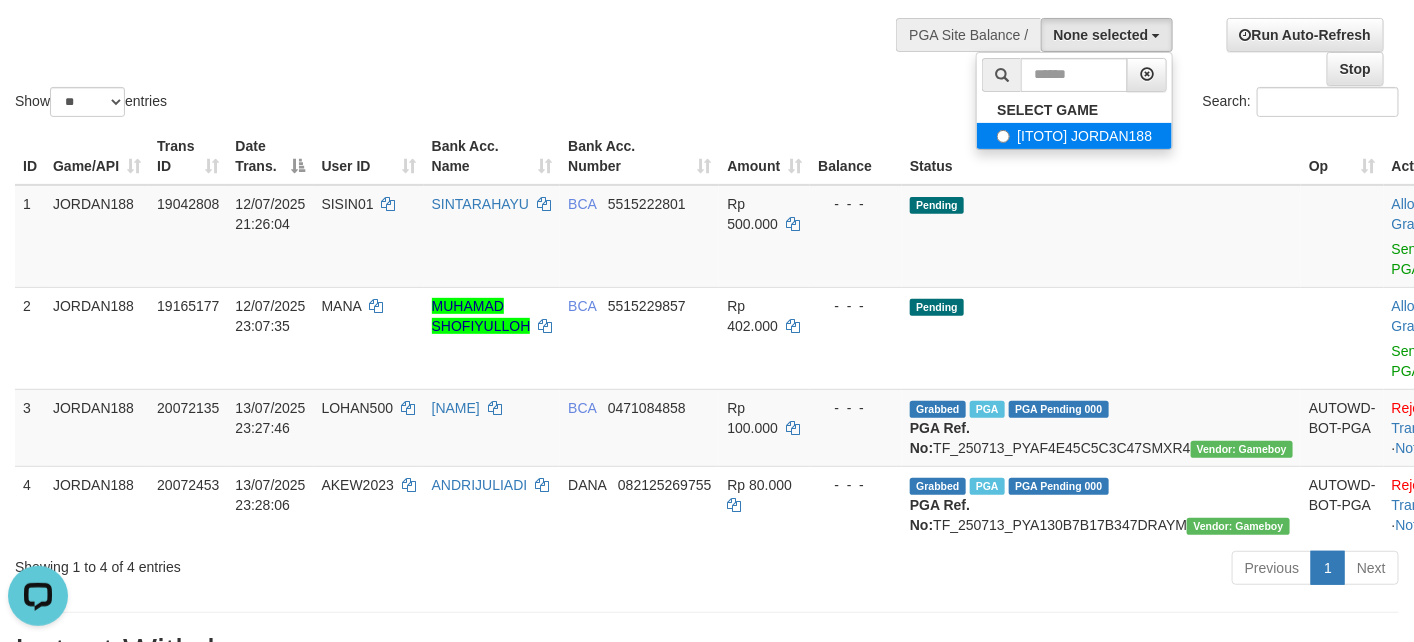 select on "****" 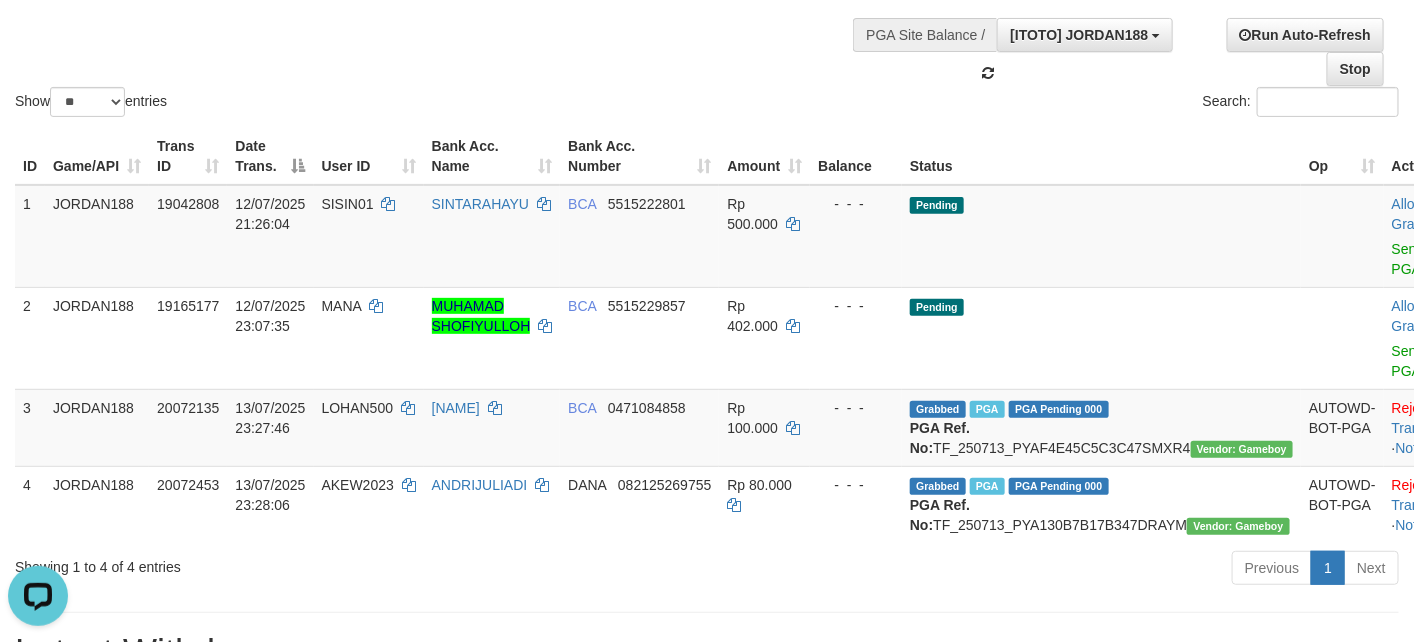 scroll, scrollTop: 18, scrollLeft: 0, axis: vertical 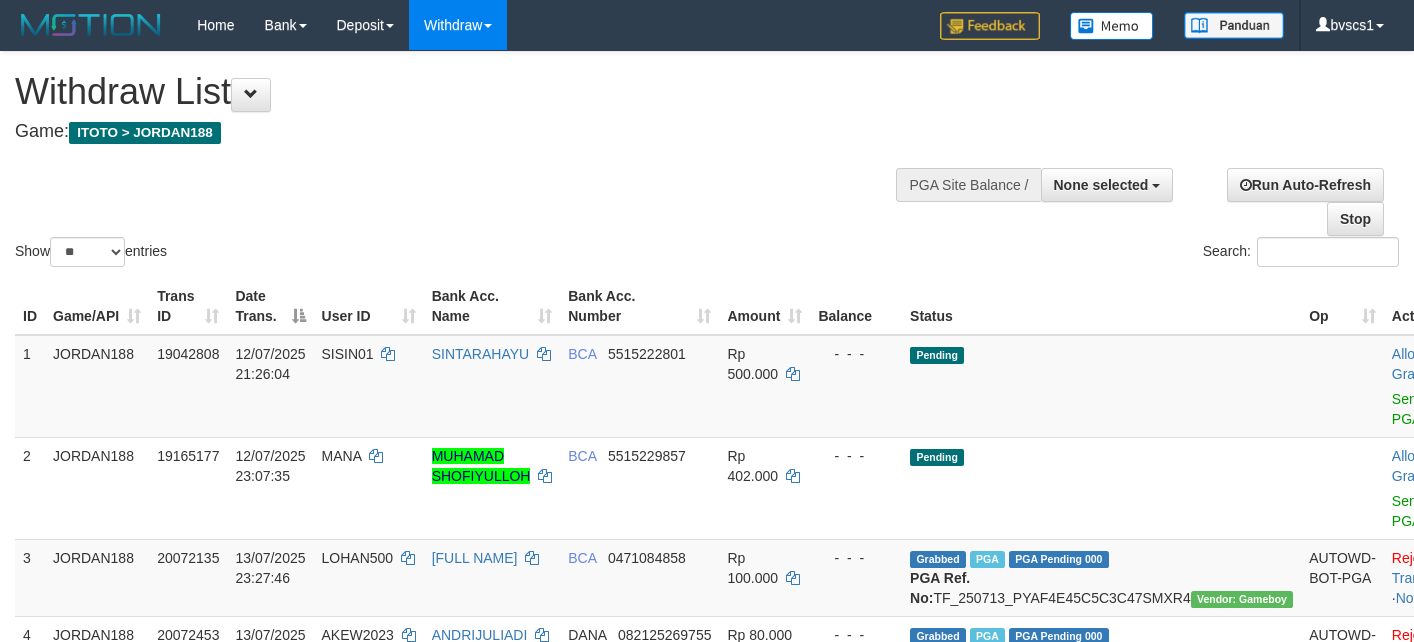 select 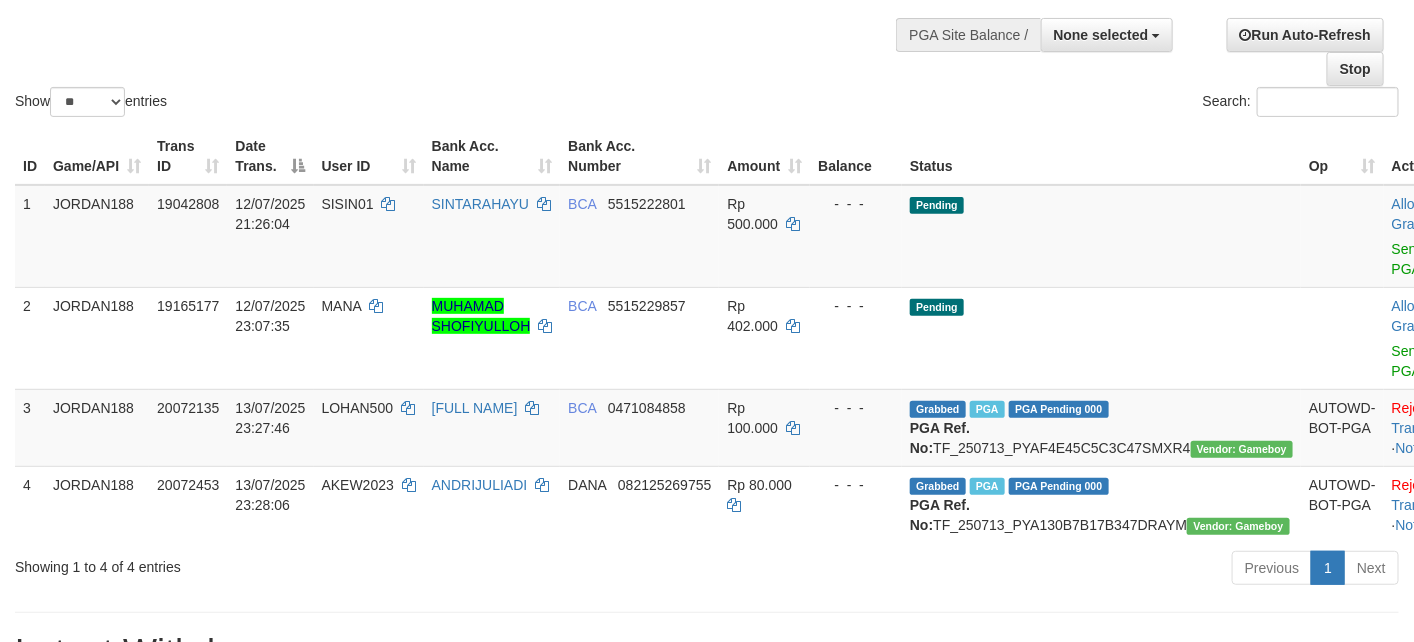 click at bounding box center [1076, 33] 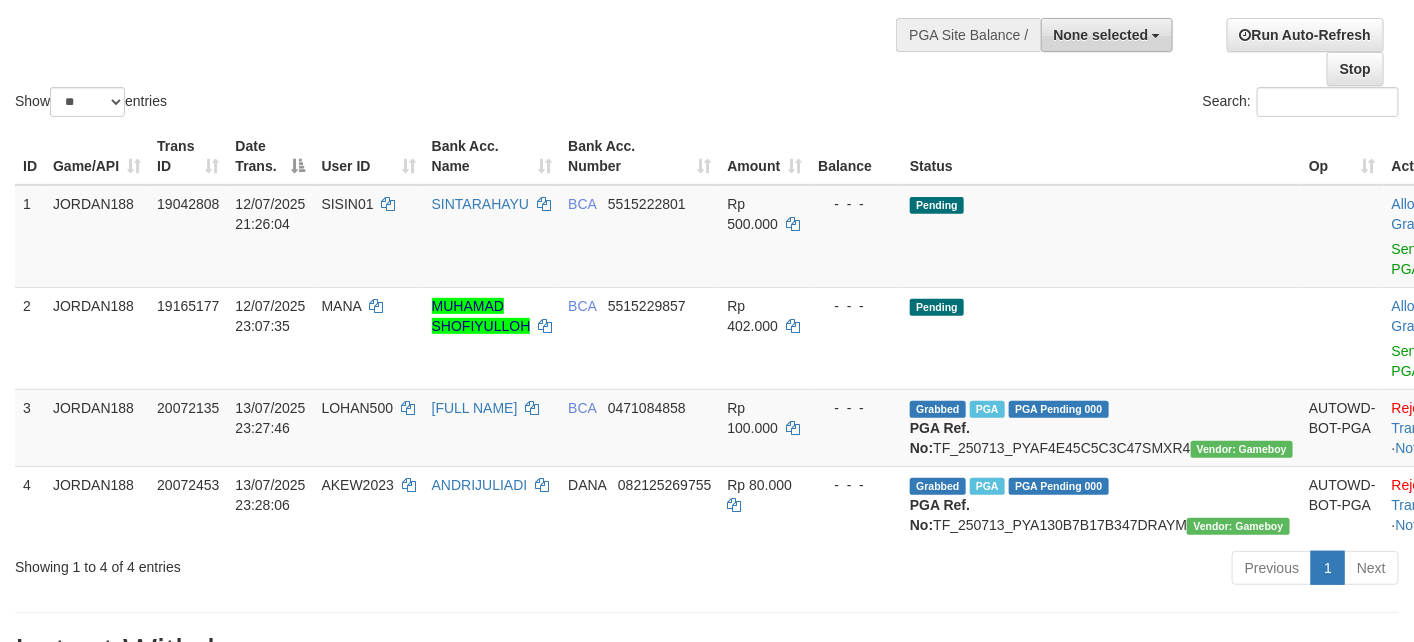 click on "None selected" at bounding box center [1101, 35] 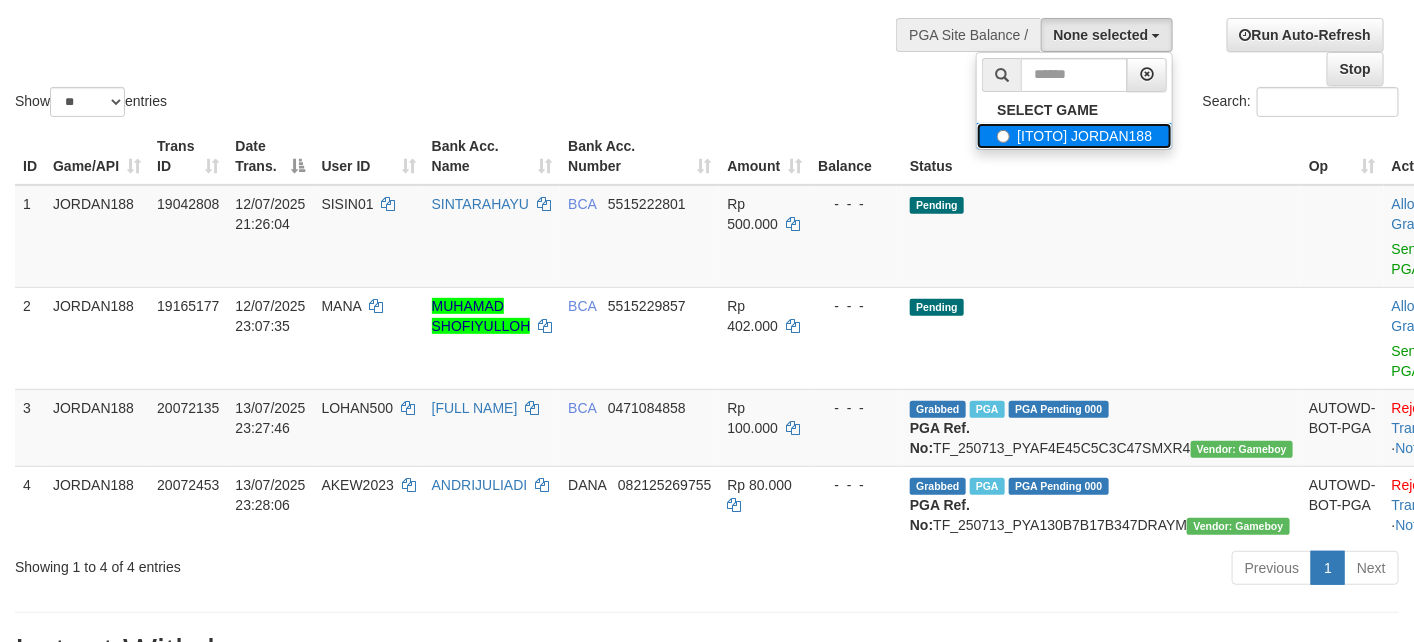 click on "[ITOTO] JORDAN188" at bounding box center (1074, 136) 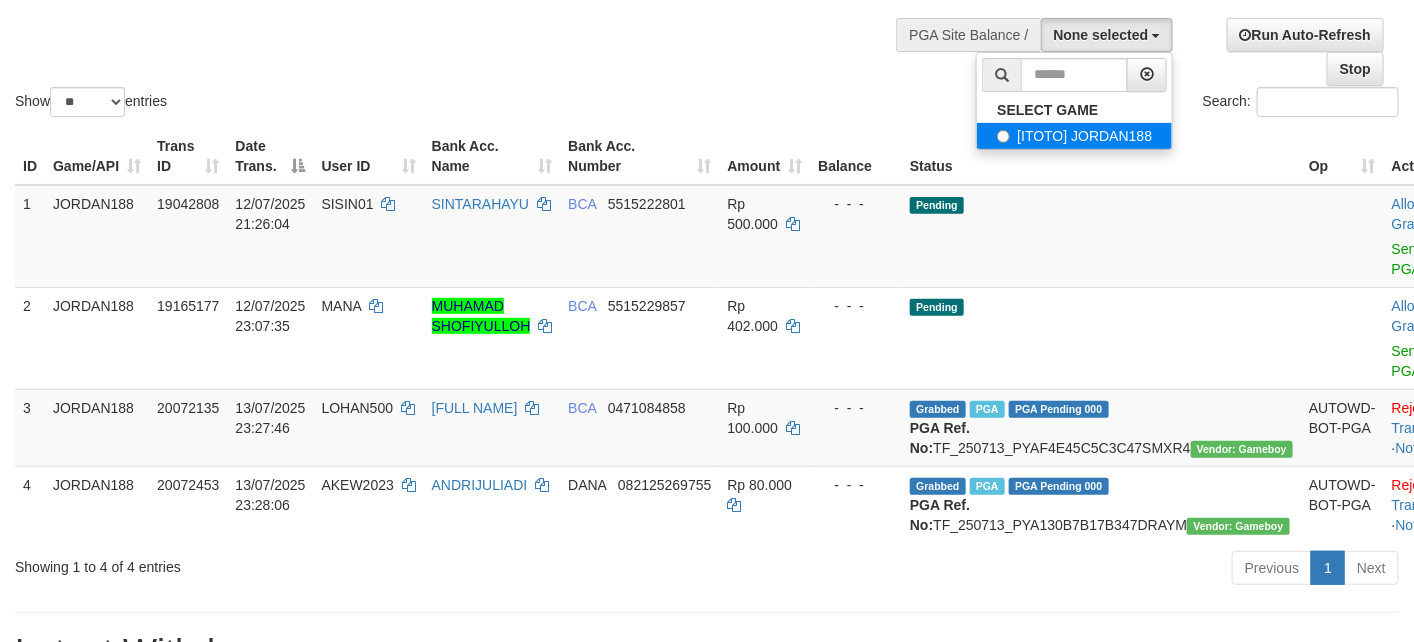 select on "****" 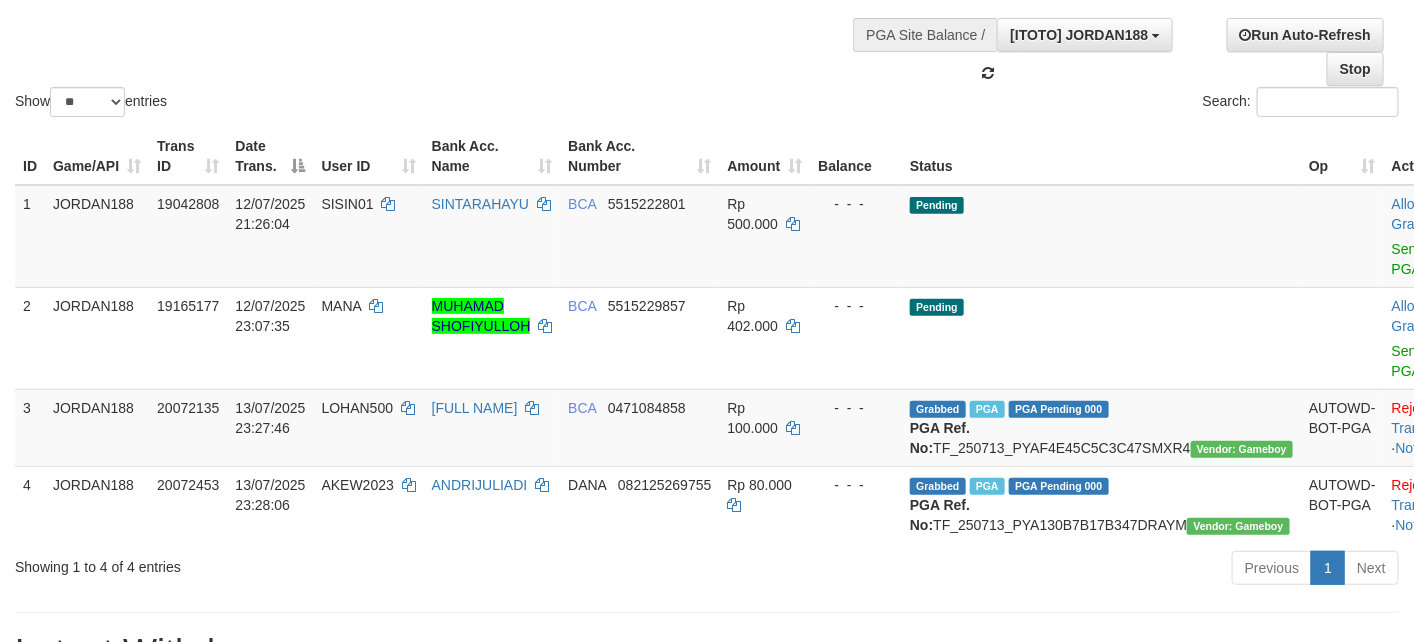 scroll, scrollTop: 18, scrollLeft: 0, axis: vertical 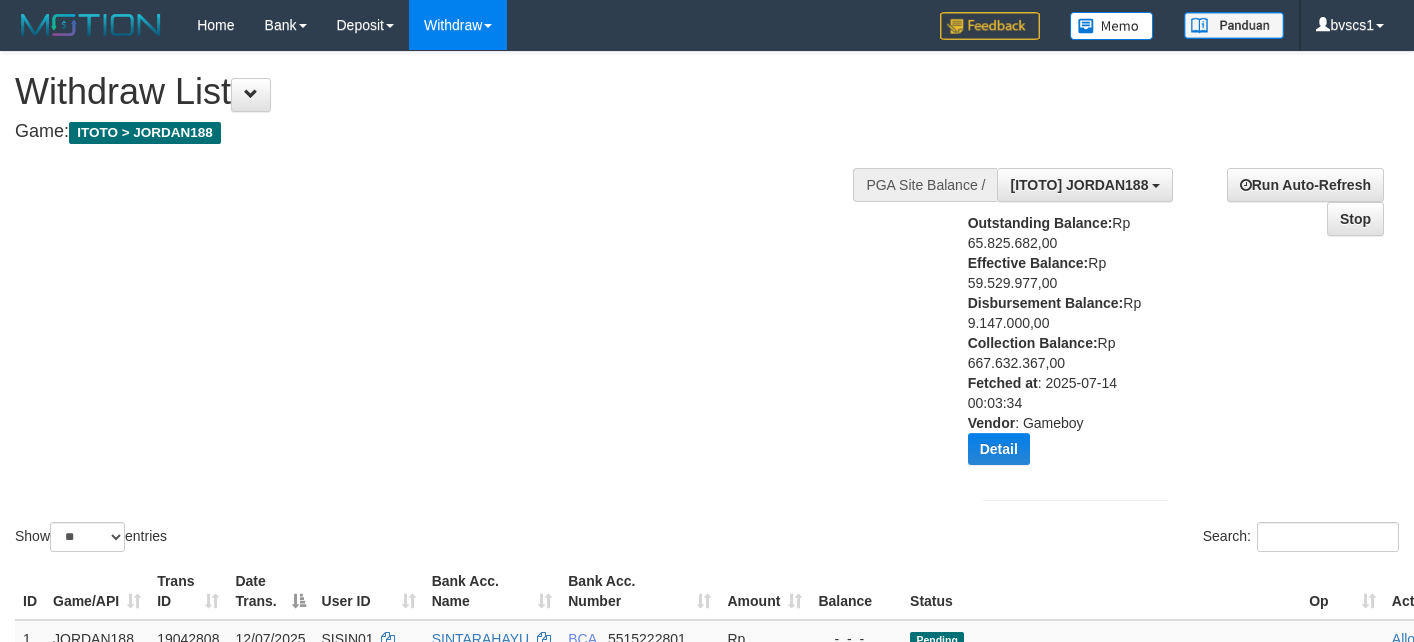select on "**" 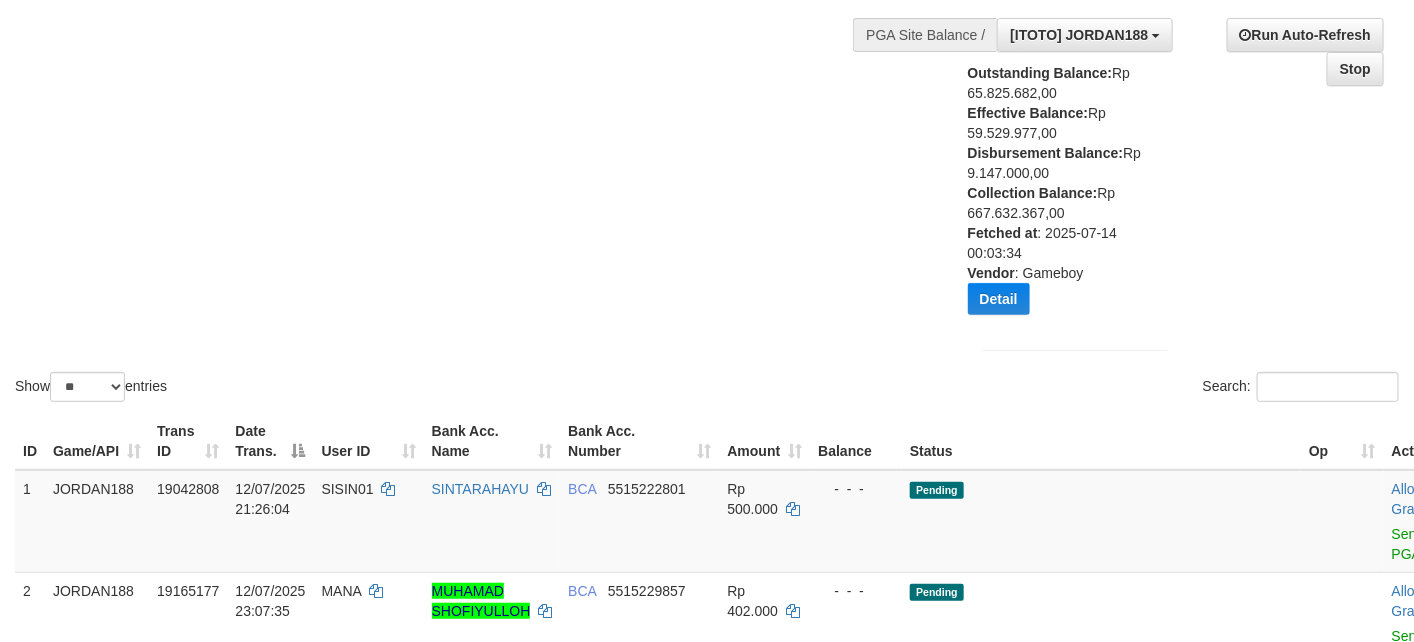 scroll, scrollTop: 18, scrollLeft: 0, axis: vertical 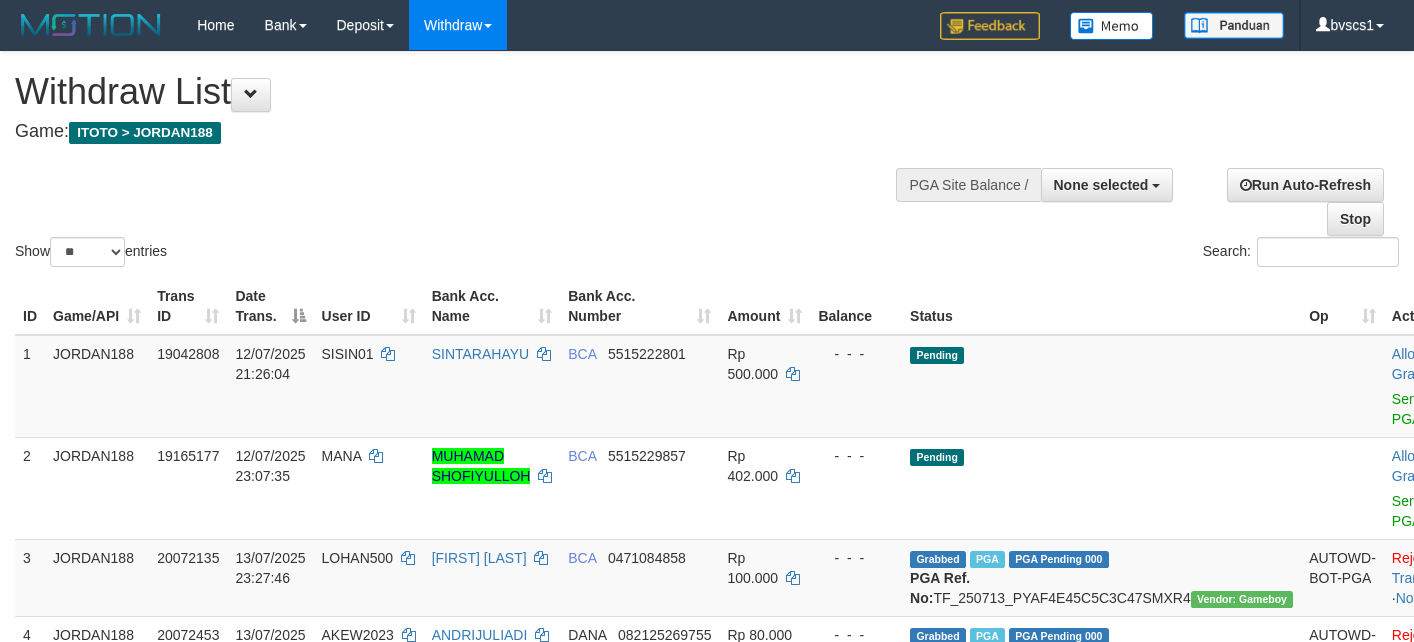 select 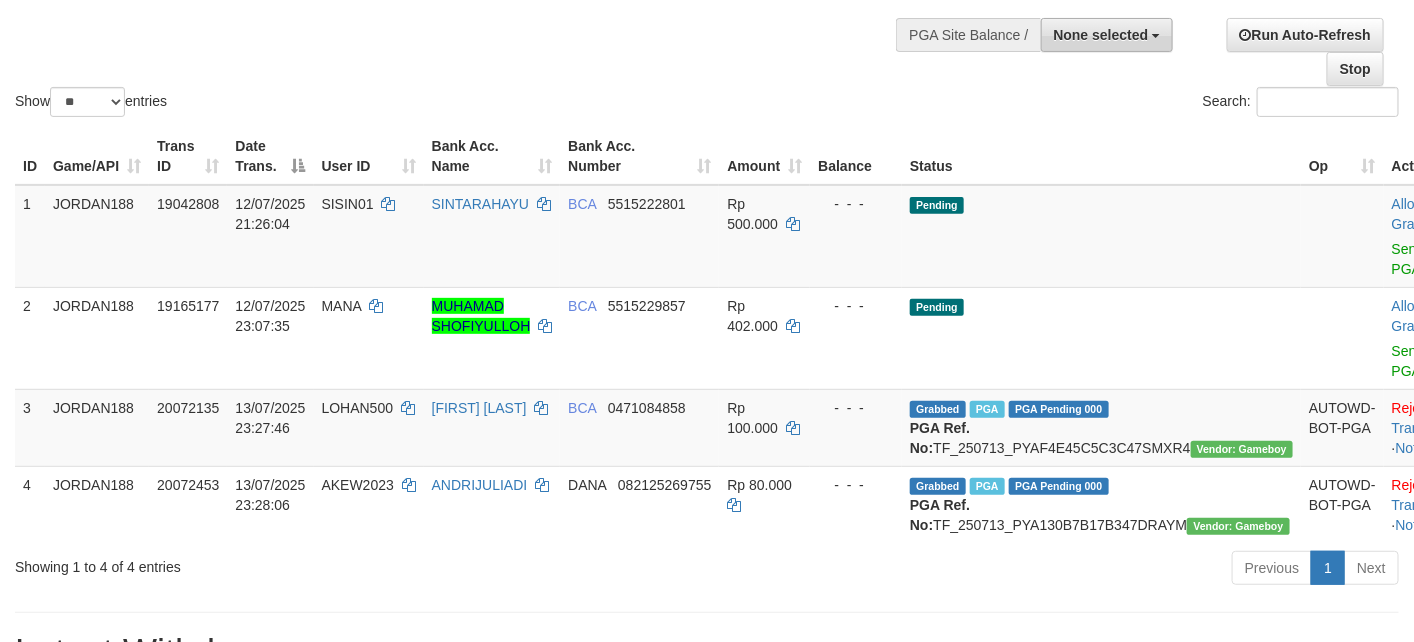 click on "None selected" at bounding box center [1107, 35] 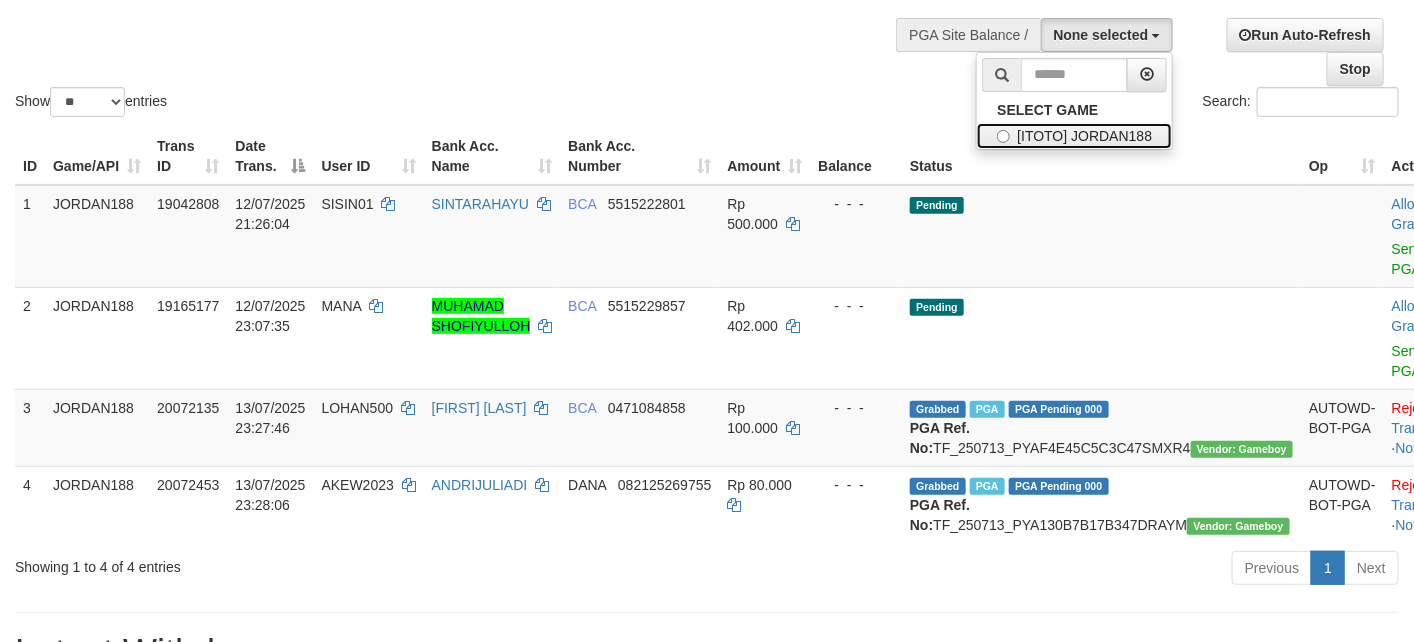click on "[ITOTO] JORDAN188" at bounding box center [1074, 136] 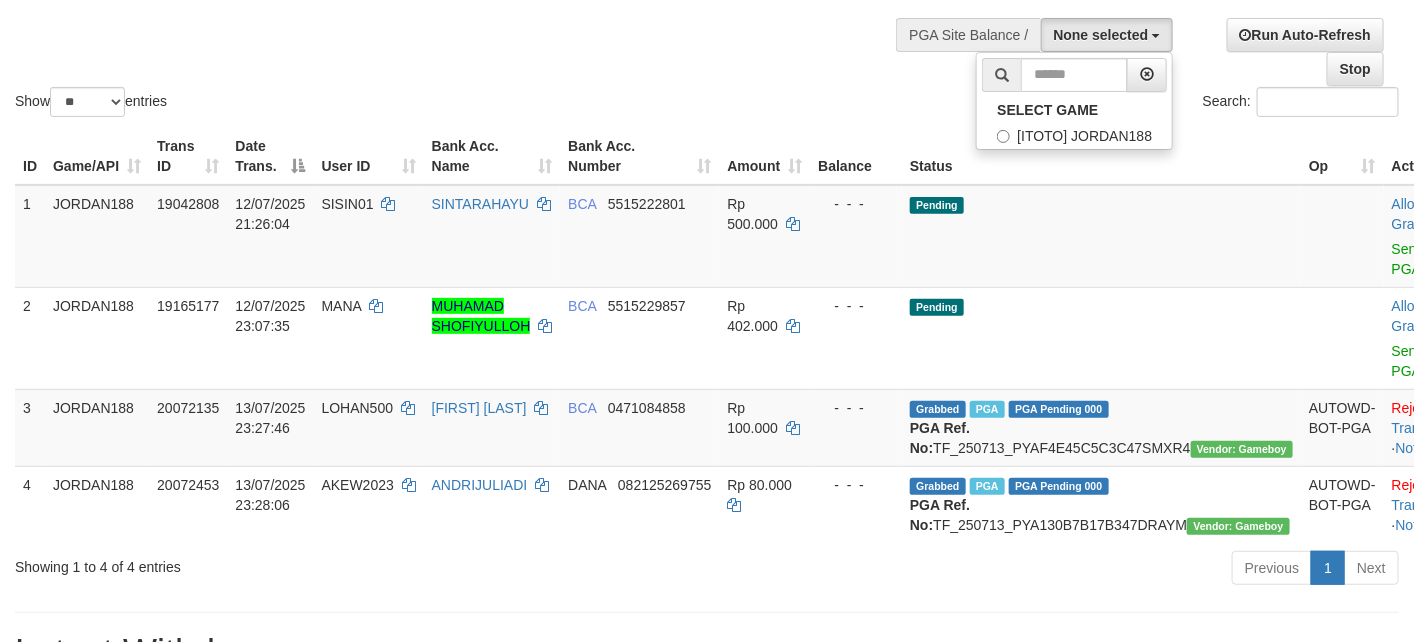 select on "****" 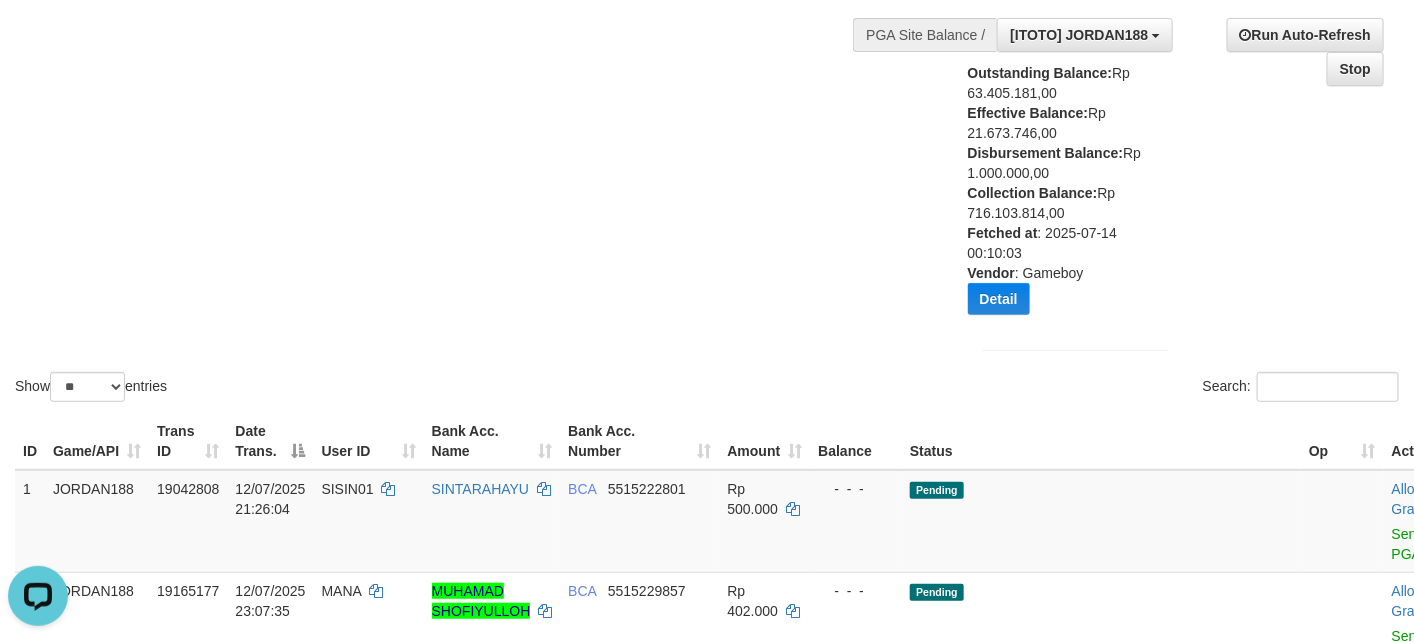 scroll, scrollTop: 0, scrollLeft: 0, axis: both 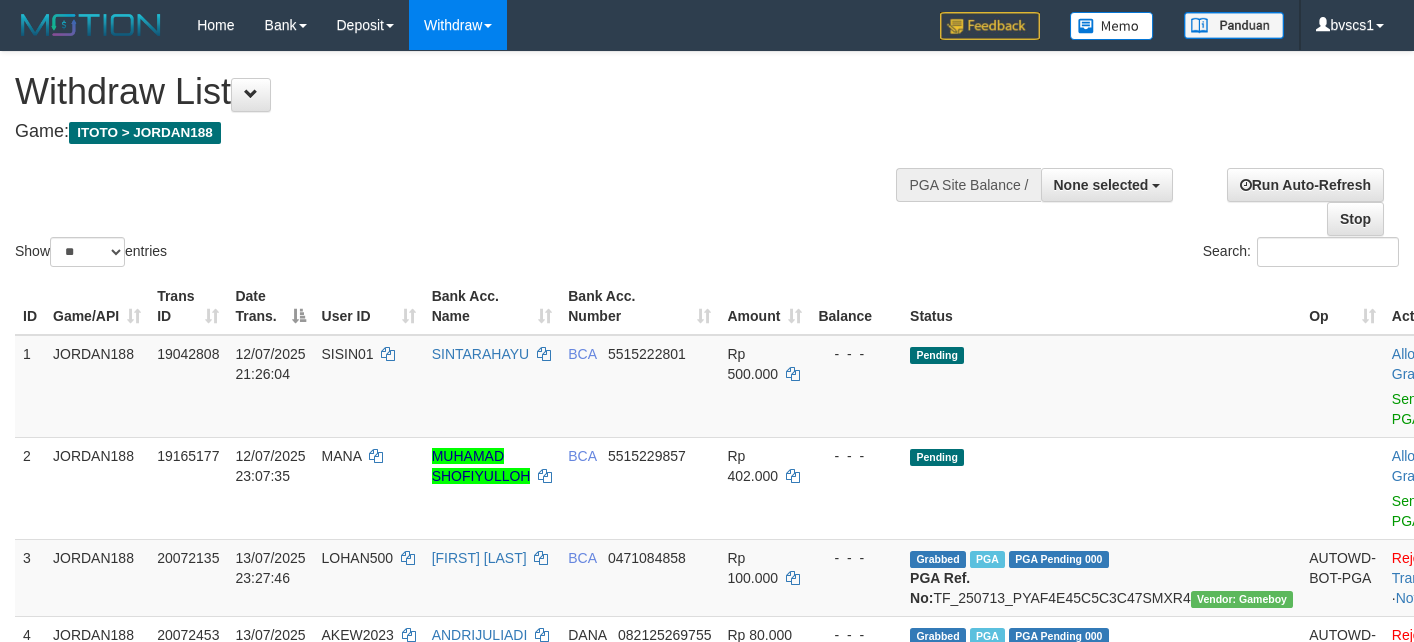 select 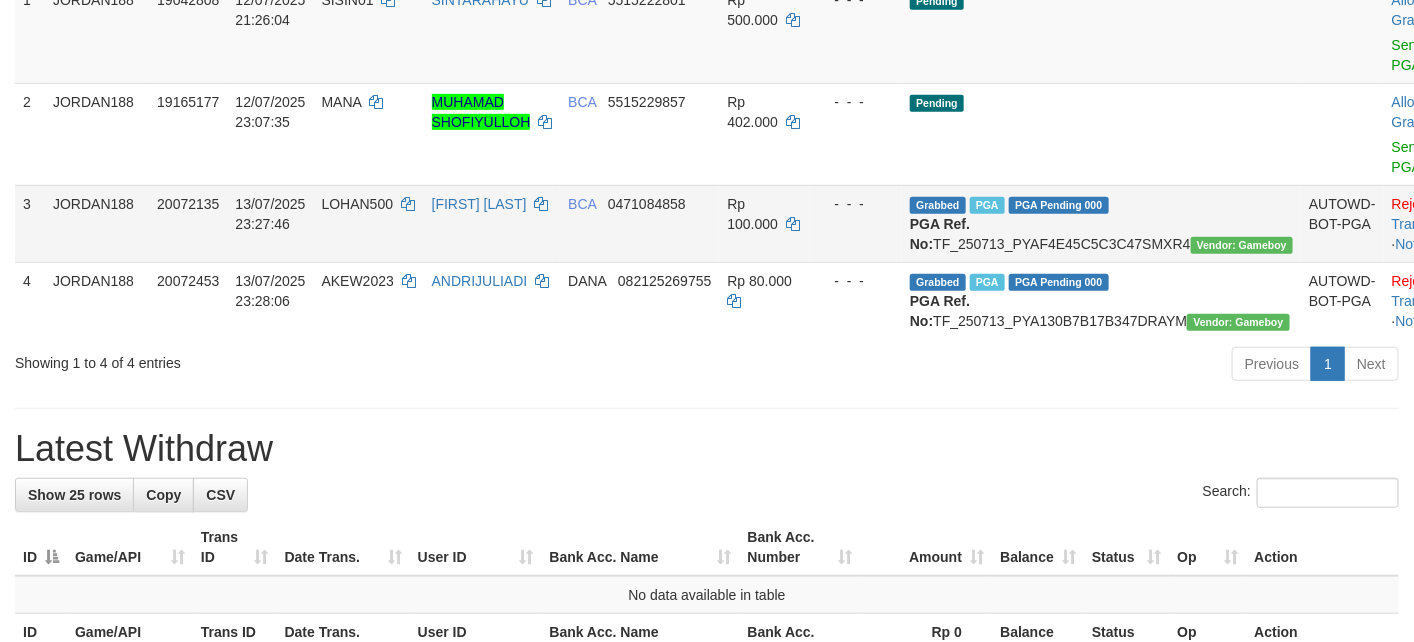 scroll, scrollTop: 300, scrollLeft: 0, axis: vertical 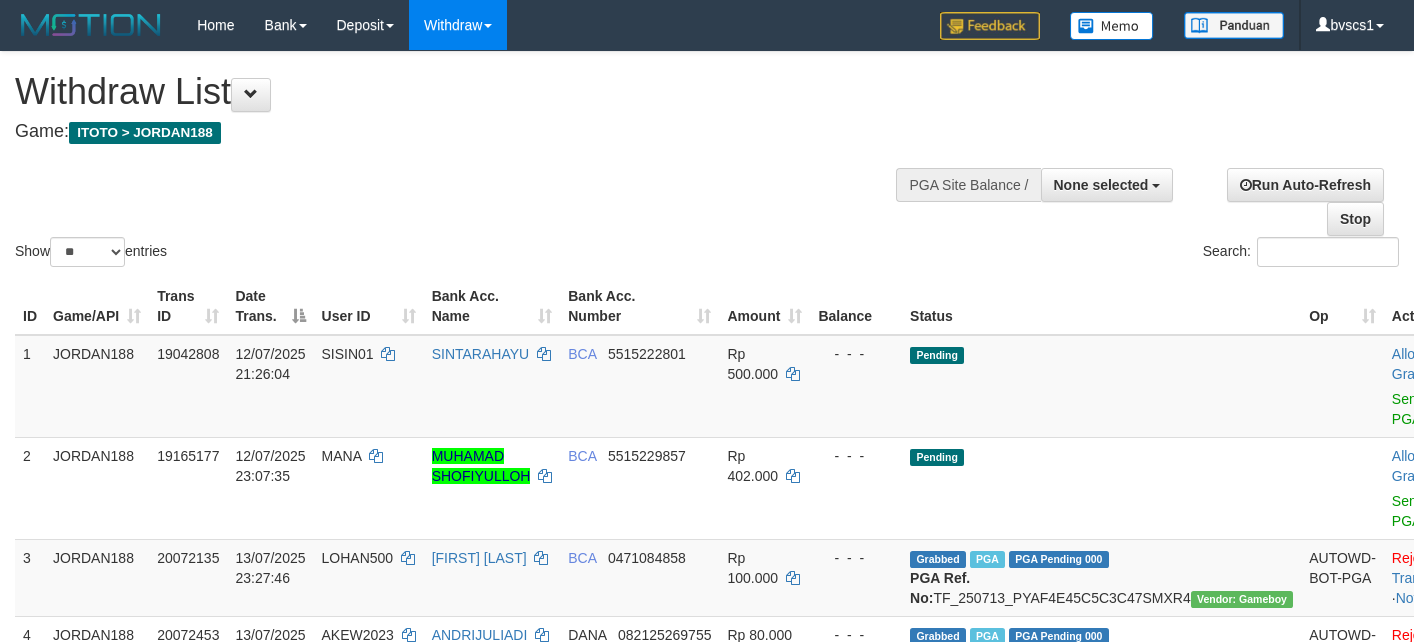 select 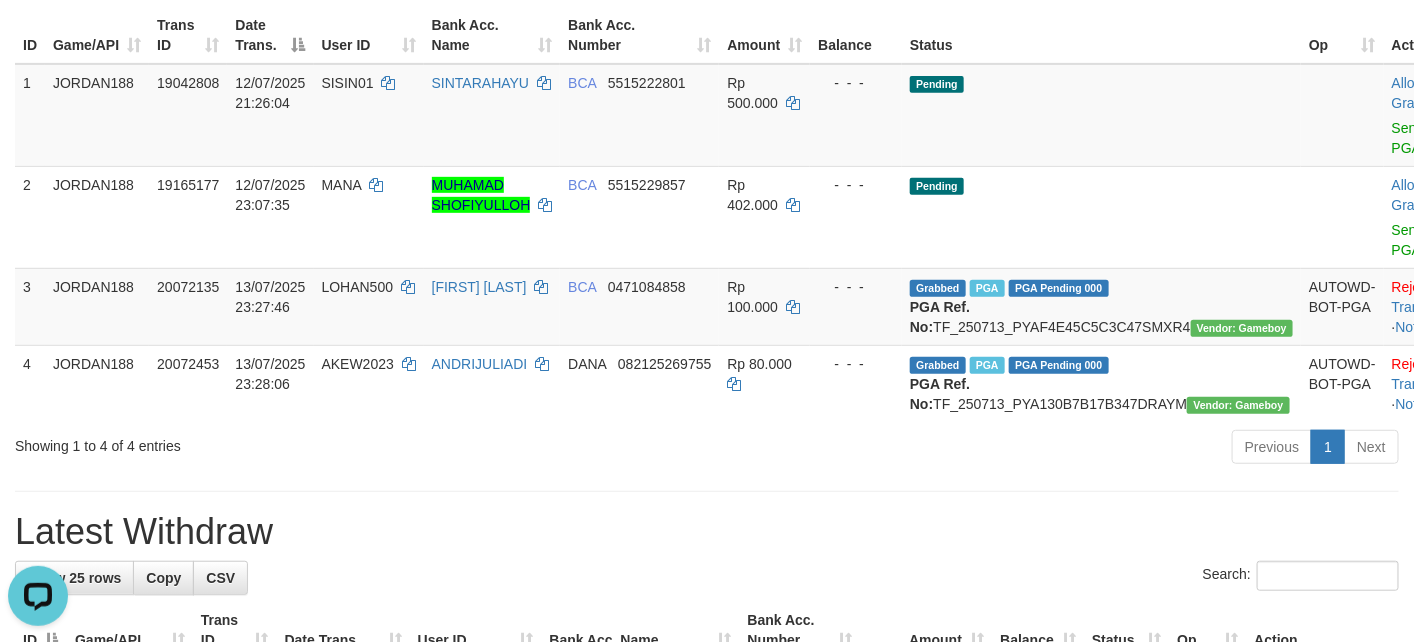 scroll, scrollTop: 0, scrollLeft: 0, axis: both 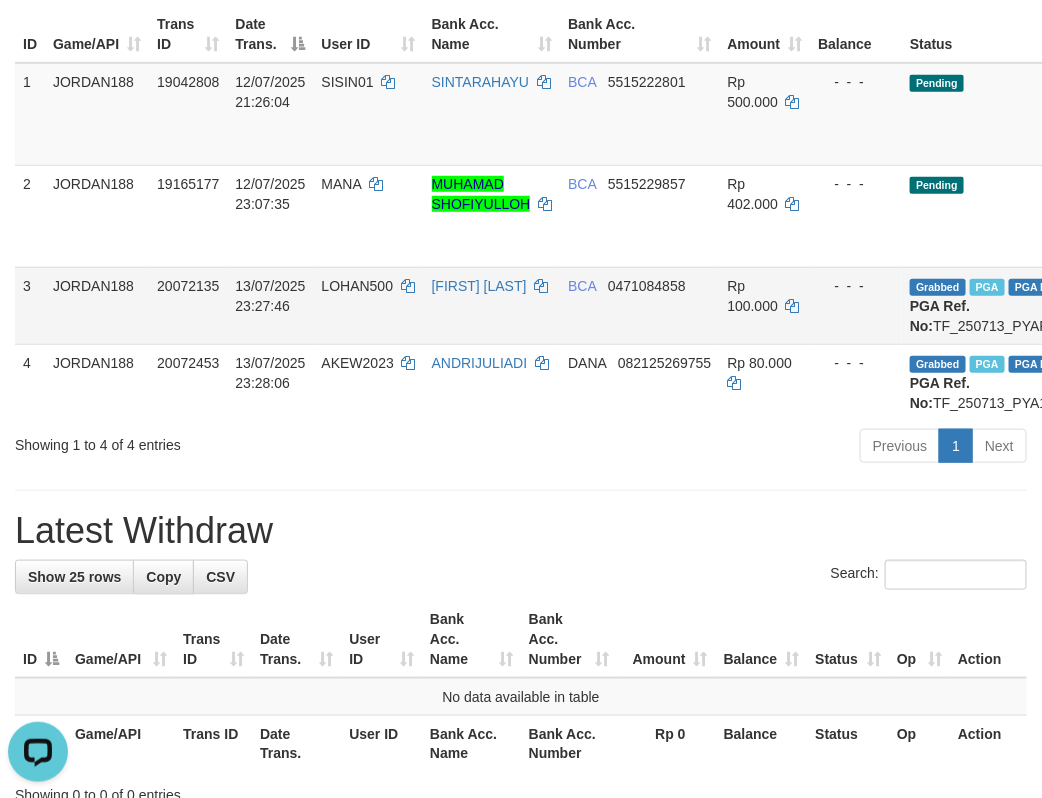 click on "Grabbed   PGA   PGA Pending 000 {"status":"000","data":{"unique_id":"1527-20072135-20250713","reference_no":"TF_250713_PYAF4E45C5C3C47SMXR4","amount":"100000.00","fee":"0.00","merchant_surcharge_rate":"0.00","charge_to":"MERC","payout_amount":"100000.00","disbursement_status":0,"disbursement_description":"ON PROCESS","created_at":"2025-07-13 23:30:47","executed_at":"2025-07-13 23:30:47","bank":{"code":"014","name":"BANK CENTRAL ASIA","account_number":"0471084858","account_name":"IMAM SETIOHADI"},"note":"bvscs1","merchant_balance":{"balance_effective":59459759,"balance_pending":65036581,"balance_disbursement":9147000,"balance_collection":667632367}}} PGA Ref. No:  TF_250713_PYAF4E45C5C3C47SMXR4  Vendor: Gameboy" at bounding box center (1101, 305) 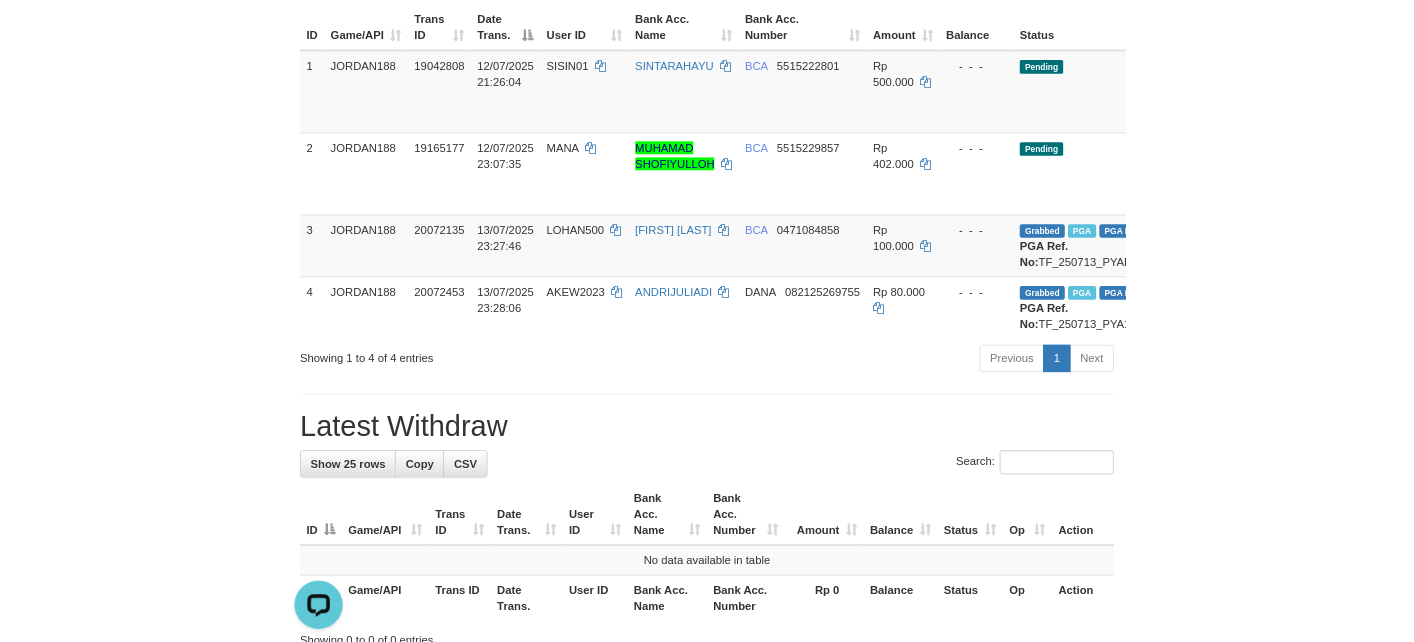 scroll, scrollTop: 0, scrollLeft: 0, axis: both 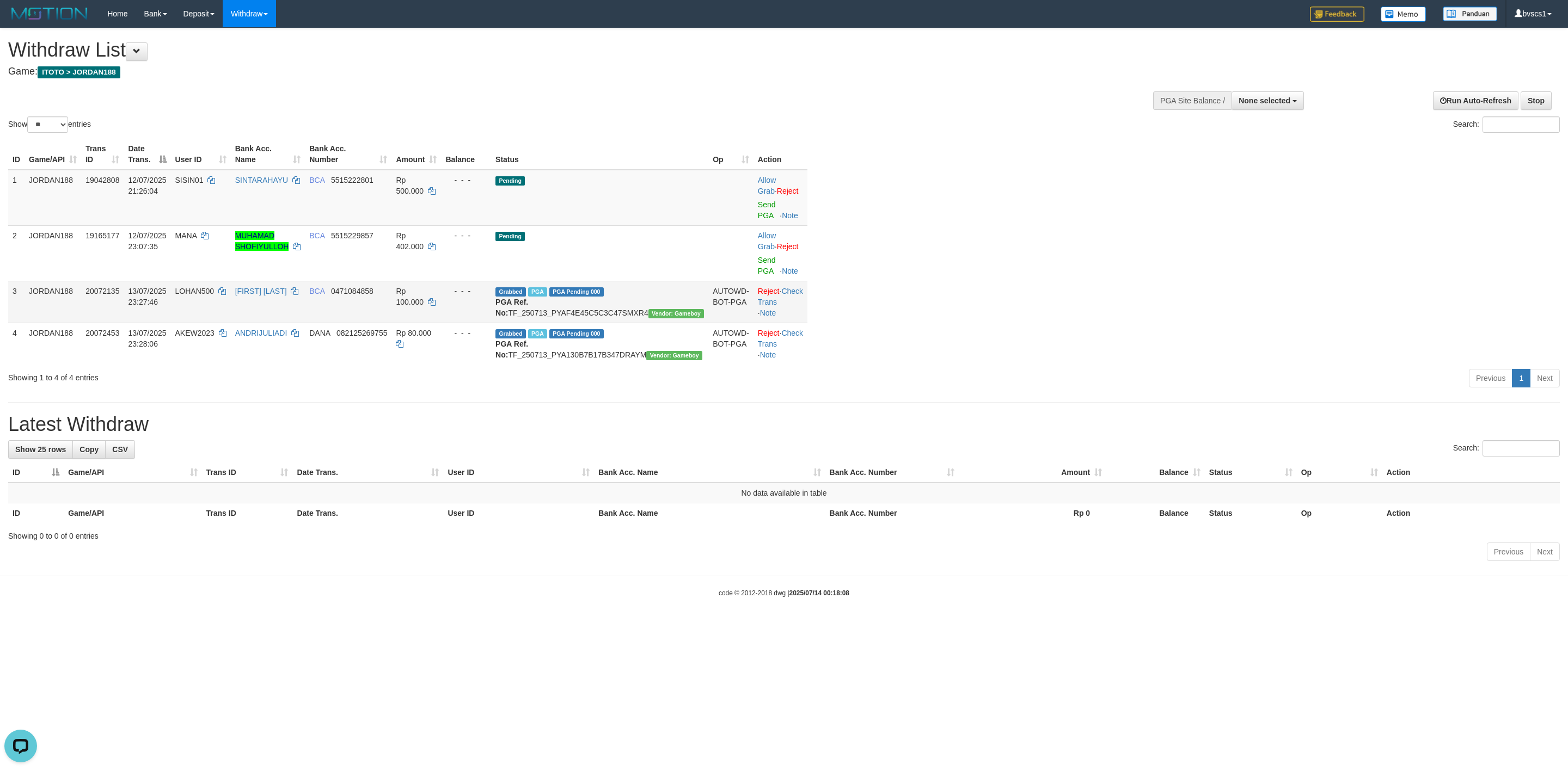 click on "LOHAN500" at bounding box center [195, 291] 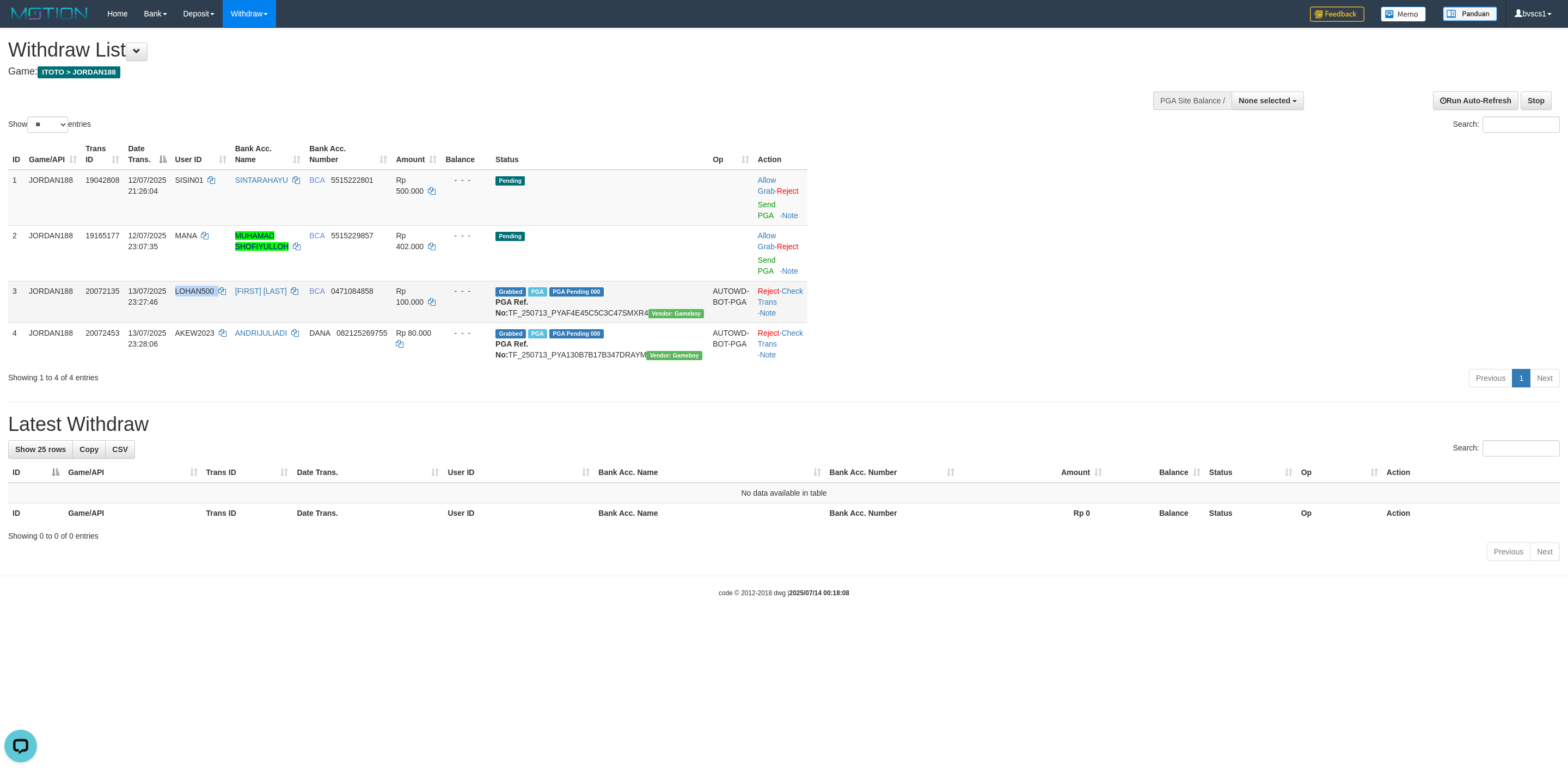 click on "LOHAN500" at bounding box center [195, 291] 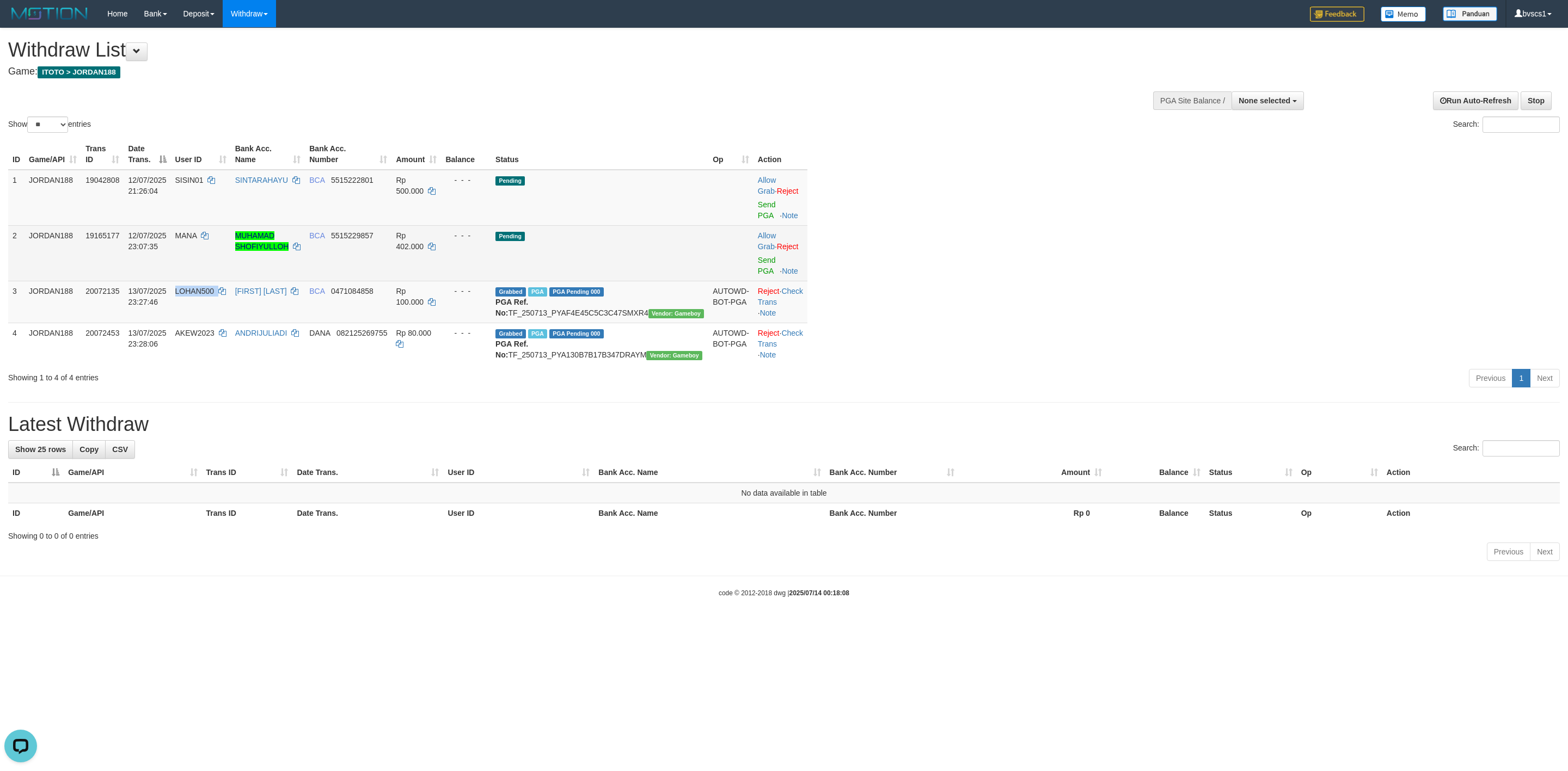 copy on "LOHAN500" 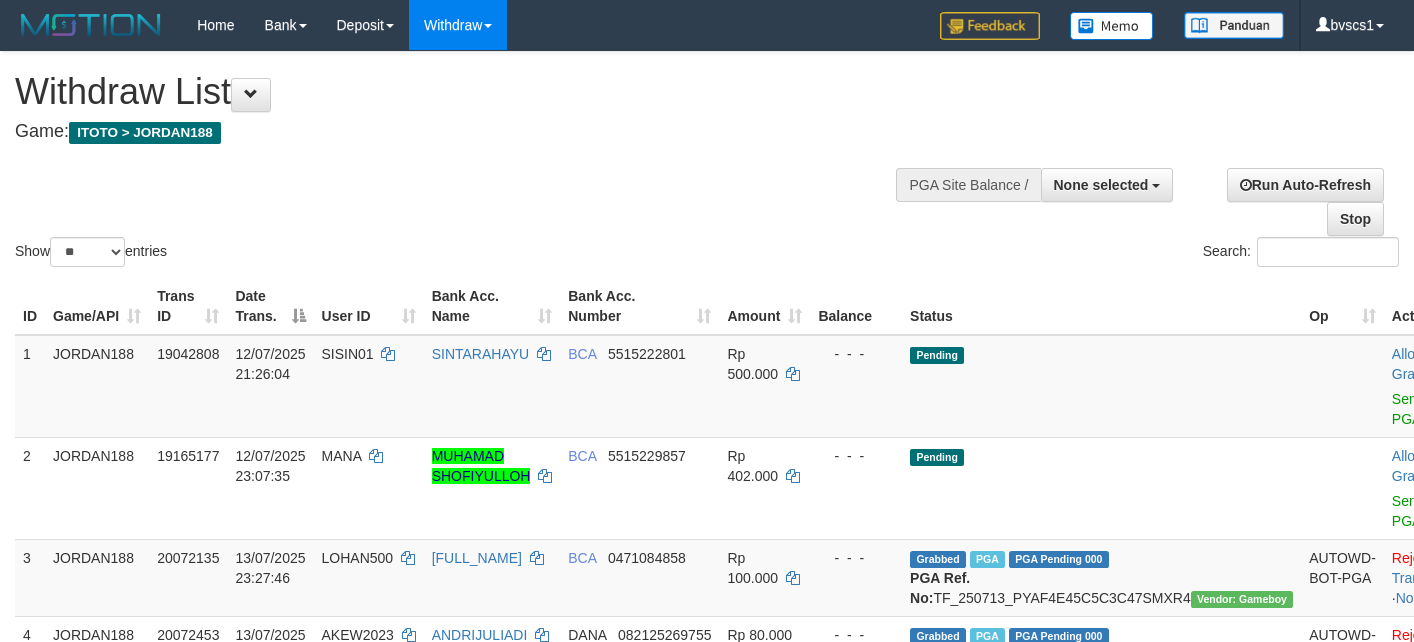 select 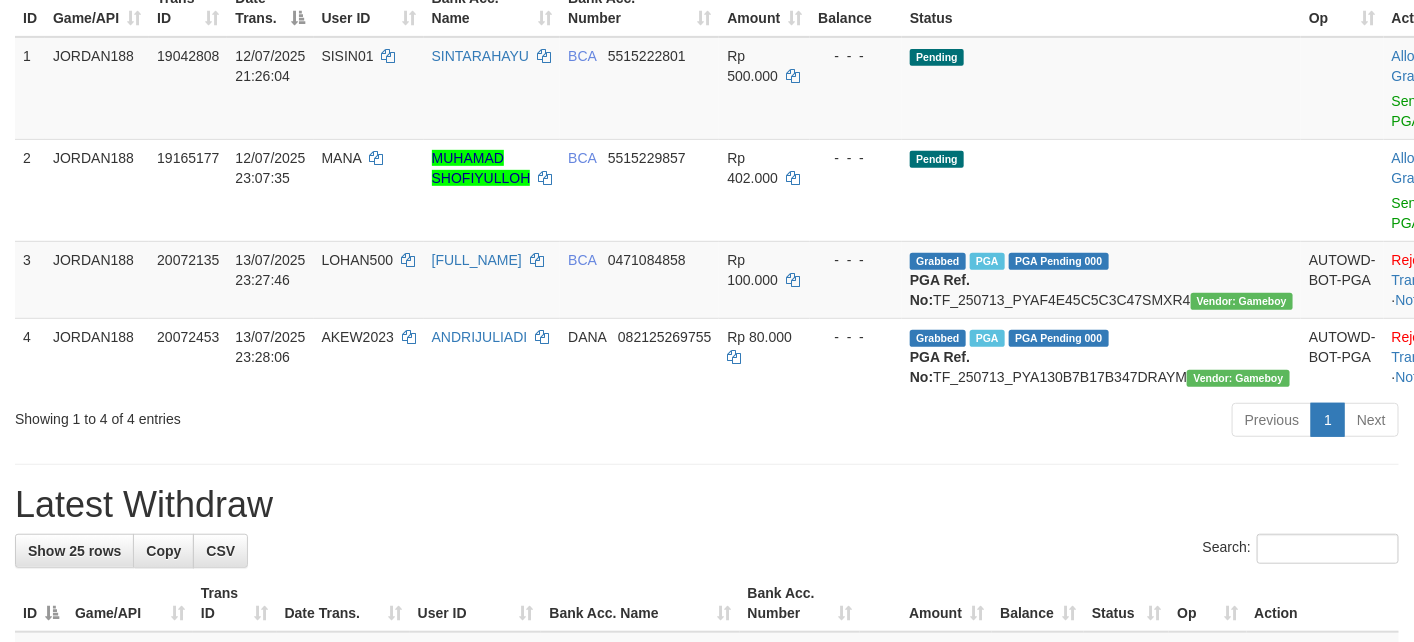 scroll, scrollTop: 300, scrollLeft: 0, axis: vertical 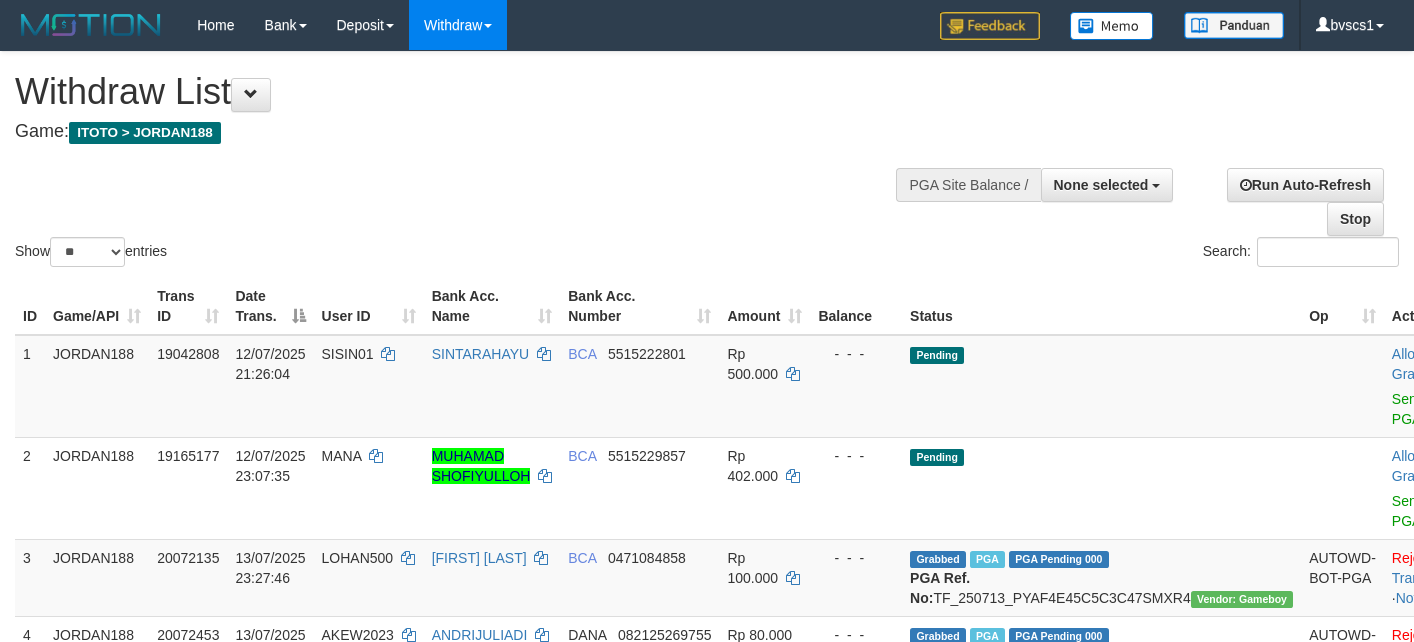 select 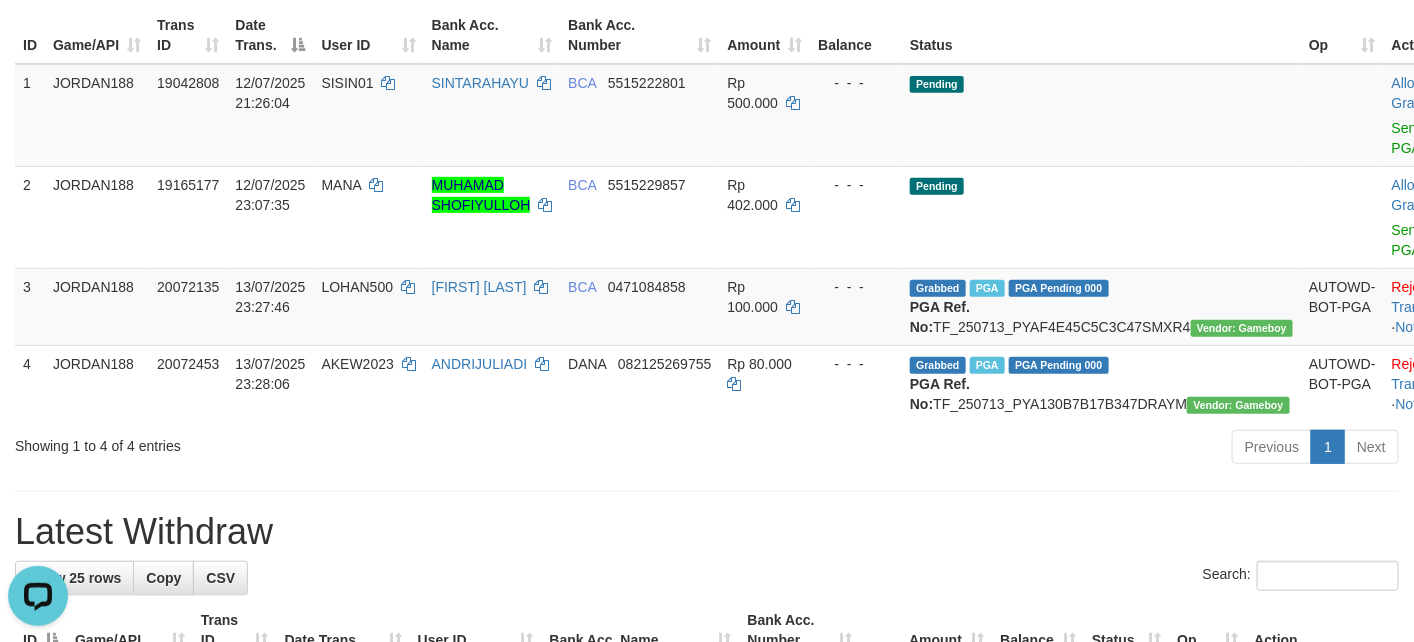 scroll, scrollTop: 0, scrollLeft: 0, axis: both 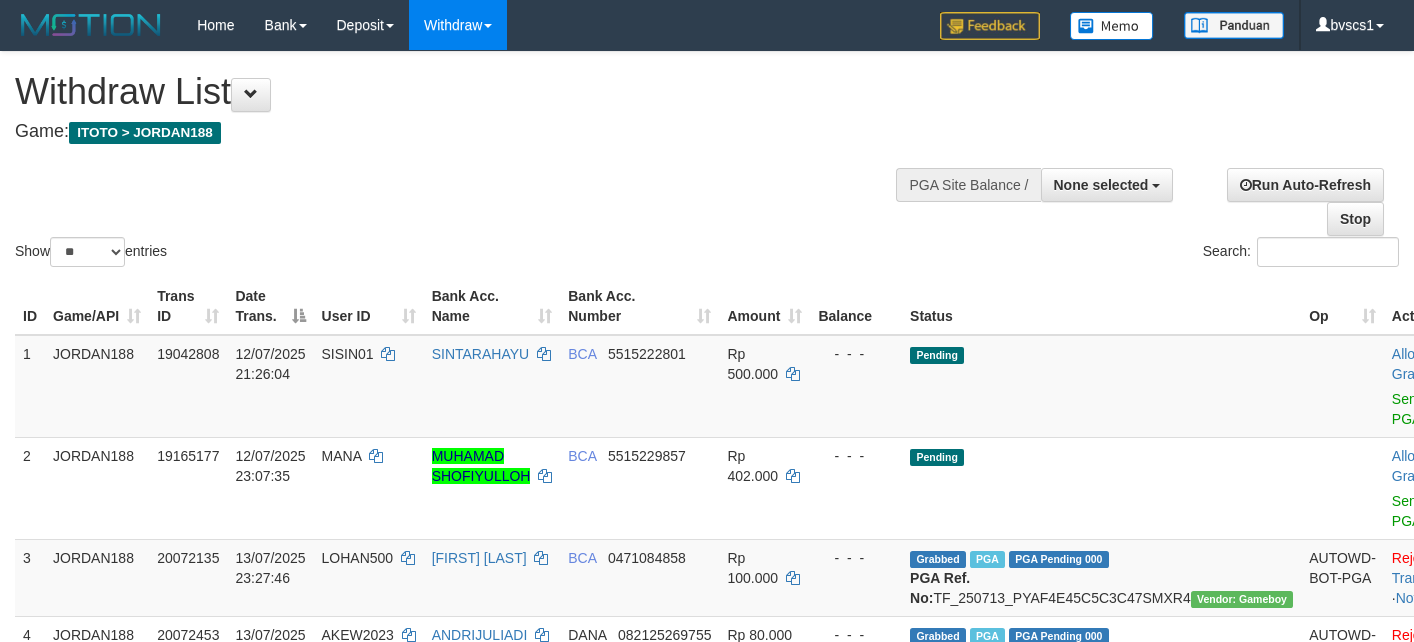 select 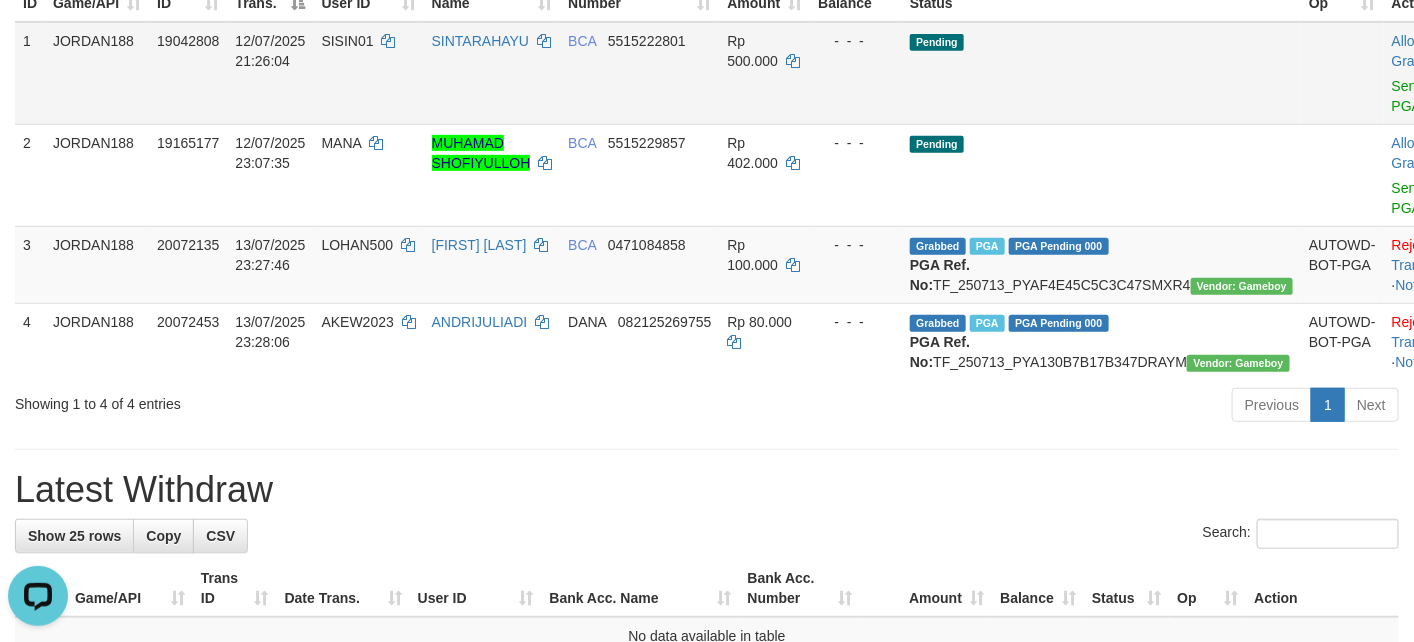 scroll, scrollTop: 0, scrollLeft: 0, axis: both 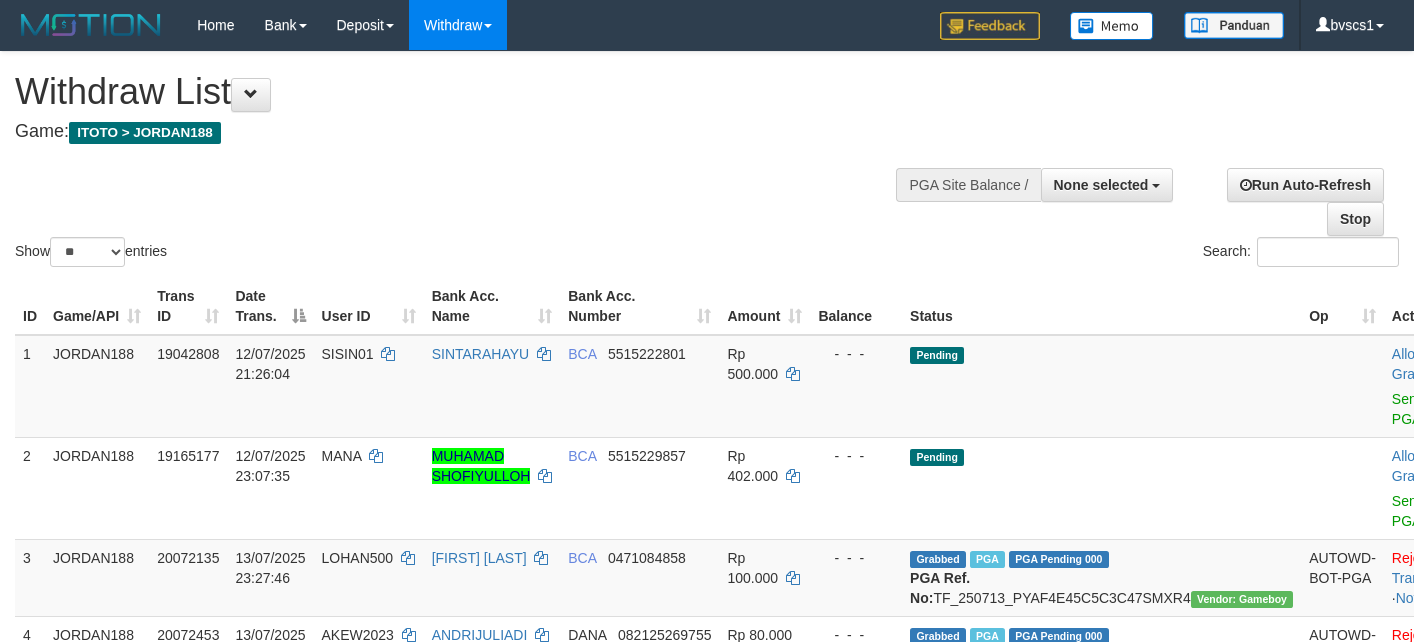 select 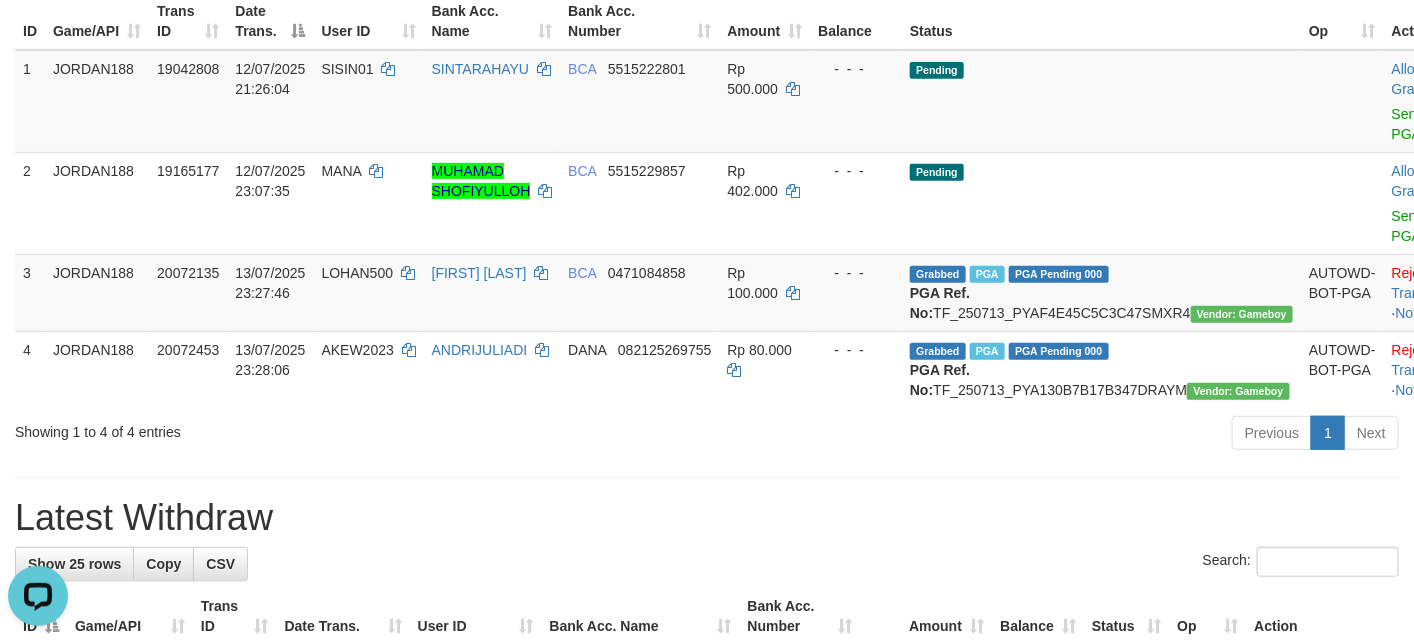 scroll, scrollTop: 0, scrollLeft: 0, axis: both 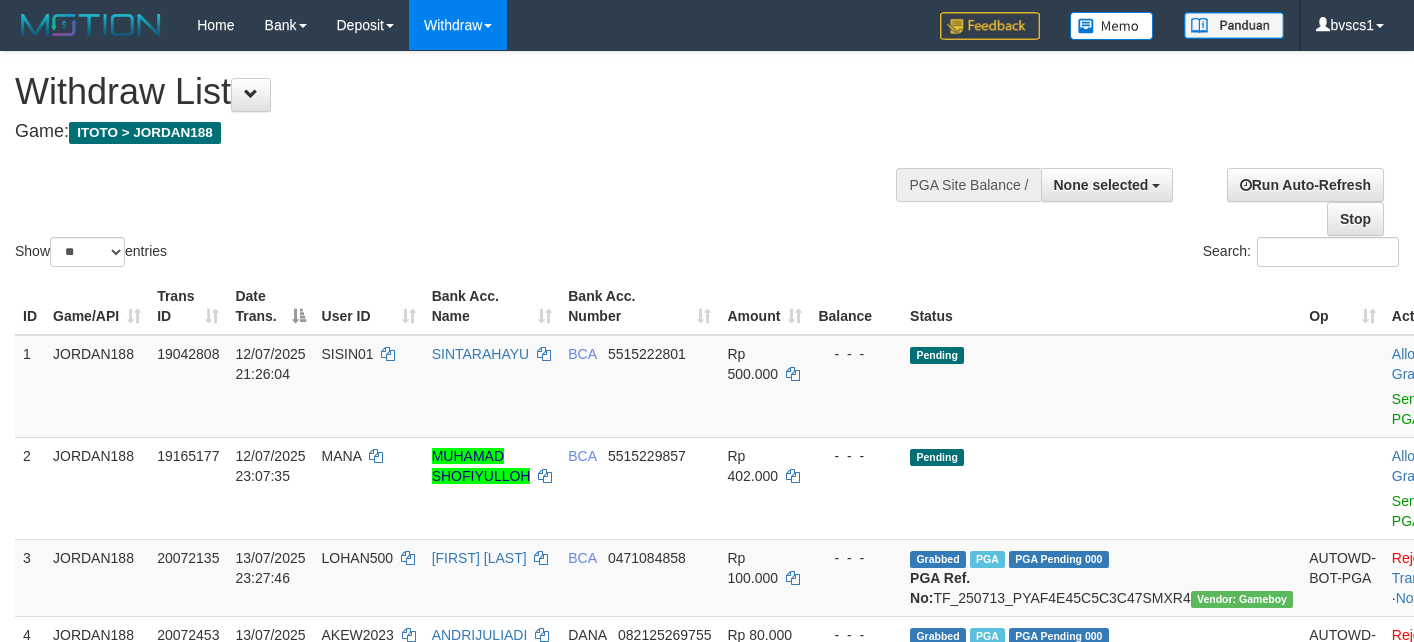 select 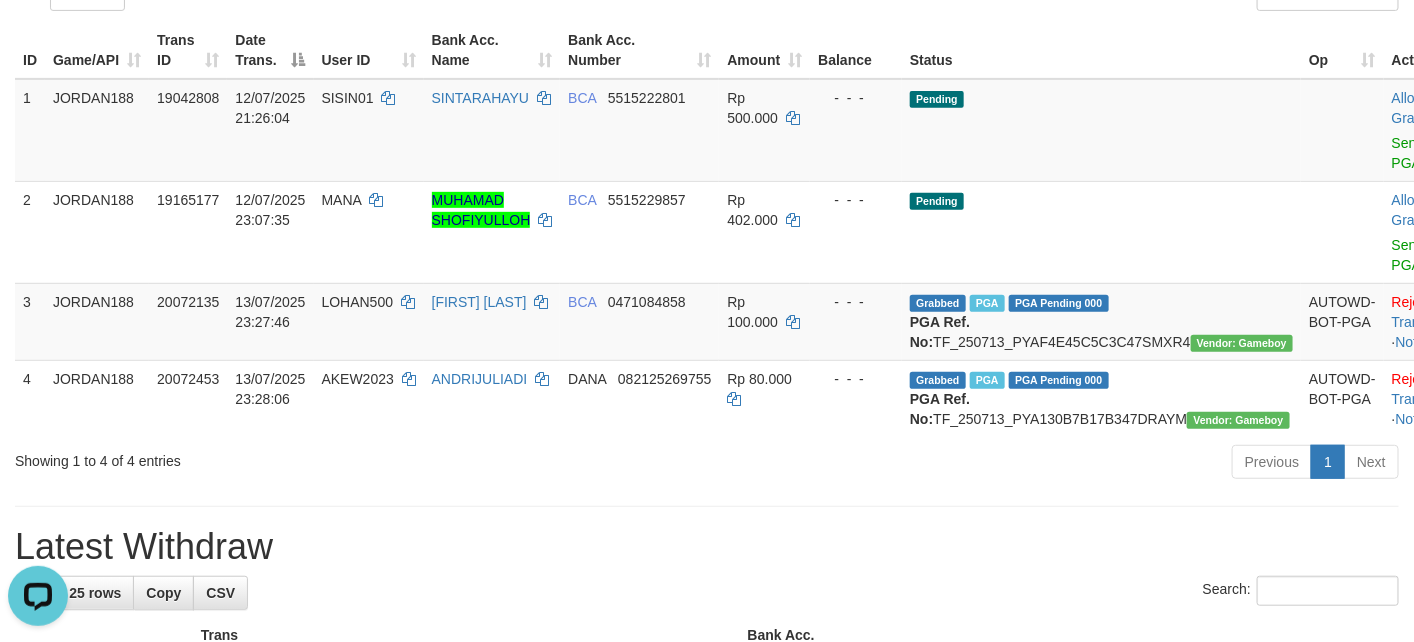 scroll, scrollTop: 0, scrollLeft: 0, axis: both 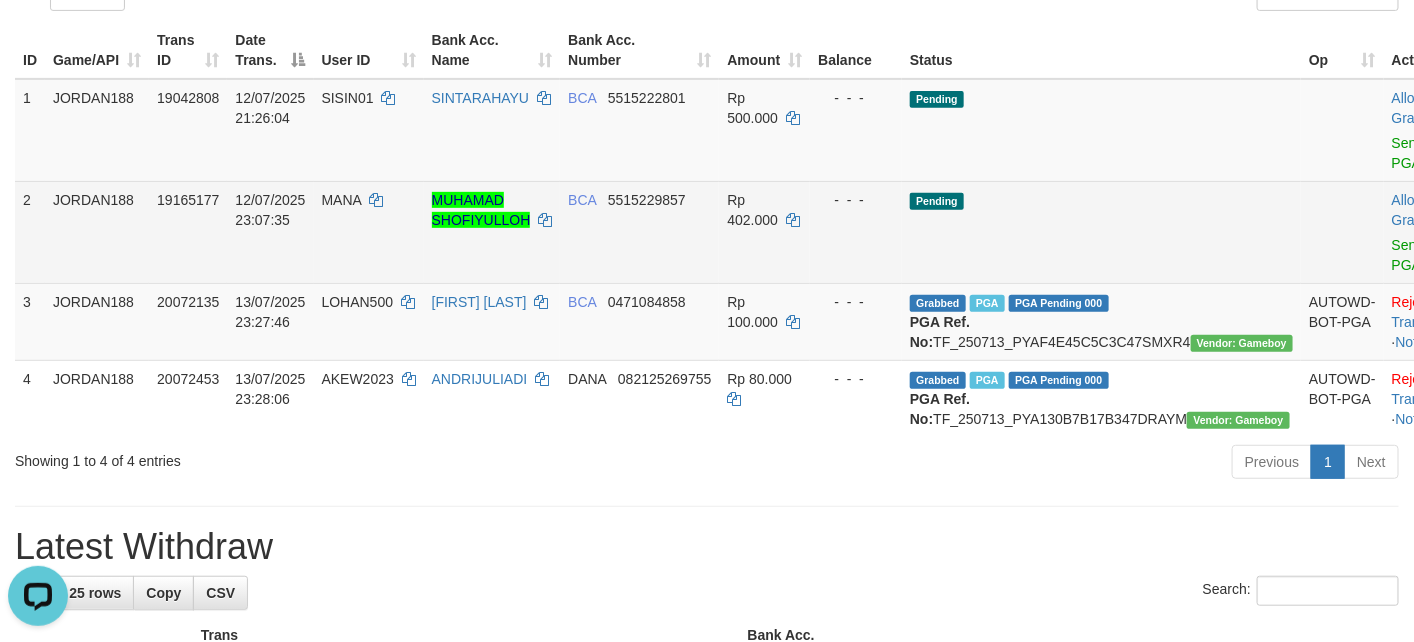 click on "BCA     5515229857" at bounding box center [639, 232] 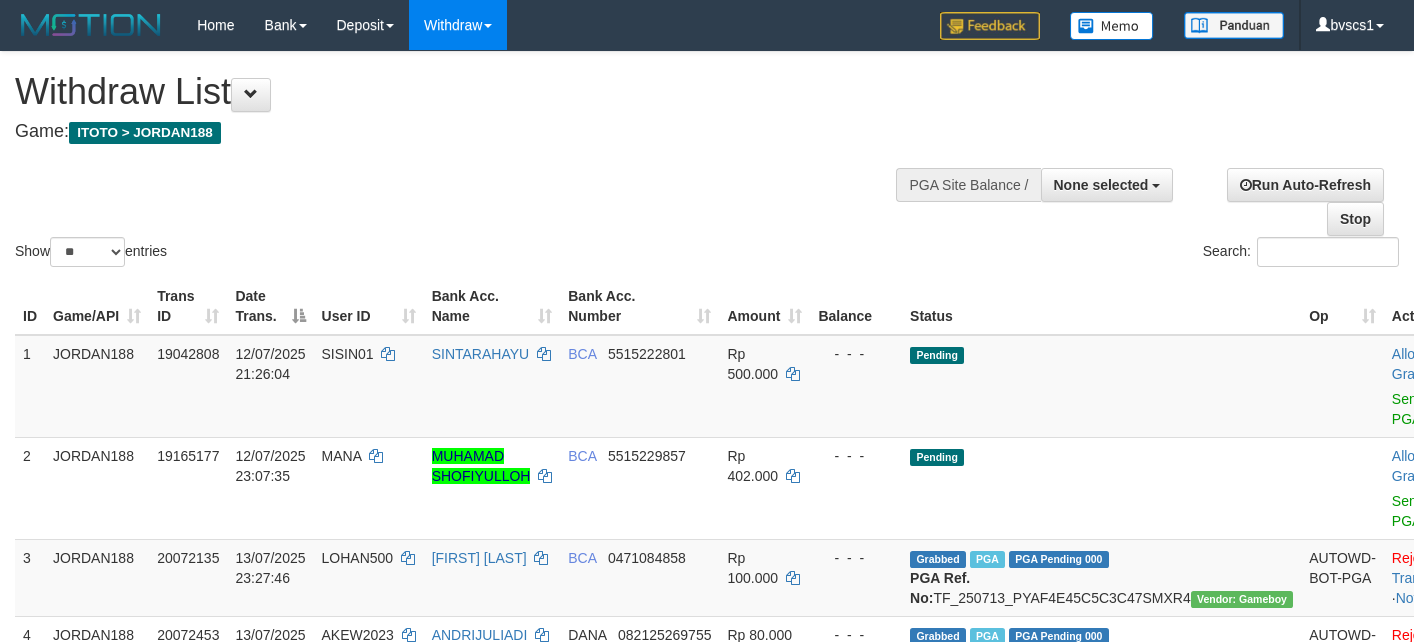 select 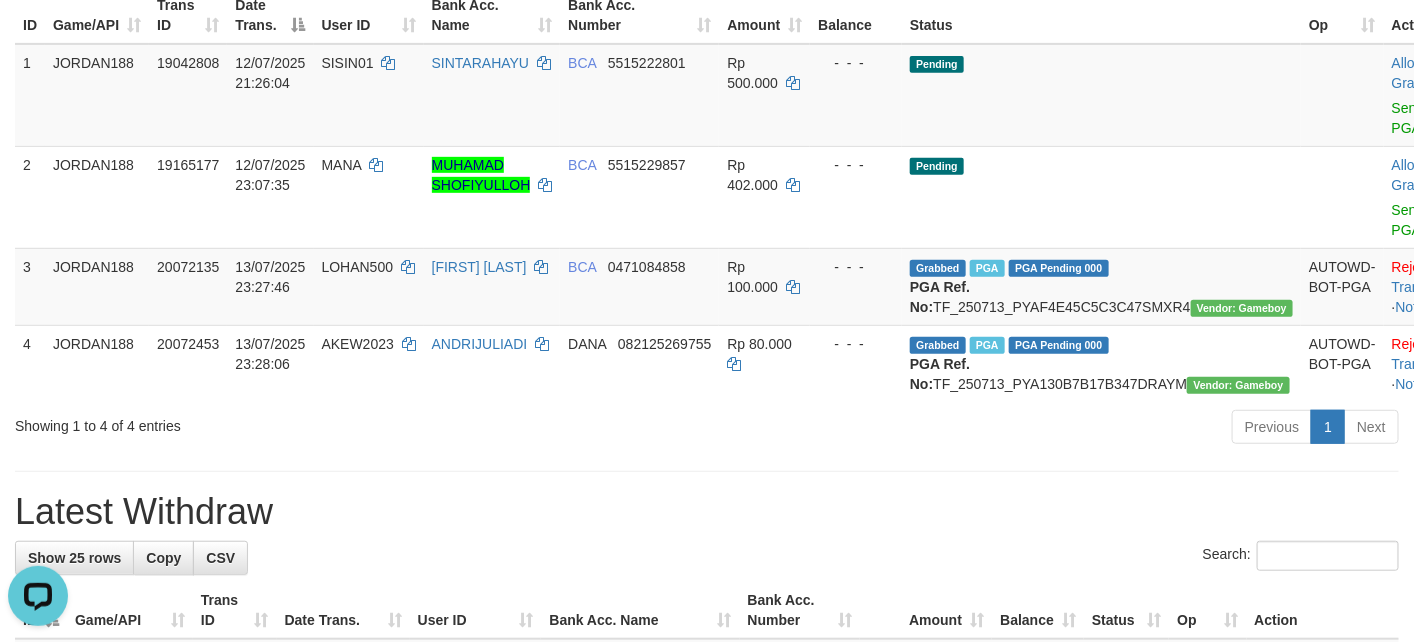 scroll, scrollTop: 0, scrollLeft: 0, axis: both 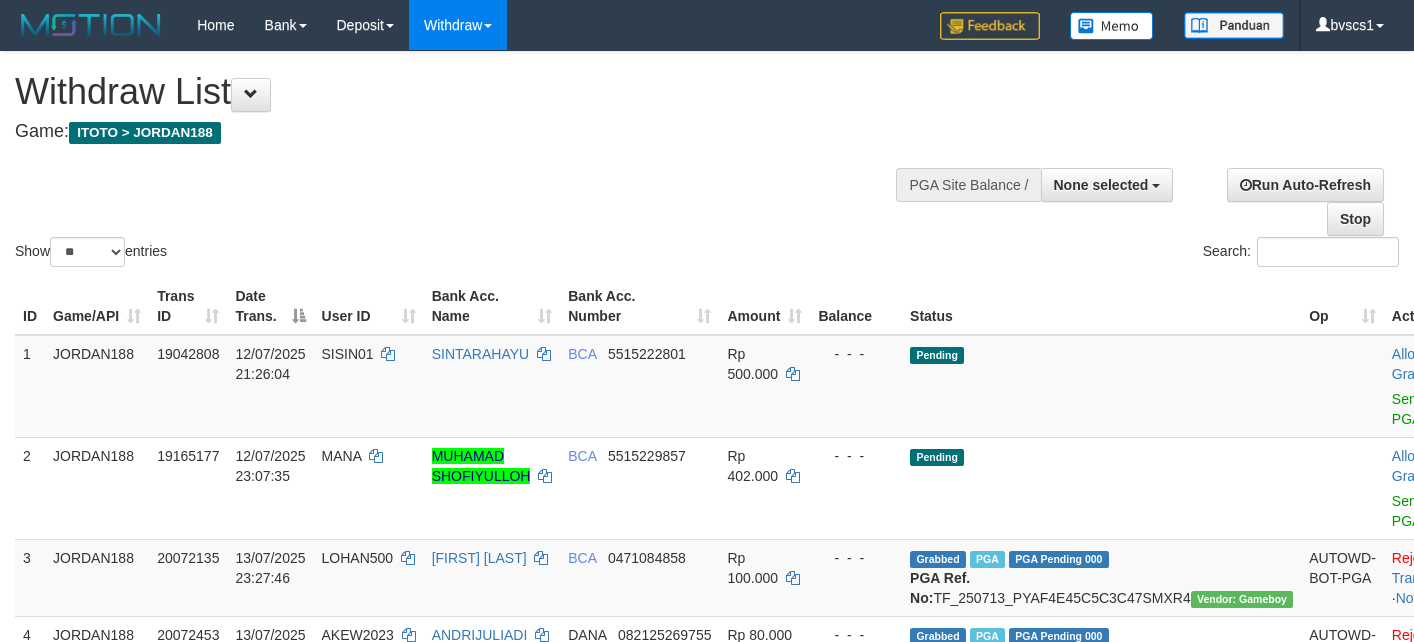 select 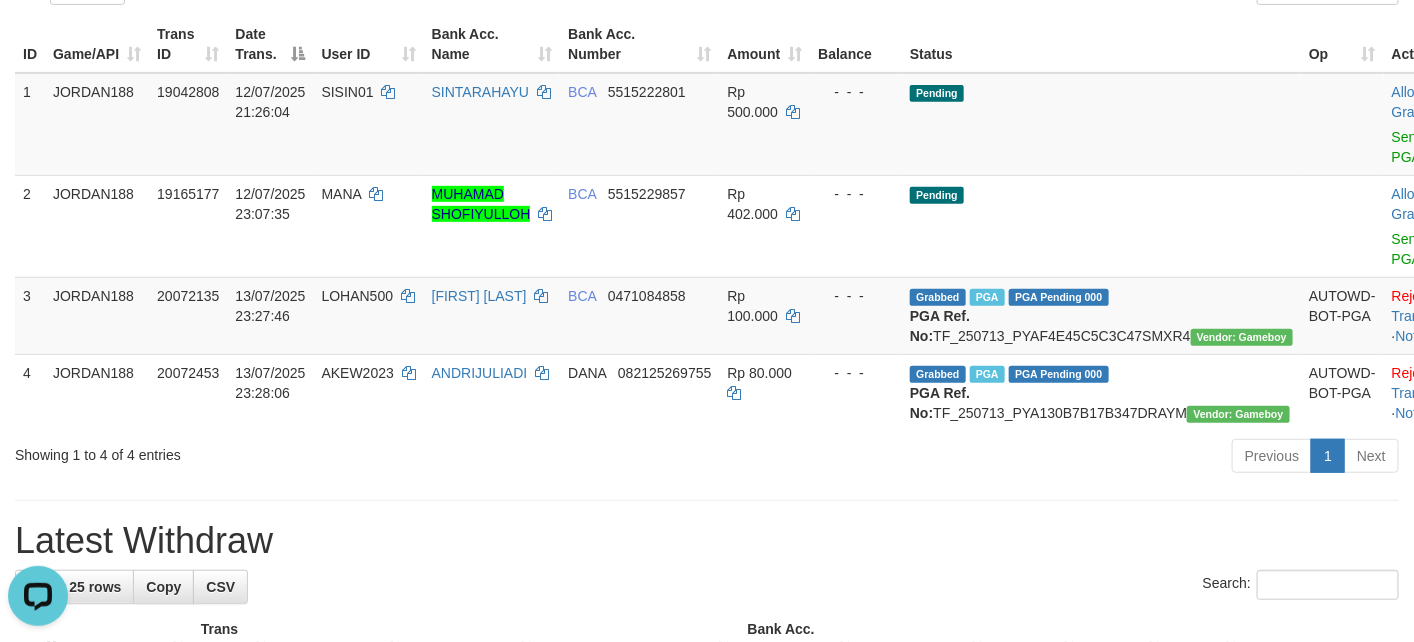 scroll, scrollTop: 0, scrollLeft: 0, axis: both 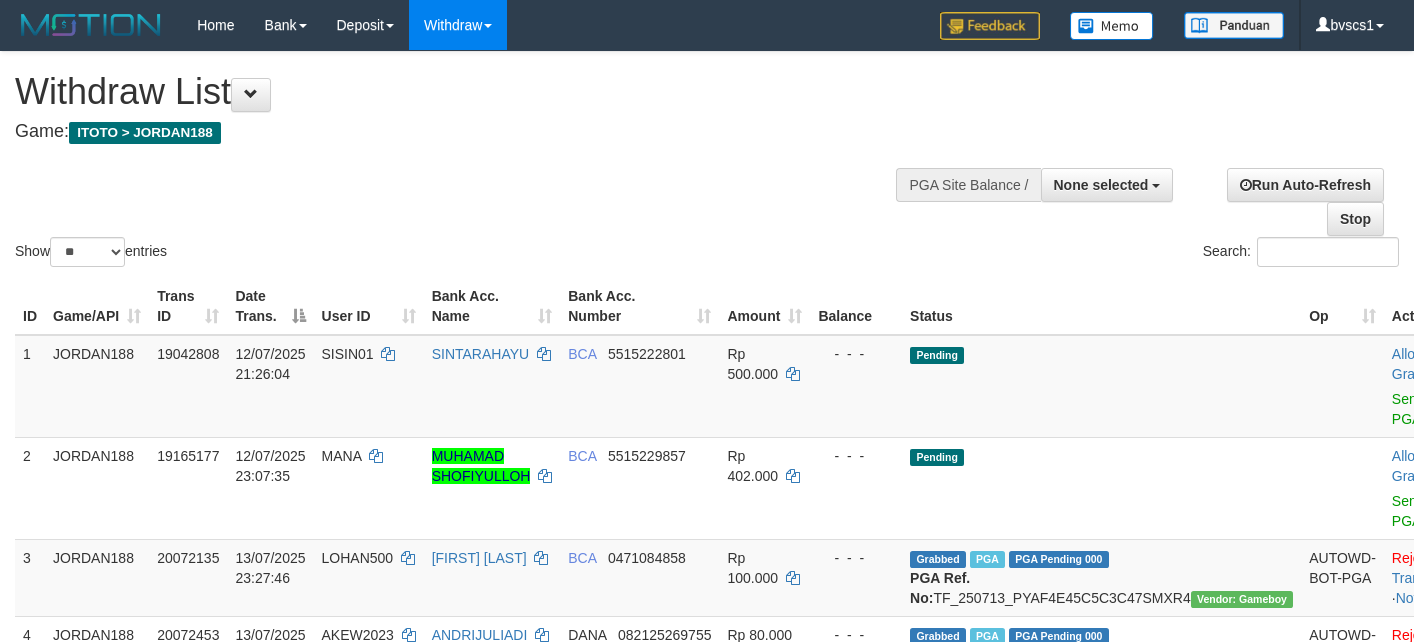 select 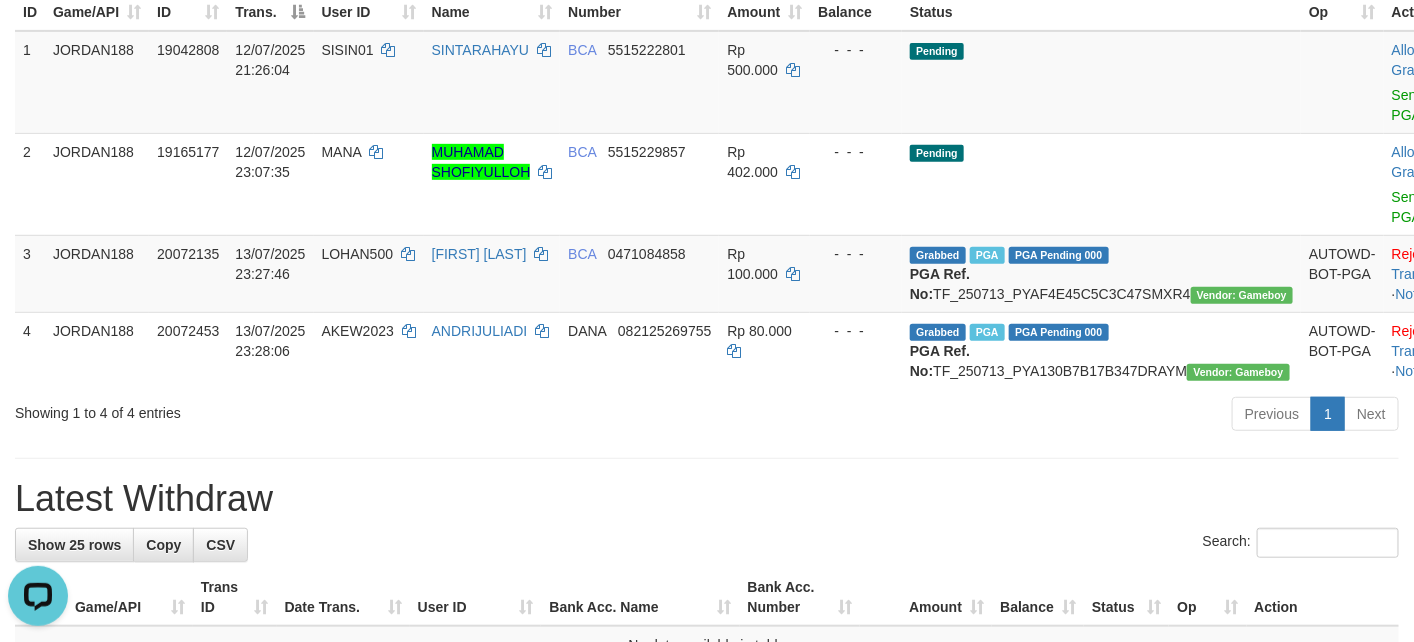 scroll, scrollTop: 0, scrollLeft: 0, axis: both 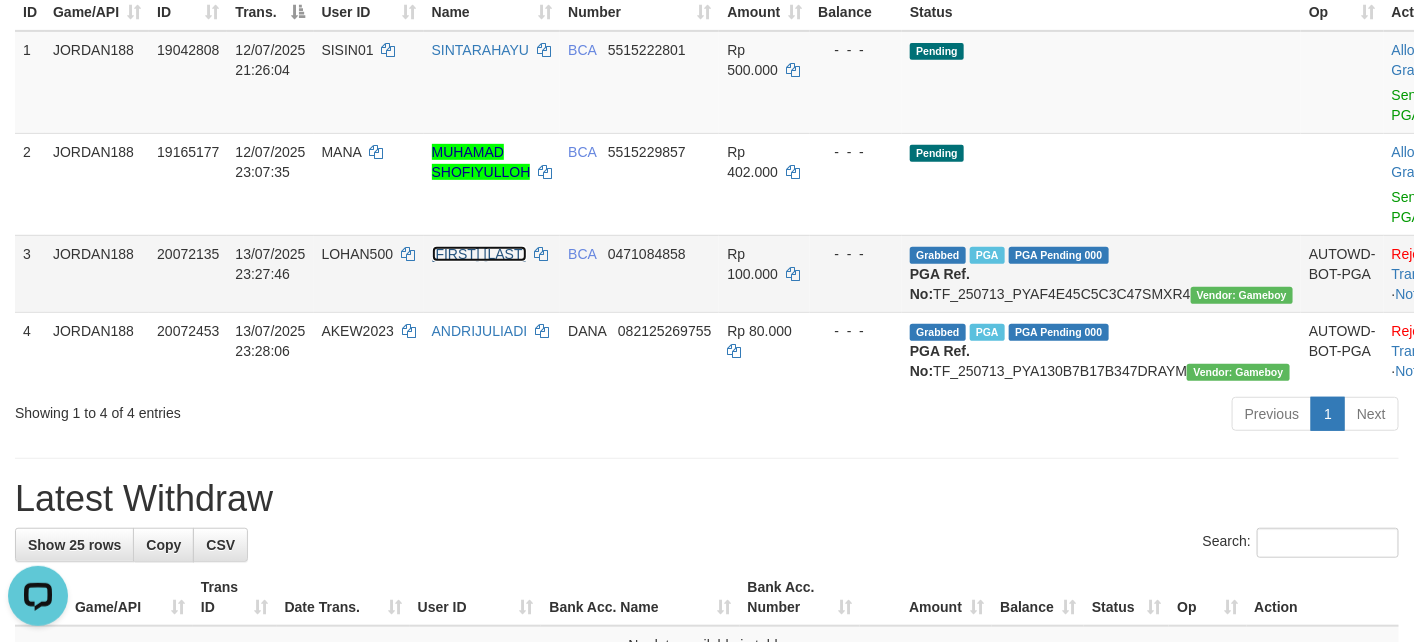click on "[FIRST] [LAST]" at bounding box center [479, 254] 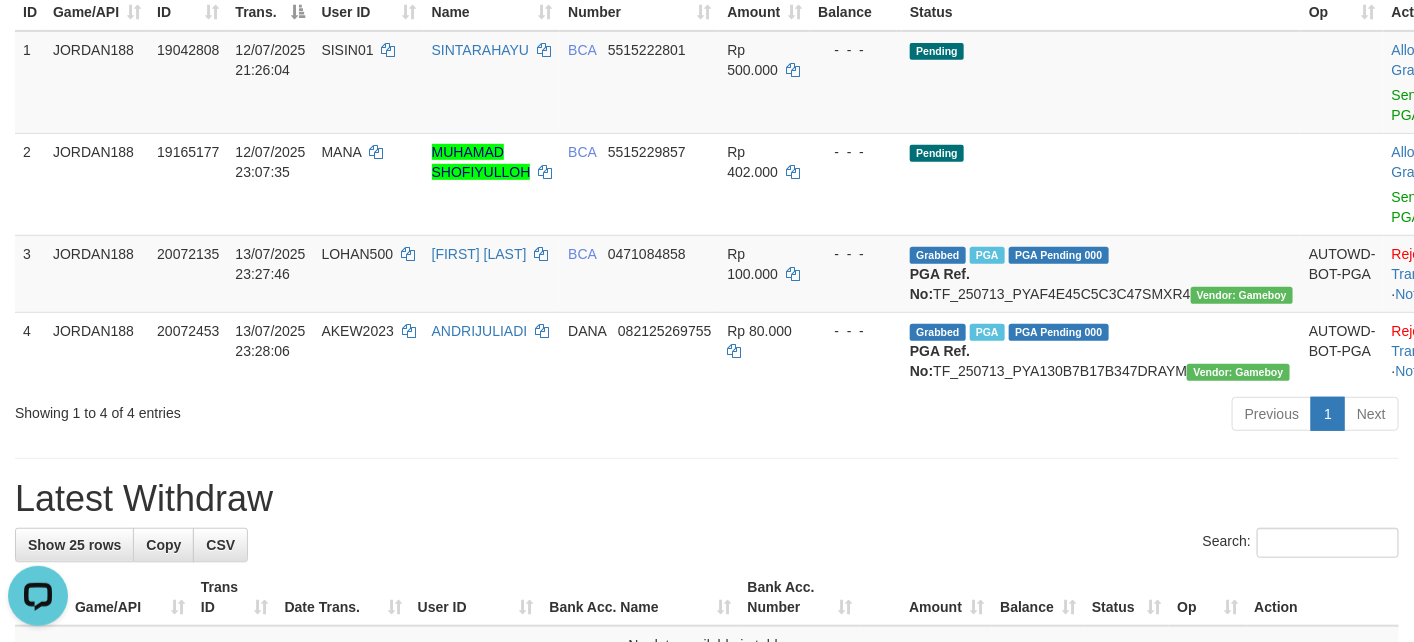 click on "**********" at bounding box center (707, 272) 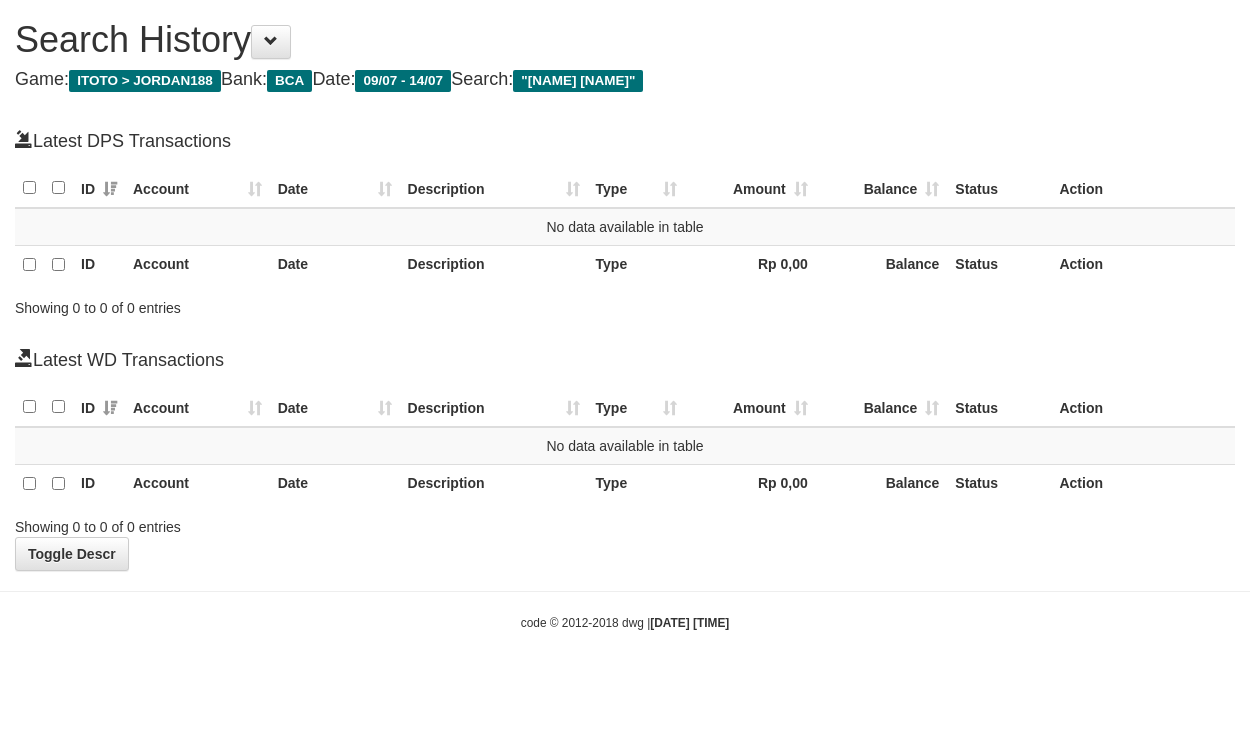 scroll, scrollTop: 0, scrollLeft: 0, axis: both 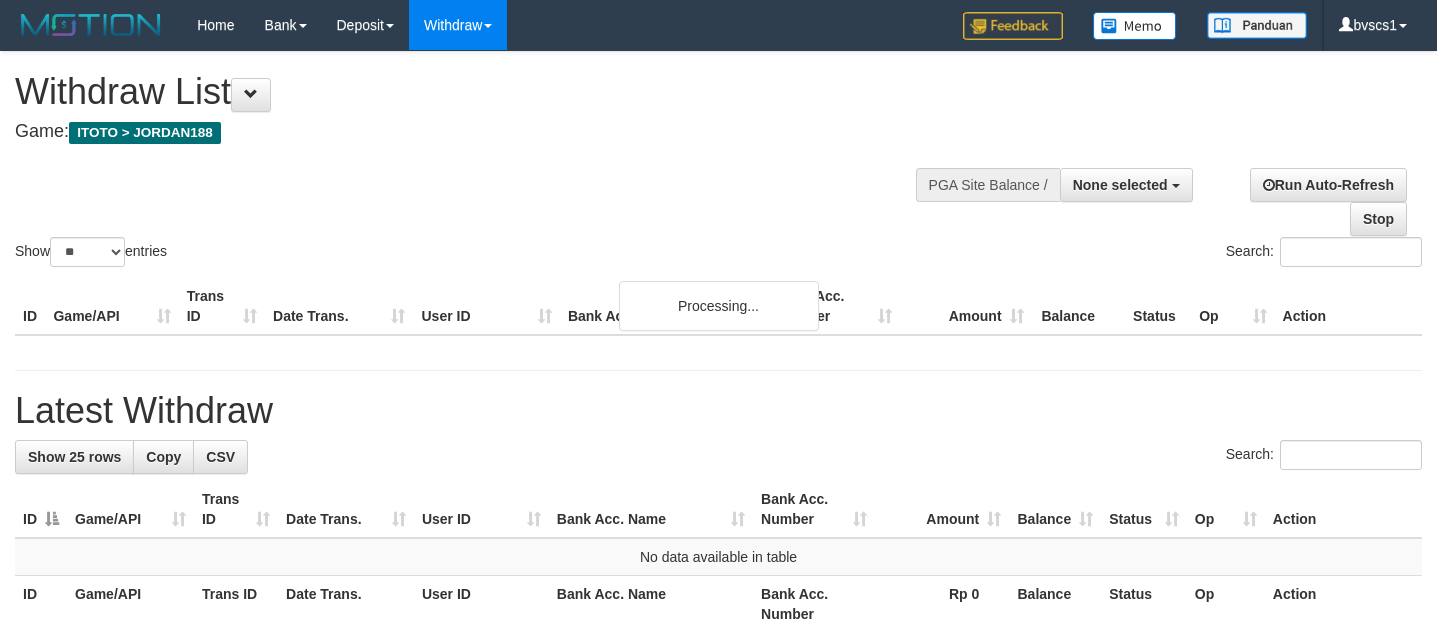 select 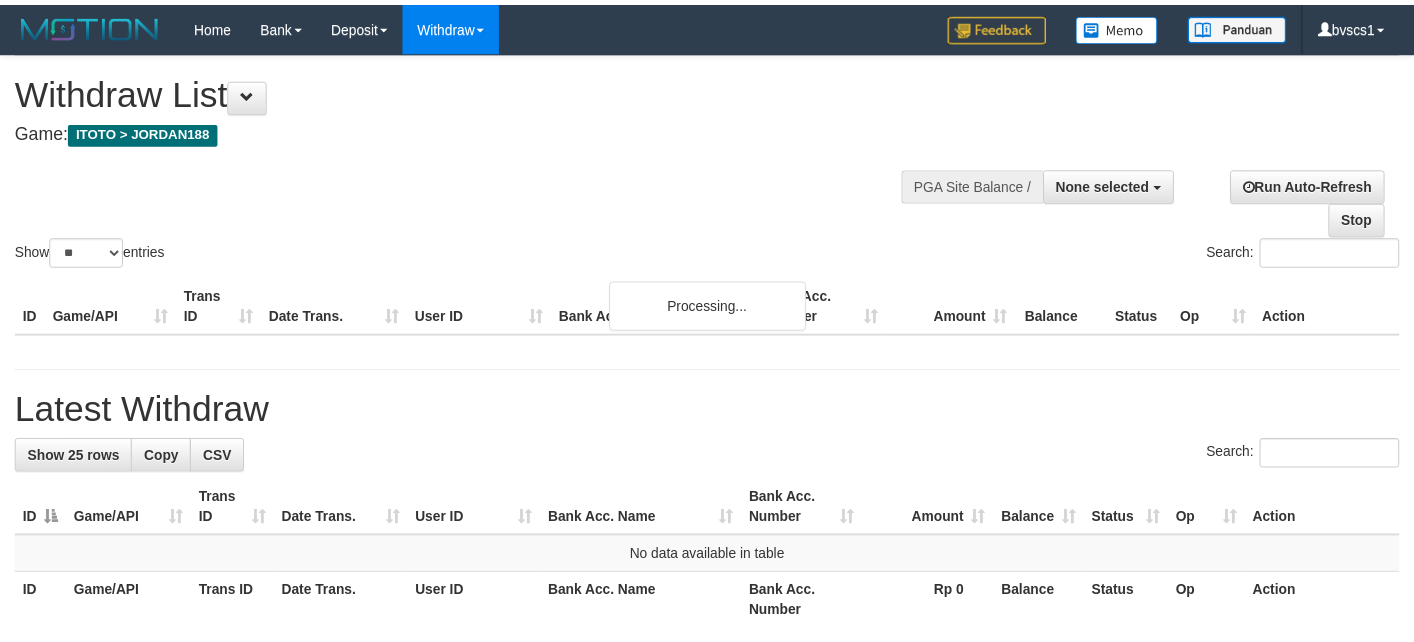 scroll, scrollTop: 276, scrollLeft: 0, axis: vertical 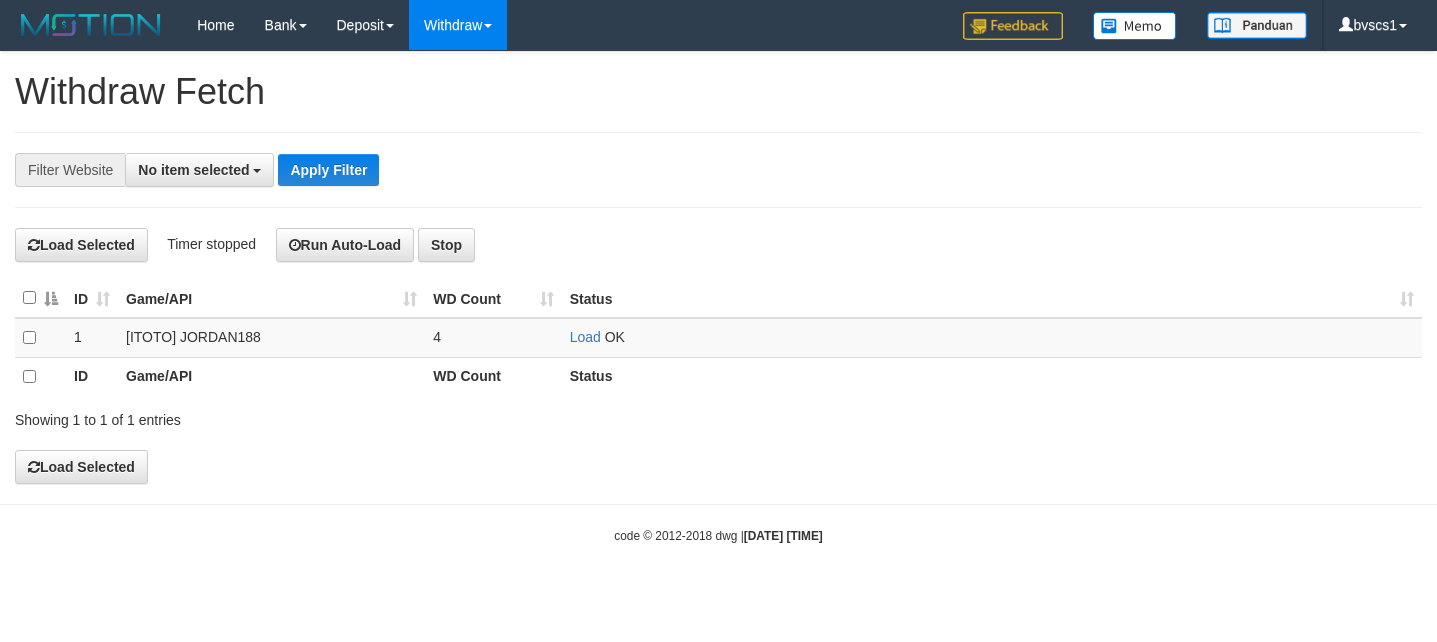 select 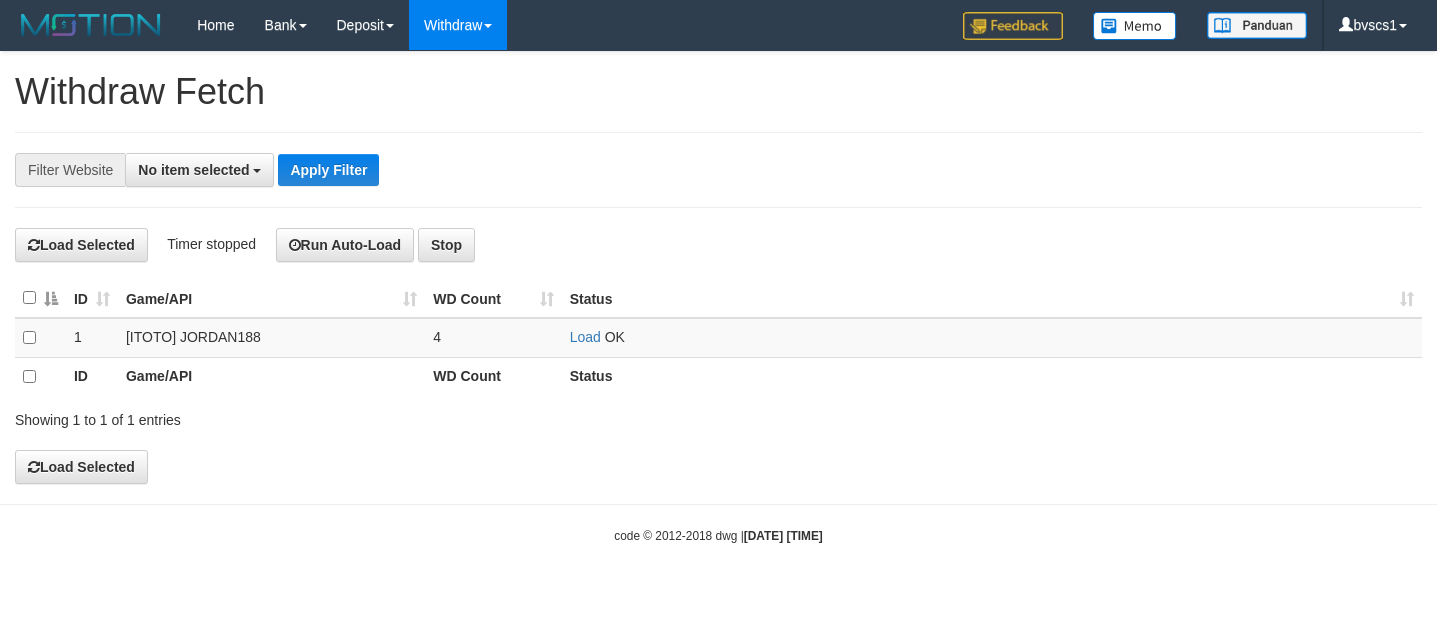 scroll, scrollTop: 0, scrollLeft: 0, axis: both 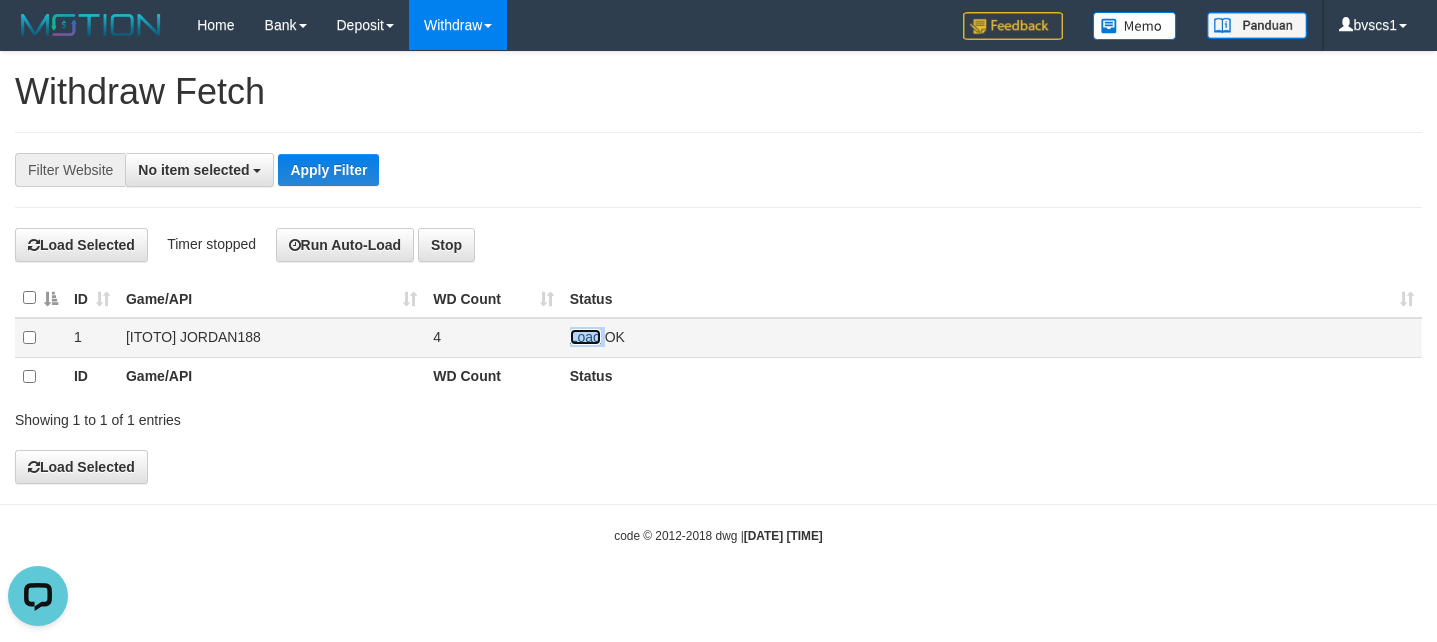 click on "Load" at bounding box center [585, 337] 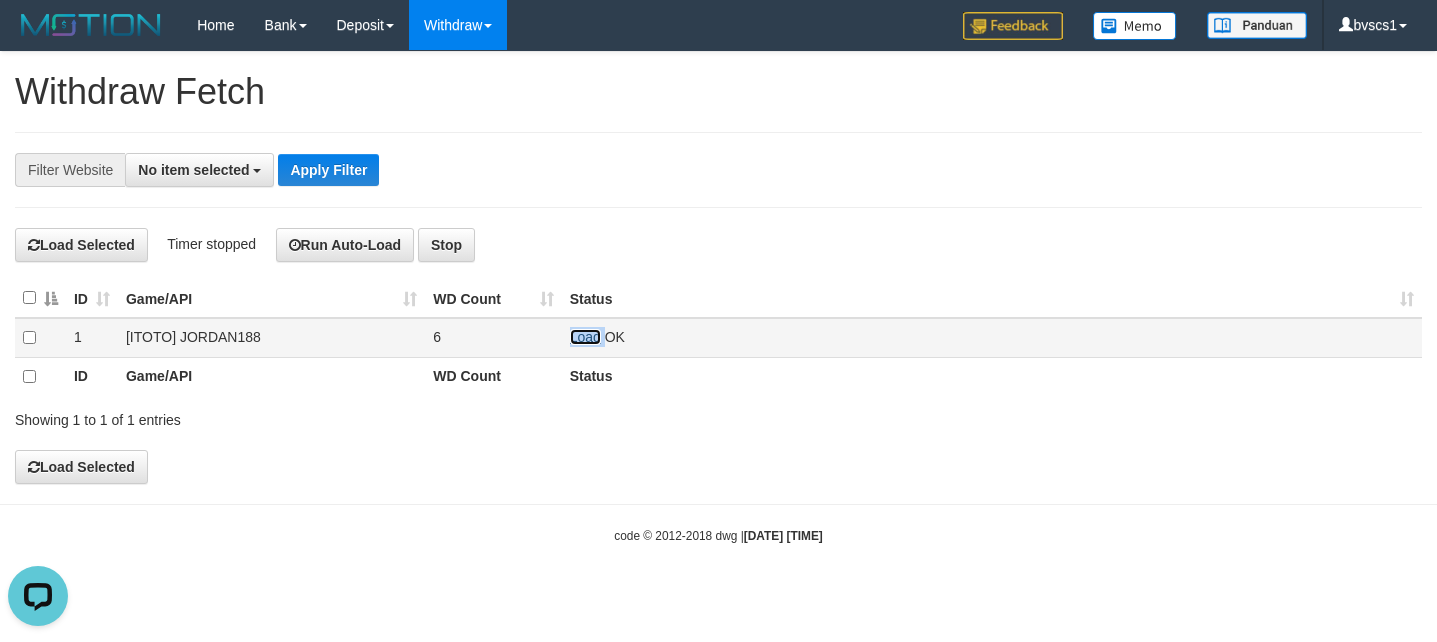 click on "Load" at bounding box center [585, 337] 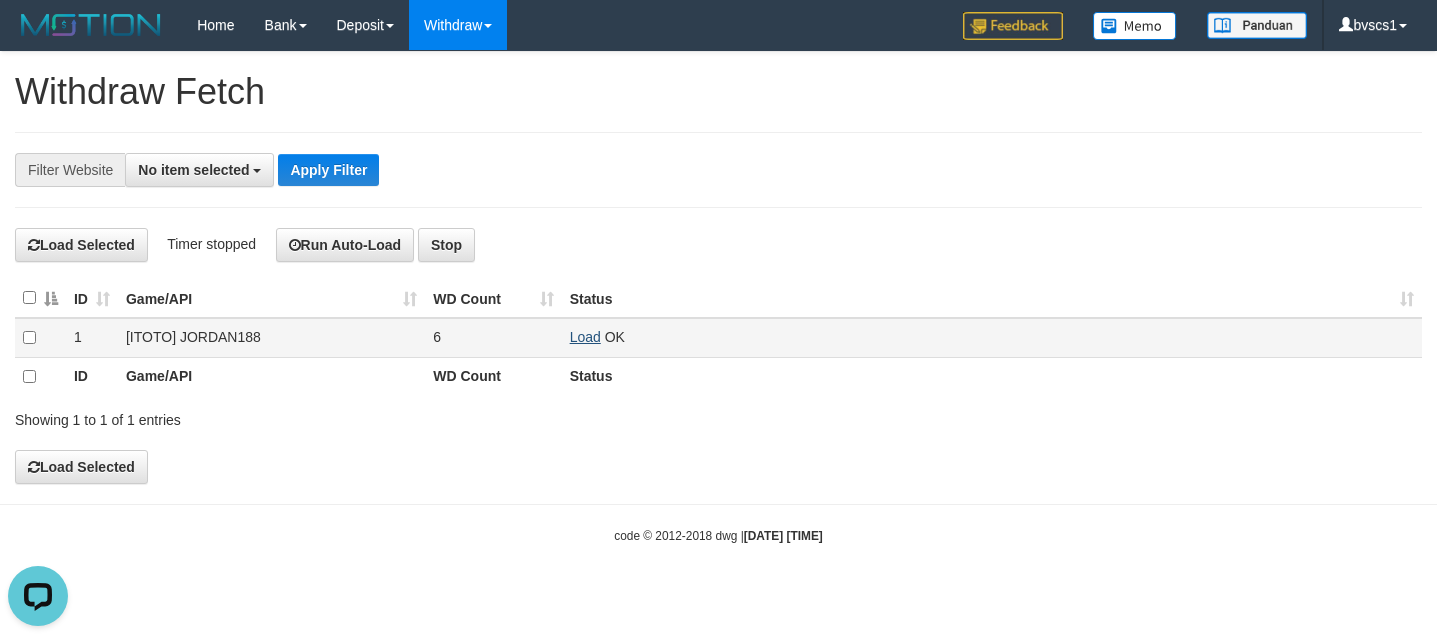 click on "OK" at bounding box center [615, 337] 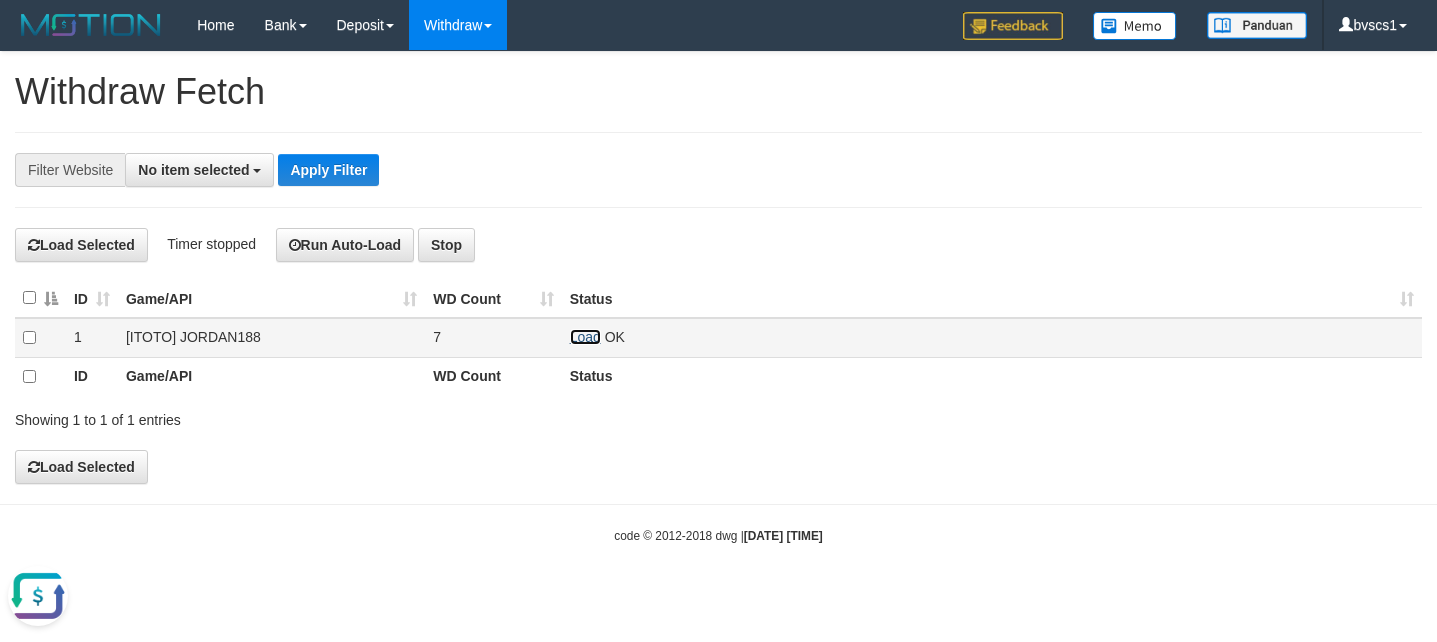 click on "Load" at bounding box center [585, 337] 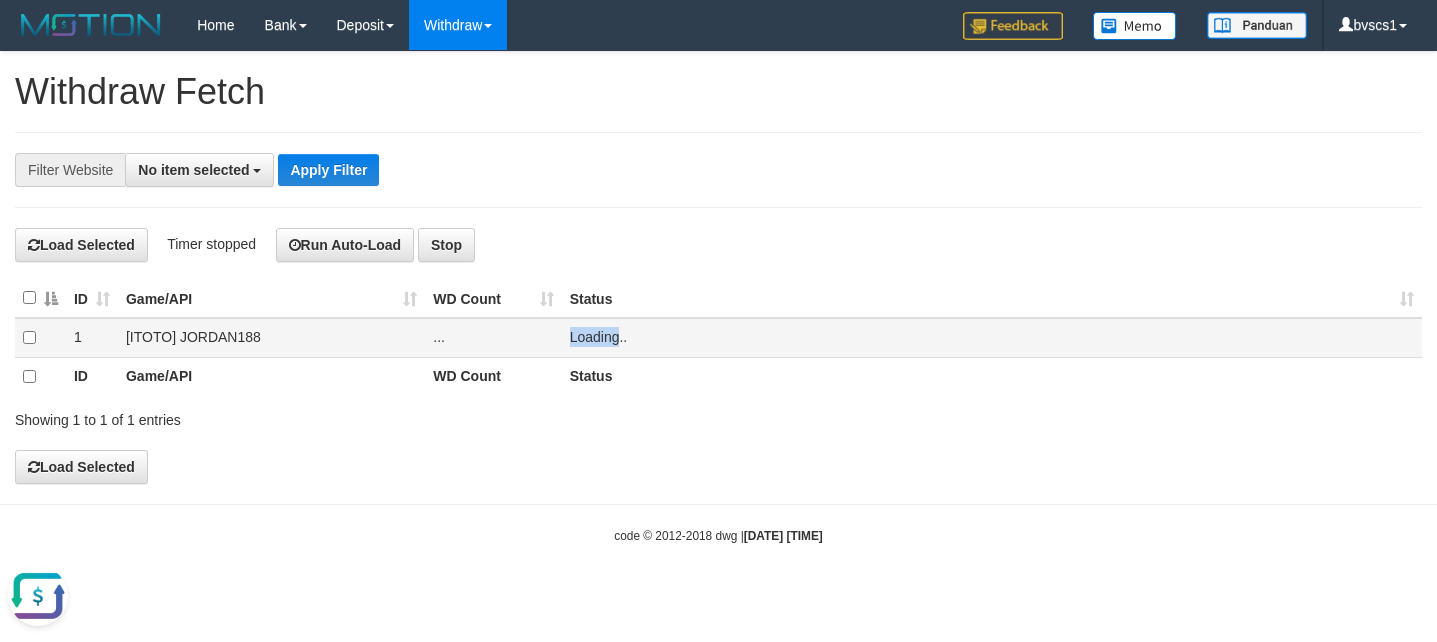 click on "Loading.." at bounding box center [599, 337] 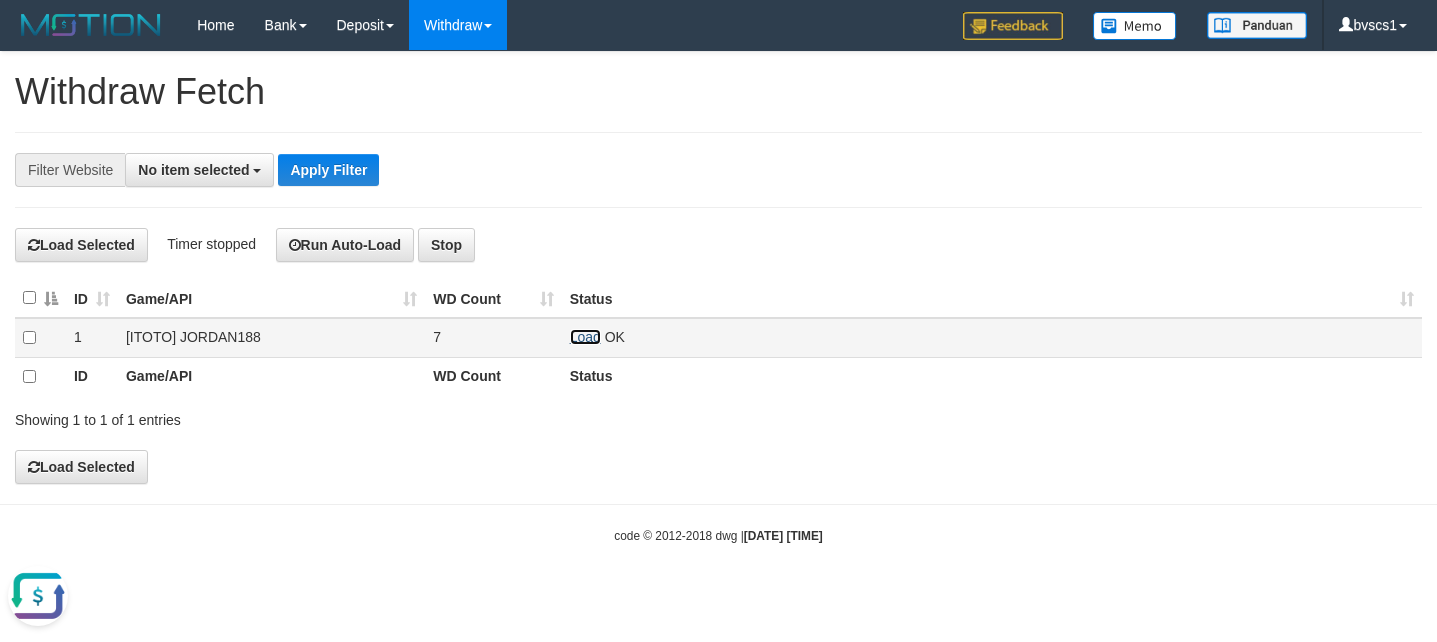 click on "Load" at bounding box center [585, 337] 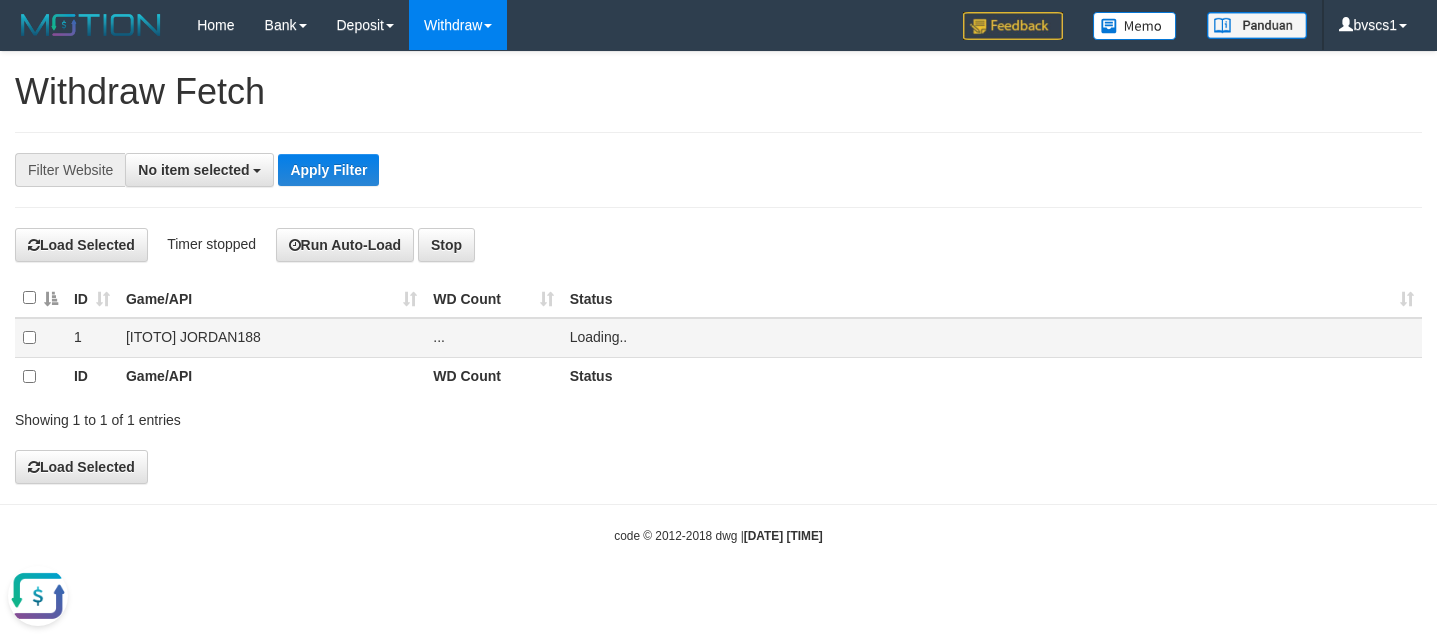 click on "Loading.." at bounding box center (599, 337) 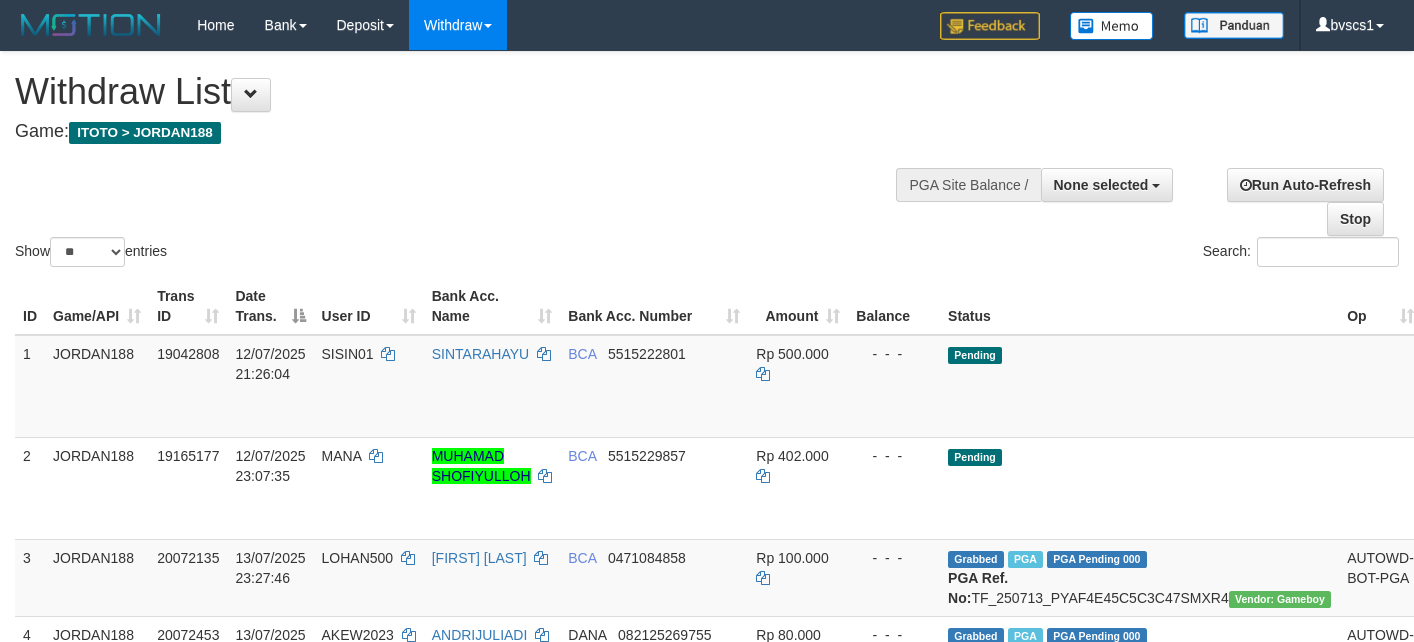 select 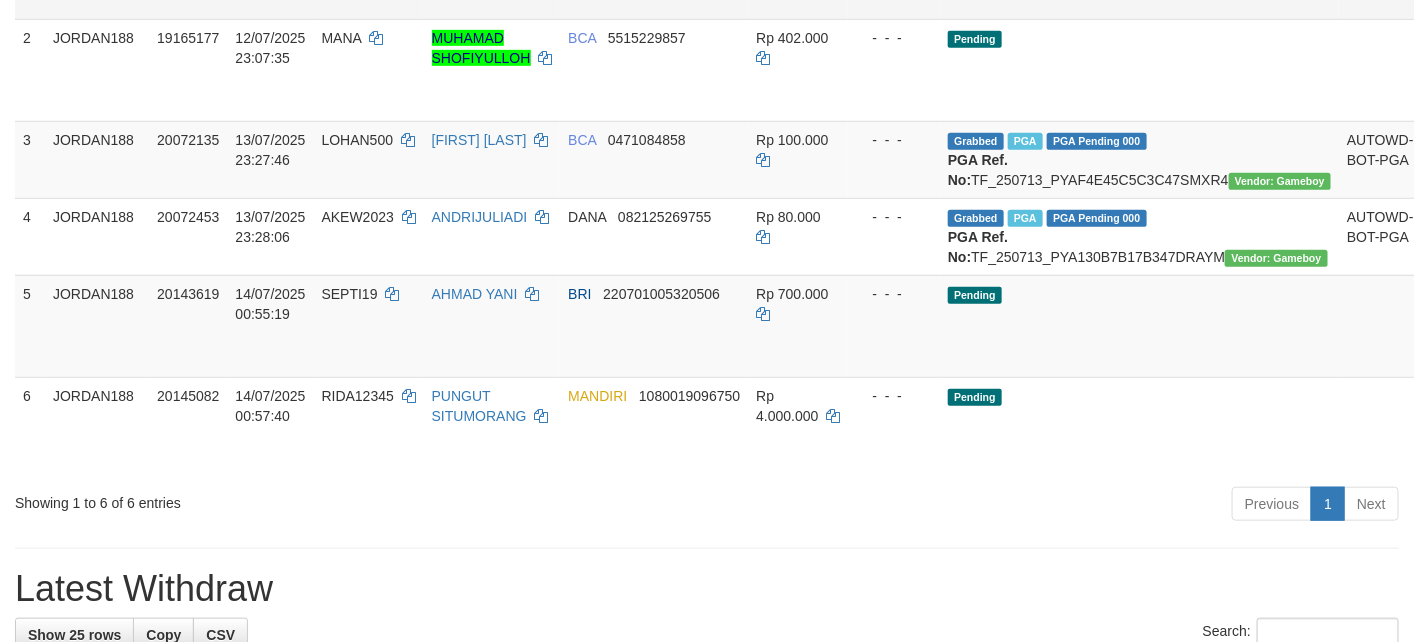 scroll, scrollTop: 426, scrollLeft: 0, axis: vertical 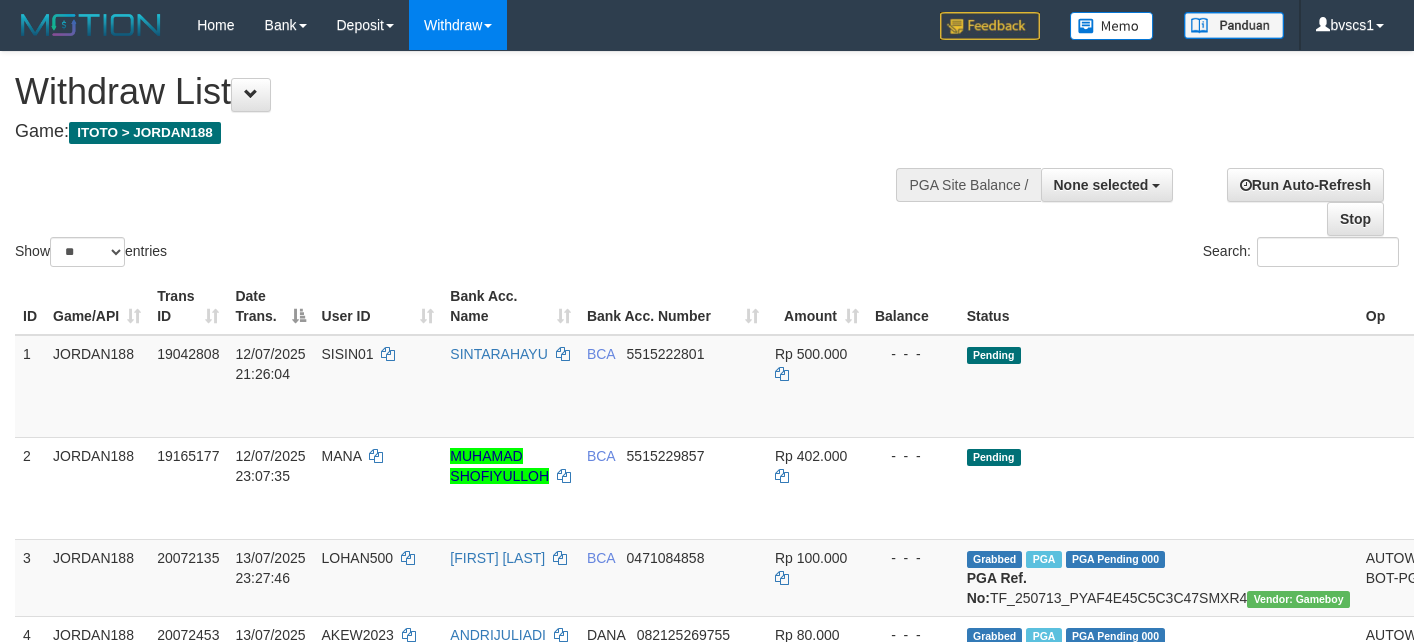 select 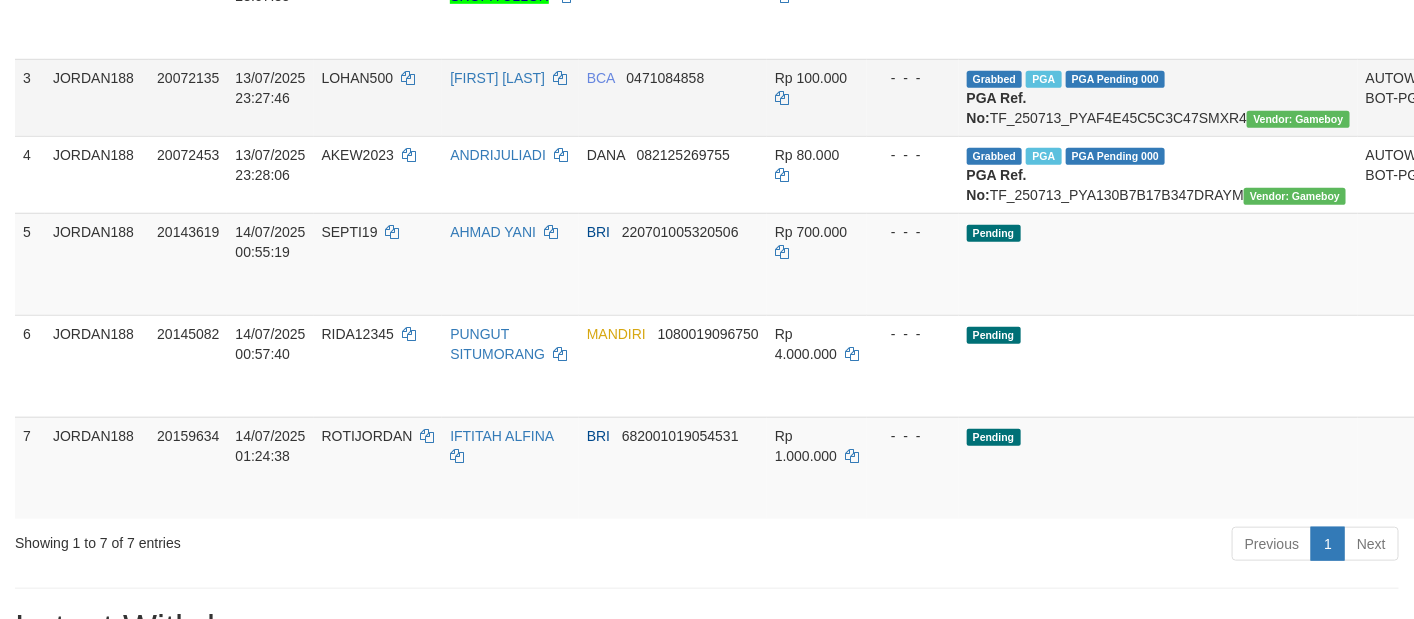 scroll, scrollTop: 426, scrollLeft: 0, axis: vertical 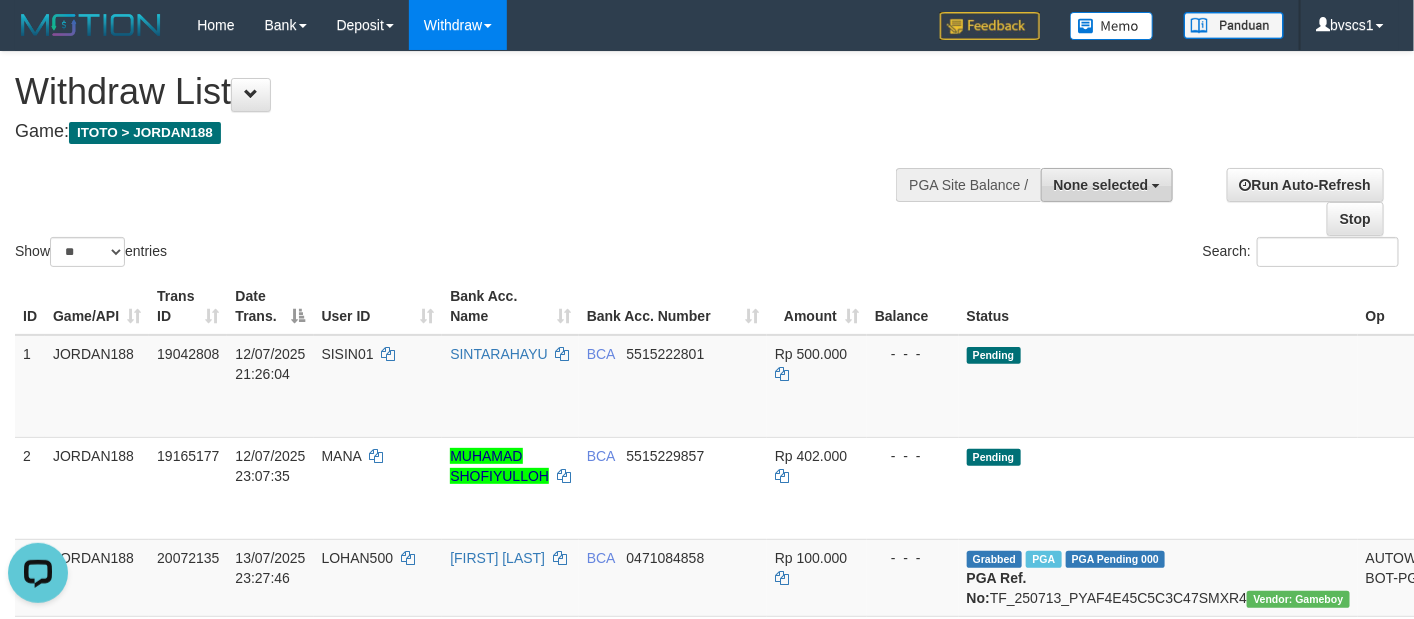 click on "None selected" at bounding box center [1101, 185] 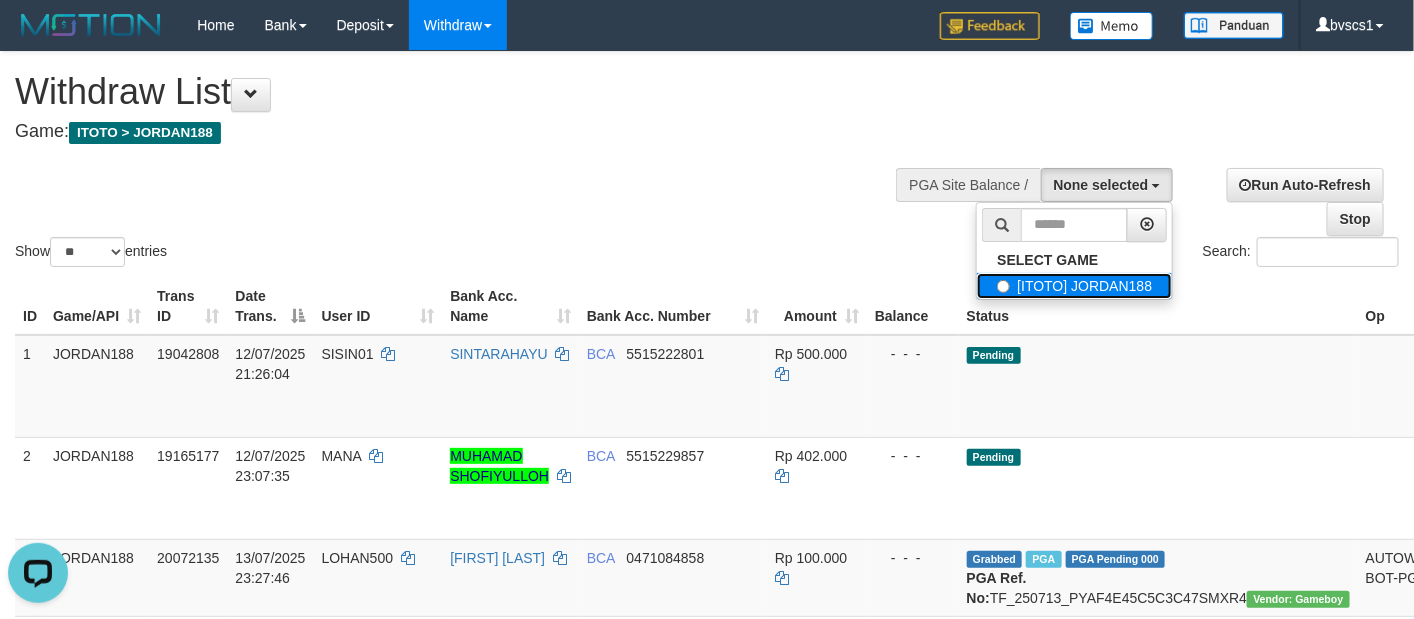 click on "[ITOTO] JORDAN188" at bounding box center [1074, 286] 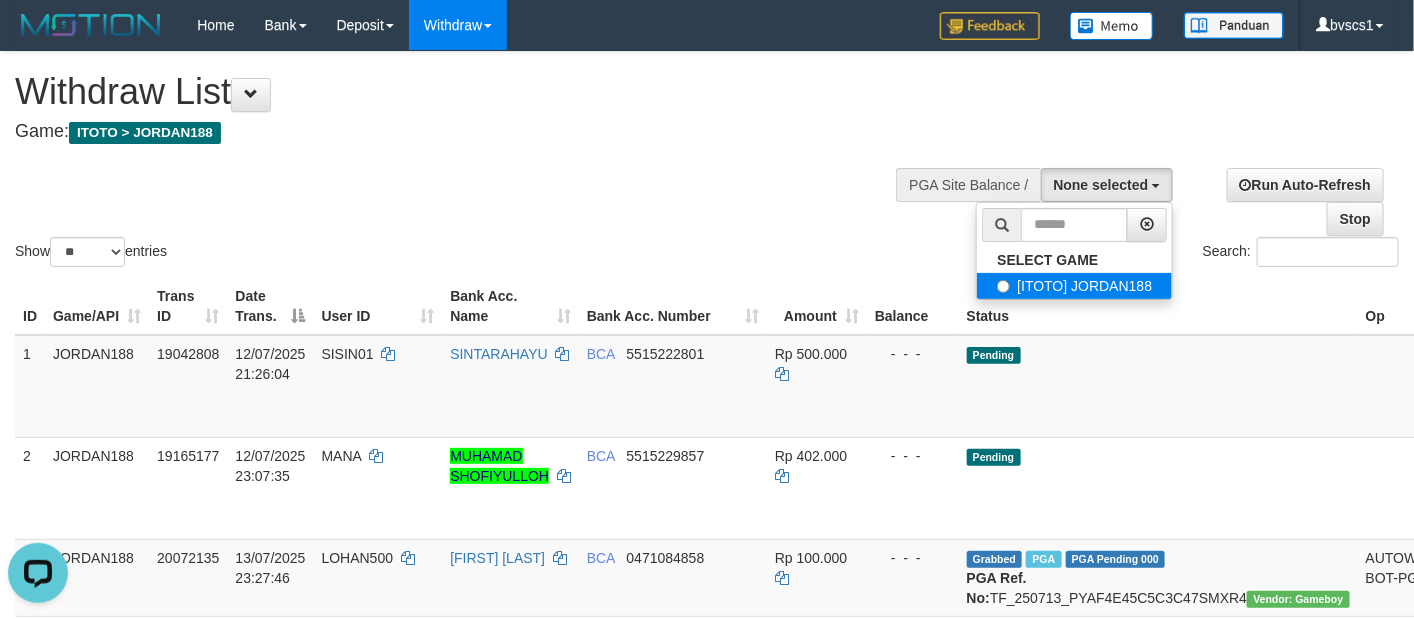 select on "****" 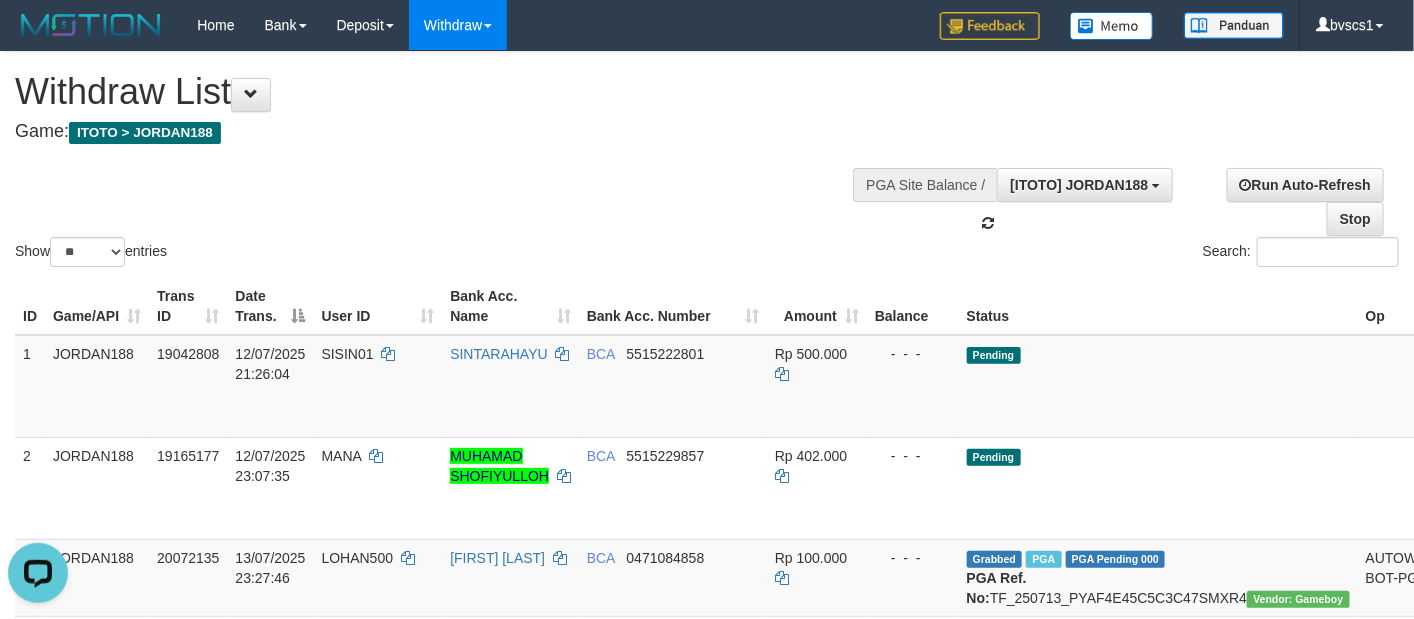 scroll, scrollTop: 18, scrollLeft: 0, axis: vertical 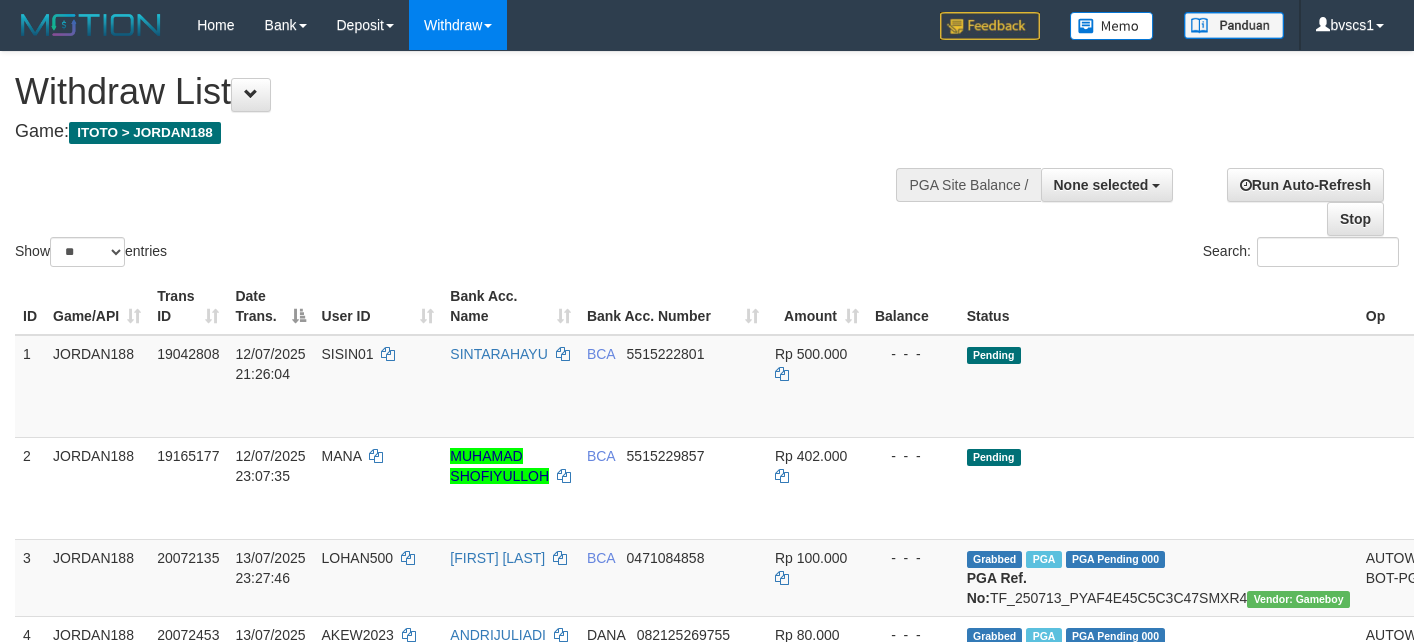 select 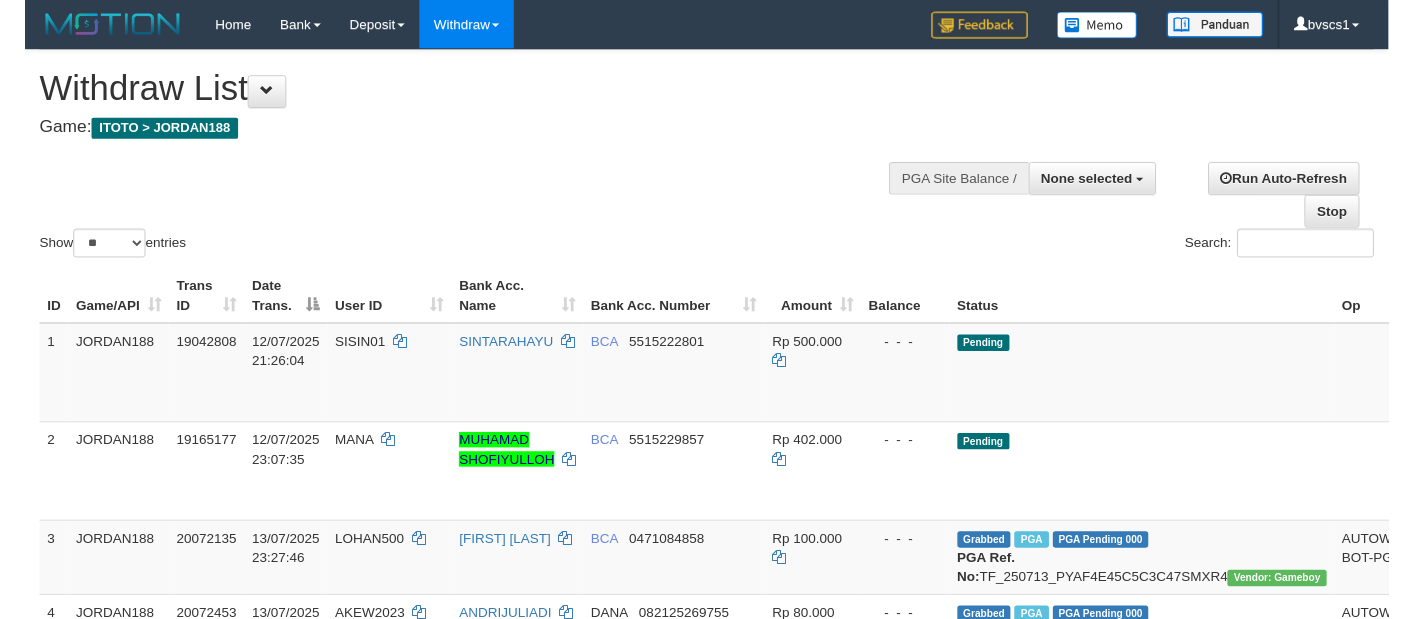 scroll, scrollTop: 288, scrollLeft: 0, axis: vertical 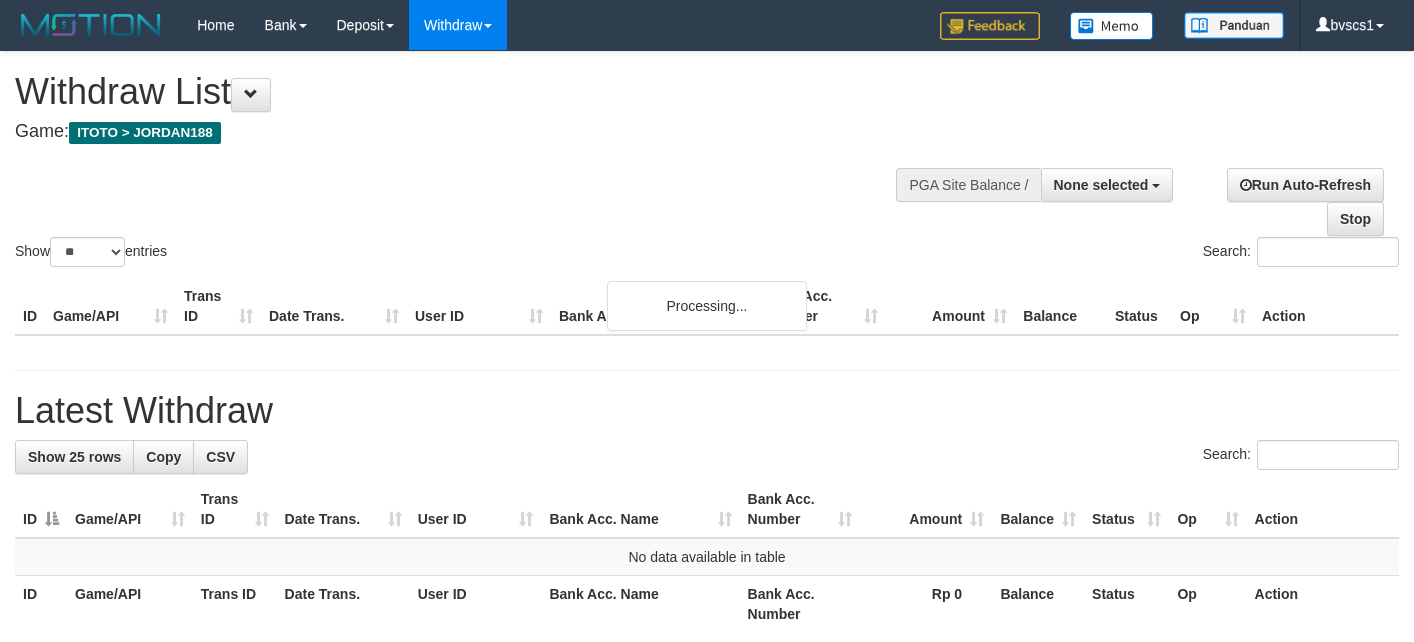 select 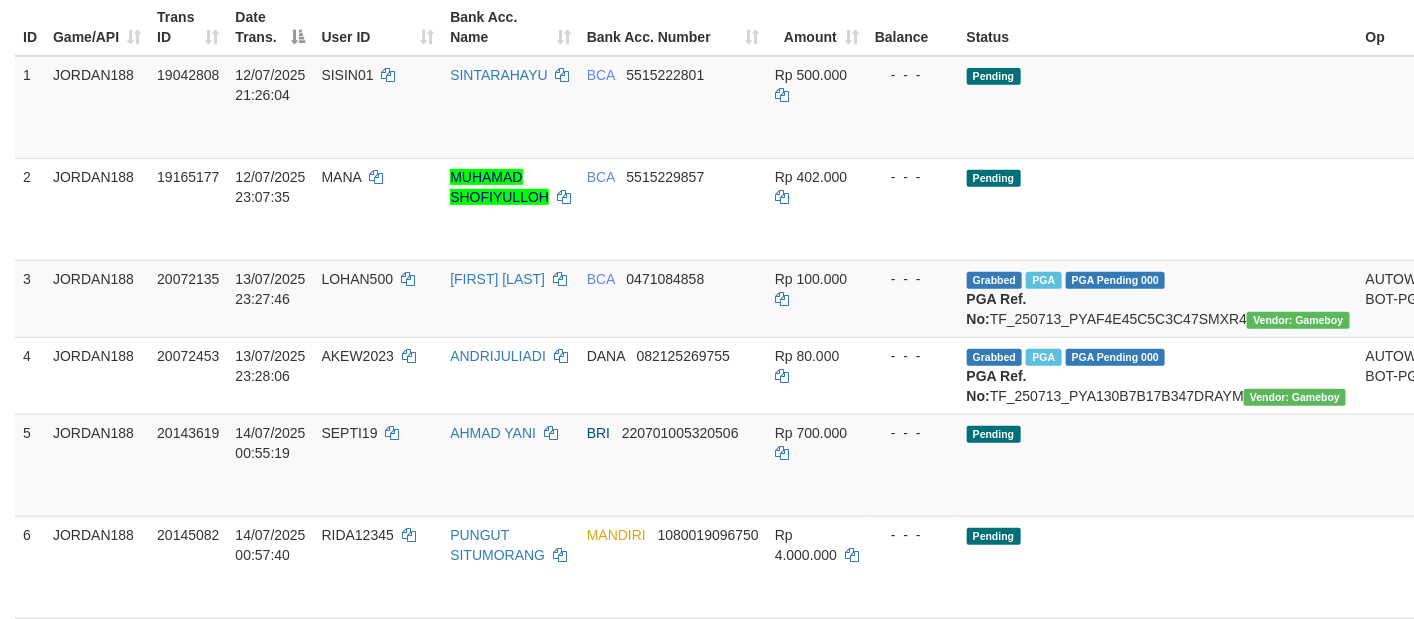 scroll, scrollTop: 333, scrollLeft: 0, axis: vertical 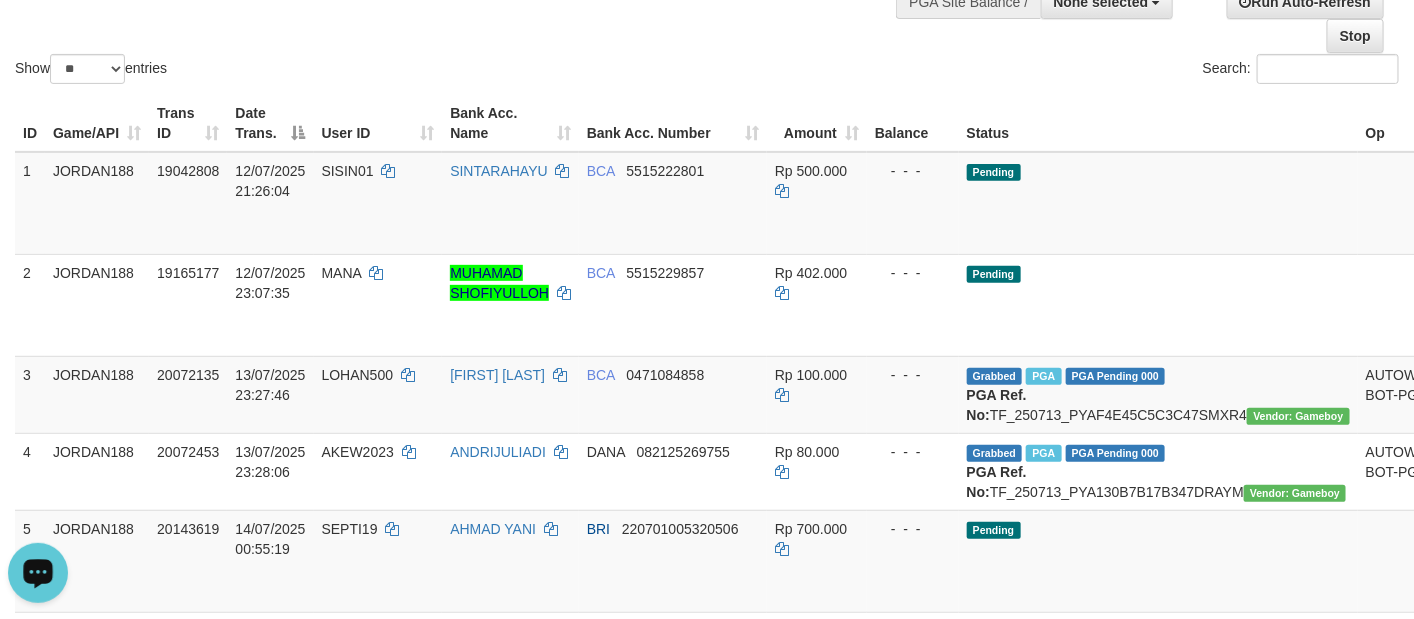 click at bounding box center (38, 572) 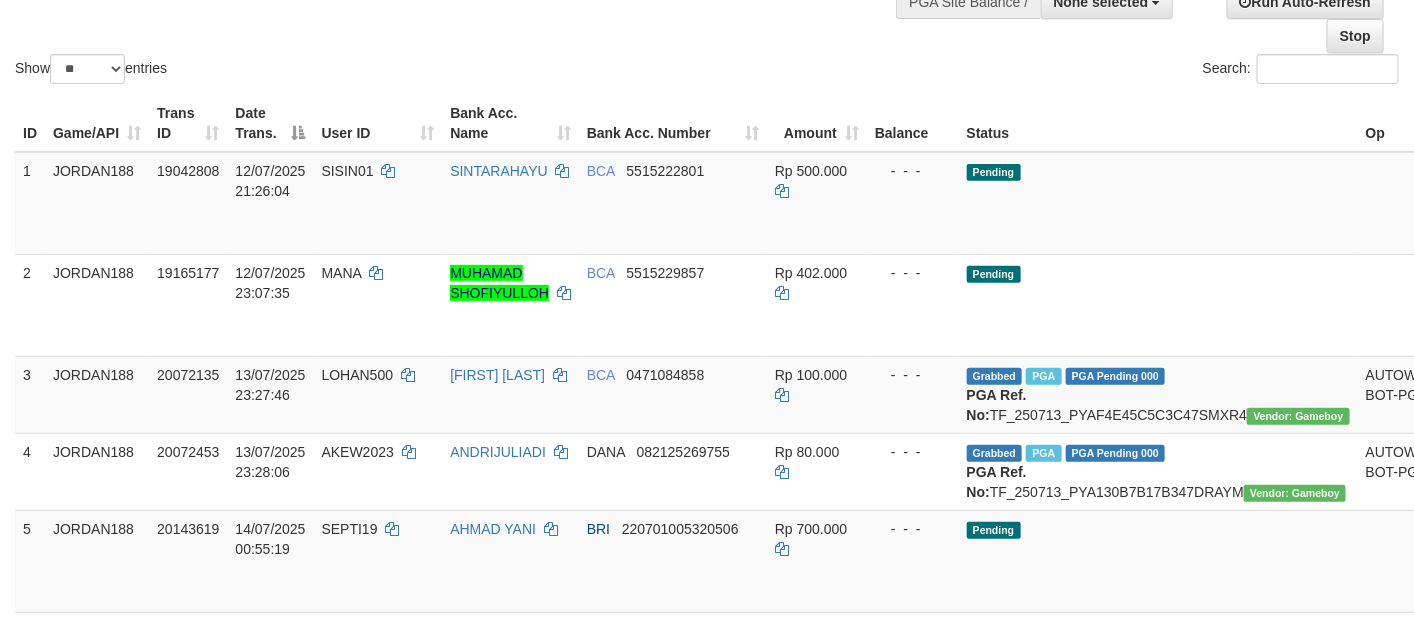 click on "Show  ** ** ** ***  entries Search:" at bounding box center [707, -22] 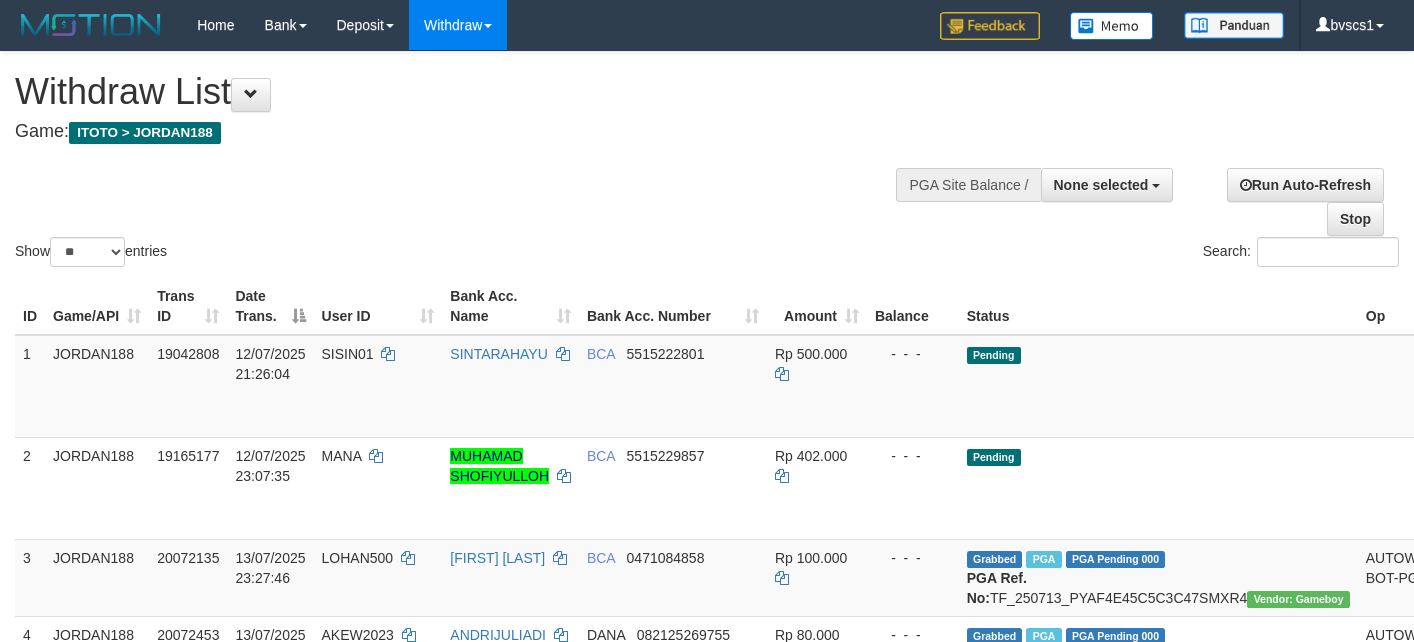 select 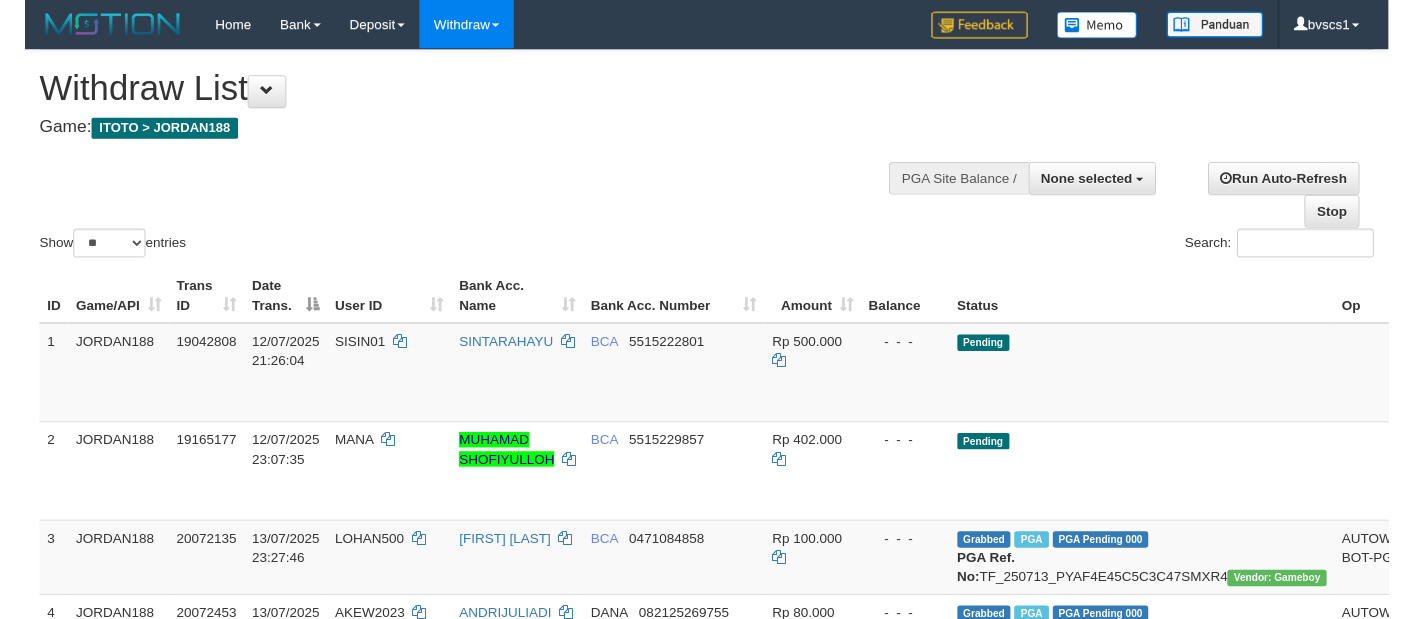 scroll, scrollTop: 183, scrollLeft: 0, axis: vertical 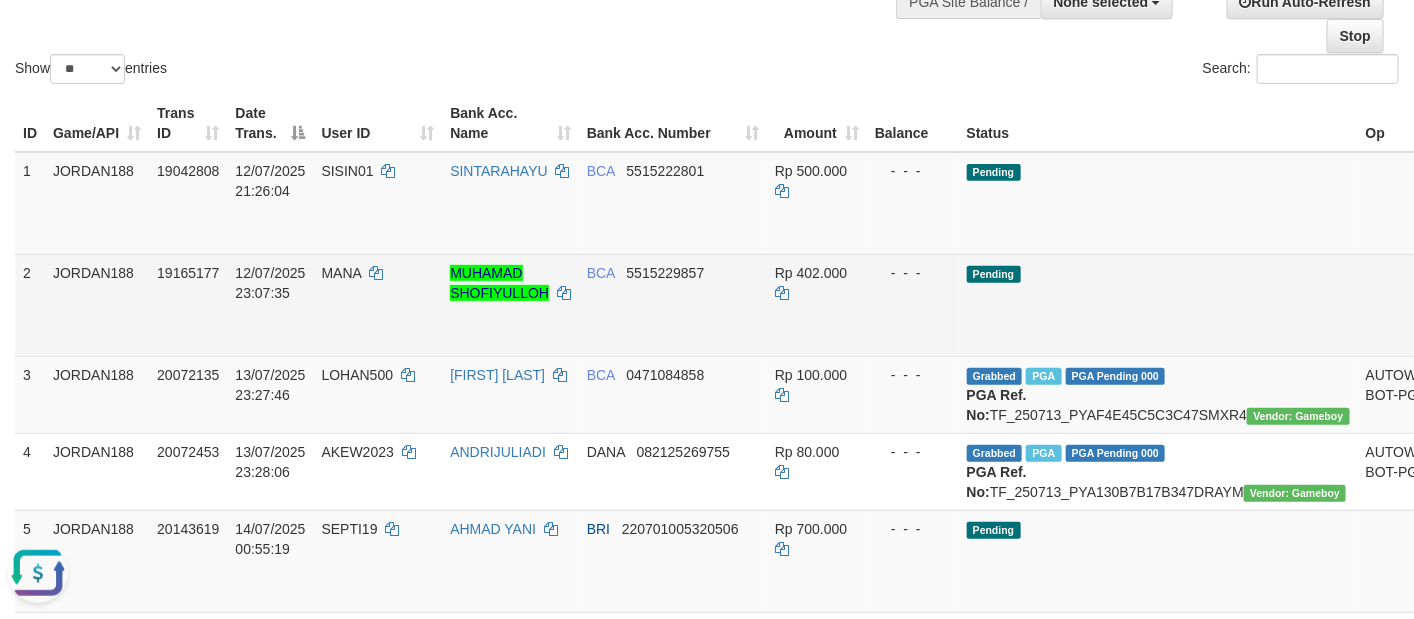 click on "Rp 402.000" at bounding box center [811, 273] 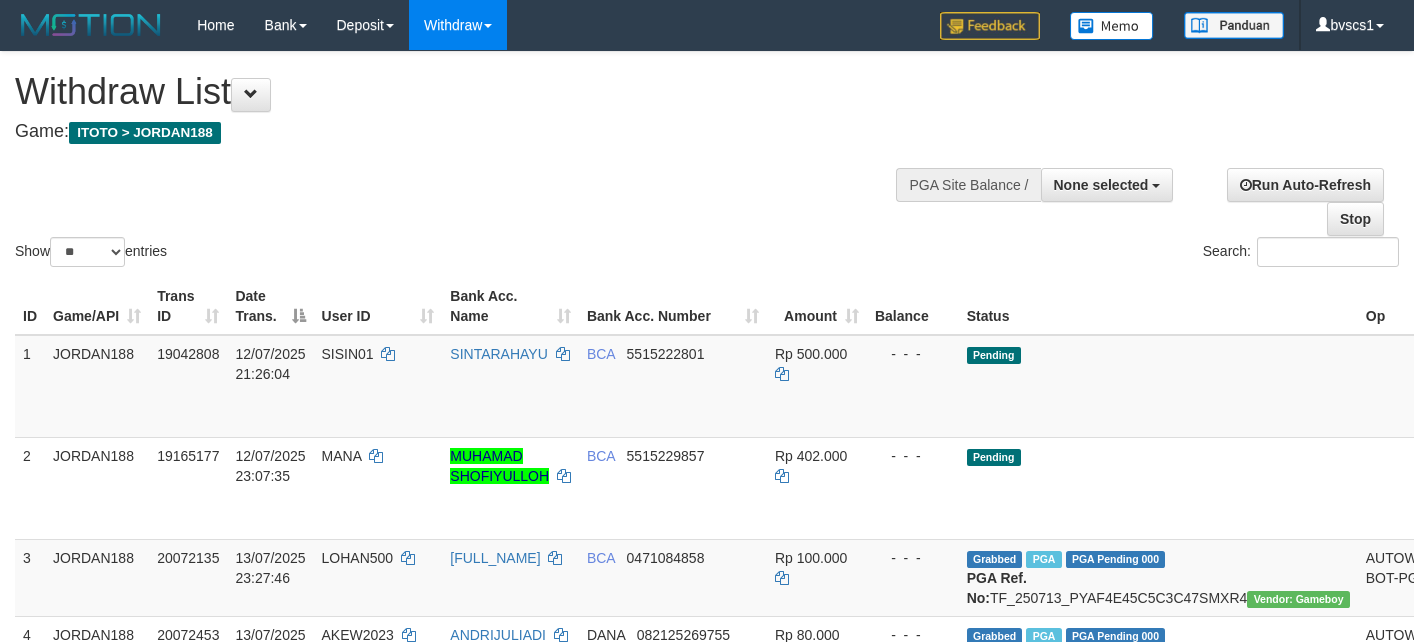 select 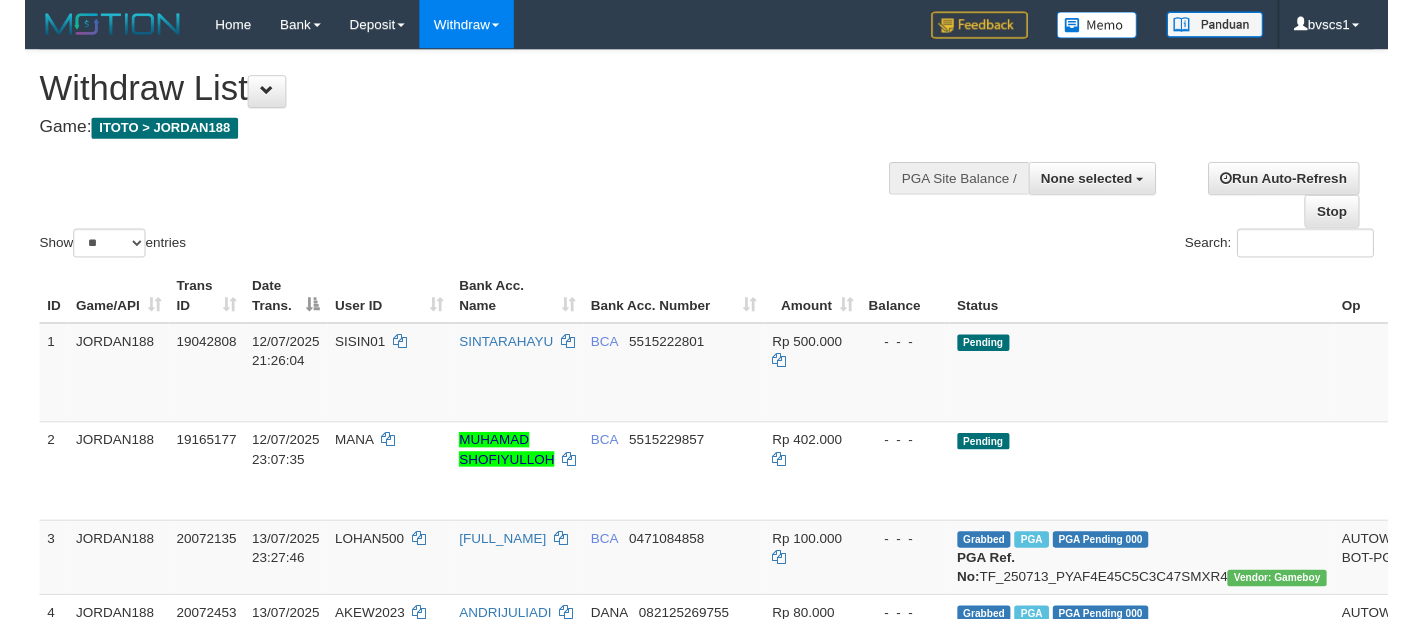scroll, scrollTop: 183, scrollLeft: 0, axis: vertical 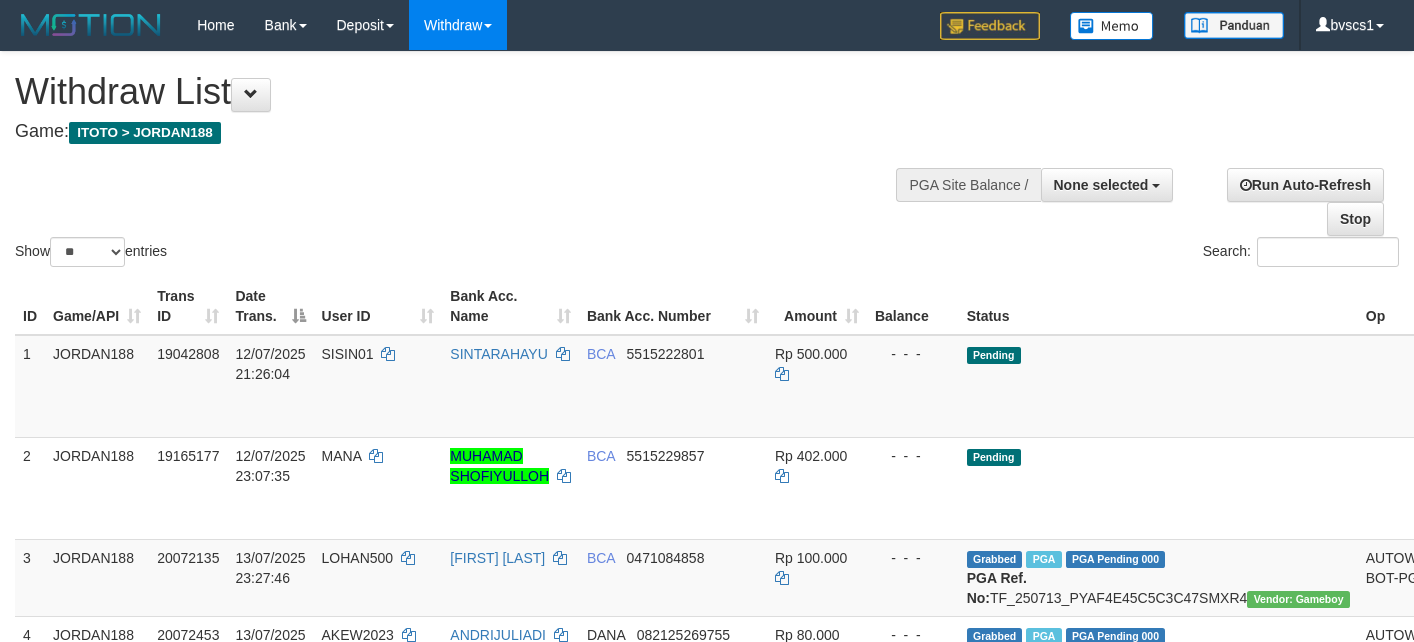select 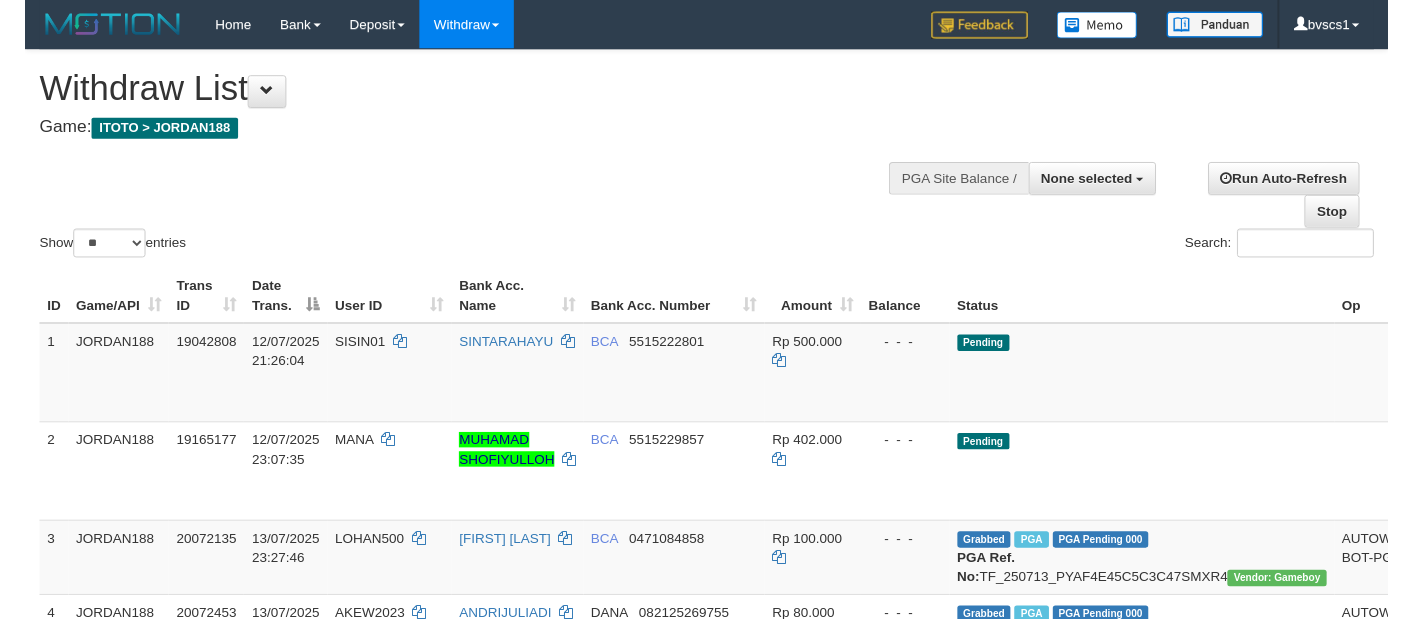 scroll, scrollTop: 439, scrollLeft: 0, axis: vertical 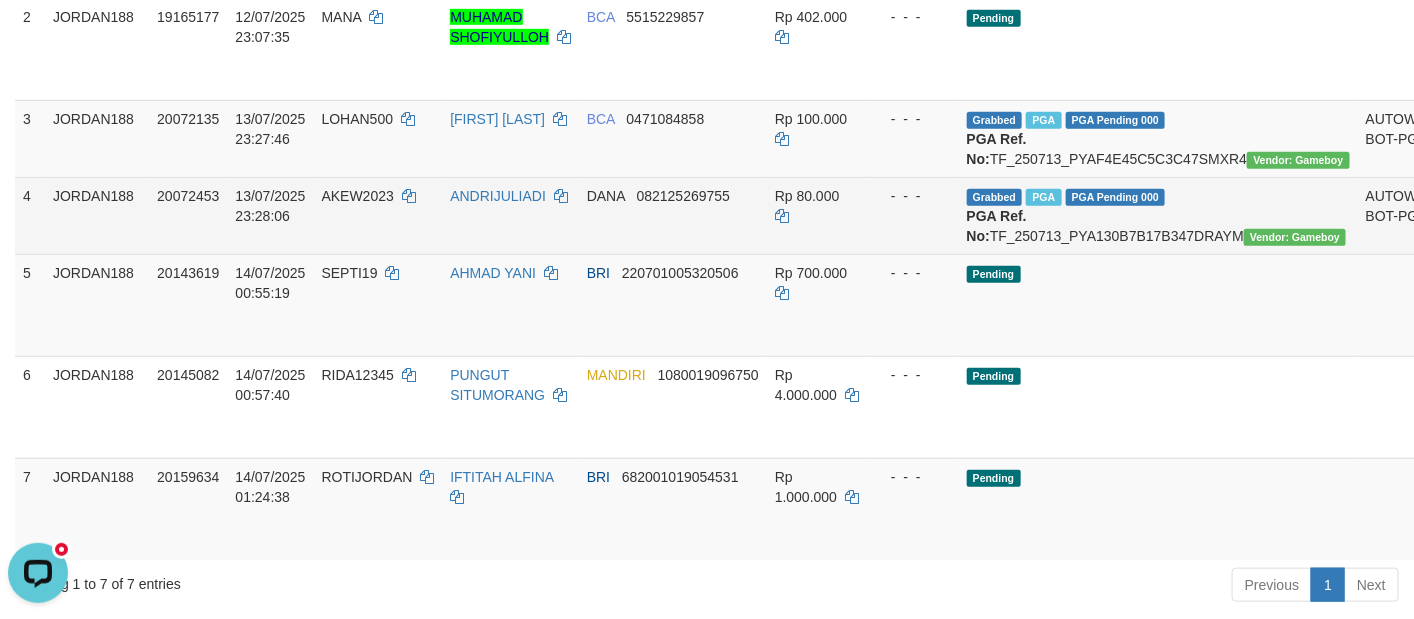 click on "Grabbed   PGA   PGA Pending 000 {"status":"000","data":{"unique_id":"1527-20072453-20250713","reference_no":"TF_250713_PYA130B7B17B347DRAYM","amount":"80000.00","fee":"0.00","merchant_surcharge_rate":"0.00","charge_to":"MERC","payout_amount":"80000.00","disbursement_status":0,"disbursement_description":"ON PROCESS","created_at":"2025-07-13 23:30:47","executed_at":"2025-07-13 23:30:47","bank":{"code":"dana","name":"DANA","account_number":"082125269755","account_name":"ANDRIJULIADI"},"note":"bvscs1","merchant_balance":{"balance_effective":59459759,"balance_pending":65036581,"balance_disbursement":9147000,"balance_collection":667632367}}} PGA Ref. No:  TF_250713_PYA130B7B17B347DRAYM  Vendor: Gameboy" at bounding box center [1158, 215] 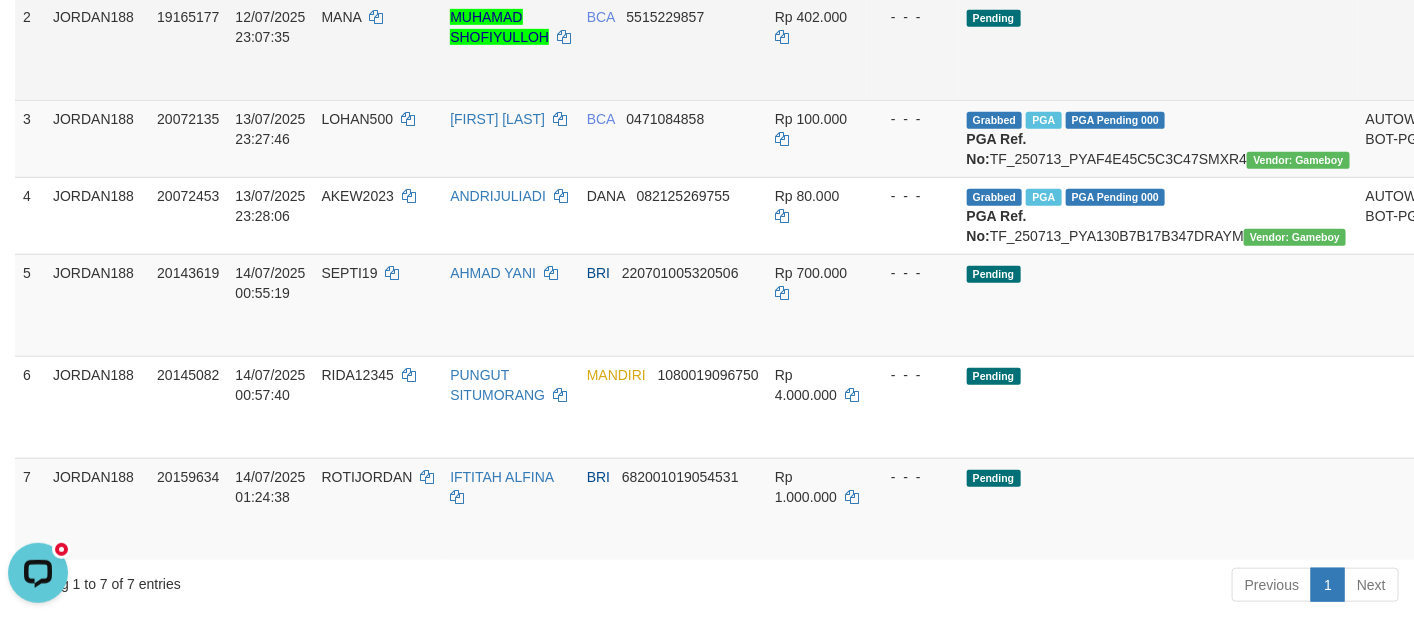 copy on "TF_250713_PYA130B7B17B347DRAYM" 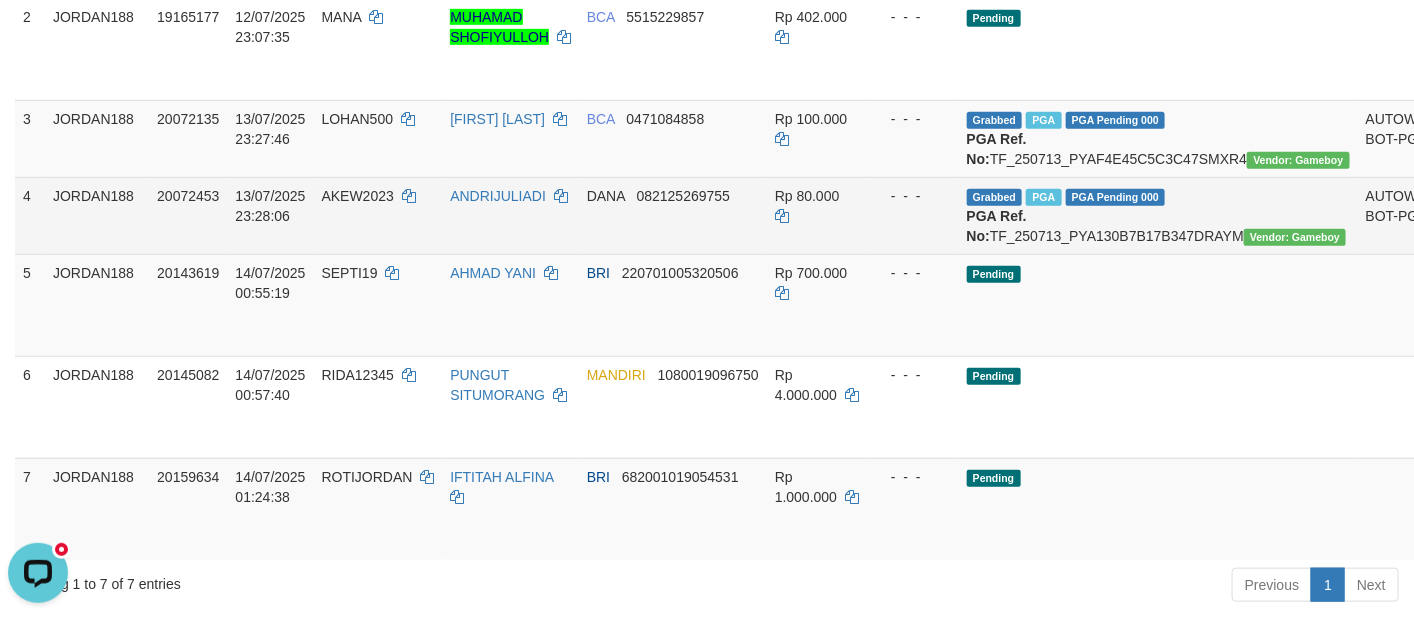 click on "AKEW2023" at bounding box center [378, 215] 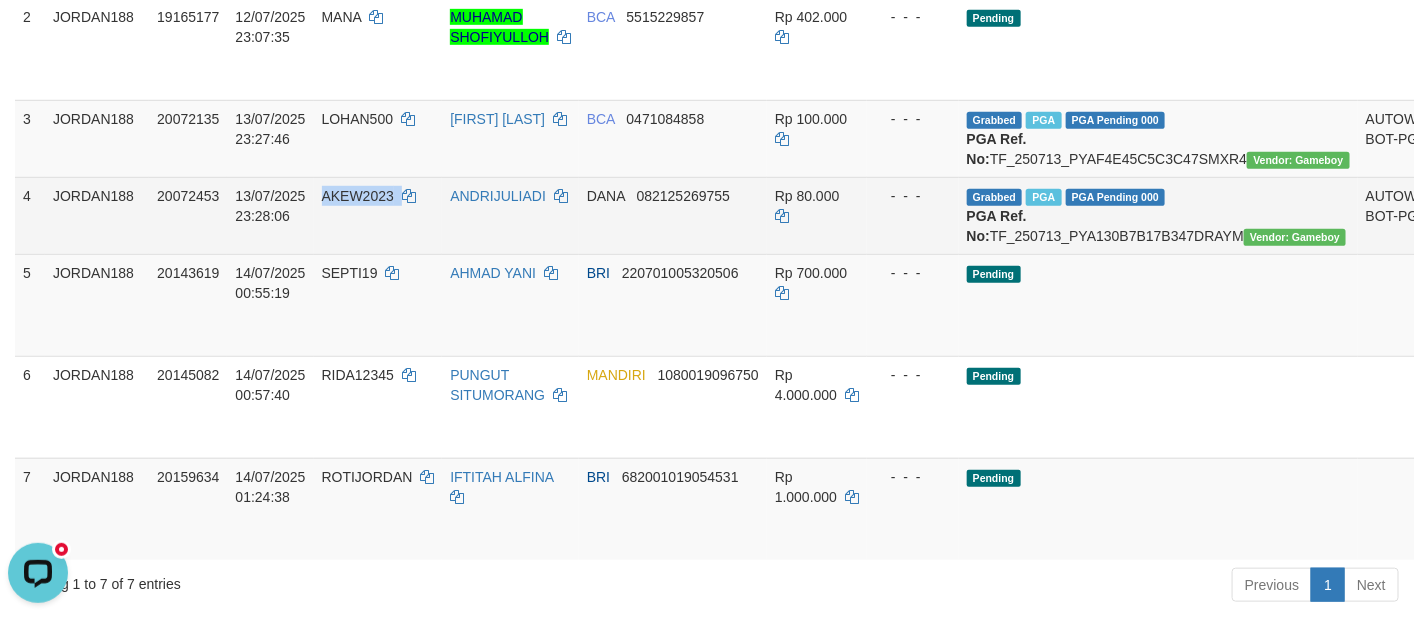 click on "AKEW2023" at bounding box center (378, 215) 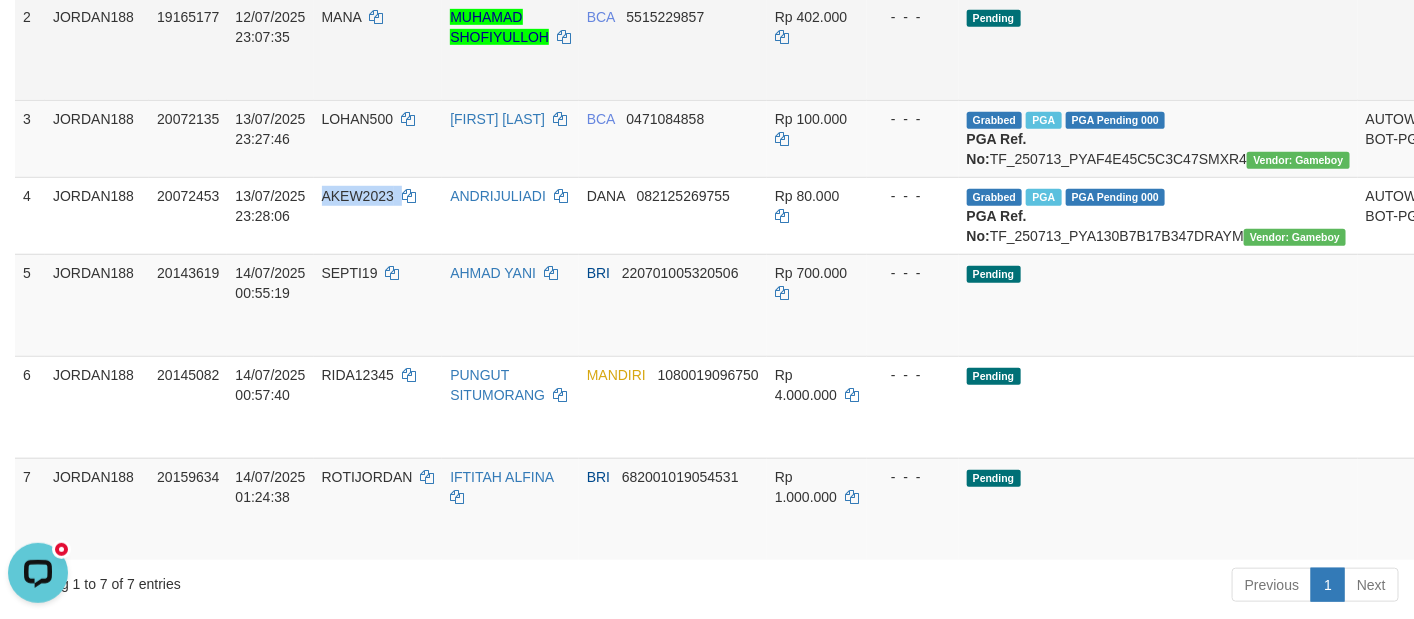 copy on "AKEW2023" 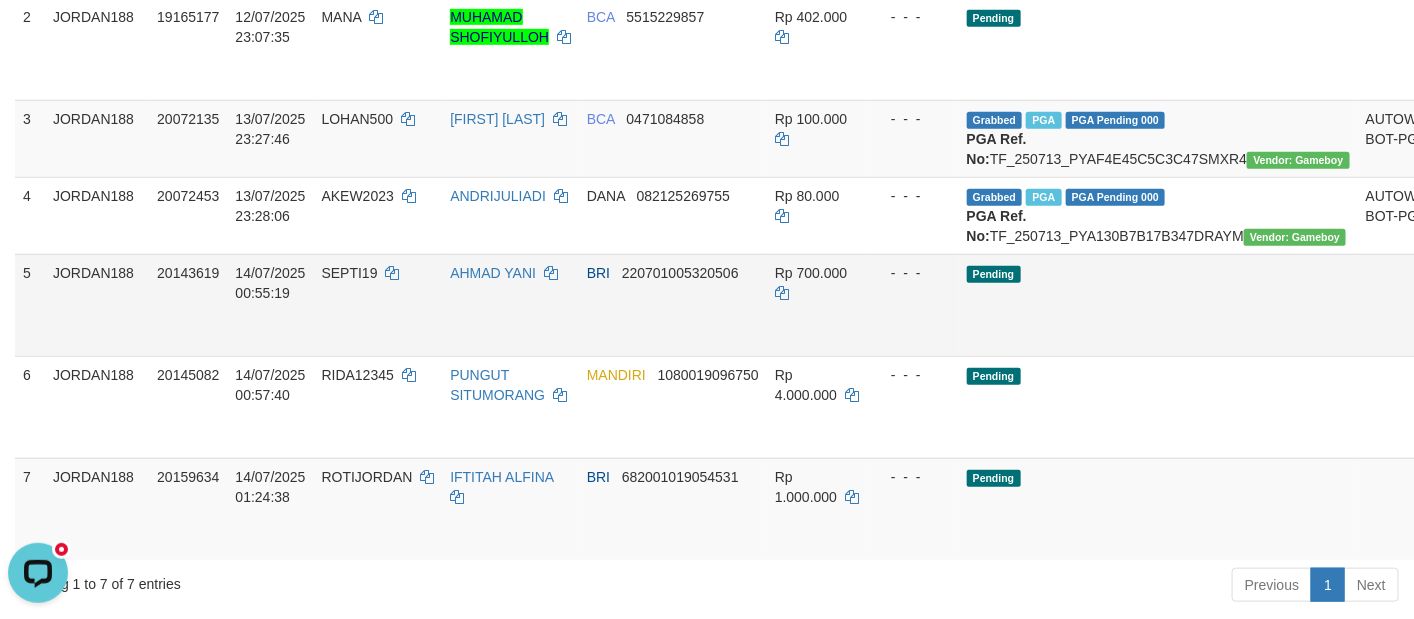 click on "BRI     220701005320506" at bounding box center (673, 305) 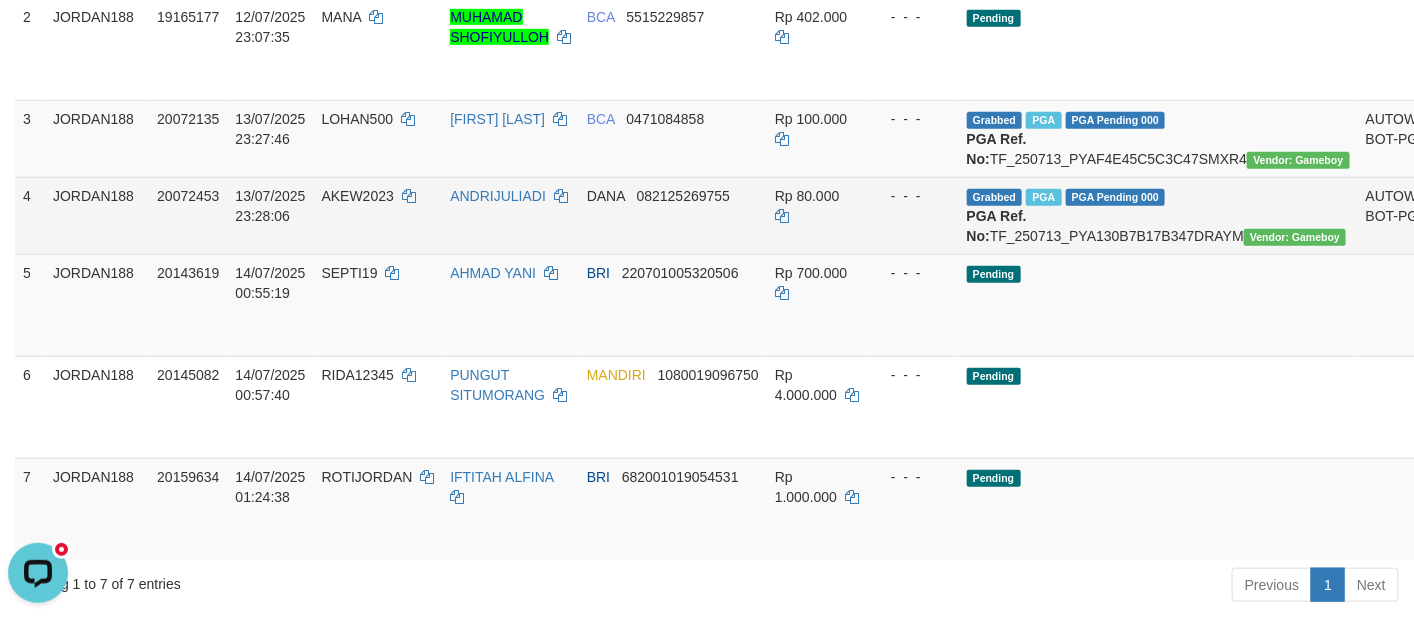 click on "082125269755" at bounding box center (683, 196) 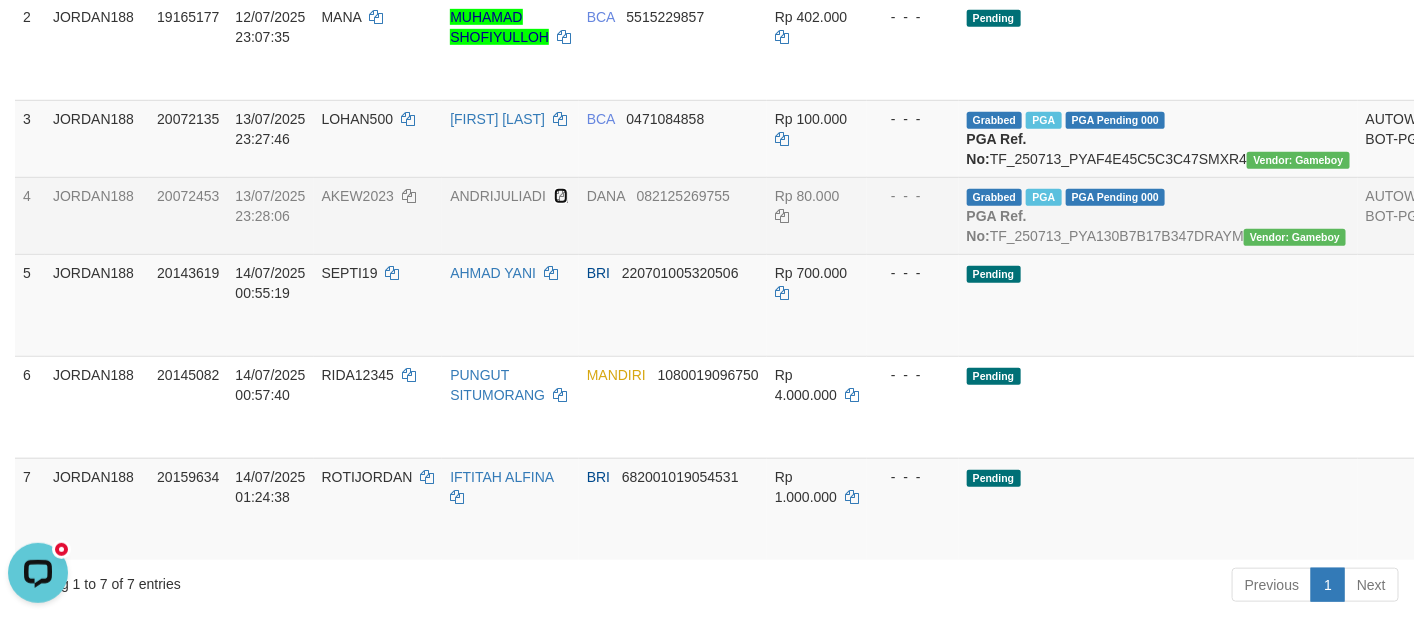 click at bounding box center [561, 196] 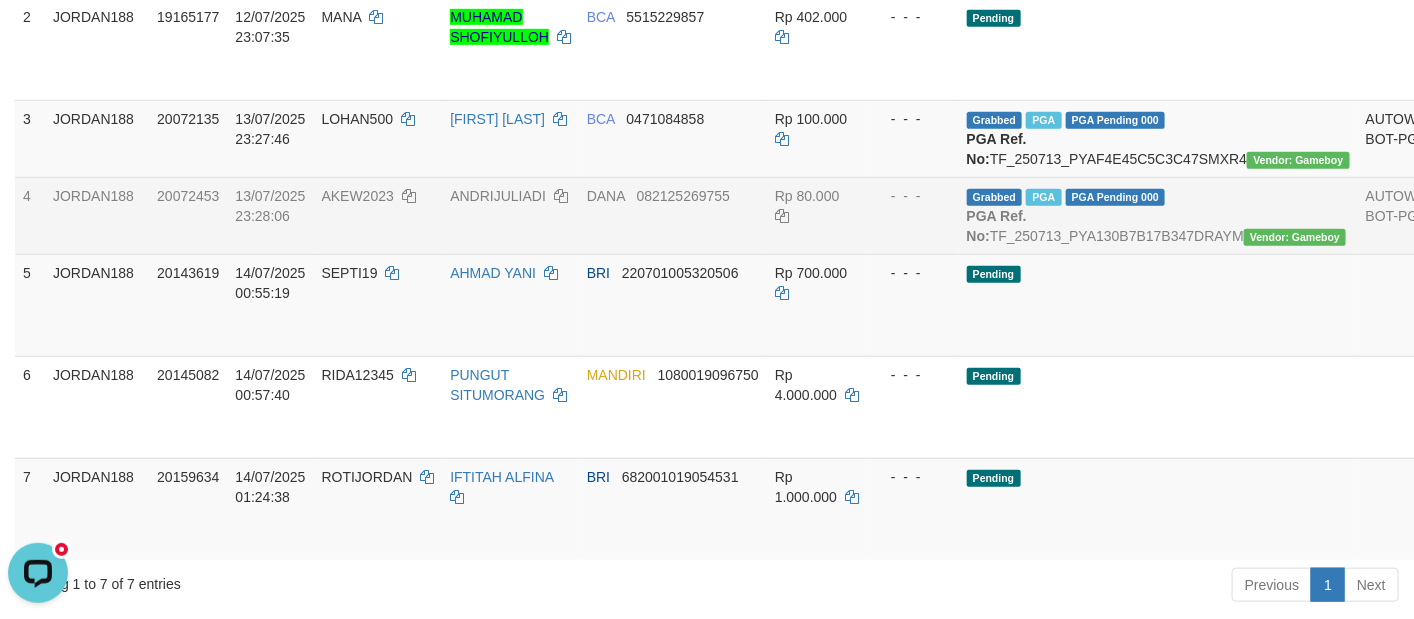 click on "AKEW2023" at bounding box center (358, 196) 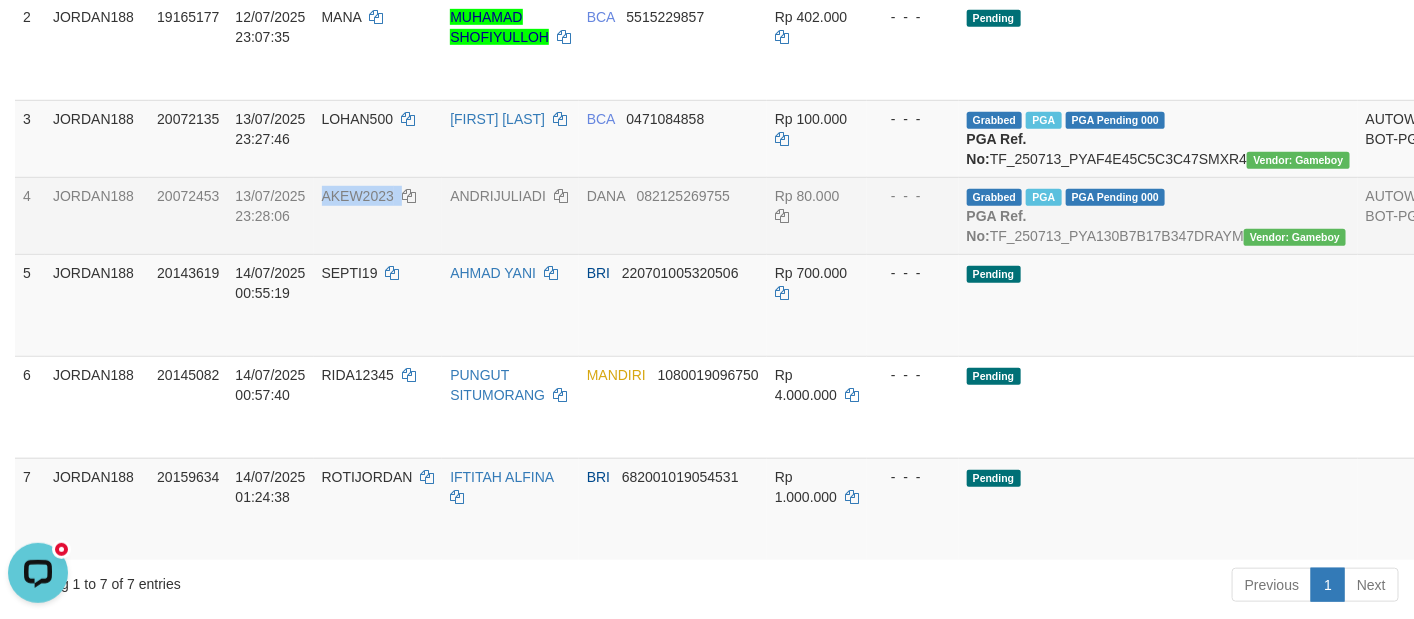 click on "AKEW2023" at bounding box center [358, 196] 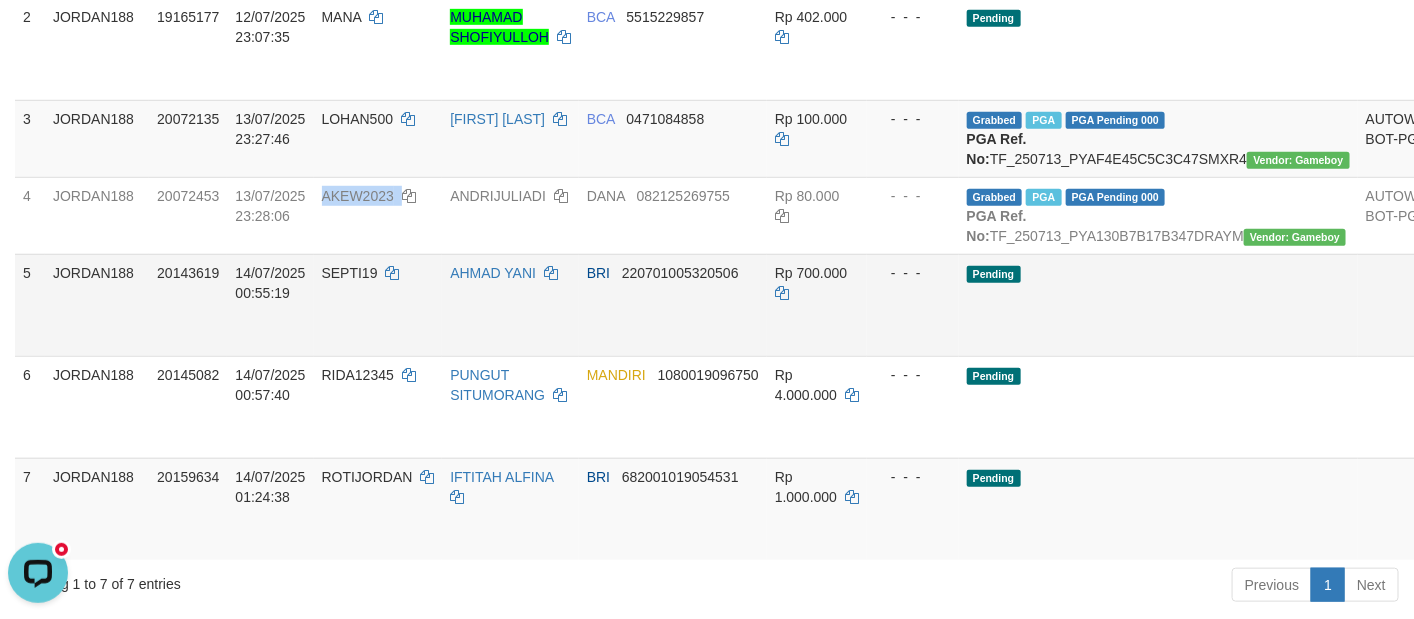 copy on "AKEW2023" 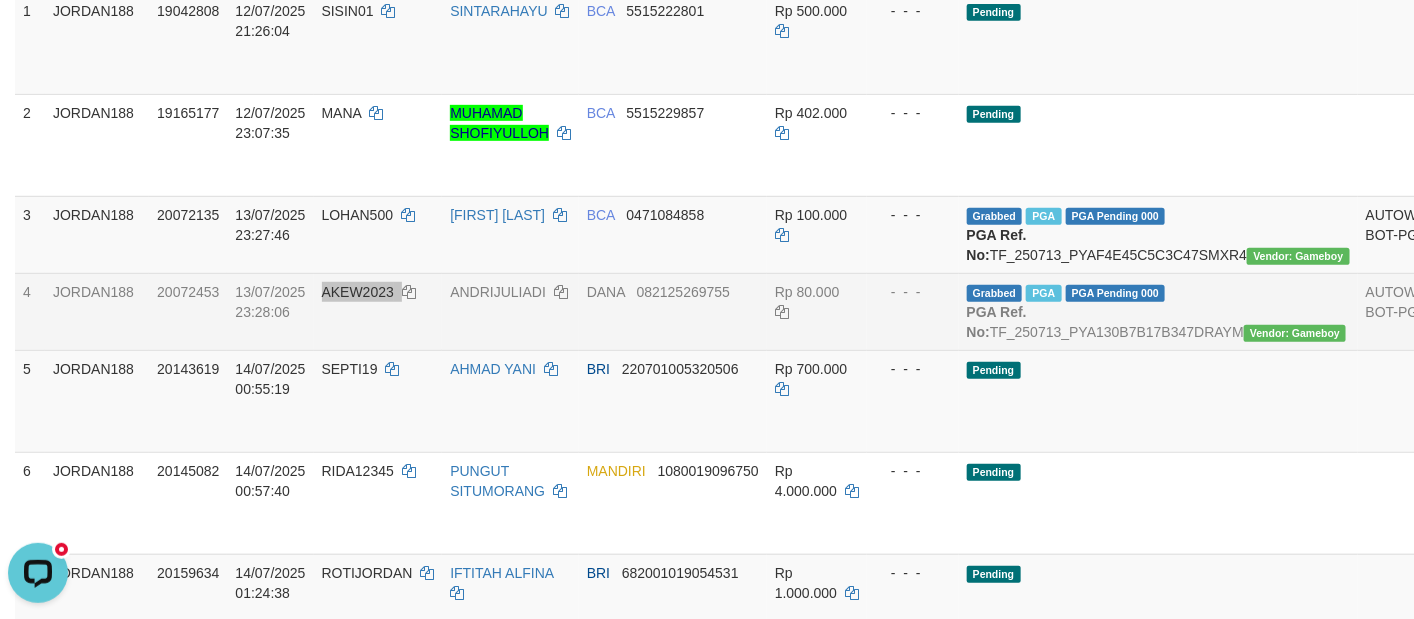 scroll, scrollTop: 289, scrollLeft: 0, axis: vertical 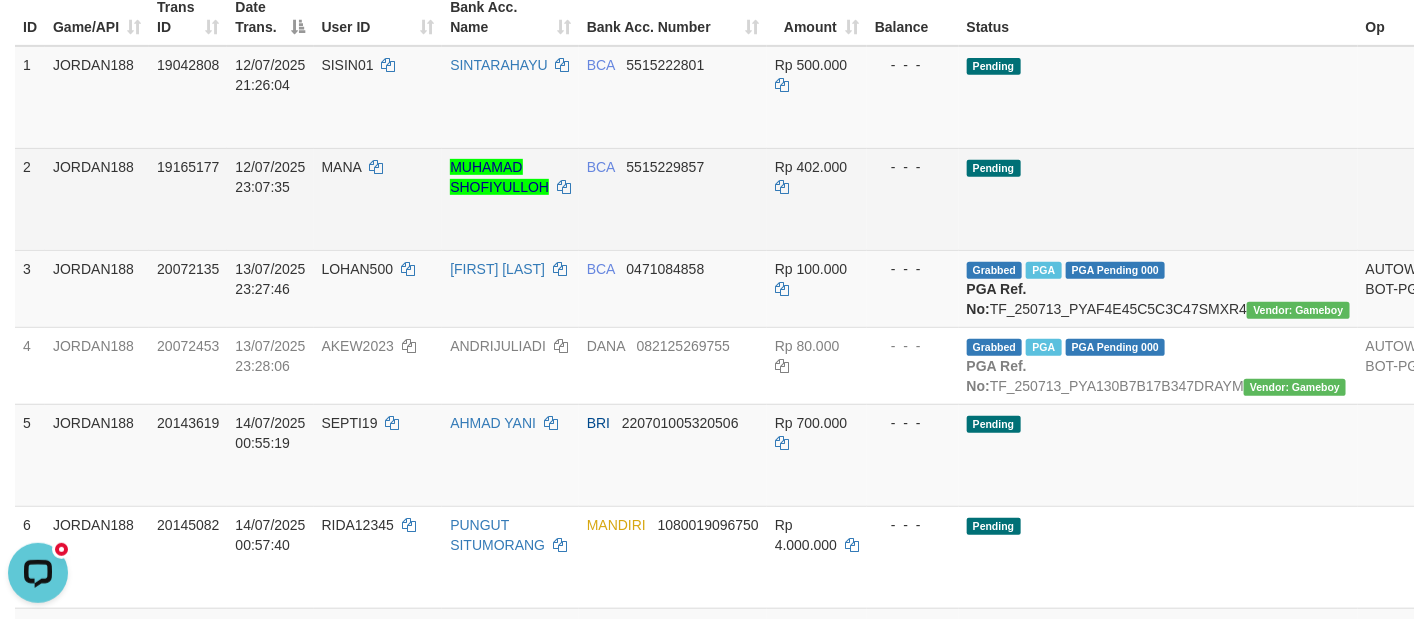 click on "BCA     5515229857" at bounding box center (673, 199) 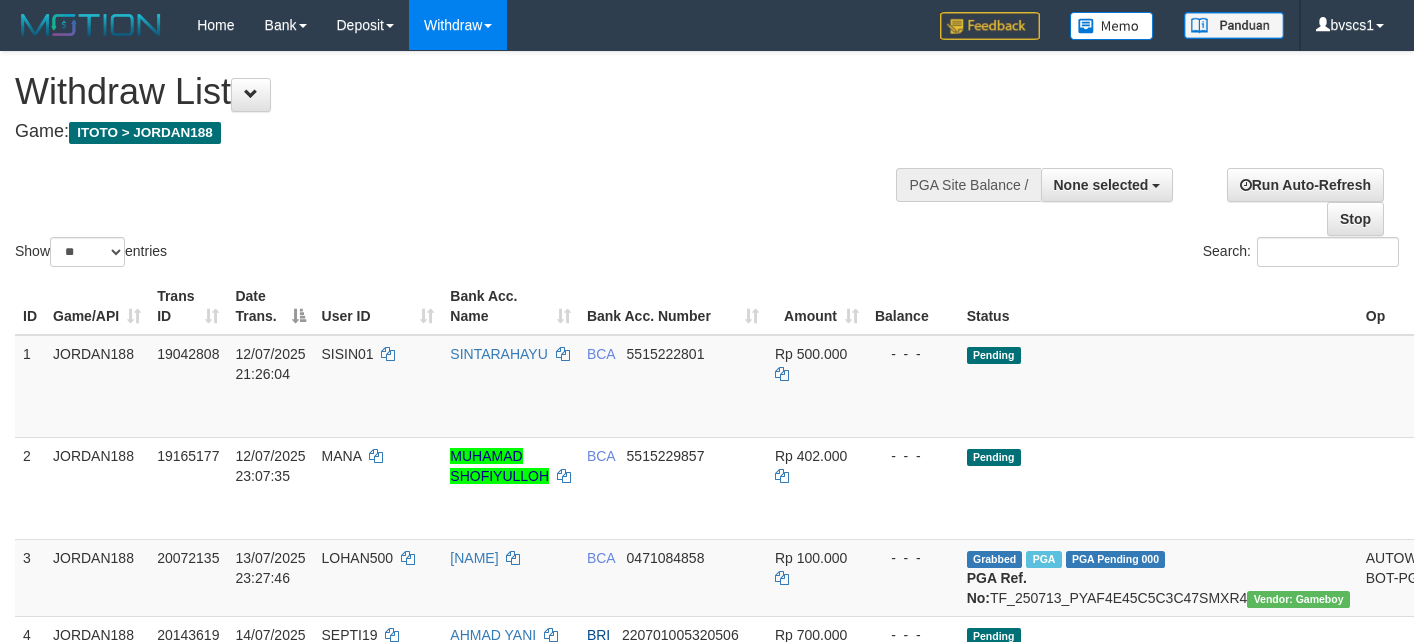 select 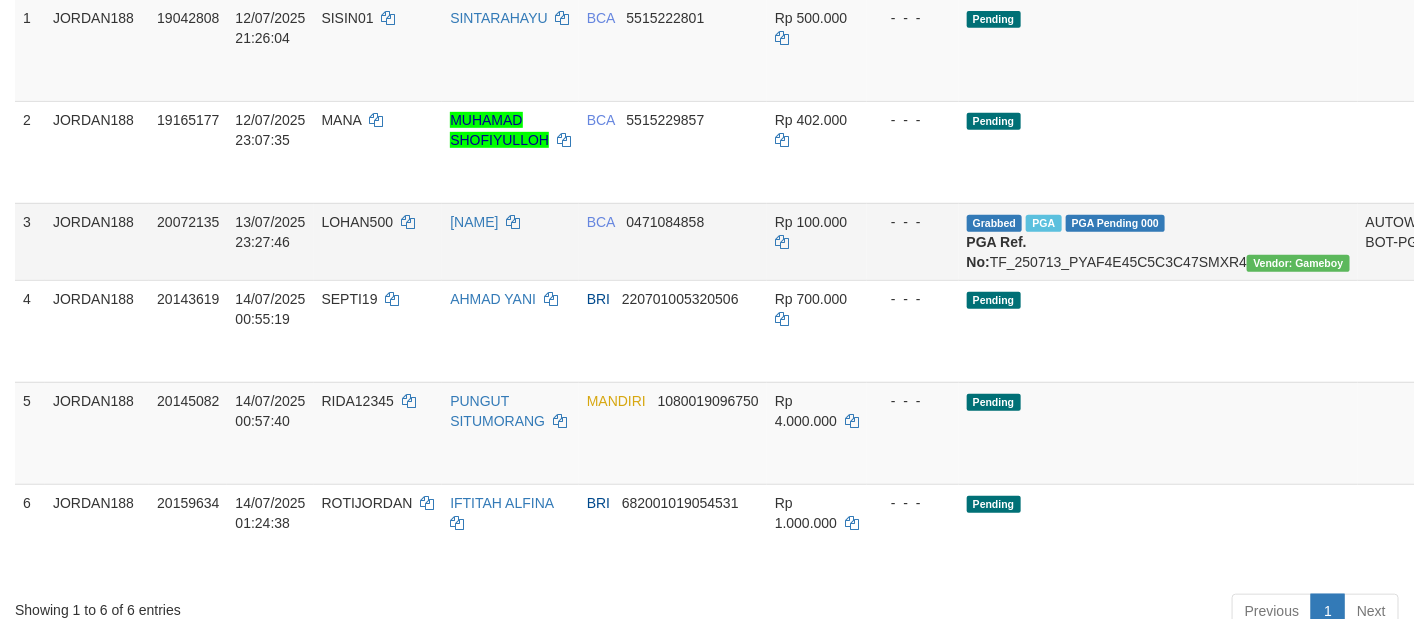 scroll, scrollTop: 261, scrollLeft: 0, axis: vertical 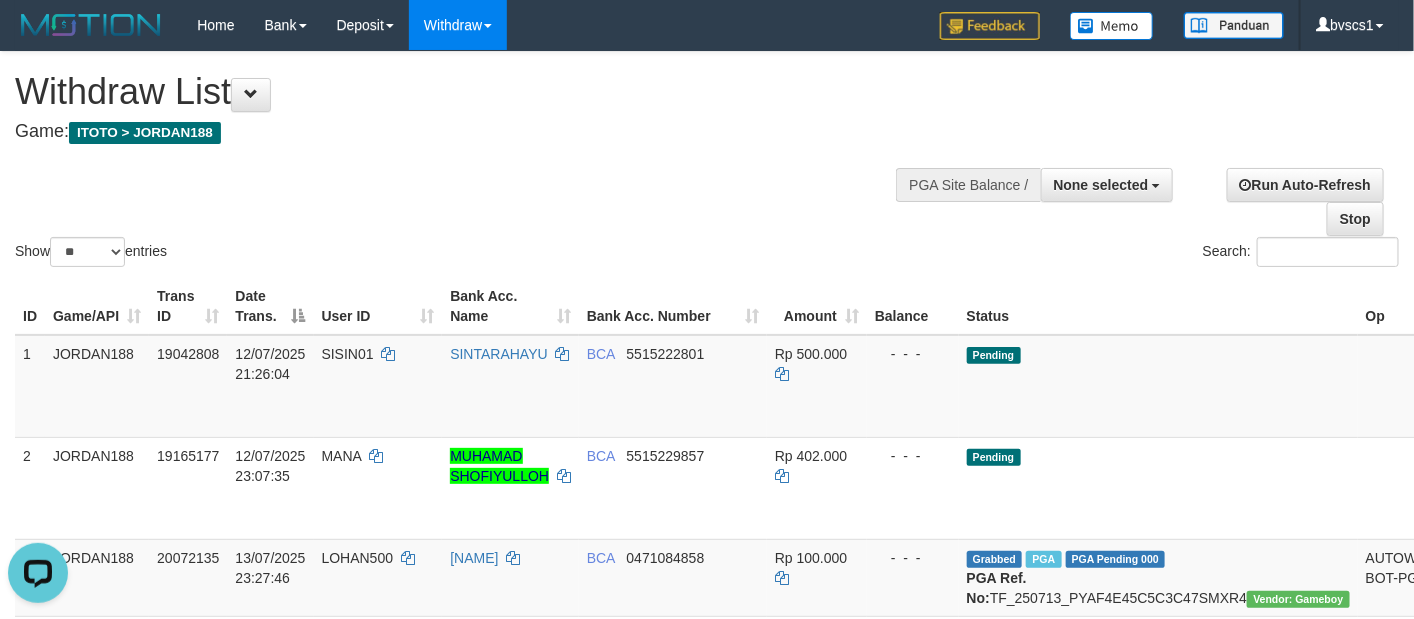 click on "**********" at bounding box center (1076, 183) 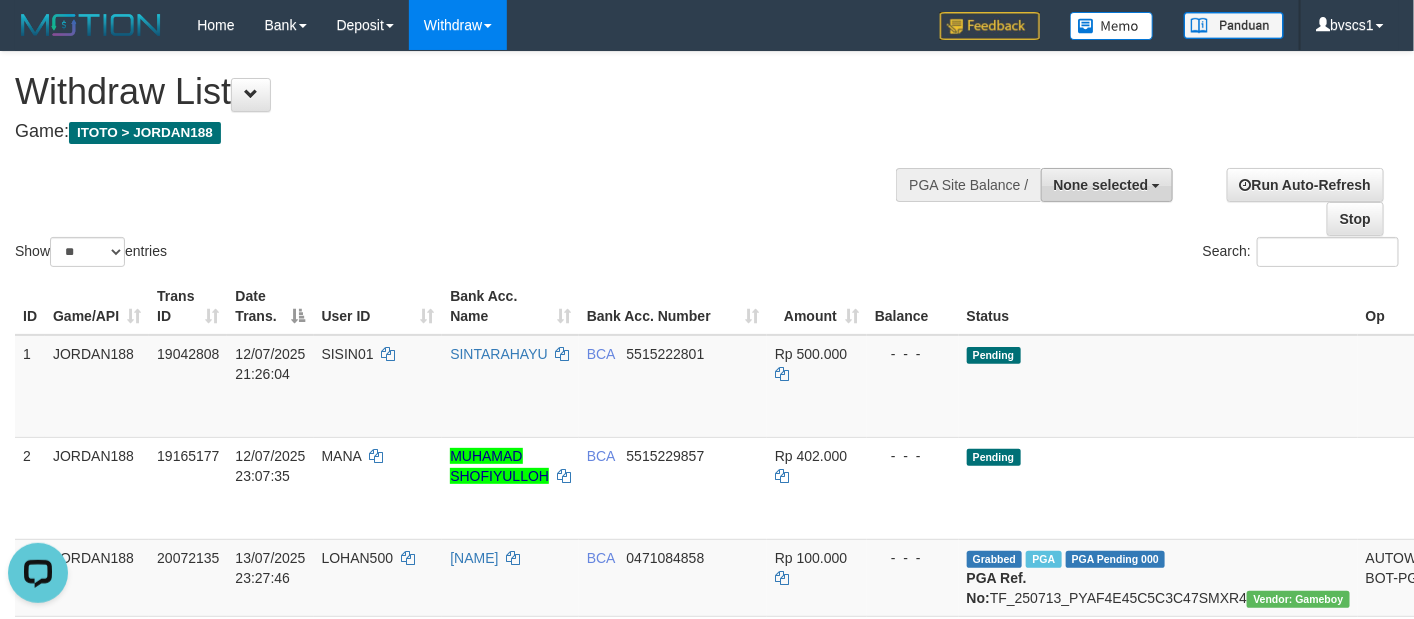 drag, startPoint x: 1141, startPoint y: 186, endPoint x: 1054, endPoint y: 273, distance: 123.03658 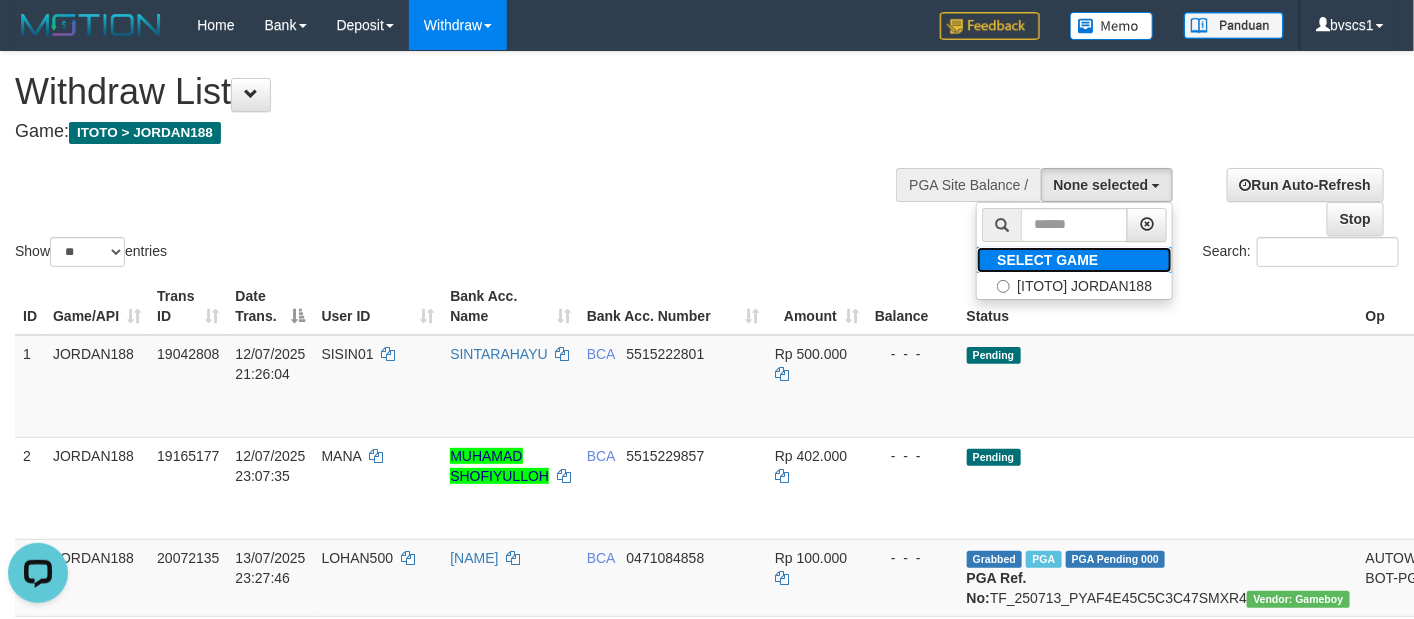 click on "SELECT GAME
[ITOTO] JORDAN188" at bounding box center (1074, 251) 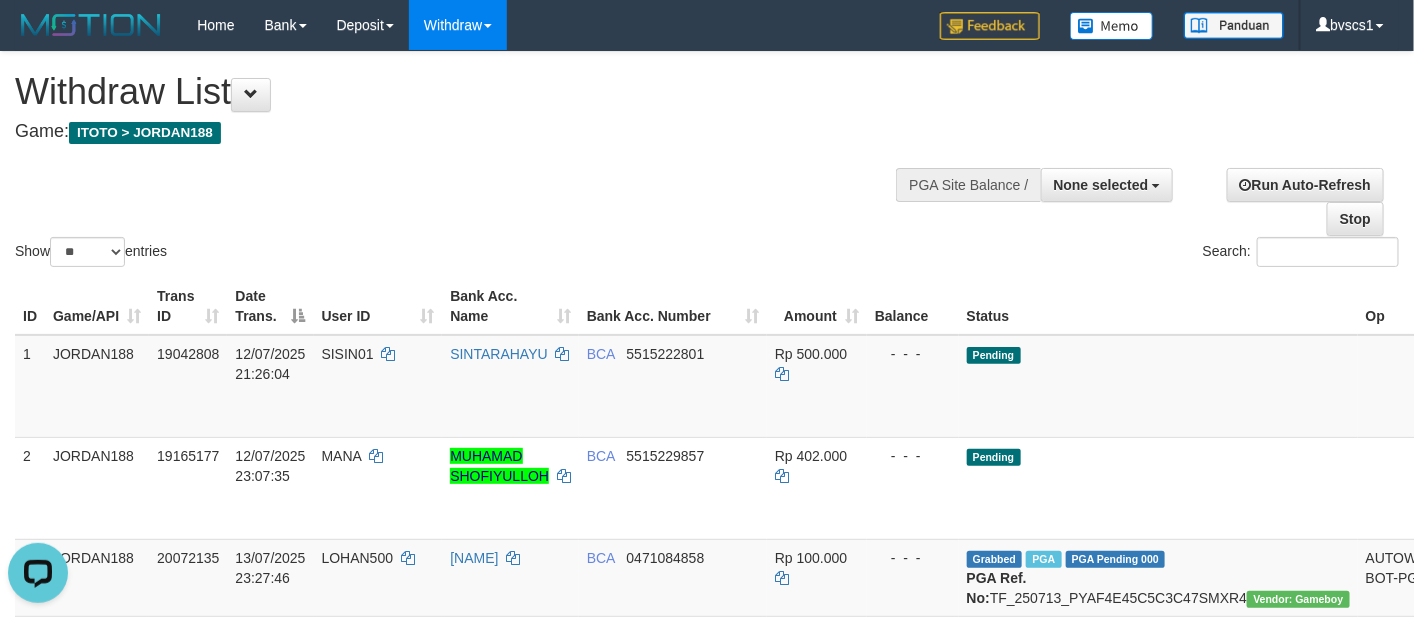 click at bounding box center (1076, 183) 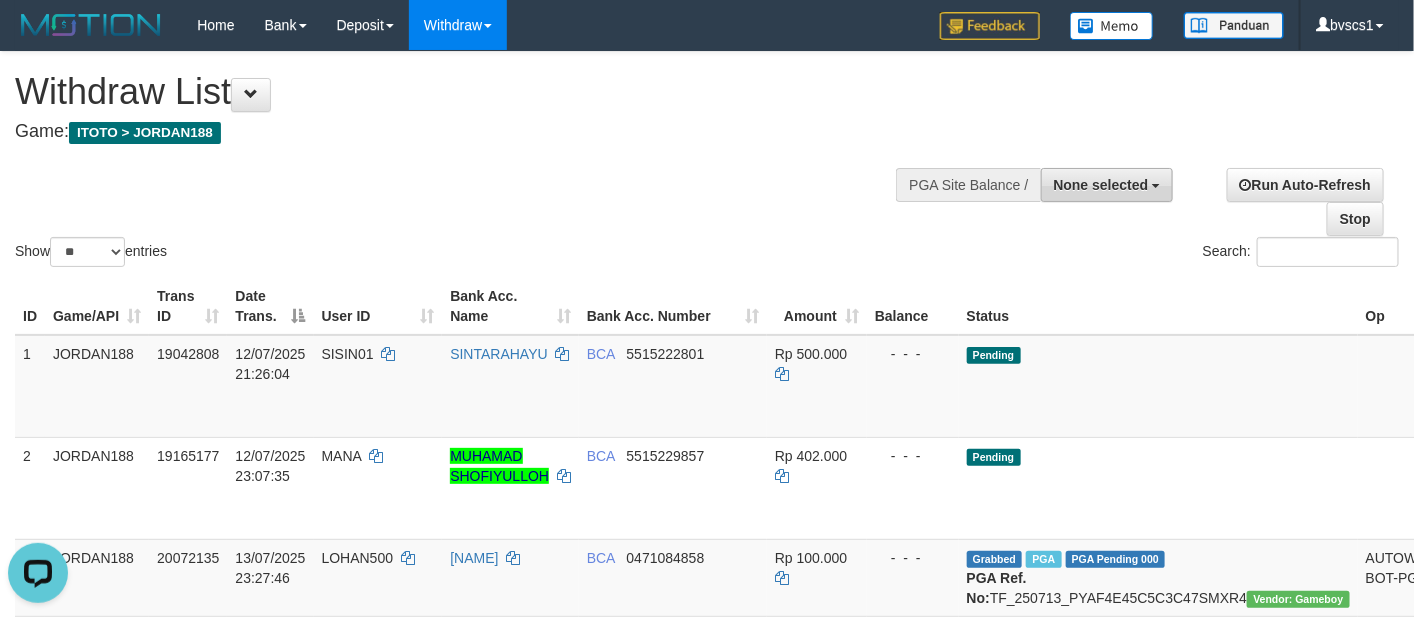 click on "None selected" at bounding box center [1101, 185] 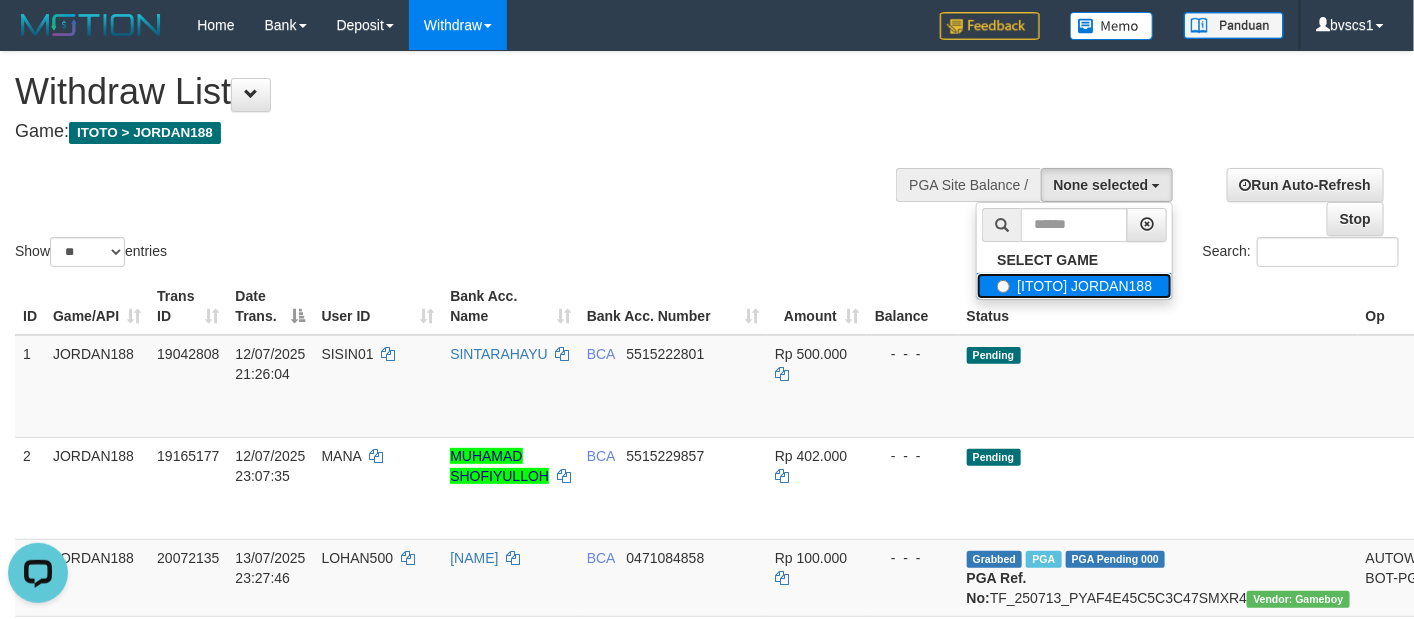 click on "[ITOTO] JORDAN188" at bounding box center [1074, 286] 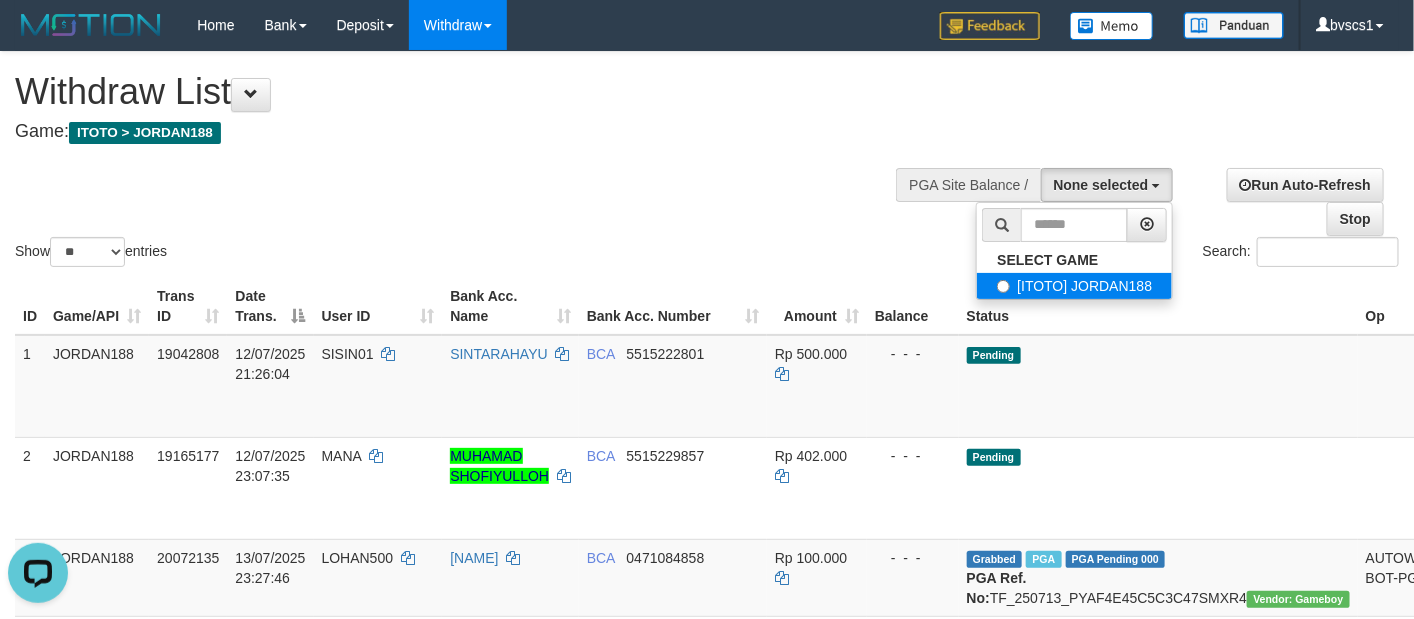 select on "****" 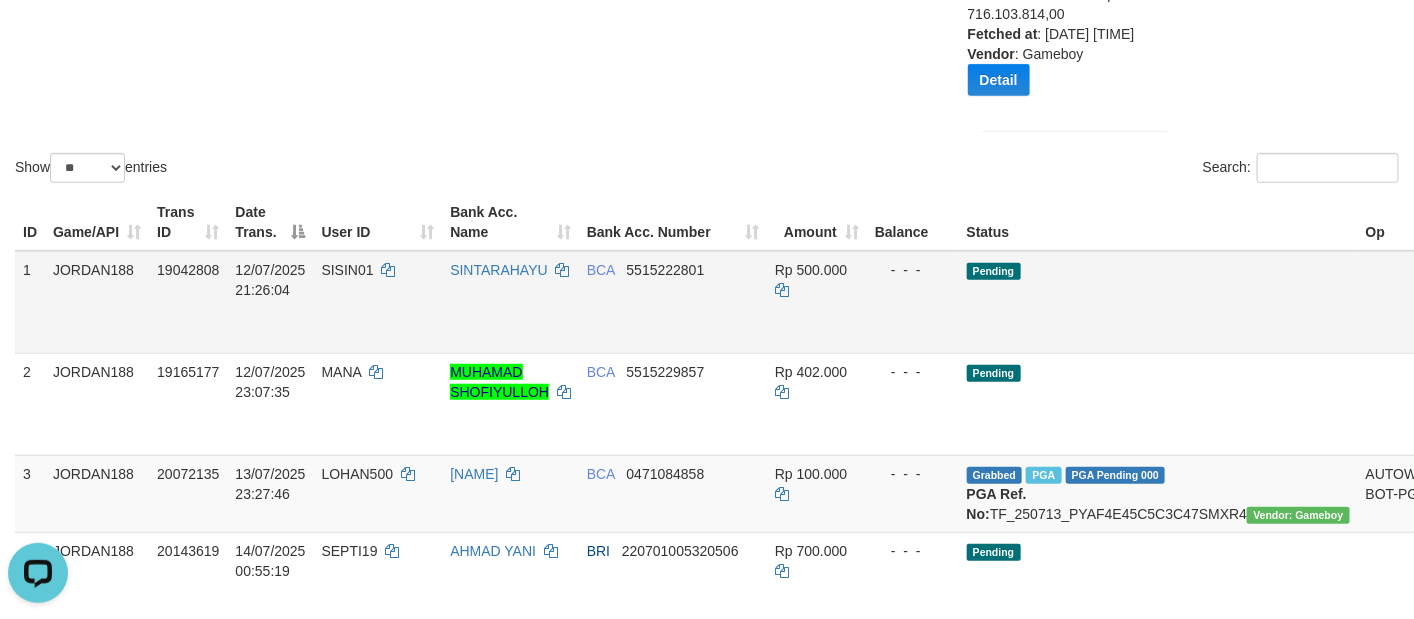 scroll, scrollTop: 450, scrollLeft: 0, axis: vertical 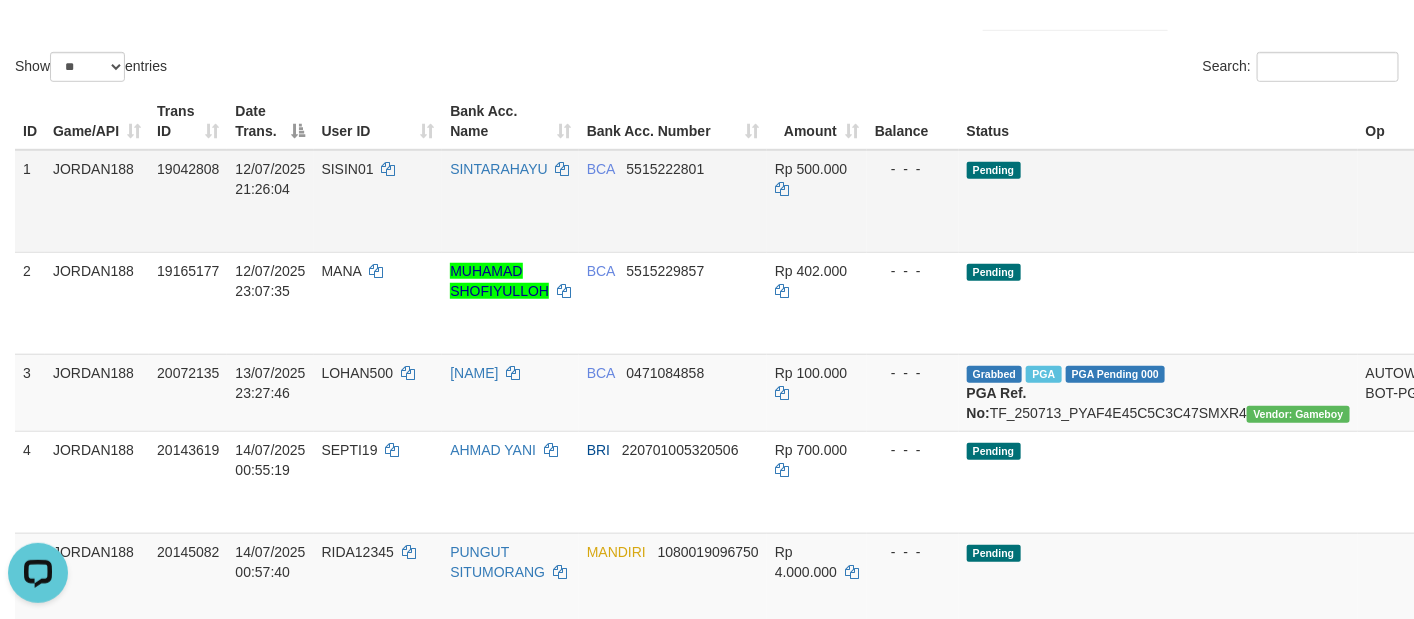 click on "BCA     5515222801" at bounding box center (673, 201) 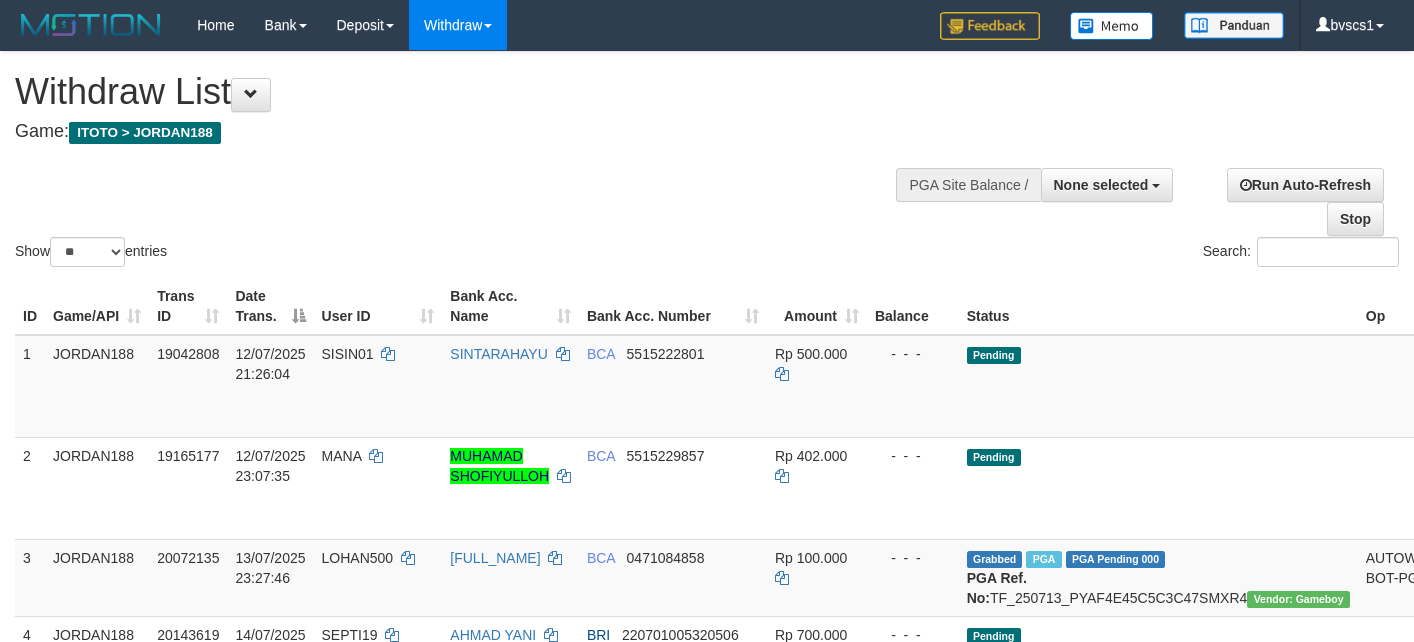 select 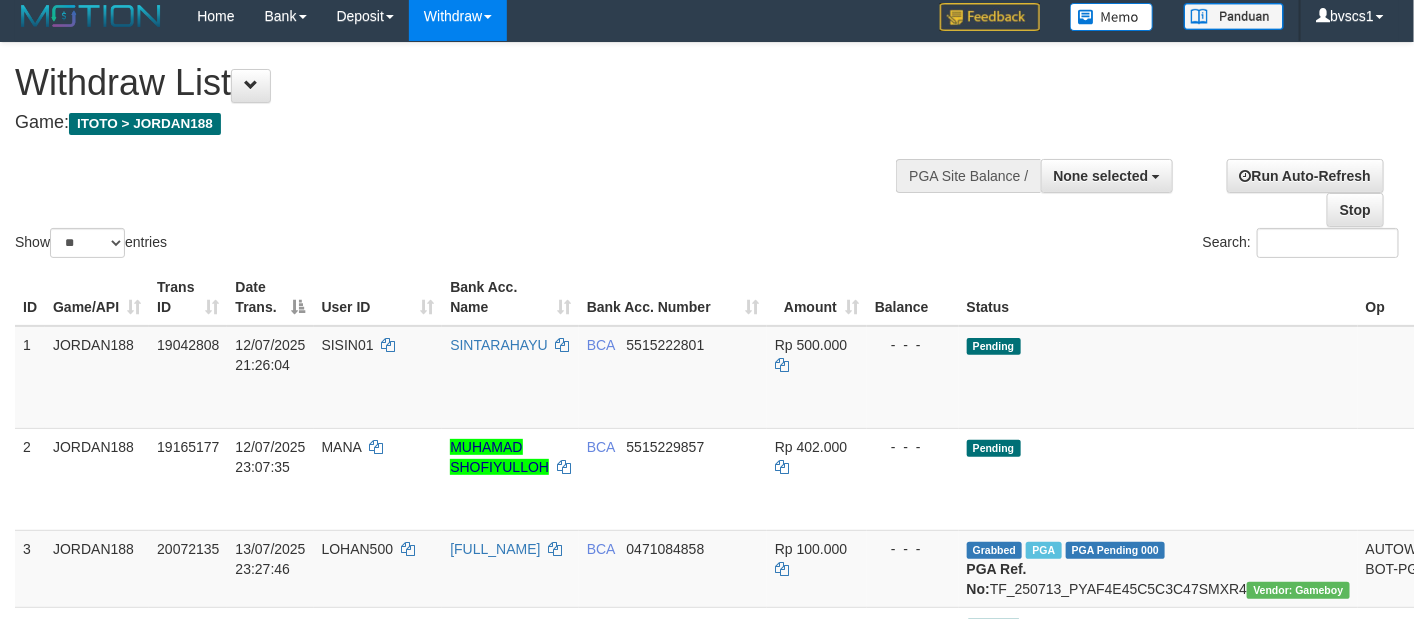 scroll, scrollTop: 0, scrollLeft: 0, axis: both 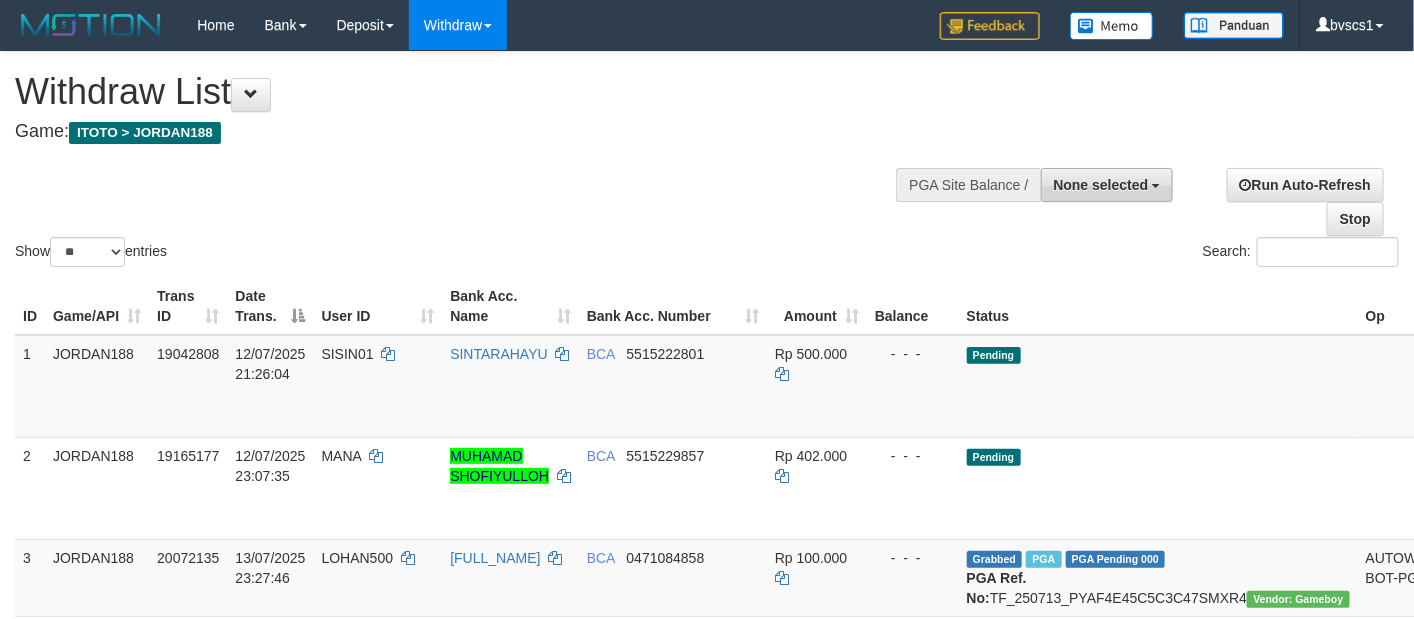 click on "None selected" at bounding box center [1107, 185] 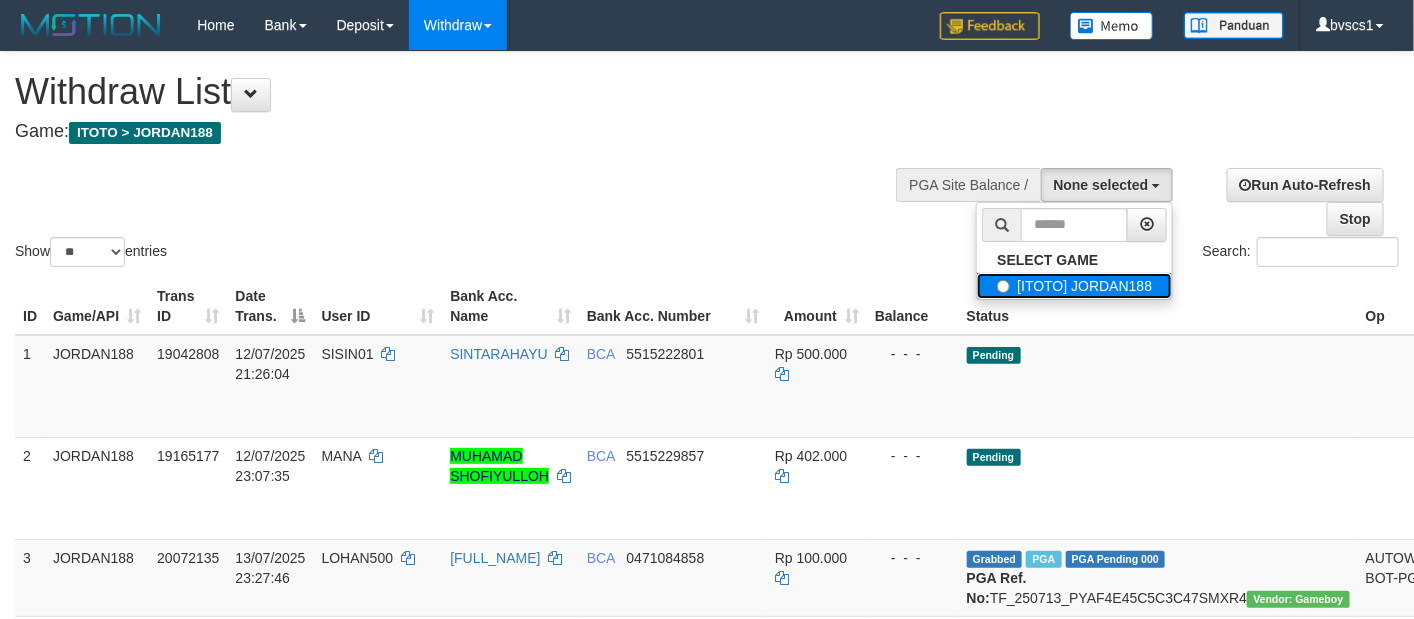 click on "[ITOTO] JORDAN188" at bounding box center [1074, 286] 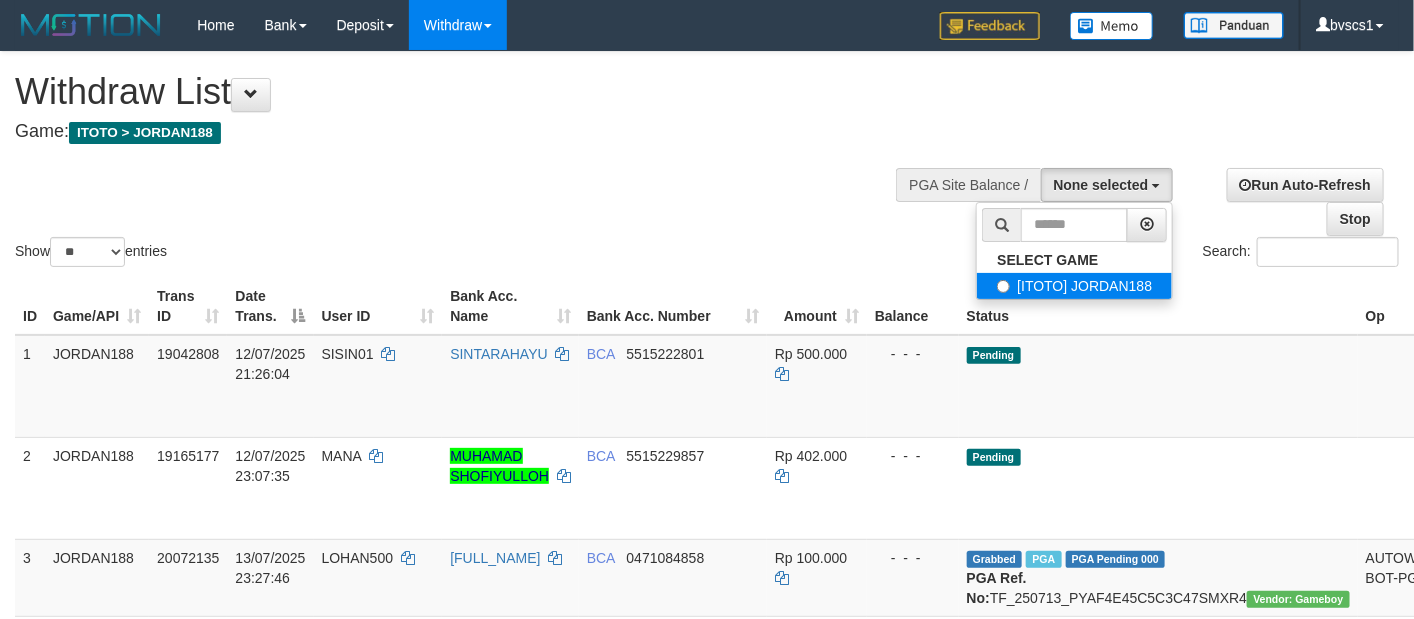 select on "****" 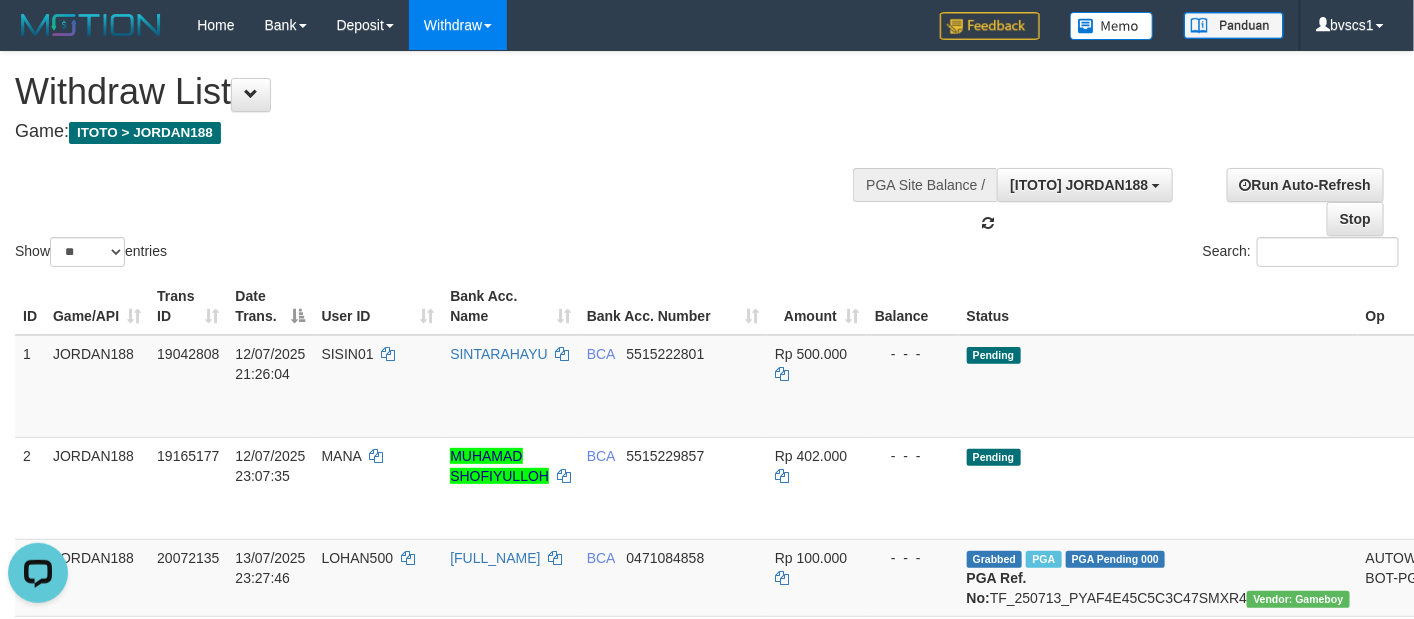 scroll, scrollTop: 0, scrollLeft: 0, axis: both 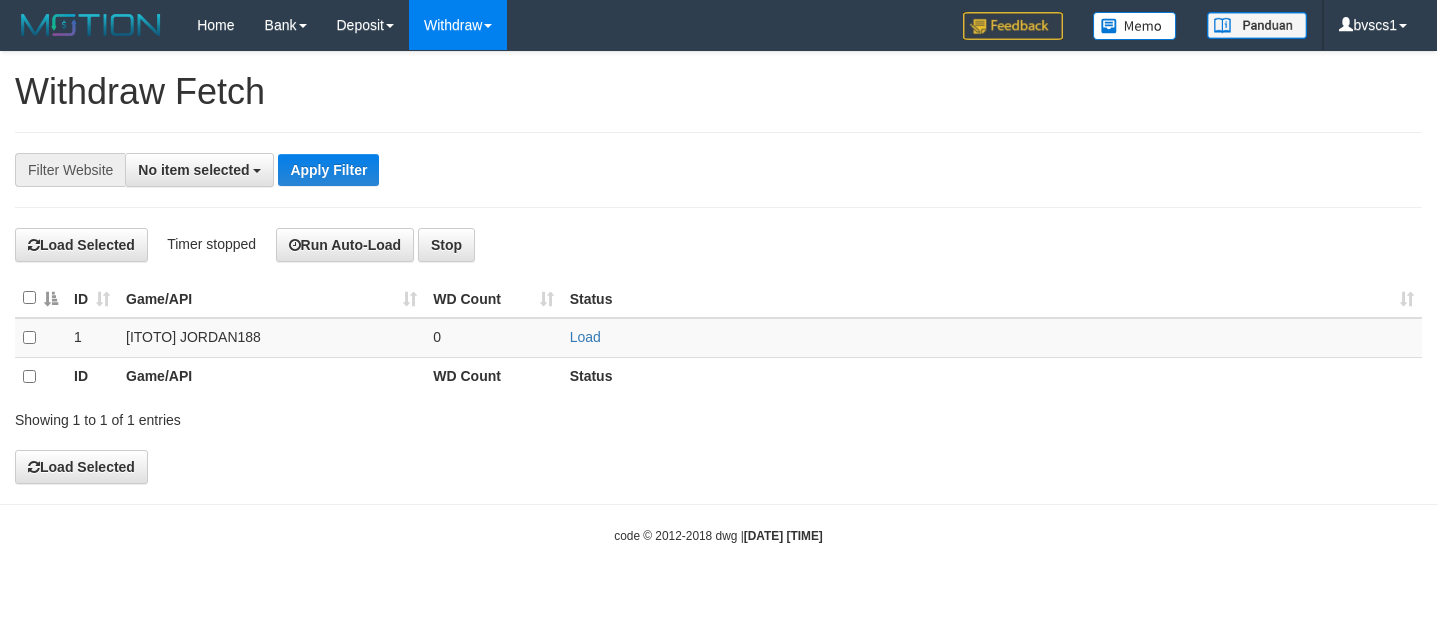 select 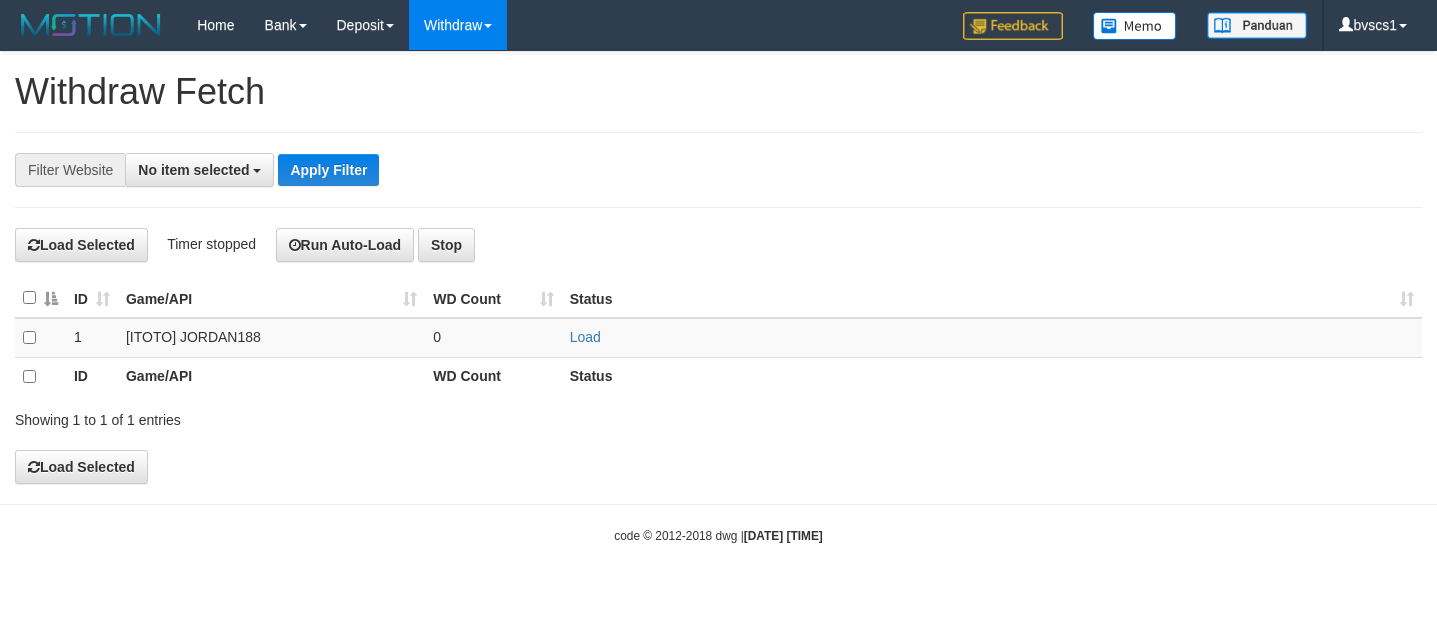 scroll, scrollTop: 0, scrollLeft: 0, axis: both 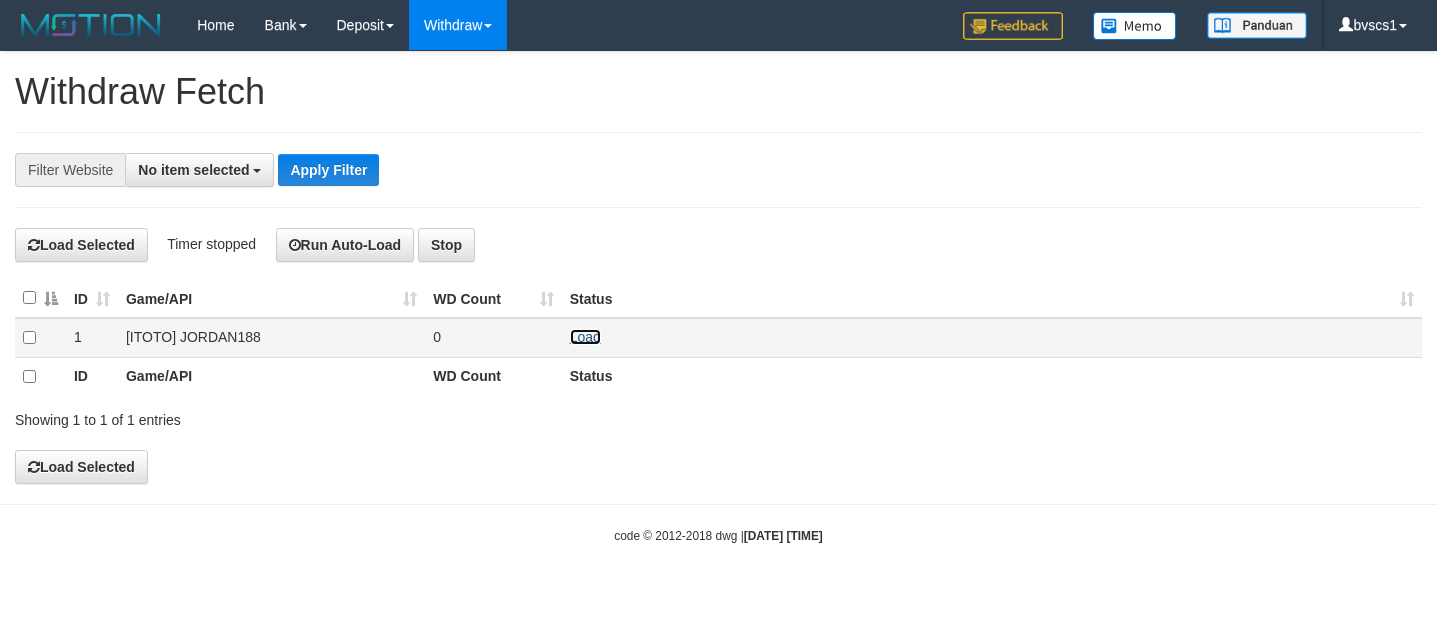 click on "Load" at bounding box center (585, 337) 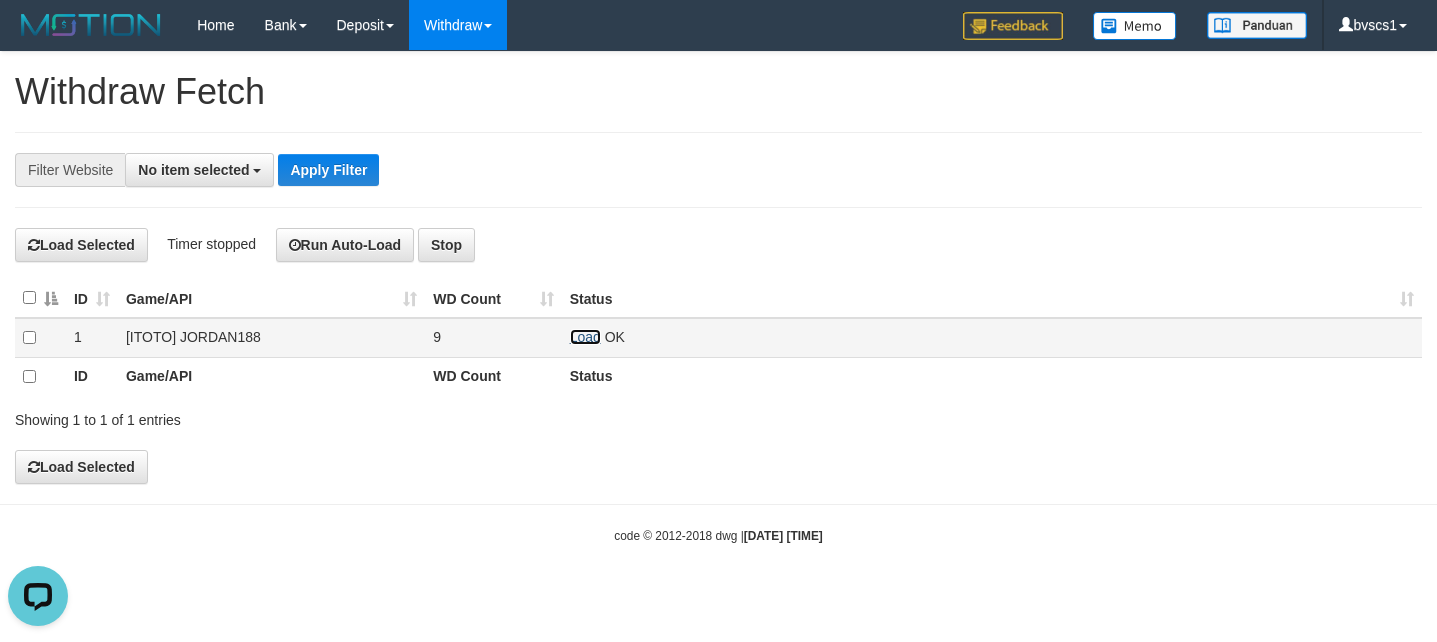 scroll, scrollTop: 0, scrollLeft: 0, axis: both 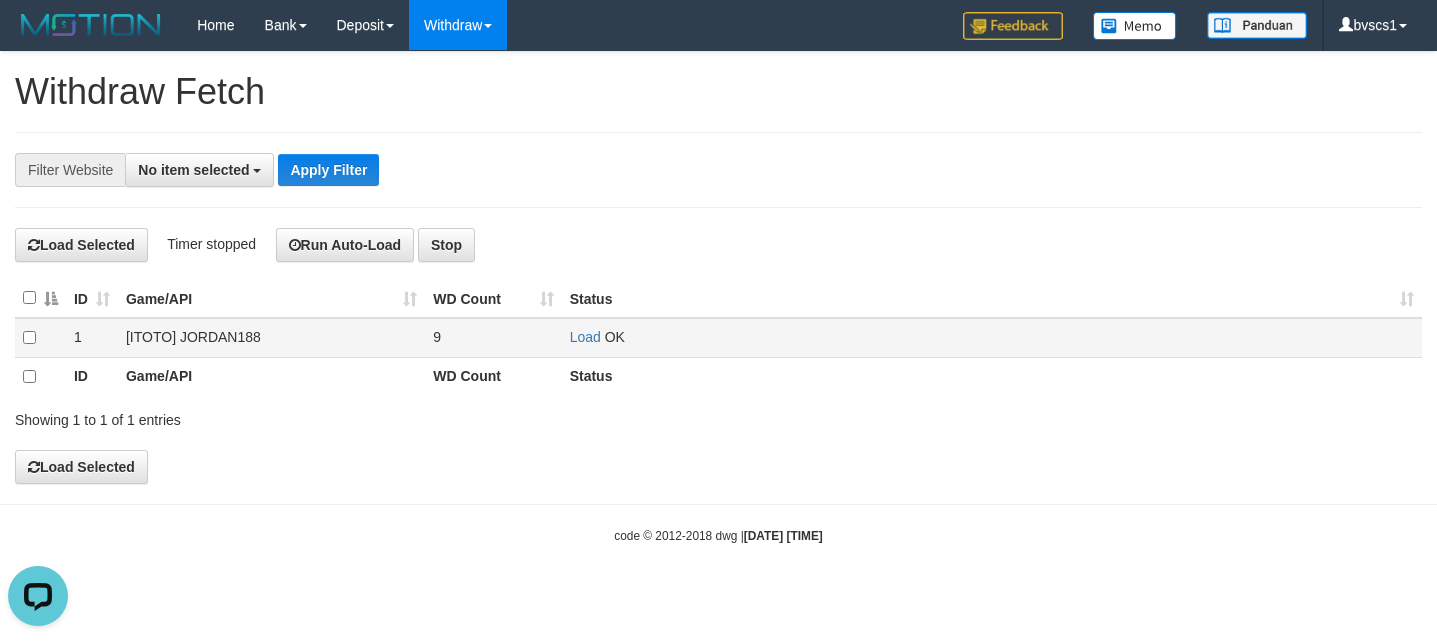 click on "Load
OK" at bounding box center (992, 337) 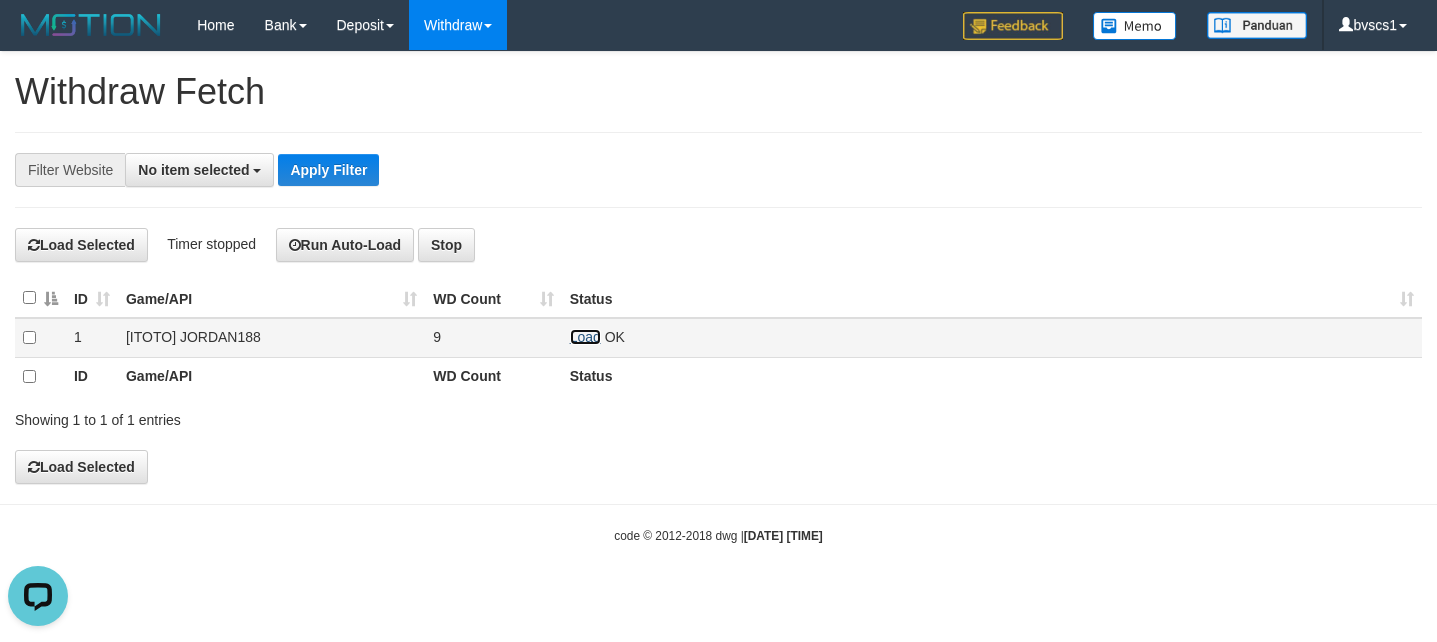 click on "Load" at bounding box center [585, 337] 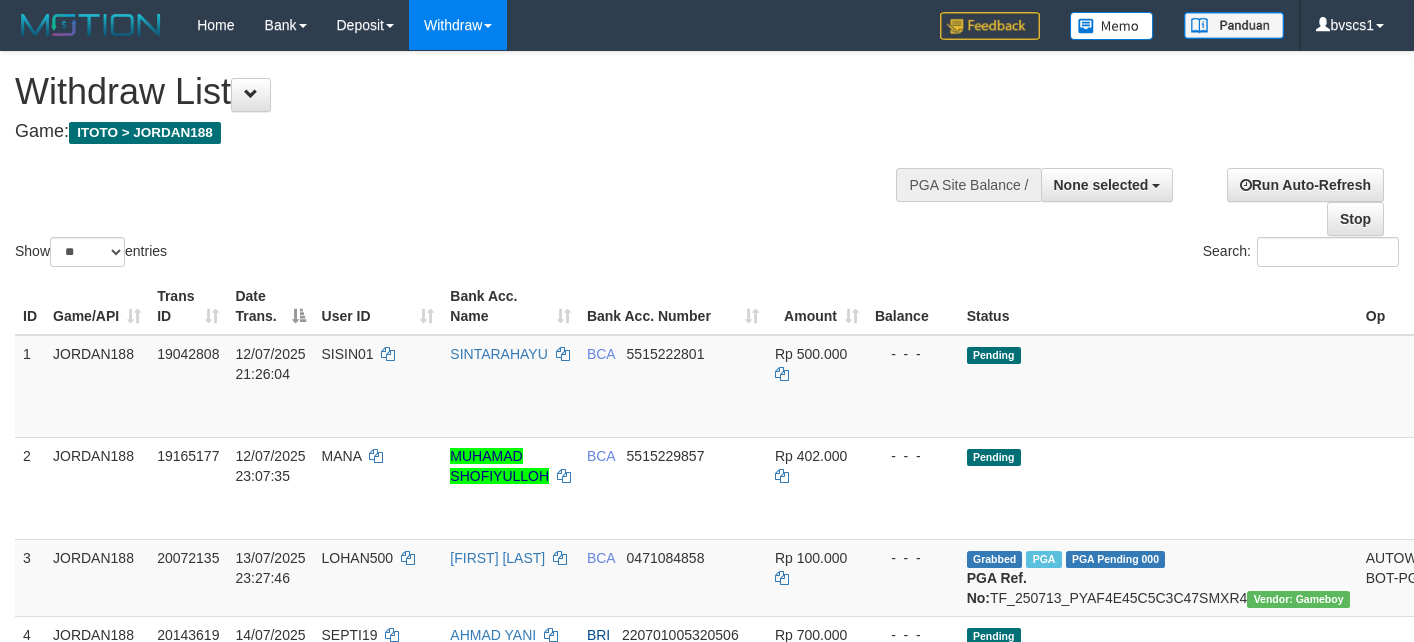 select 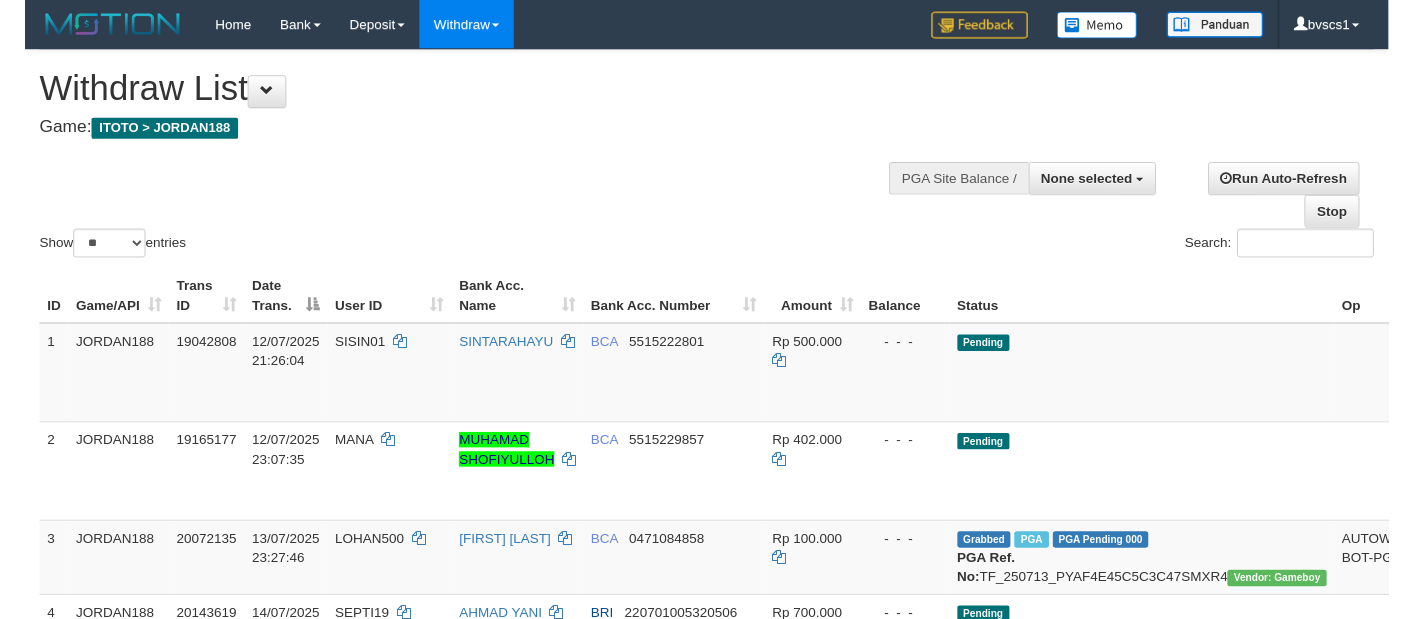 scroll, scrollTop: 288, scrollLeft: 0, axis: vertical 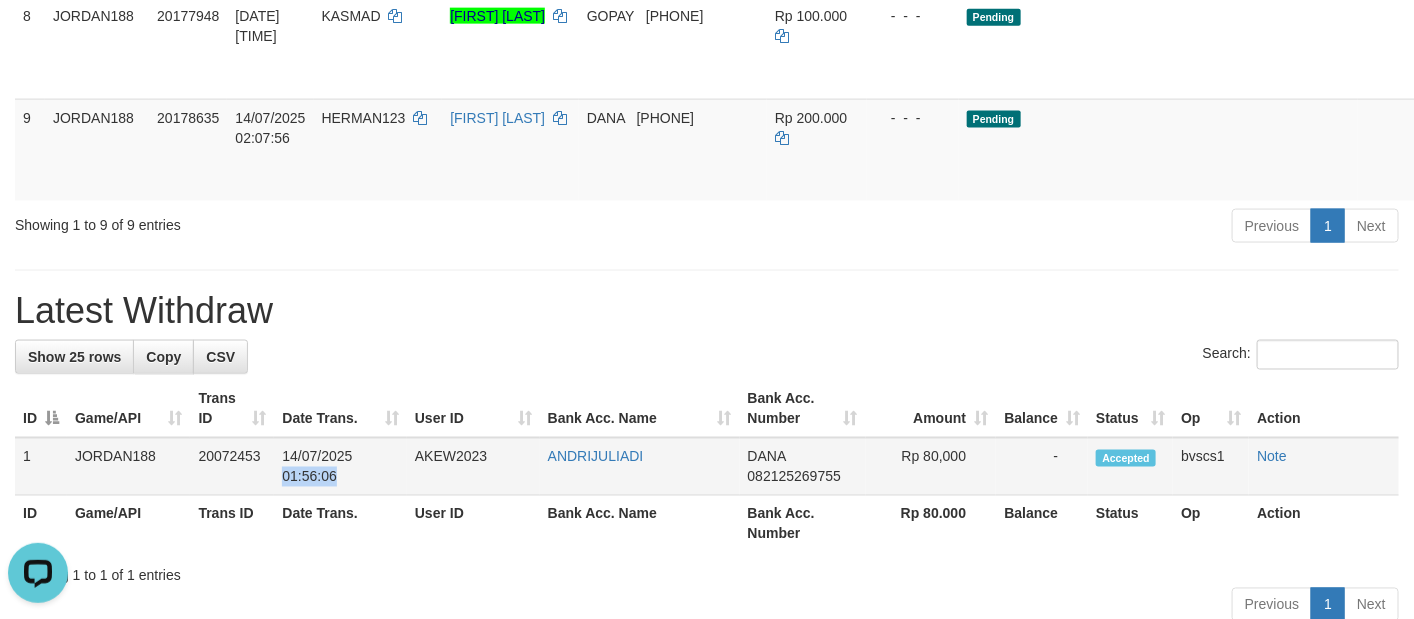 drag, startPoint x: 289, startPoint y: 510, endPoint x: 276, endPoint y: 511, distance: 13.038404 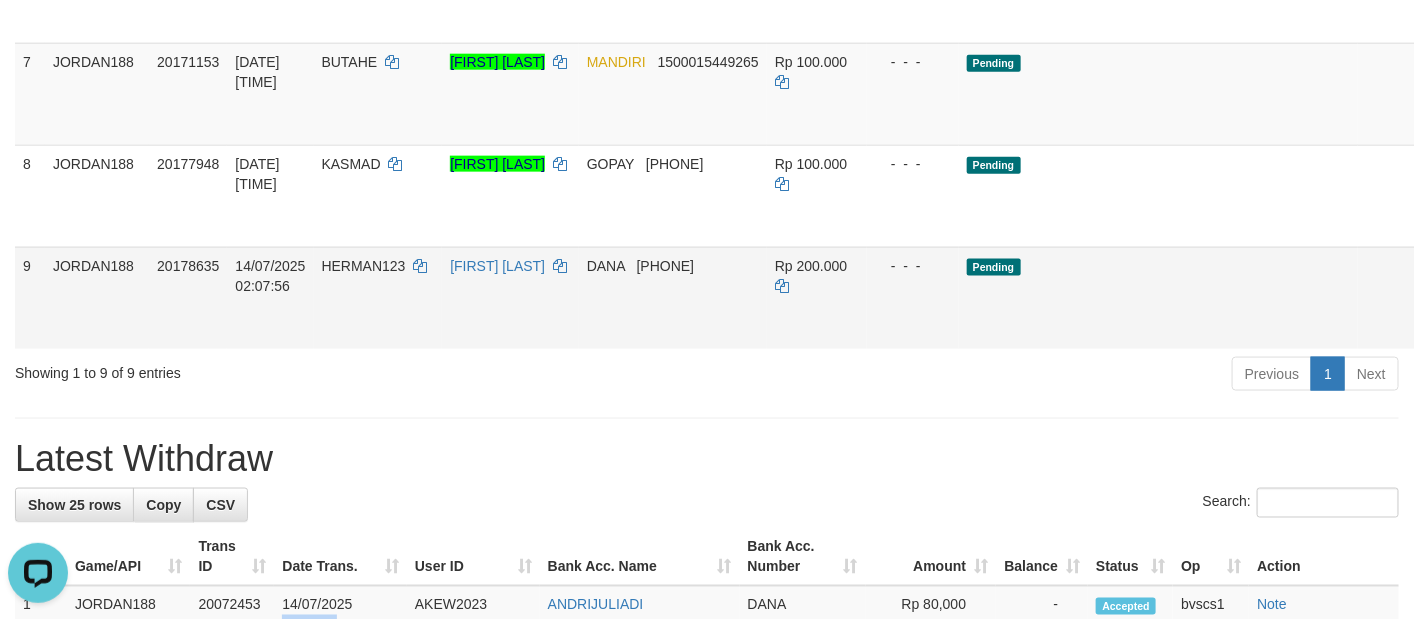 scroll, scrollTop: 877, scrollLeft: 0, axis: vertical 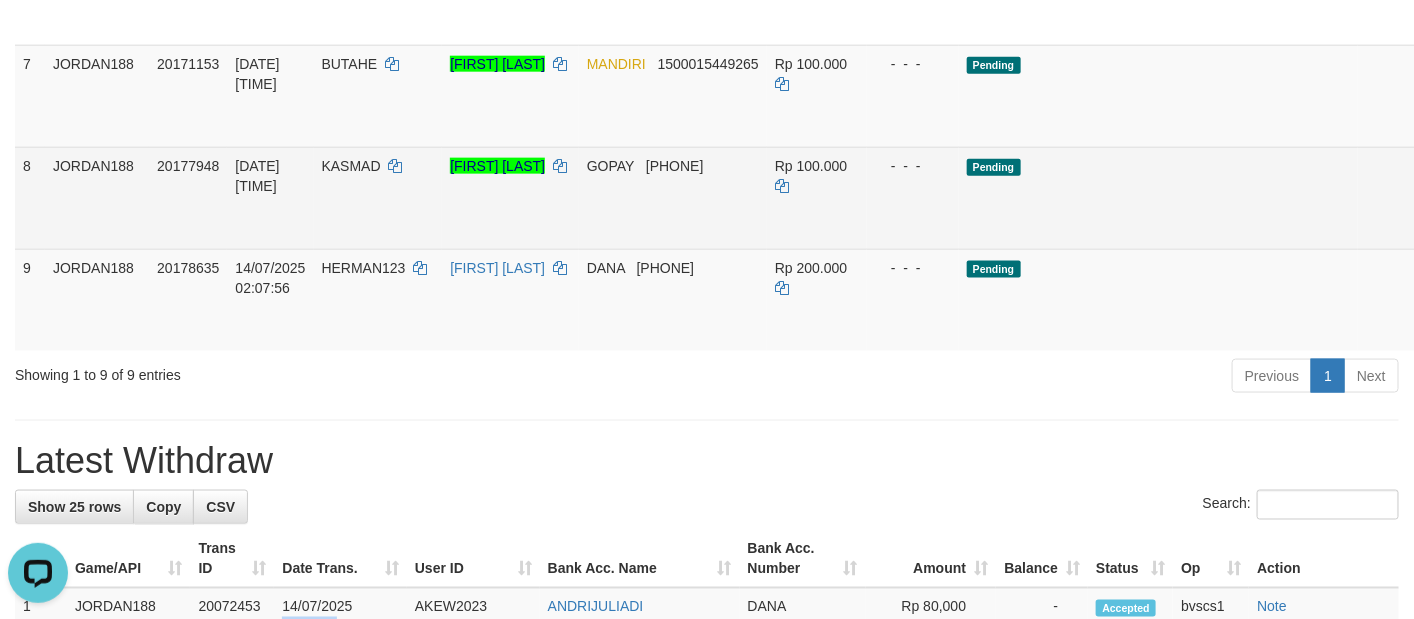 click on "Send PGA" at bounding box center [1464, 221] 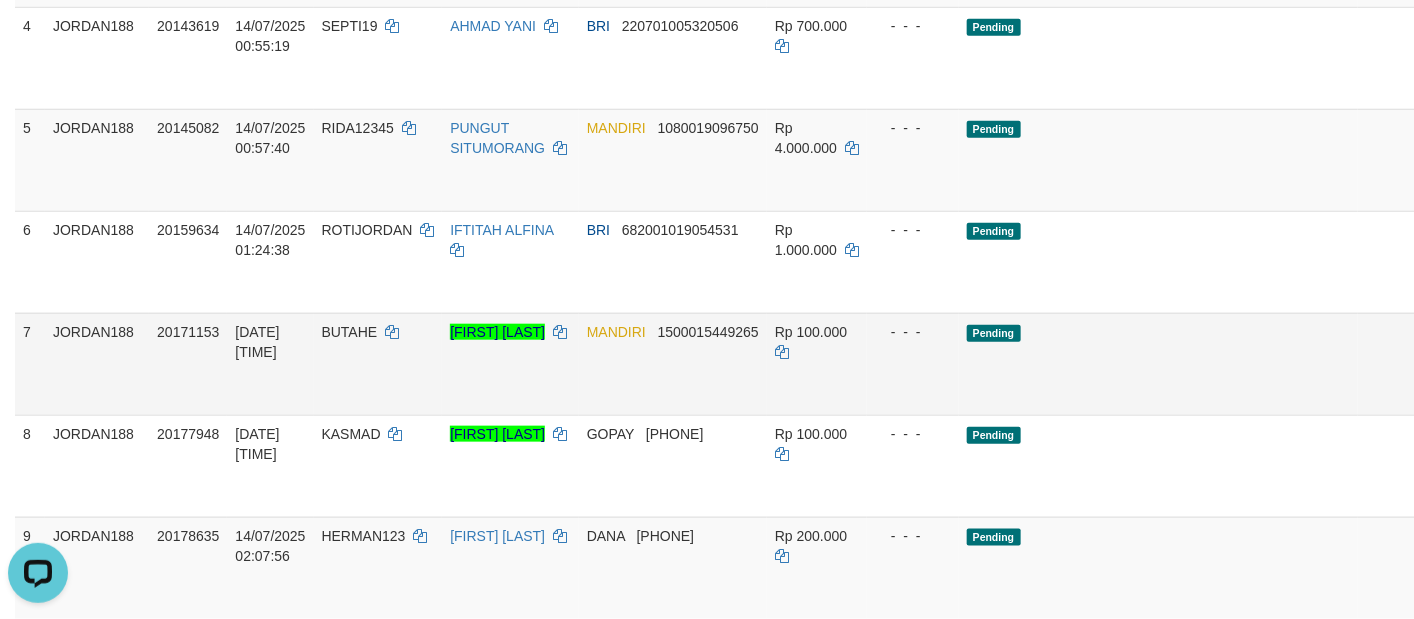 scroll, scrollTop: 577, scrollLeft: 0, axis: vertical 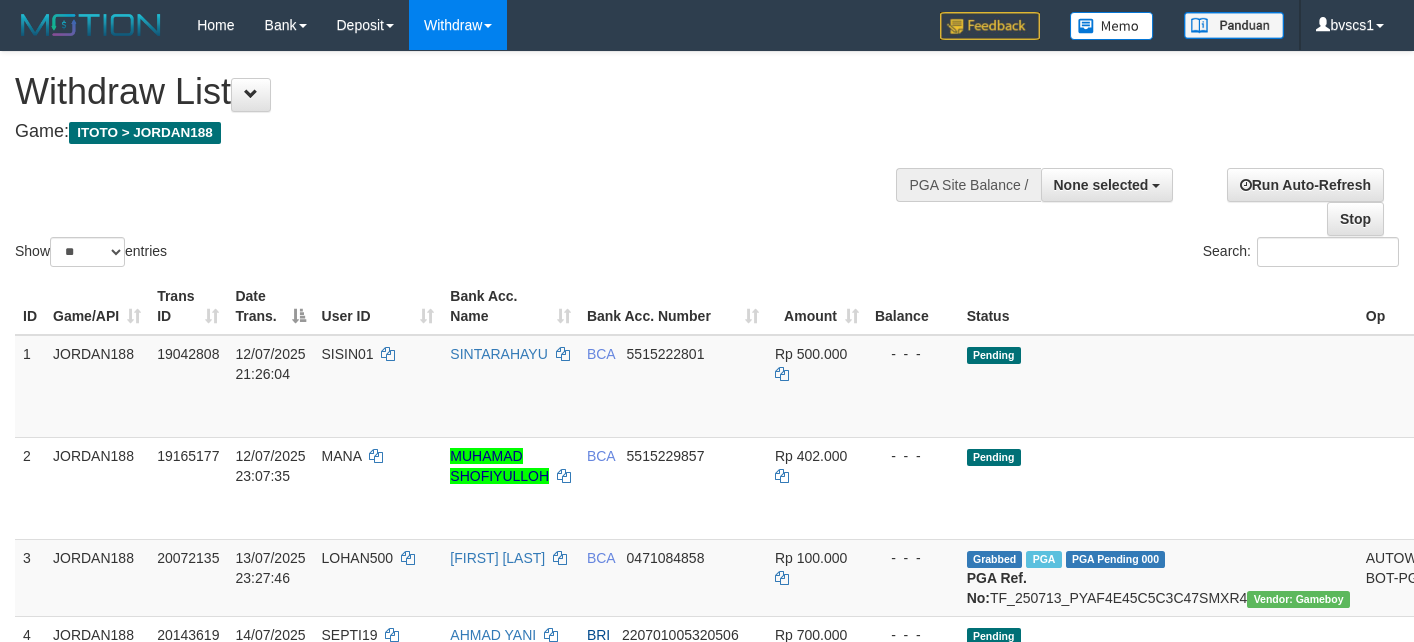 select 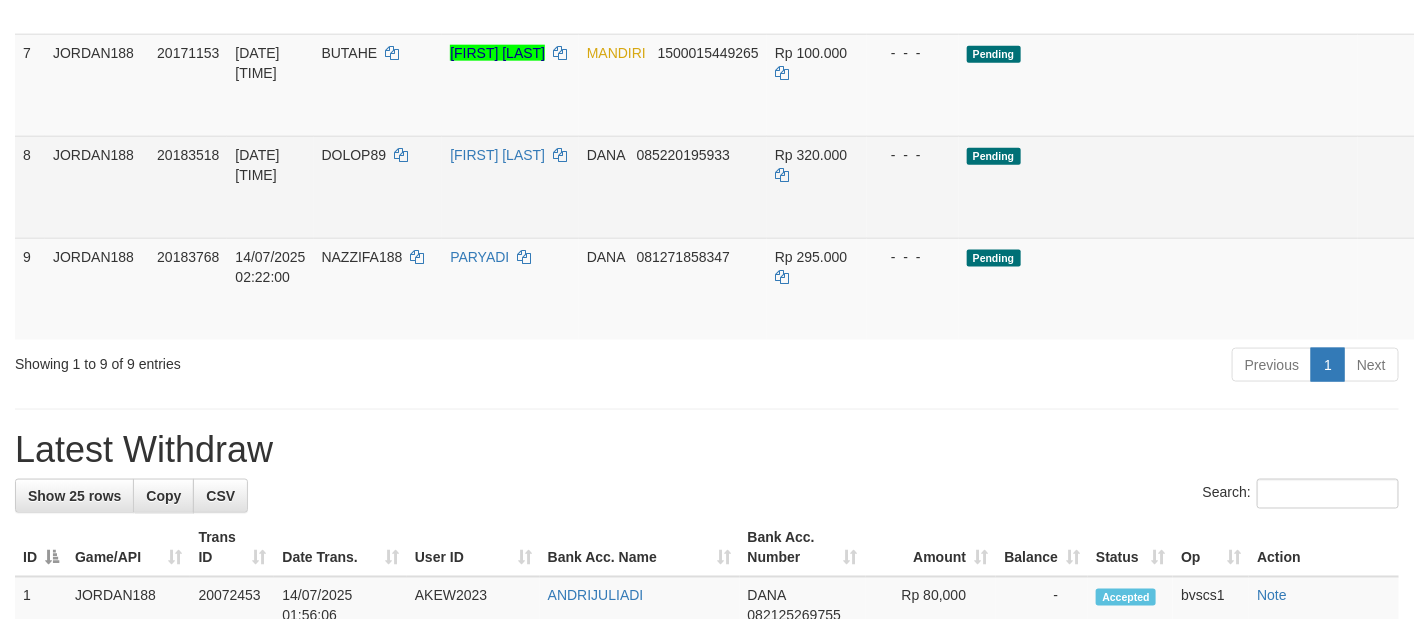 scroll, scrollTop: 877, scrollLeft: 0, axis: vertical 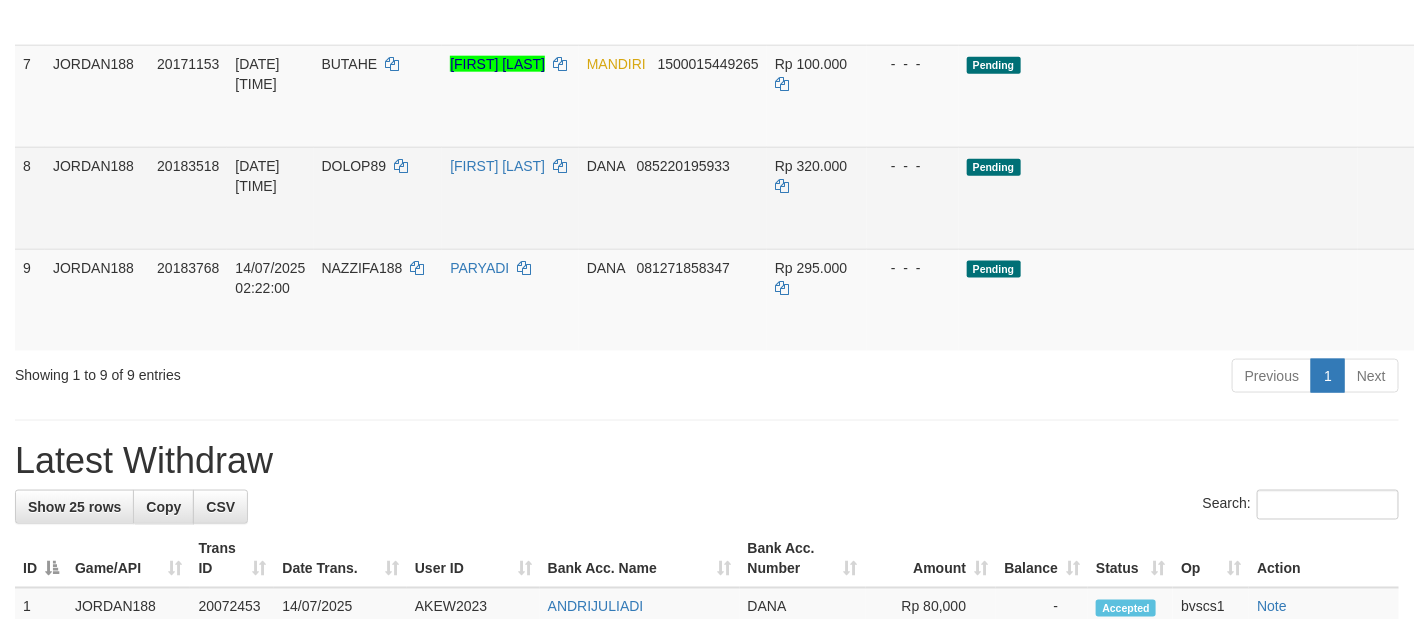click on "Send PGA" at bounding box center [1464, 221] 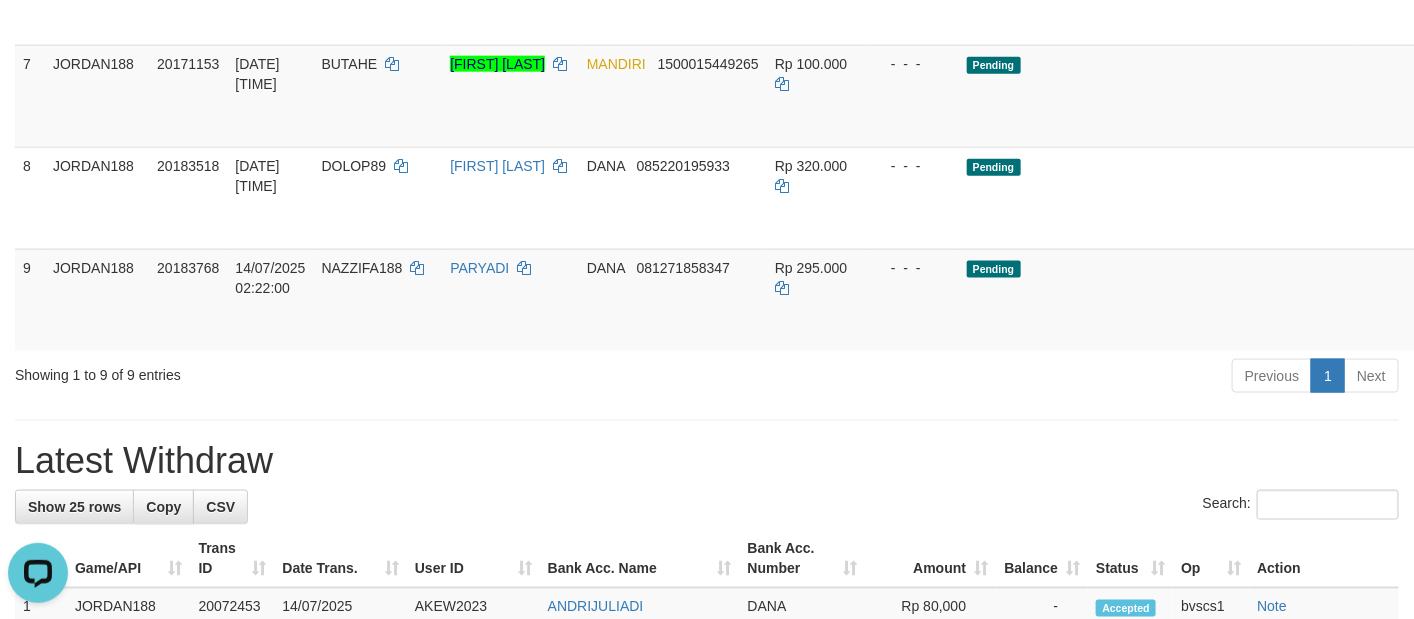 scroll, scrollTop: 0, scrollLeft: 0, axis: both 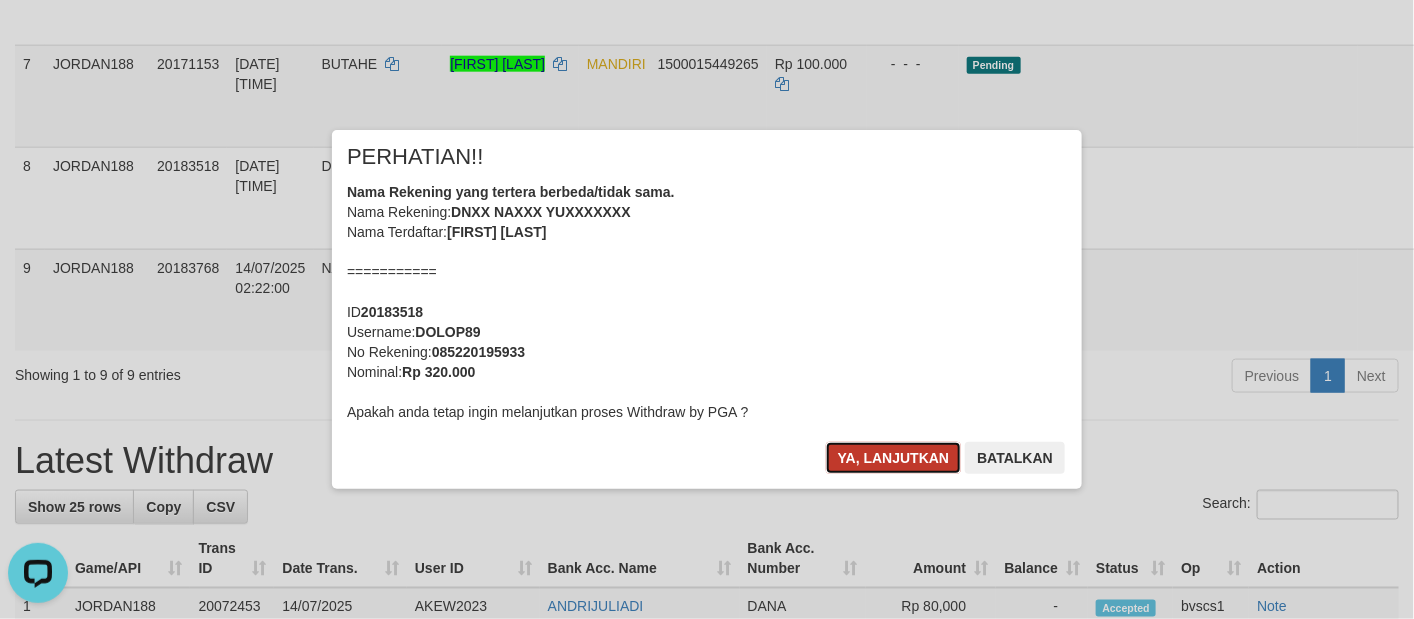 click on "Ya, lanjutkan" at bounding box center [894, 458] 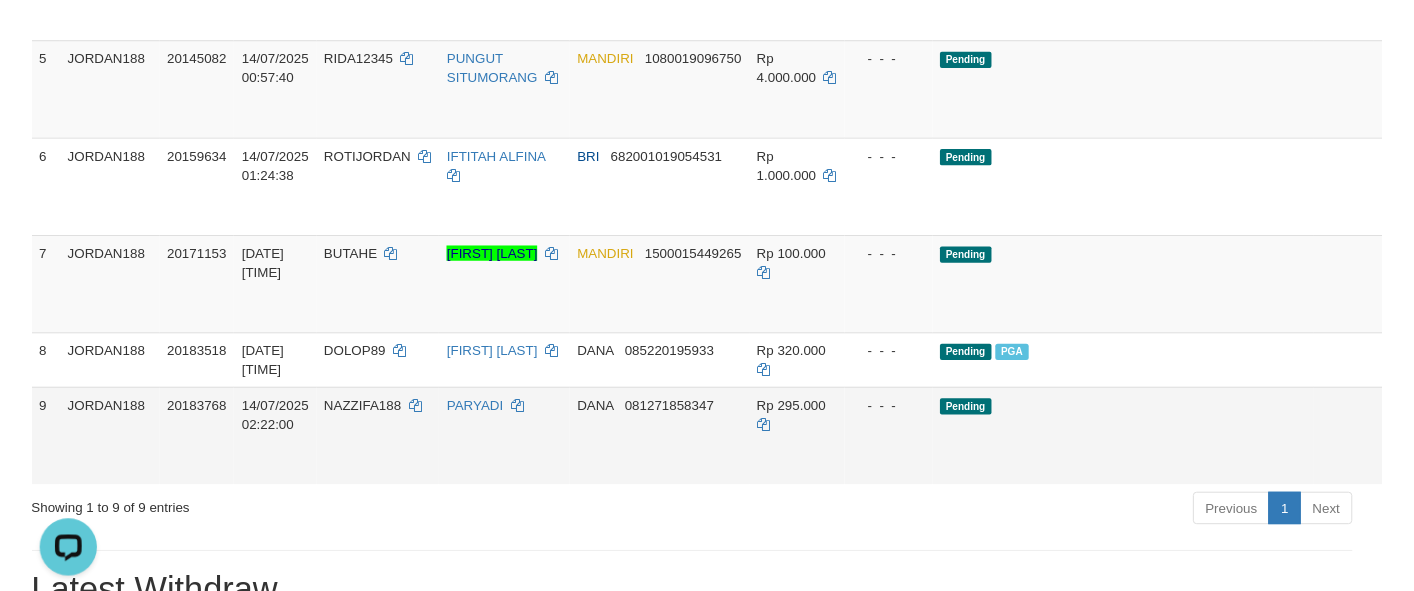 scroll, scrollTop: 727, scrollLeft: 16, axis: both 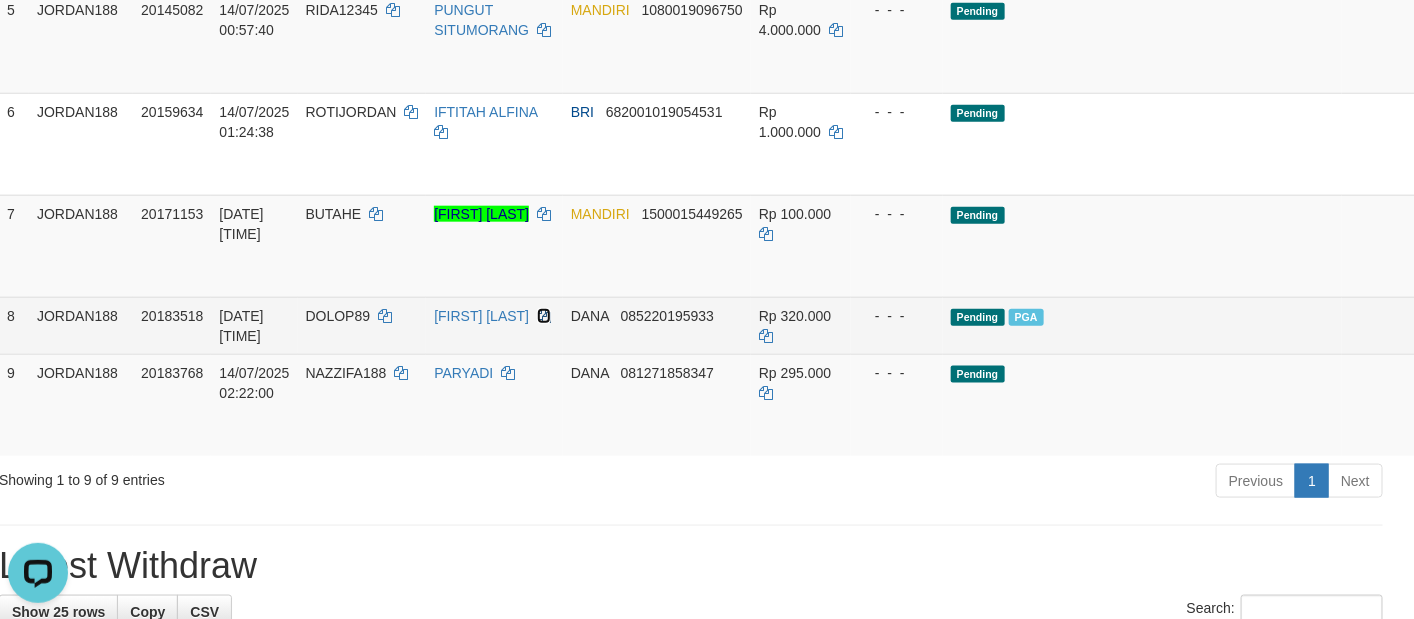 click at bounding box center [544, 316] 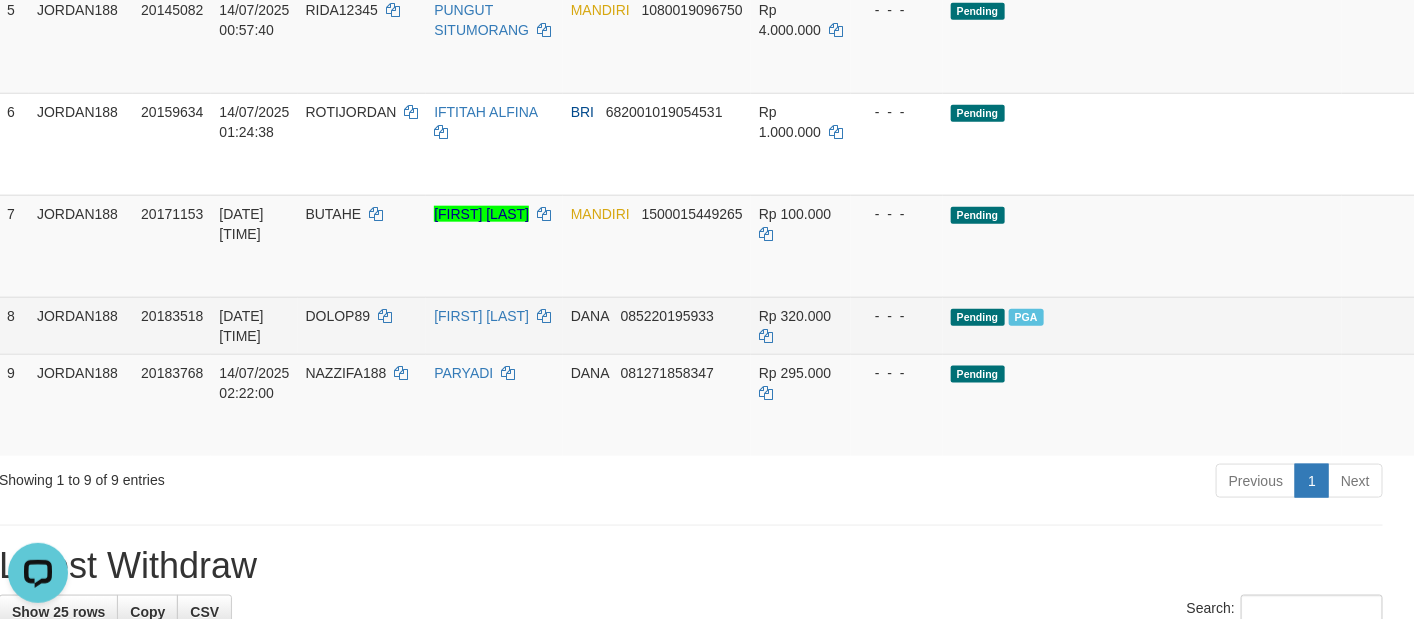 click on "DOLOP89" at bounding box center (338, 316) 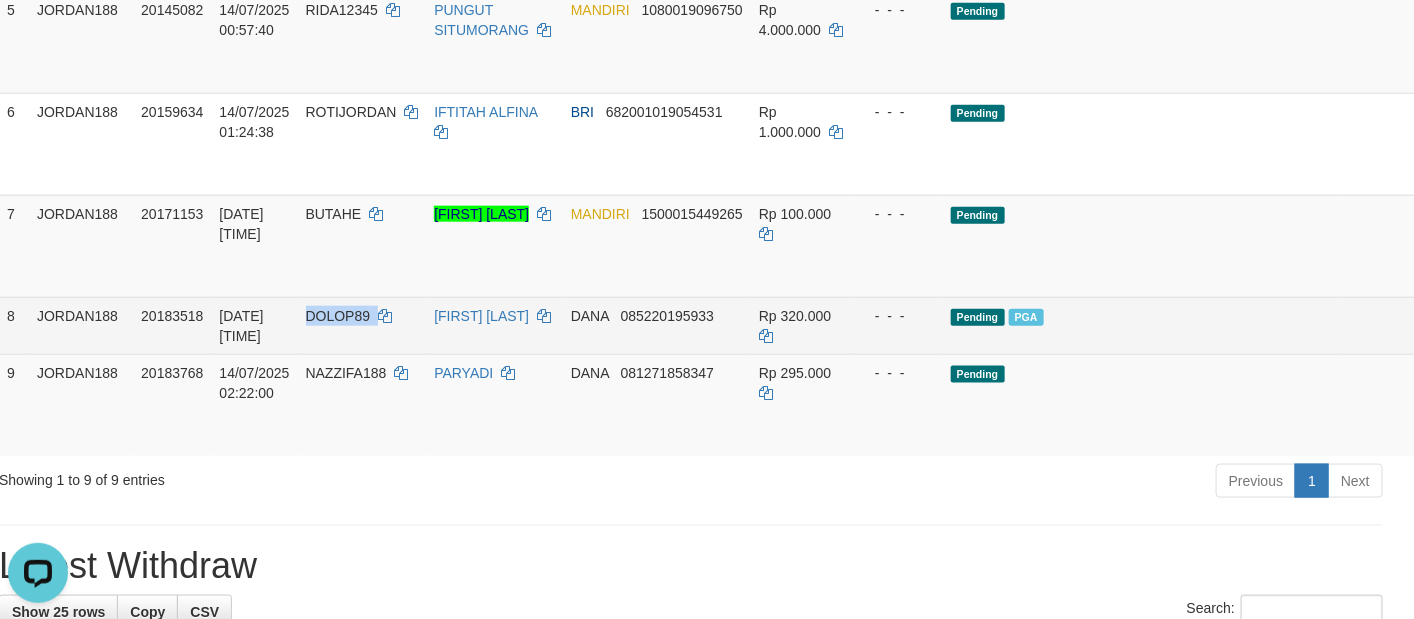 click on "DOLOP89" at bounding box center (338, 316) 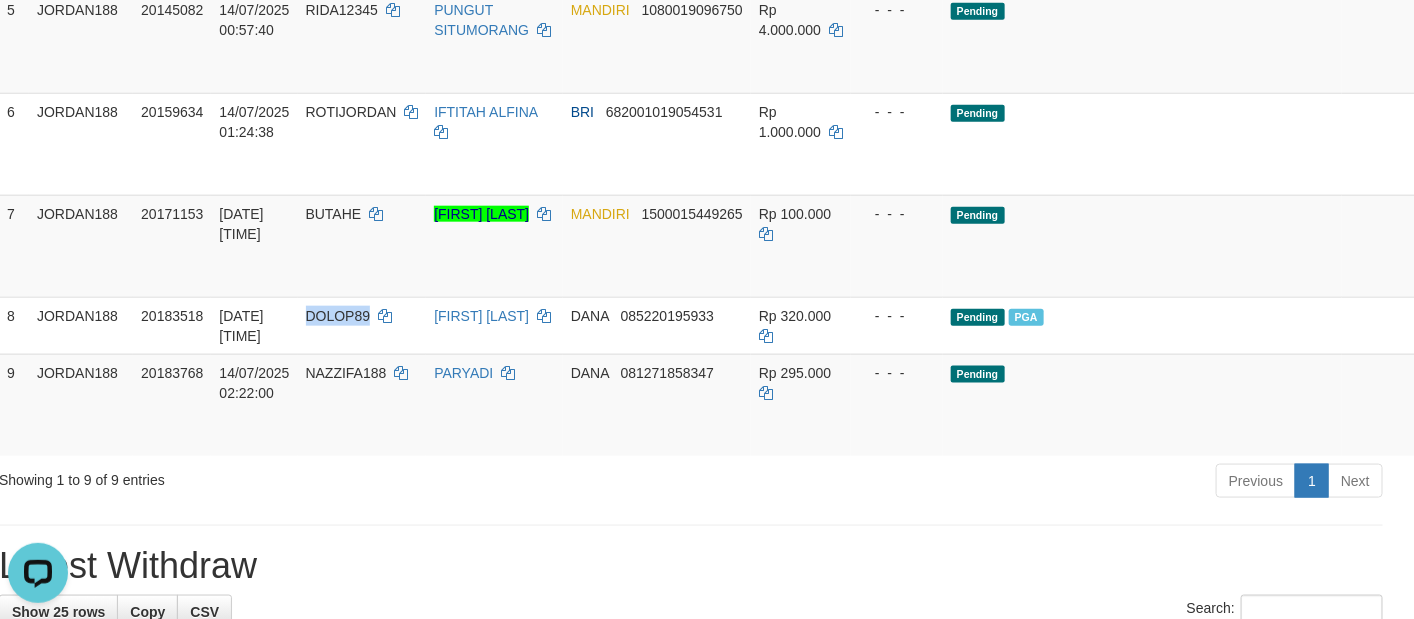 copy on "DOLOP89" 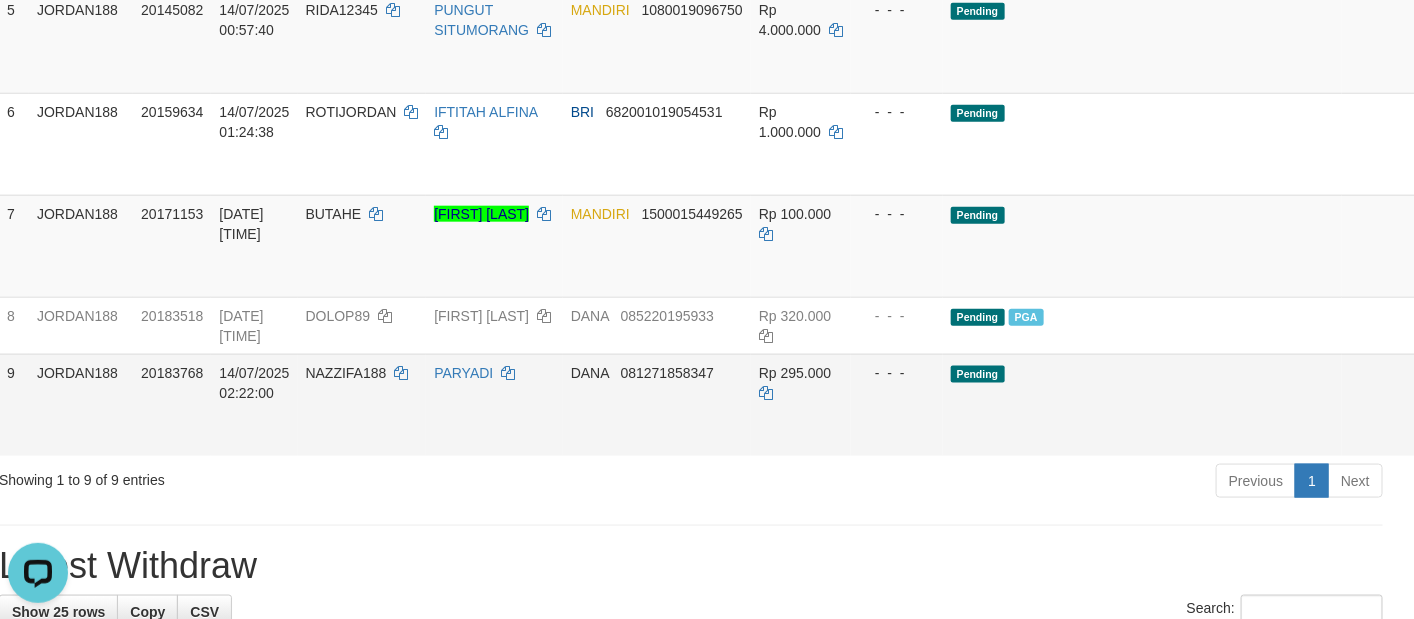 click on "Allow Grab   ·    Reject Send PGA     ·    Note" at bounding box center [1473, 405] 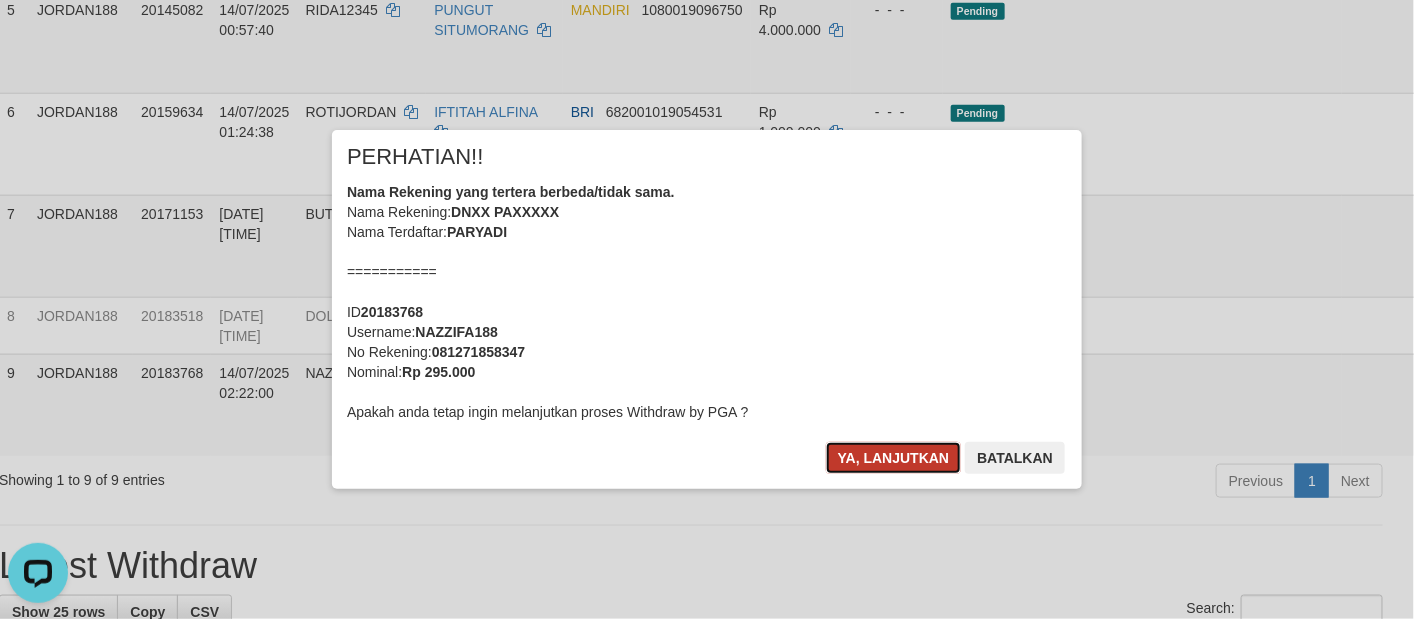 click on "Ya, lanjutkan" at bounding box center (894, 458) 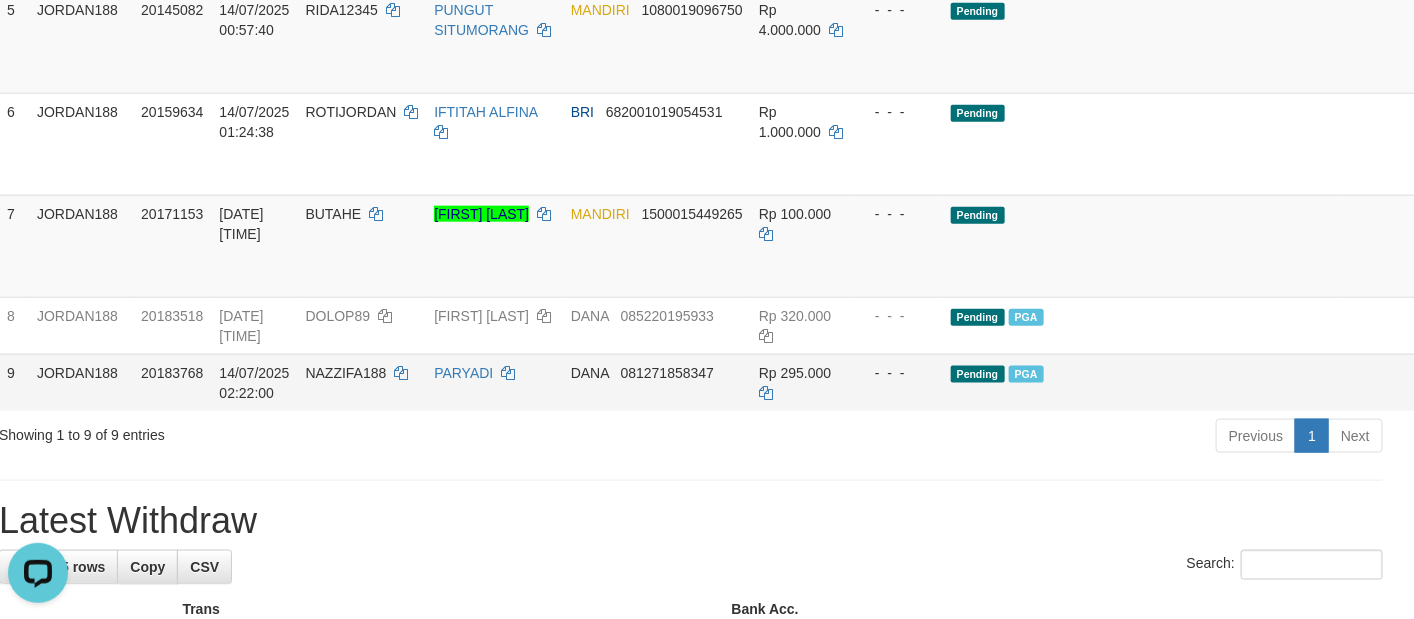 click on "NAZZIFA188" at bounding box center (346, 373) 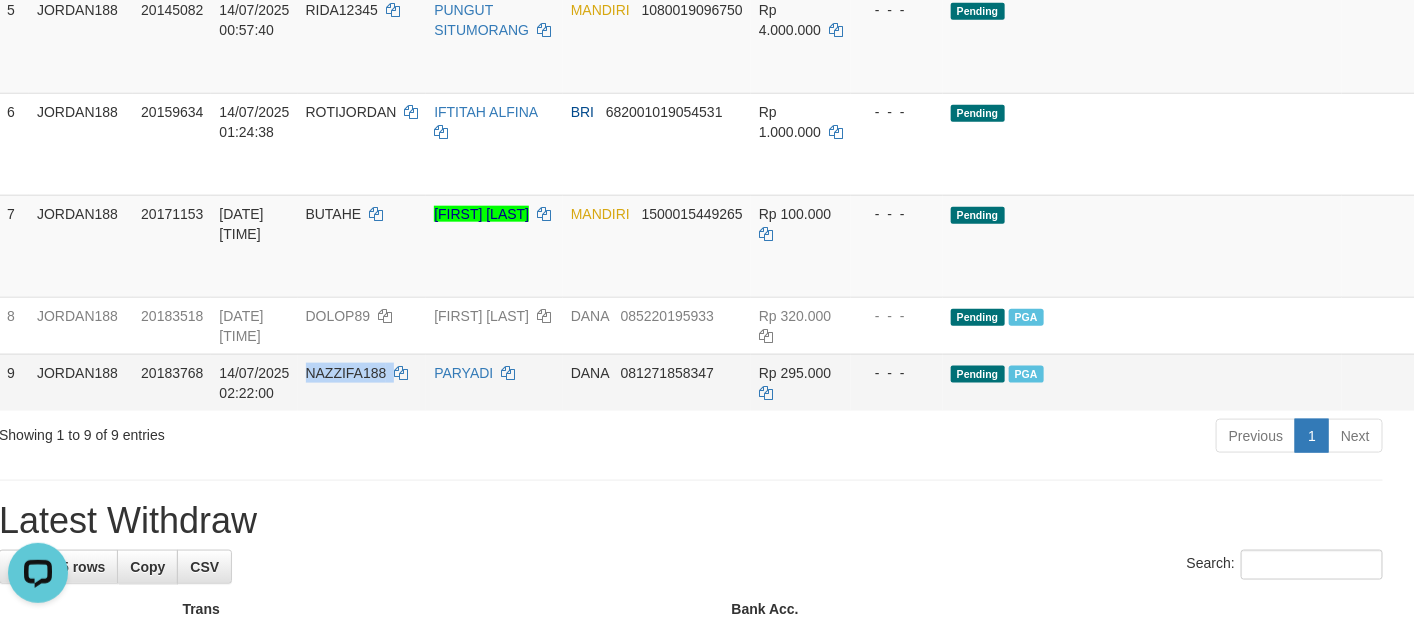 click on "NAZZIFA188" at bounding box center (346, 373) 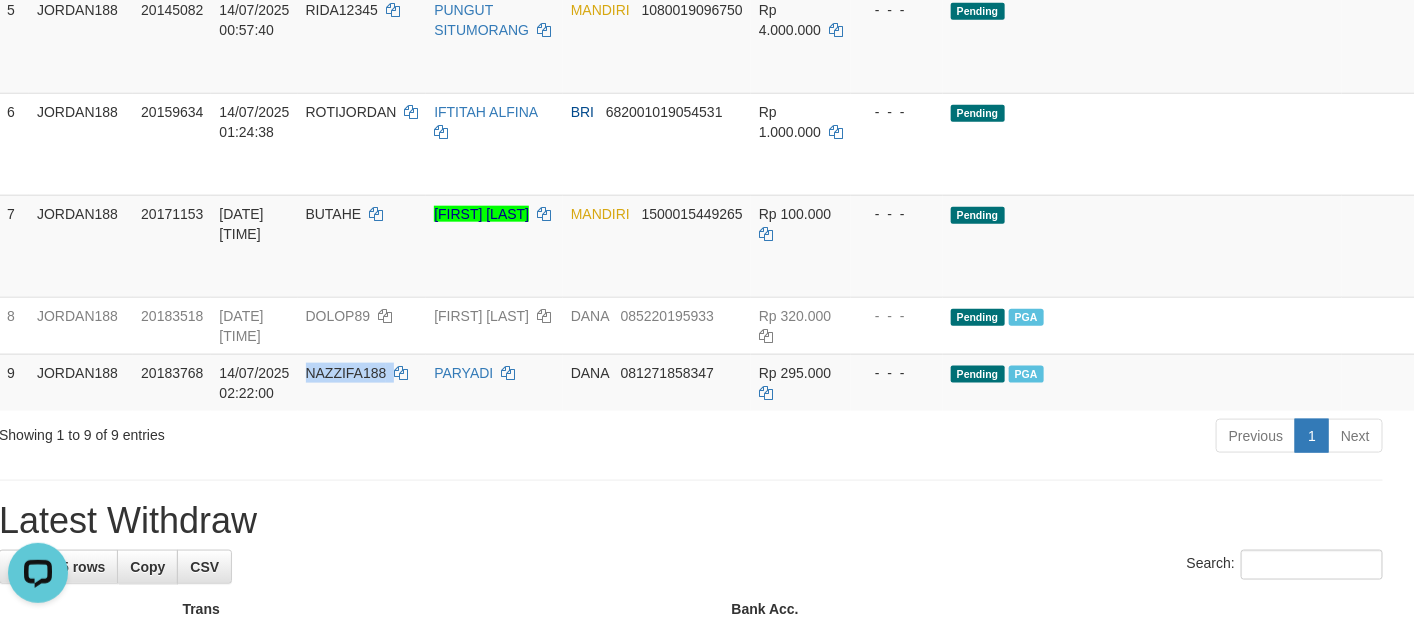 copy on "NAZZIFA188" 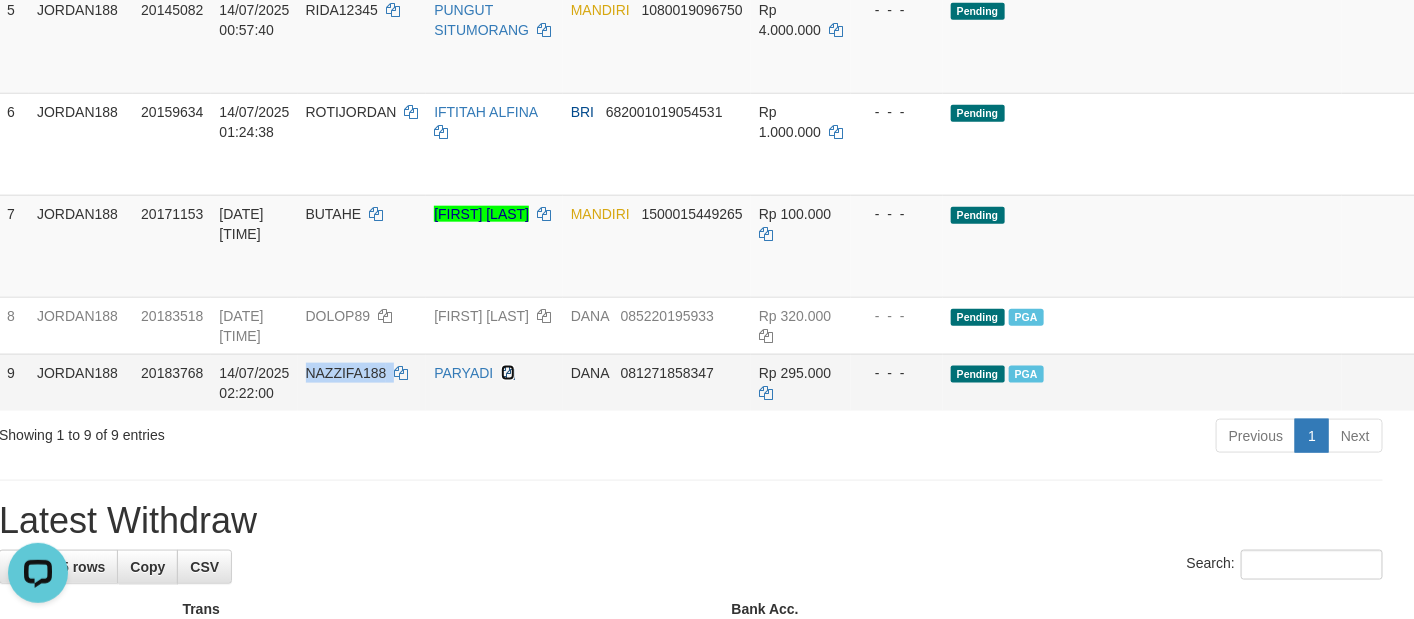 click at bounding box center [508, 373] 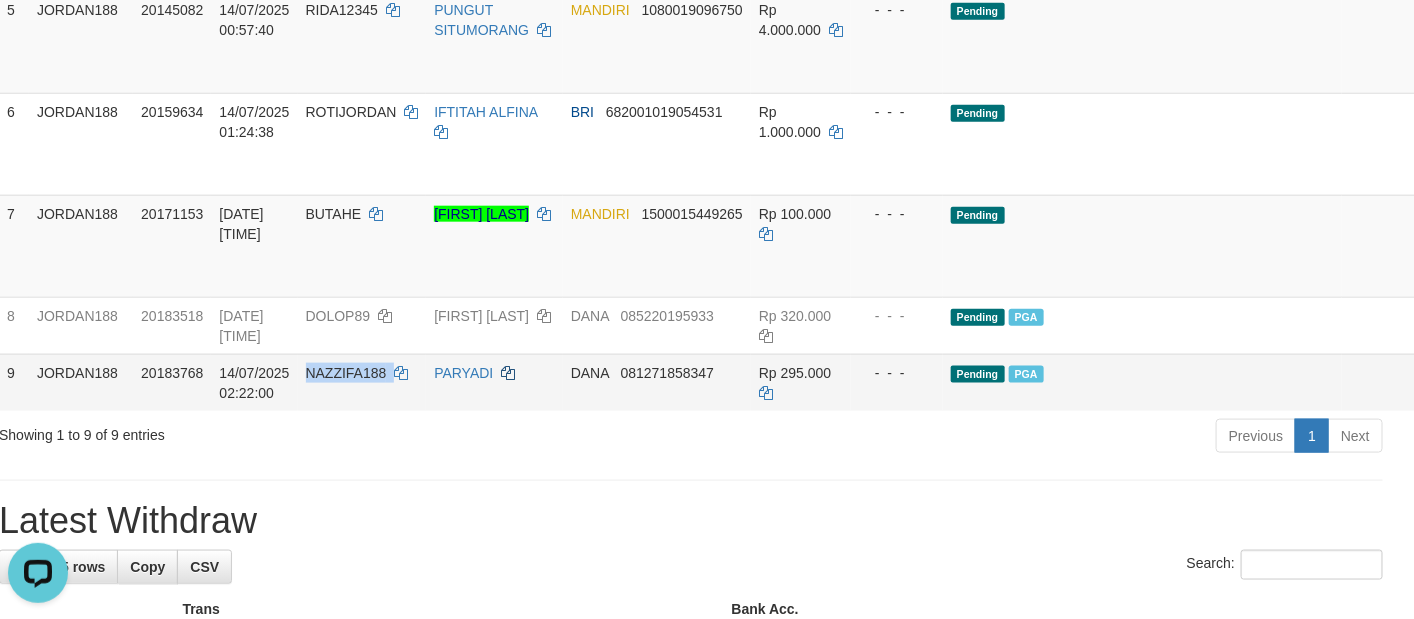 copy on "NAZZIFA188" 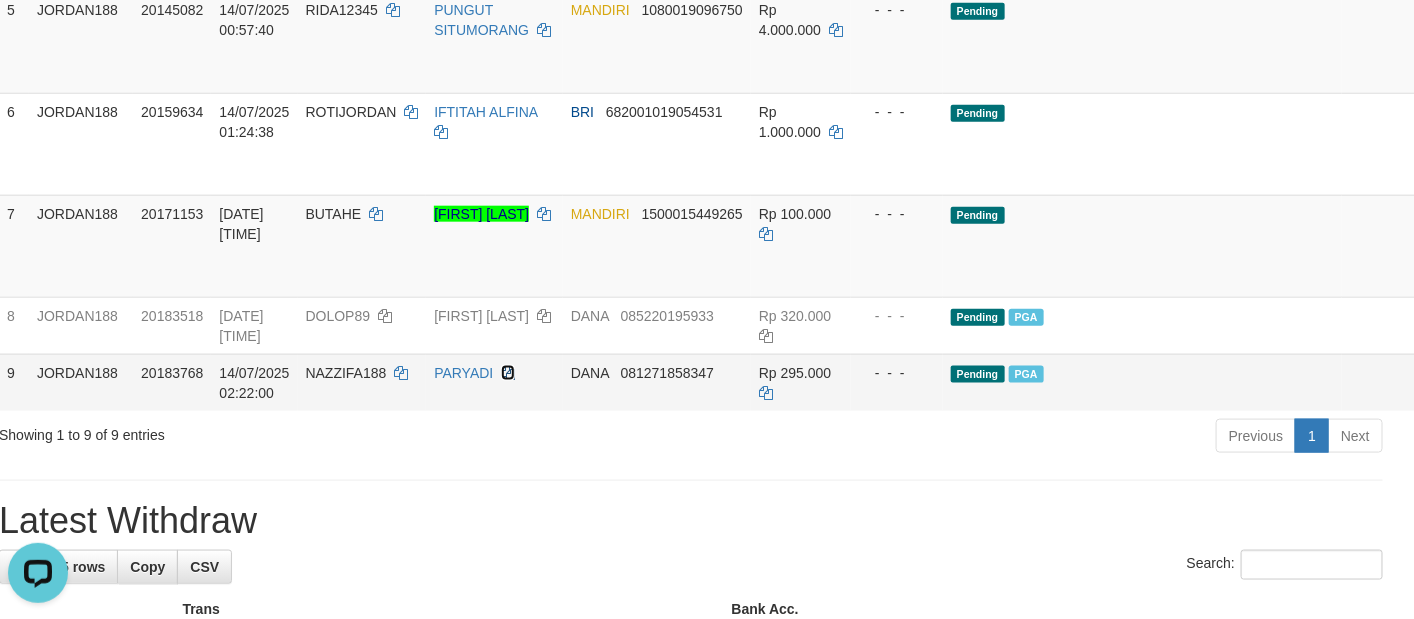 drag, startPoint x: 510, startPoint y: 390, endPoint x: 192, endPoint y: 525, distance: 345.46924 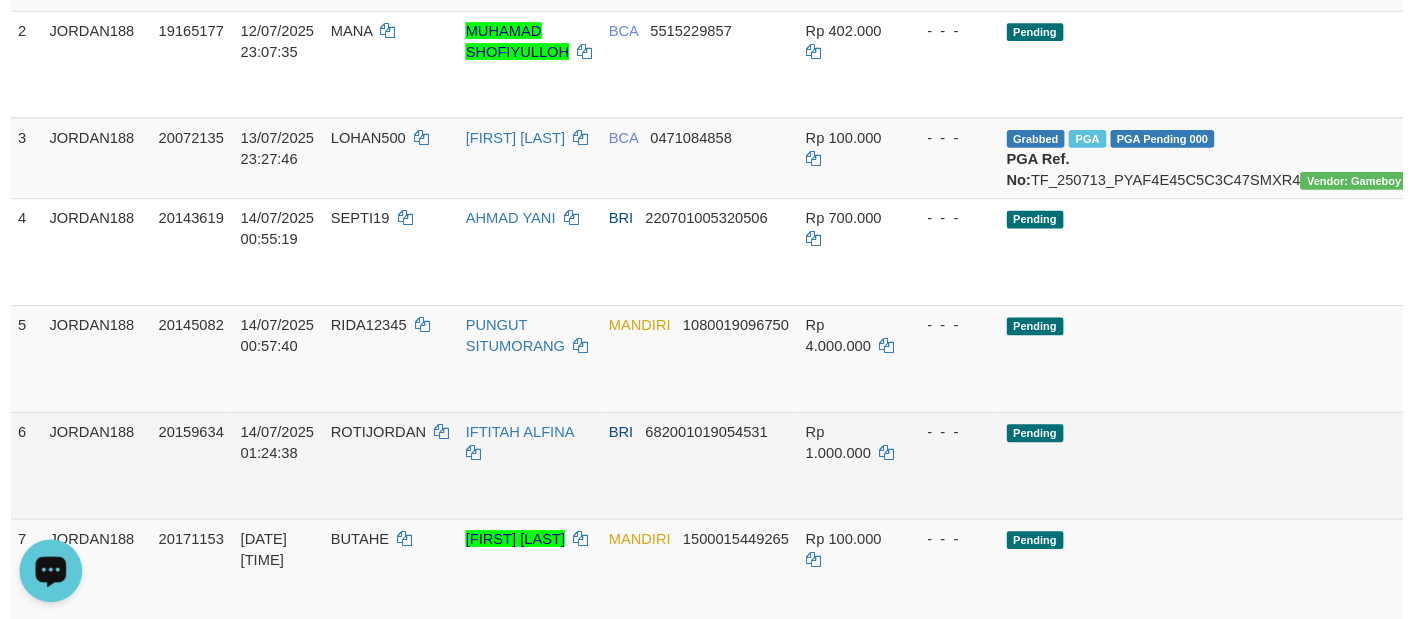 scroll, scrollTop: 427, scrollLeft: 16, axis: both 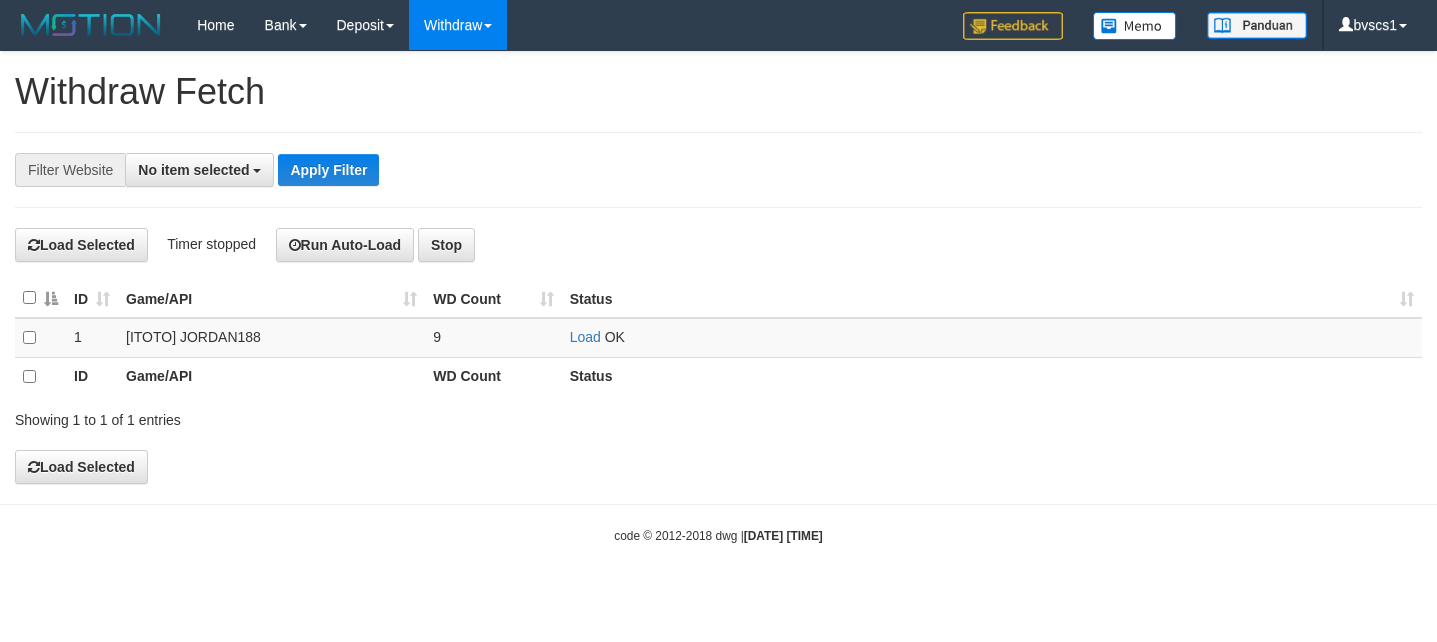 select 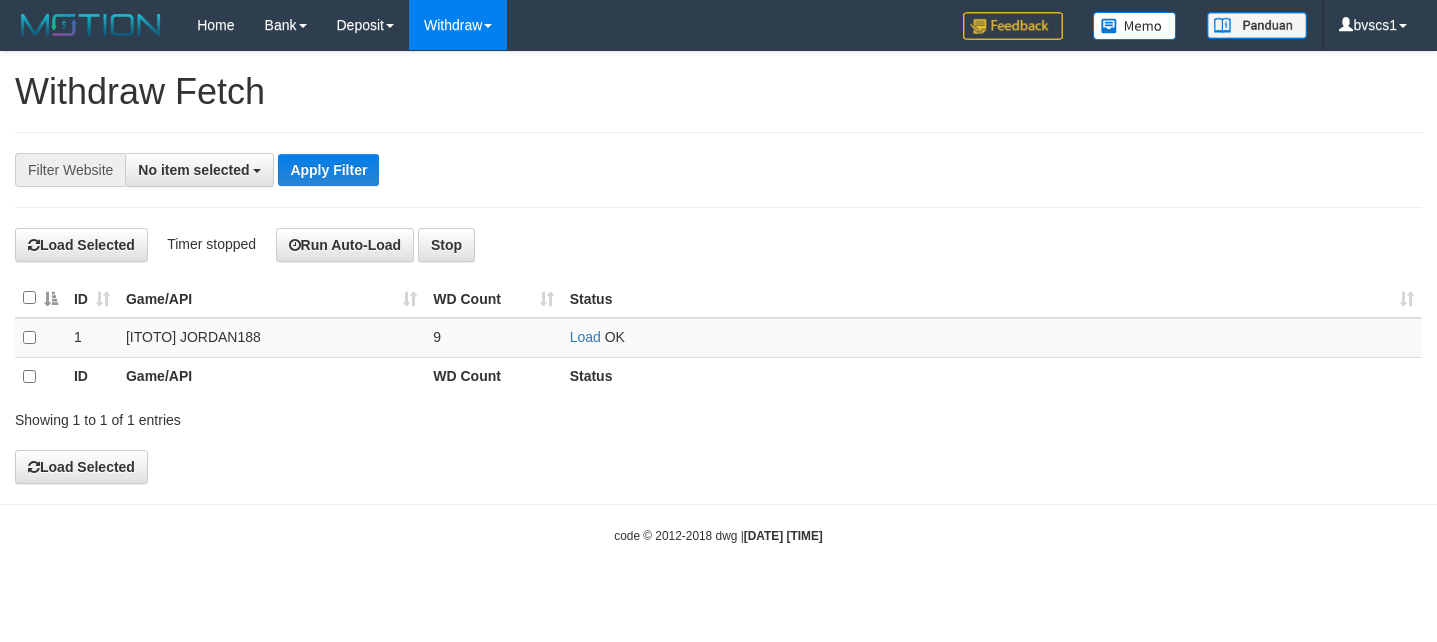 scroll, scrollTop: 0, scrollLeft: 0, axis: both 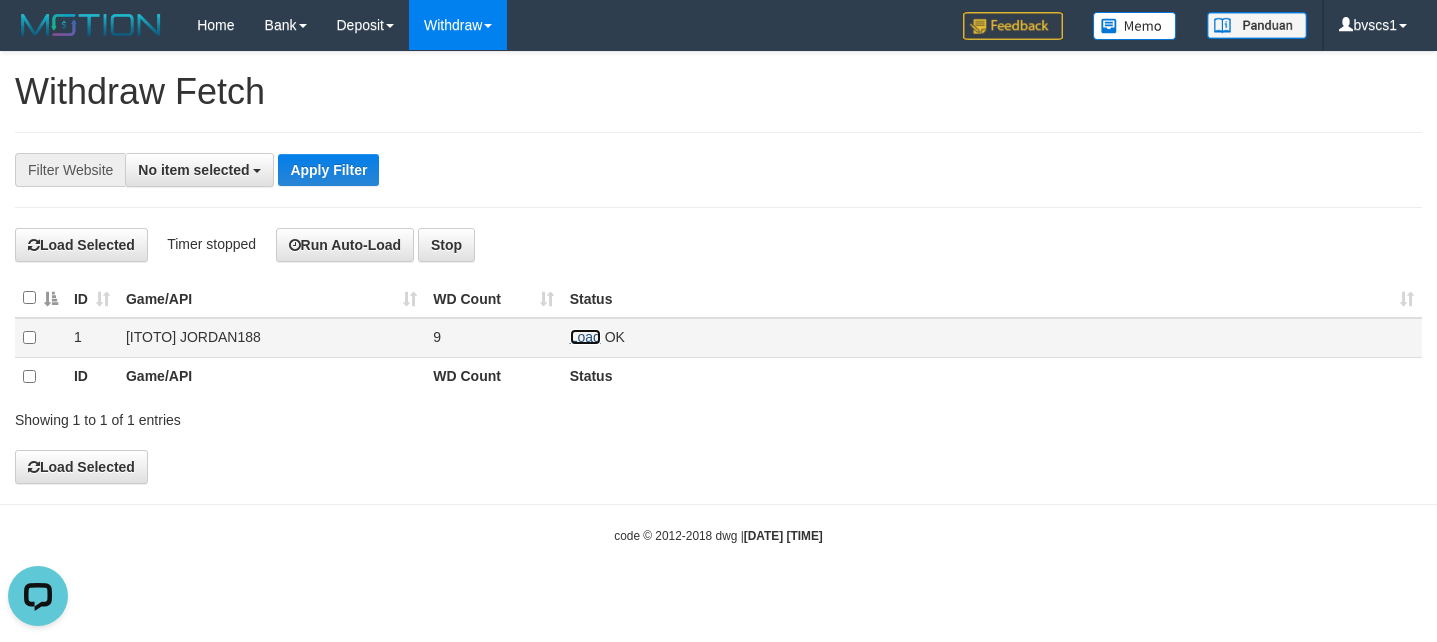 click on "Load" at bounding box center (585, 337) 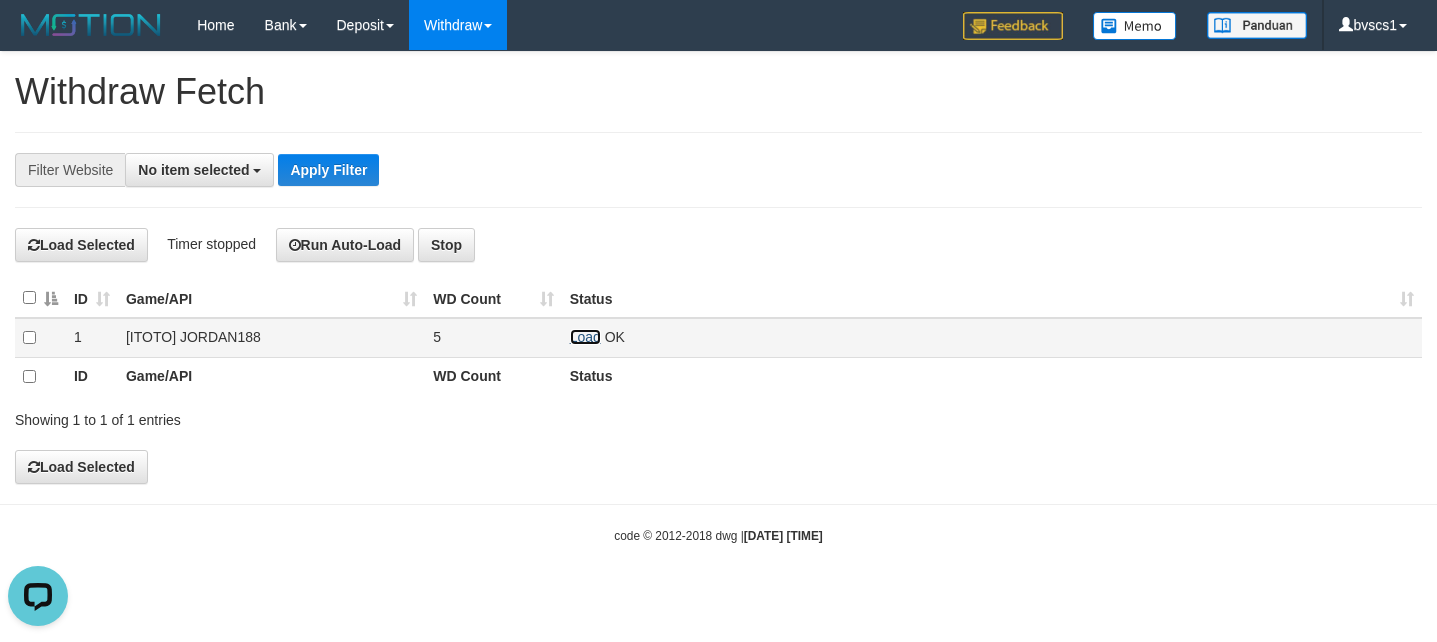 click on "Load" at bounding box center [585, 337] 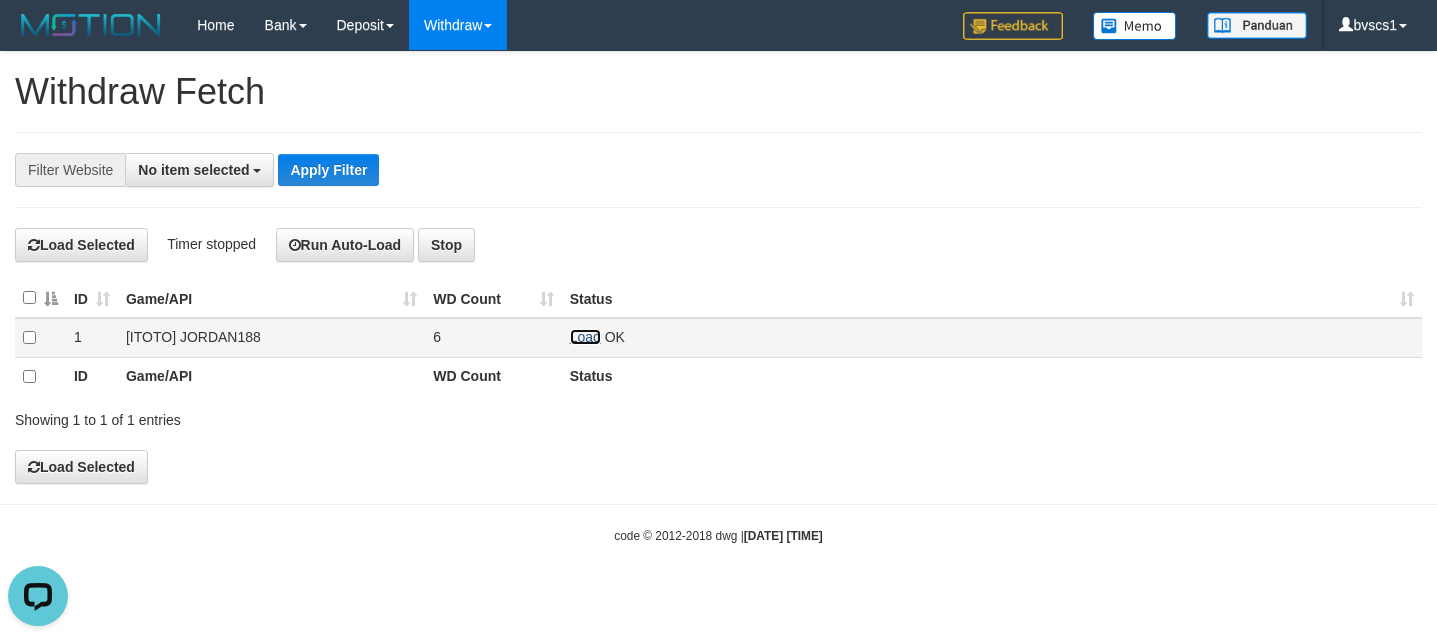 click on "Load" at bounding box center [585, 337] 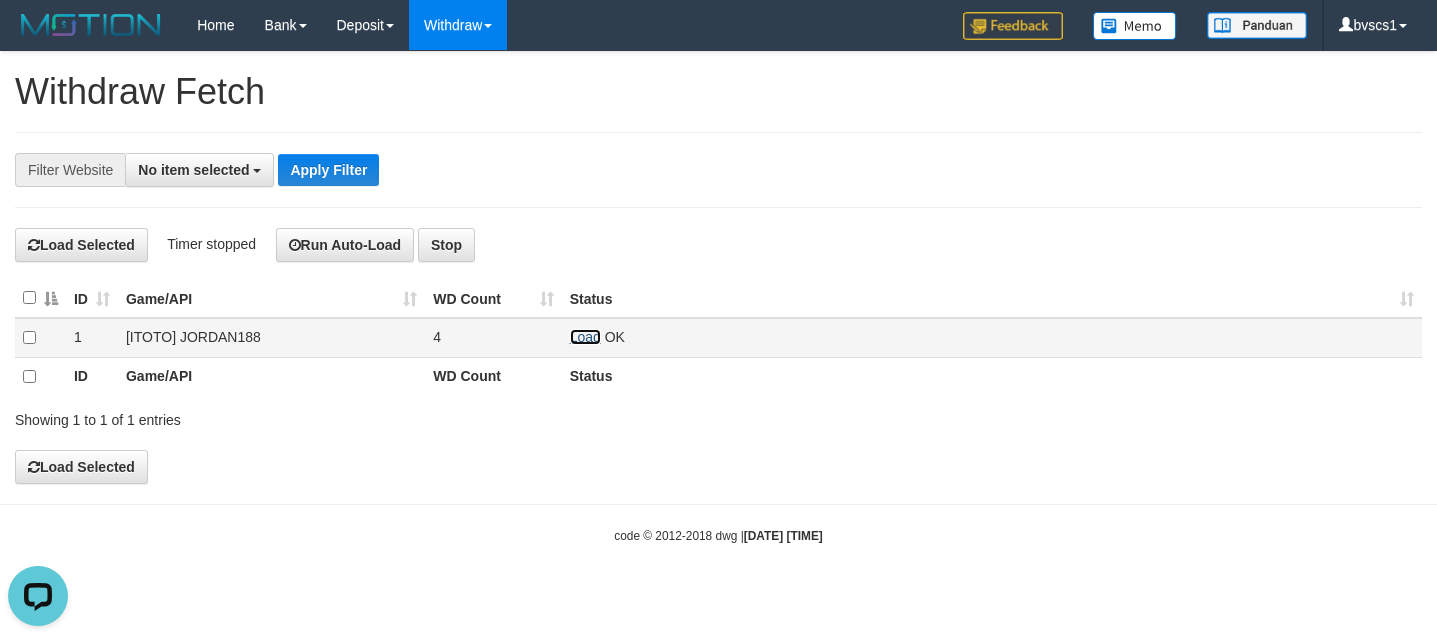 click on "Load" at bounding box center (585, 337) 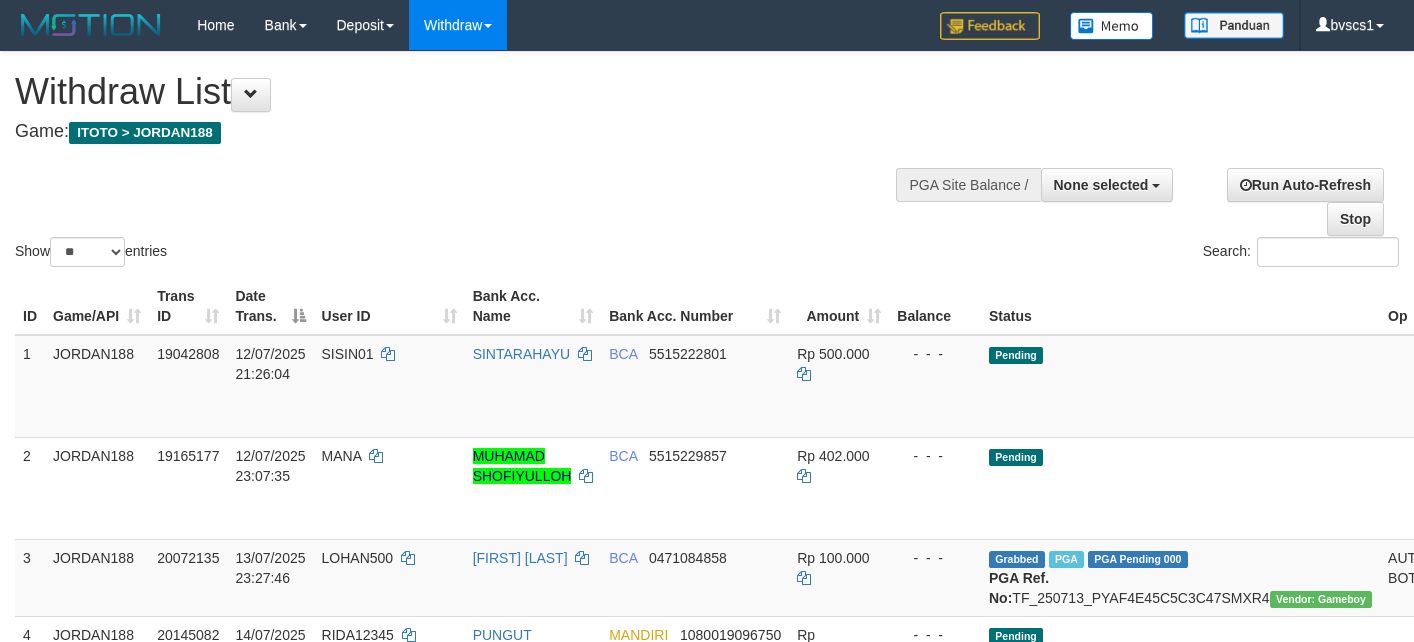 select 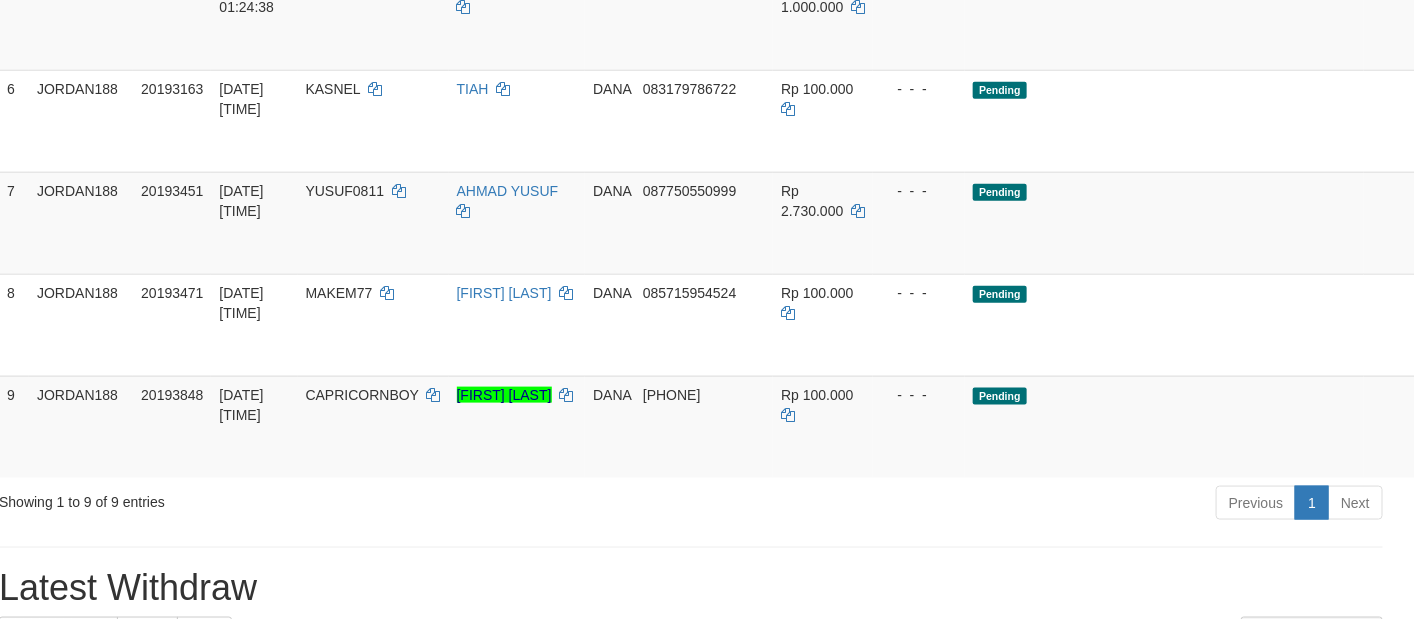 scroll, scrollTop: 669, scrollLeft: 16, axis: both 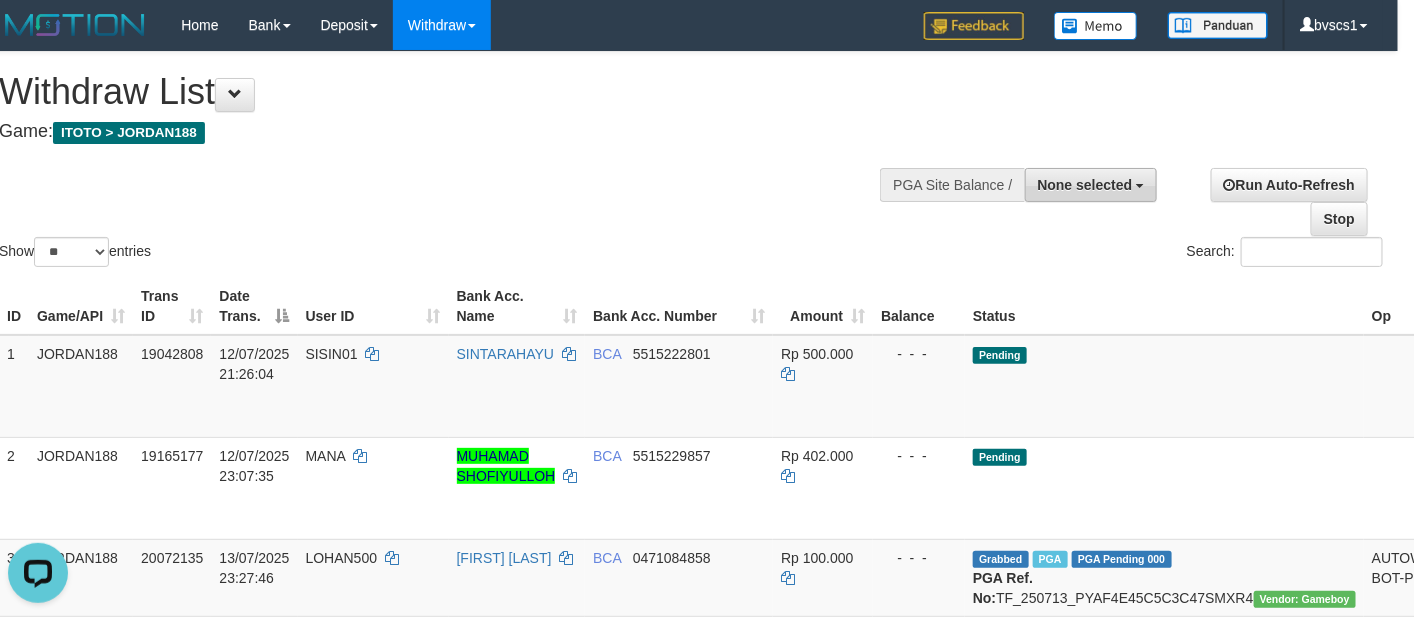 click on "None selected" at bounding box center [1085, 185] 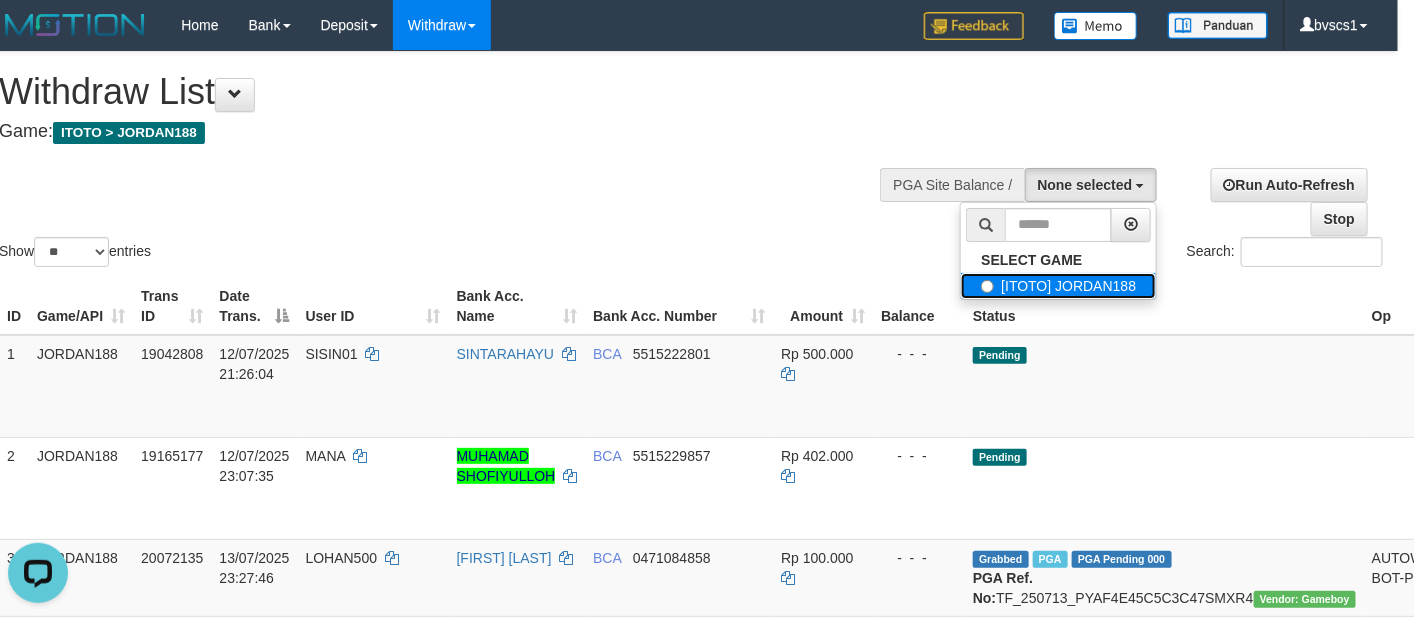 click on "[ITOTO] JORDAN188" at bounding box center (1058, 286) 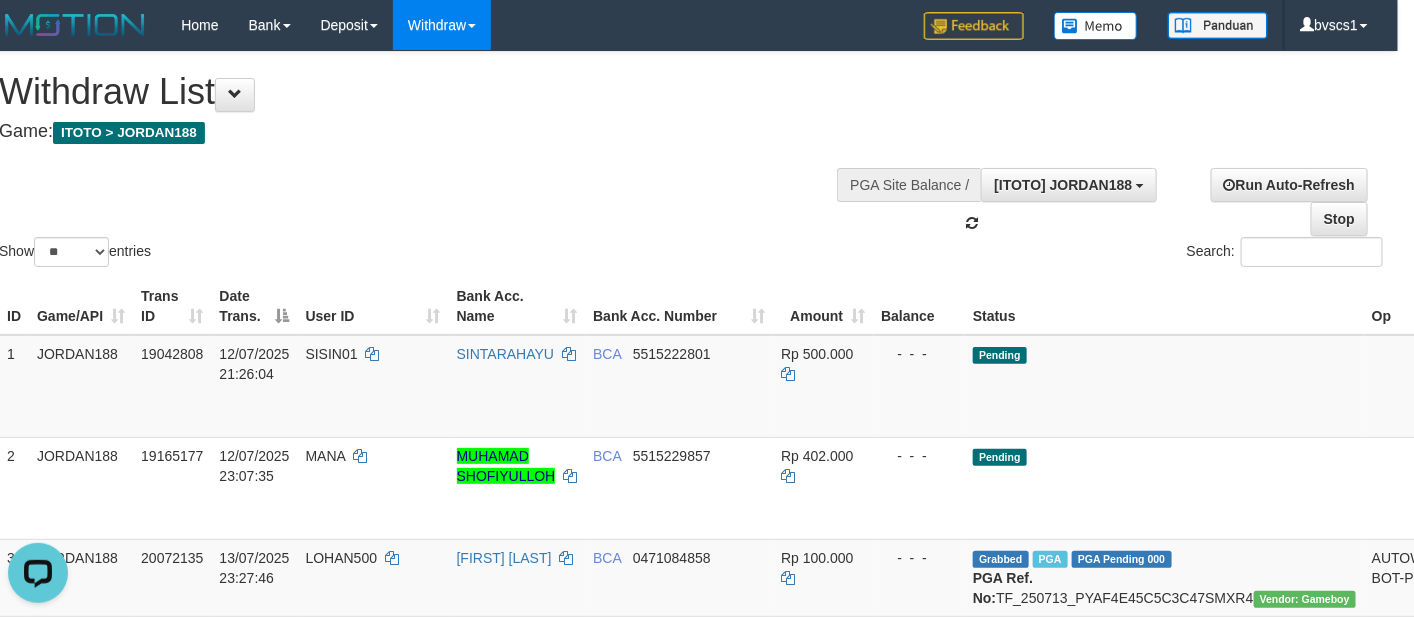 select on "****" 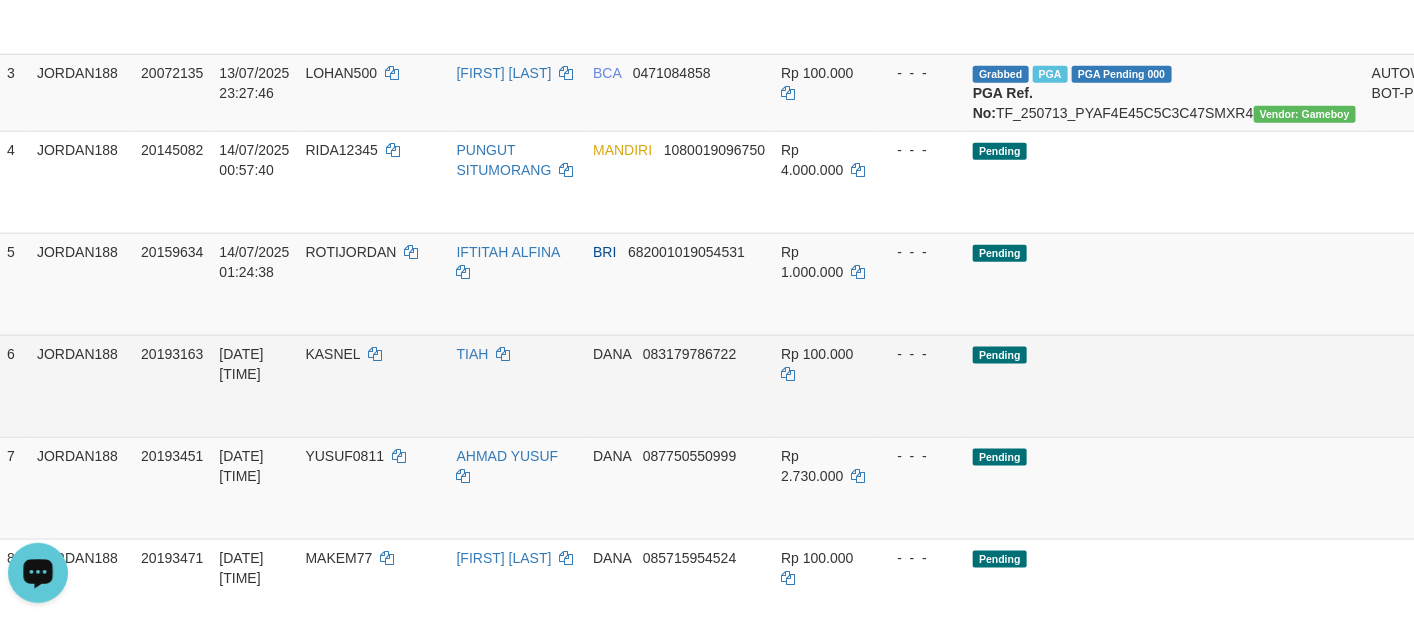 scroll, scrollTop: 0, scrollLeft: 16, axis: horizontal 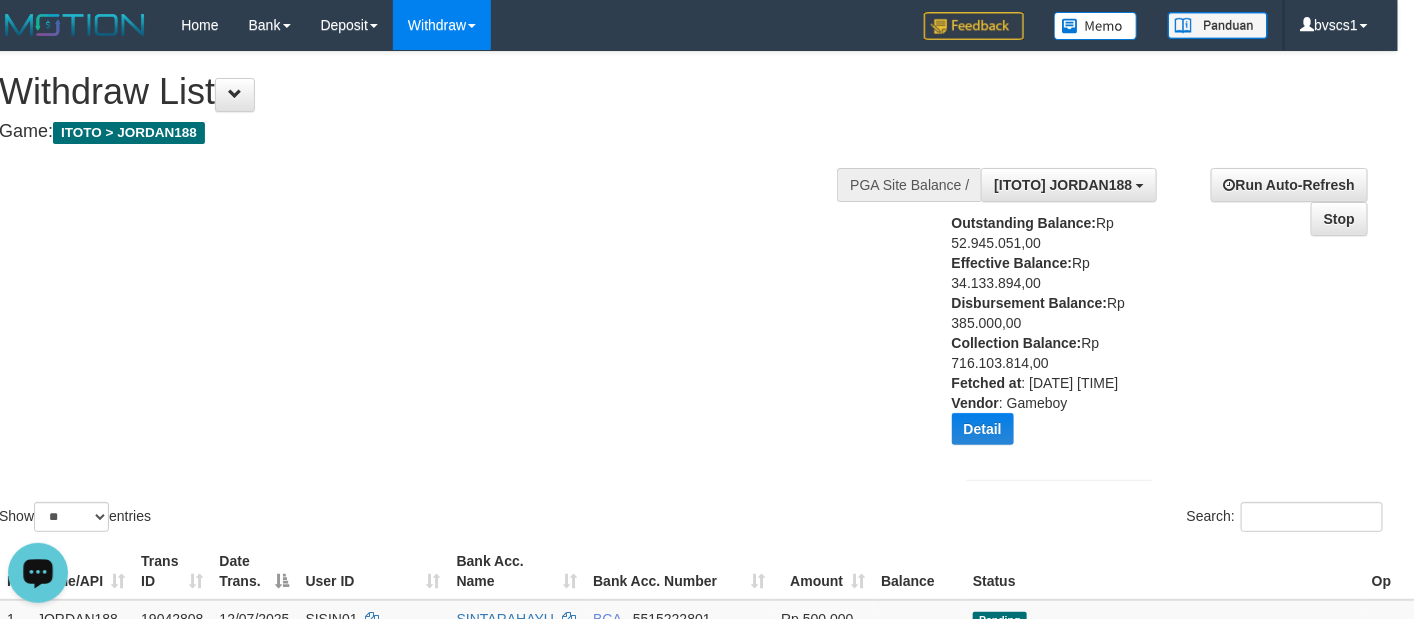 click on "Show  ** ** ** ***  entries Search:" at bounding box center (691, 294) 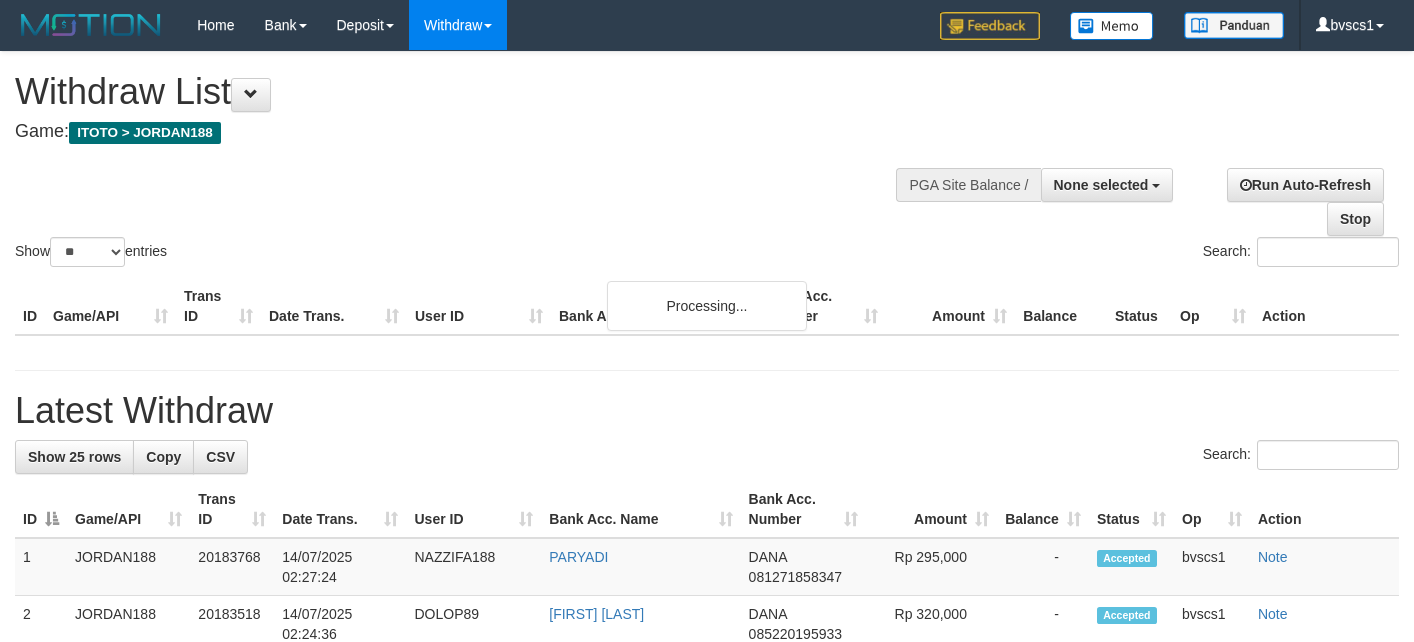 select 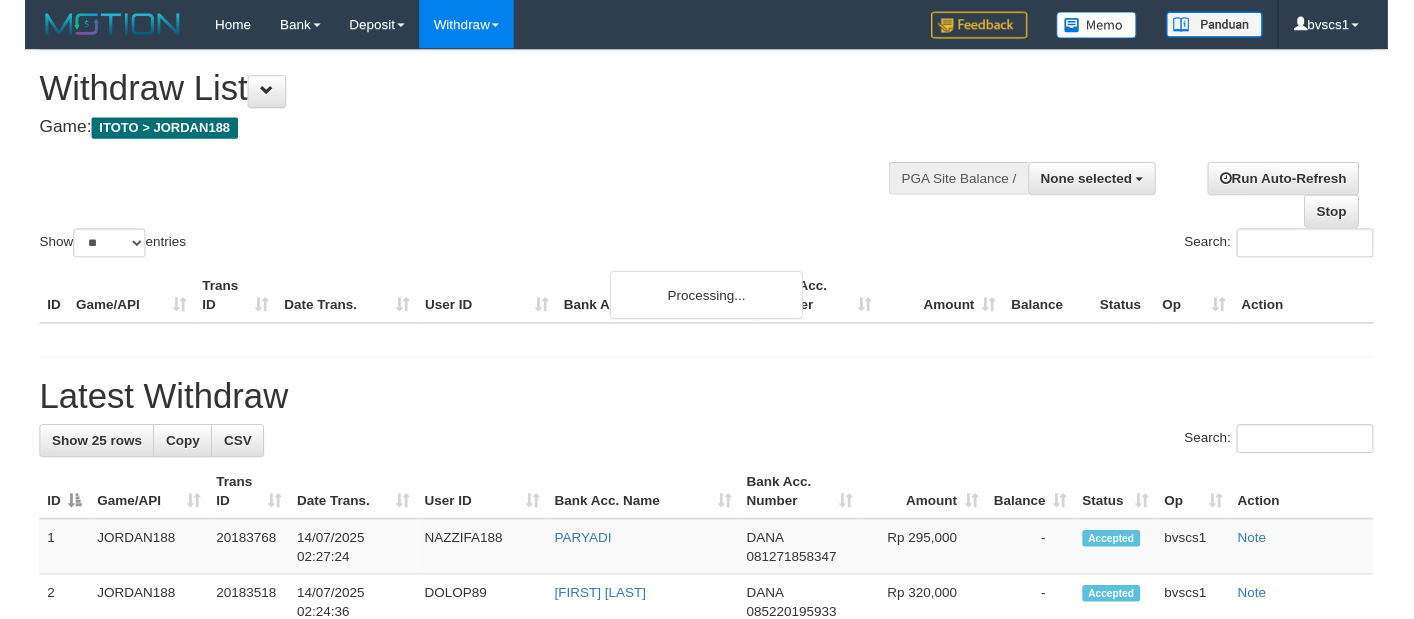 scroll, scrollTop: 0, scrollLeft: 16, axis: horizontal 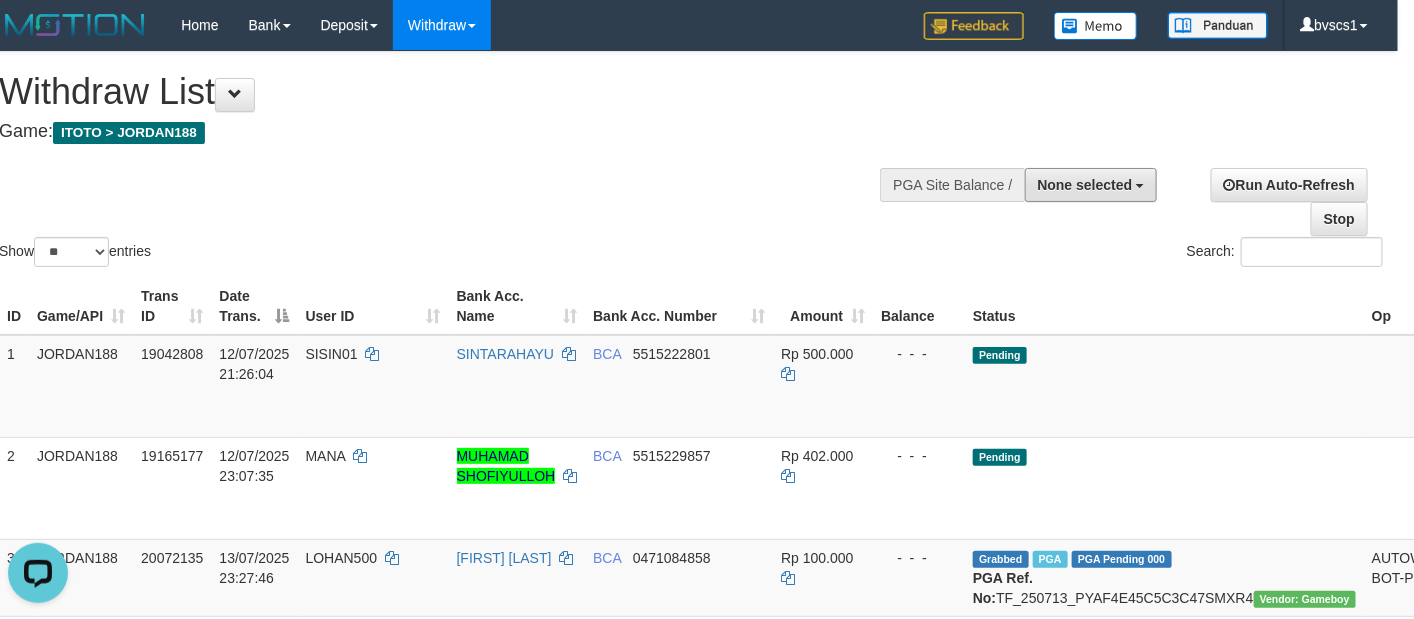 drag, startPoint x: 1111, startPoint y: 172, endPoint x: 1099, endPoint y: 268, distance: 96.74709 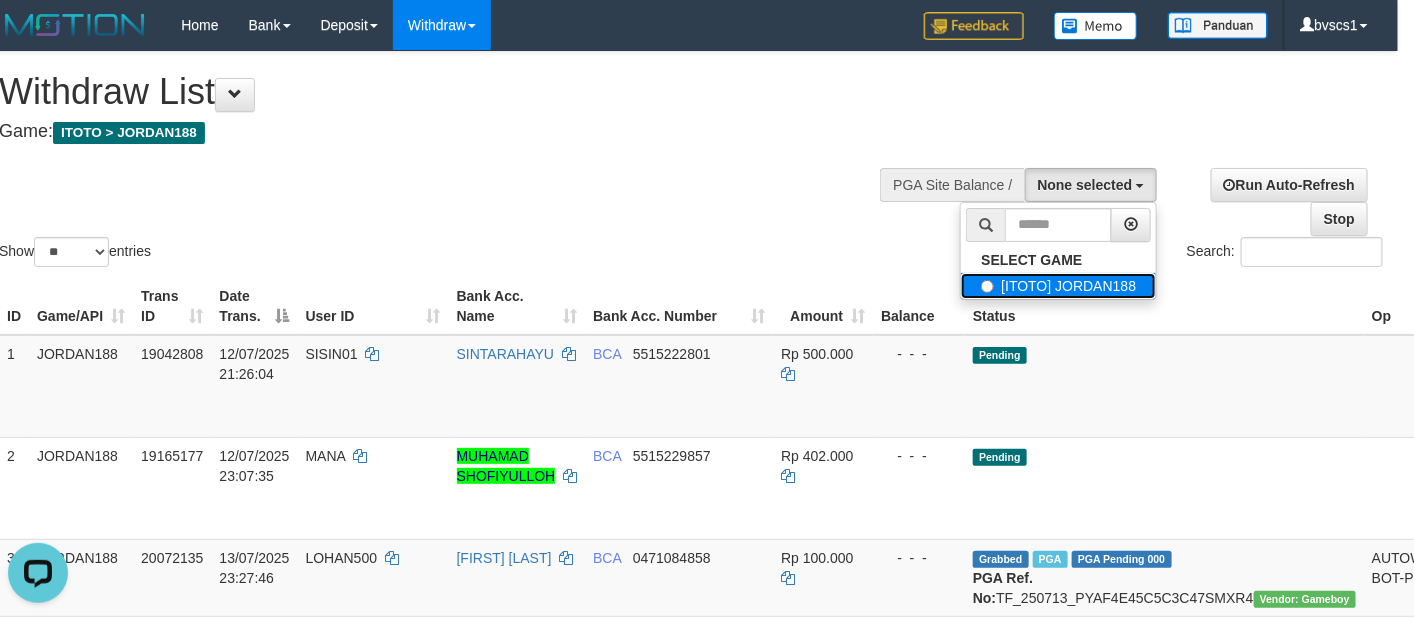 click on "[ITOTO] JORDAN188" at bounding box center [1058, 286] 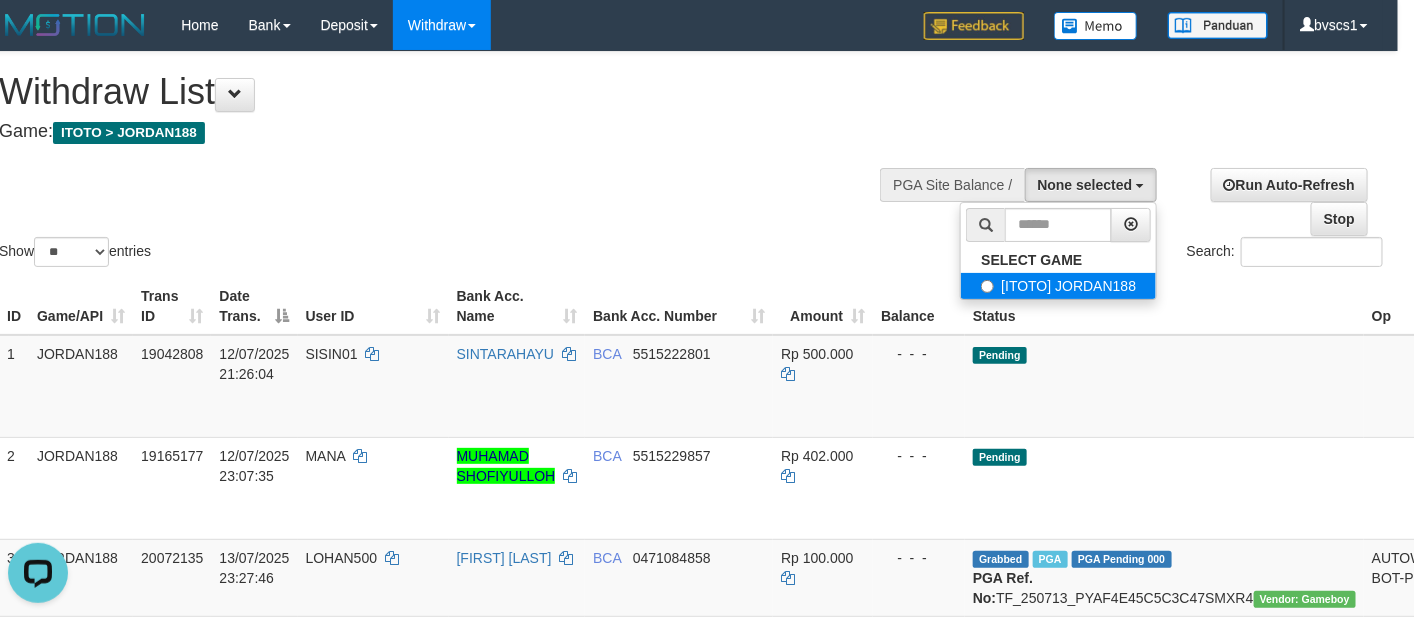 select on "****" 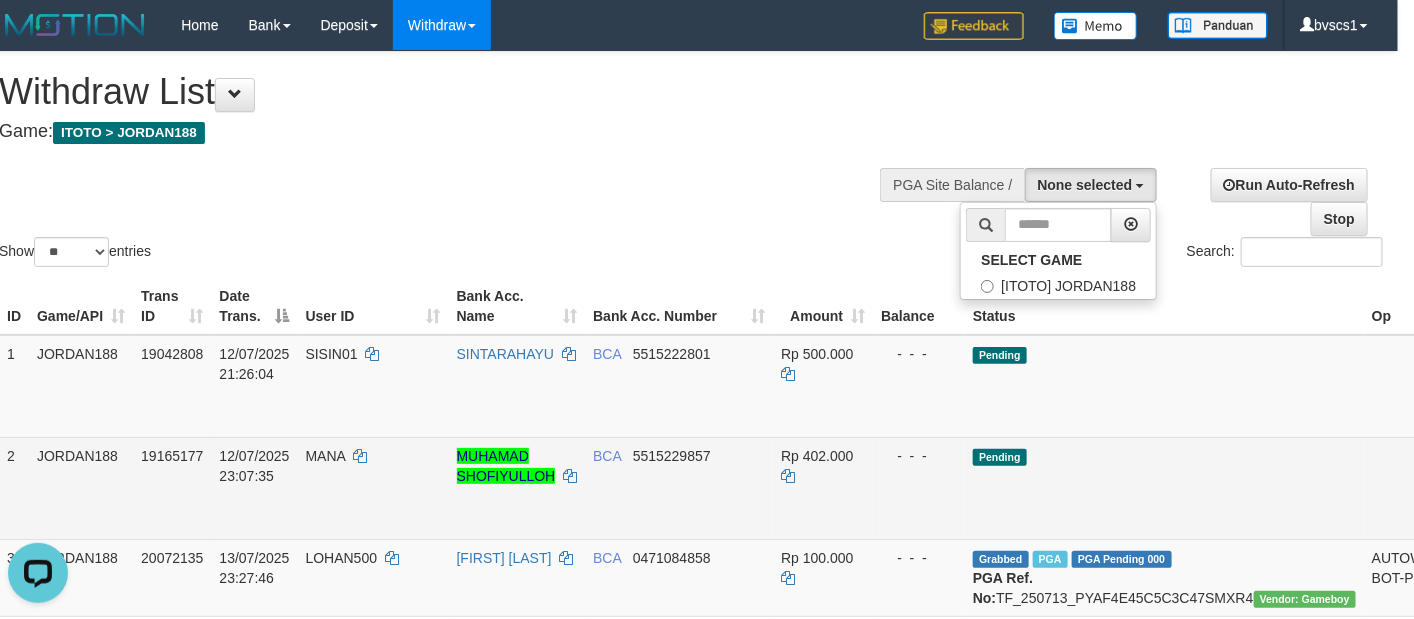 scroll, scrollTop: 18, scrollLeft: 0, axis: vertical 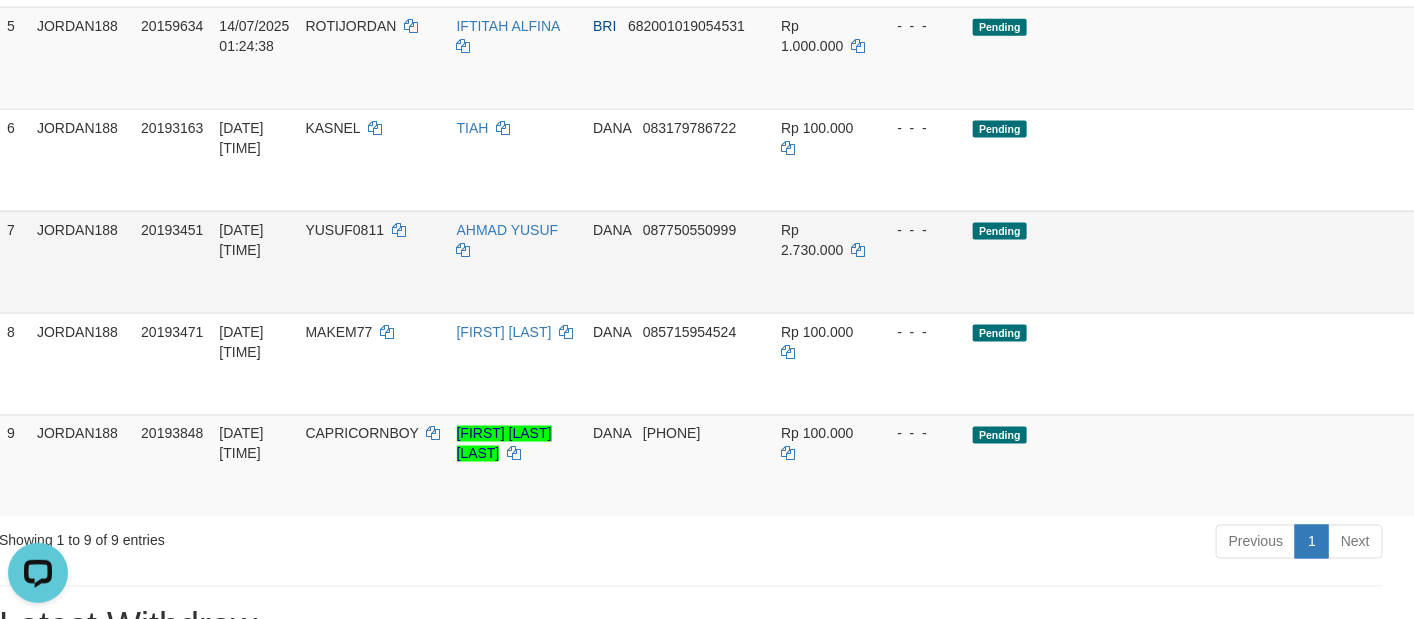 click on "Send PGA" at bounding box center [1496, 281] 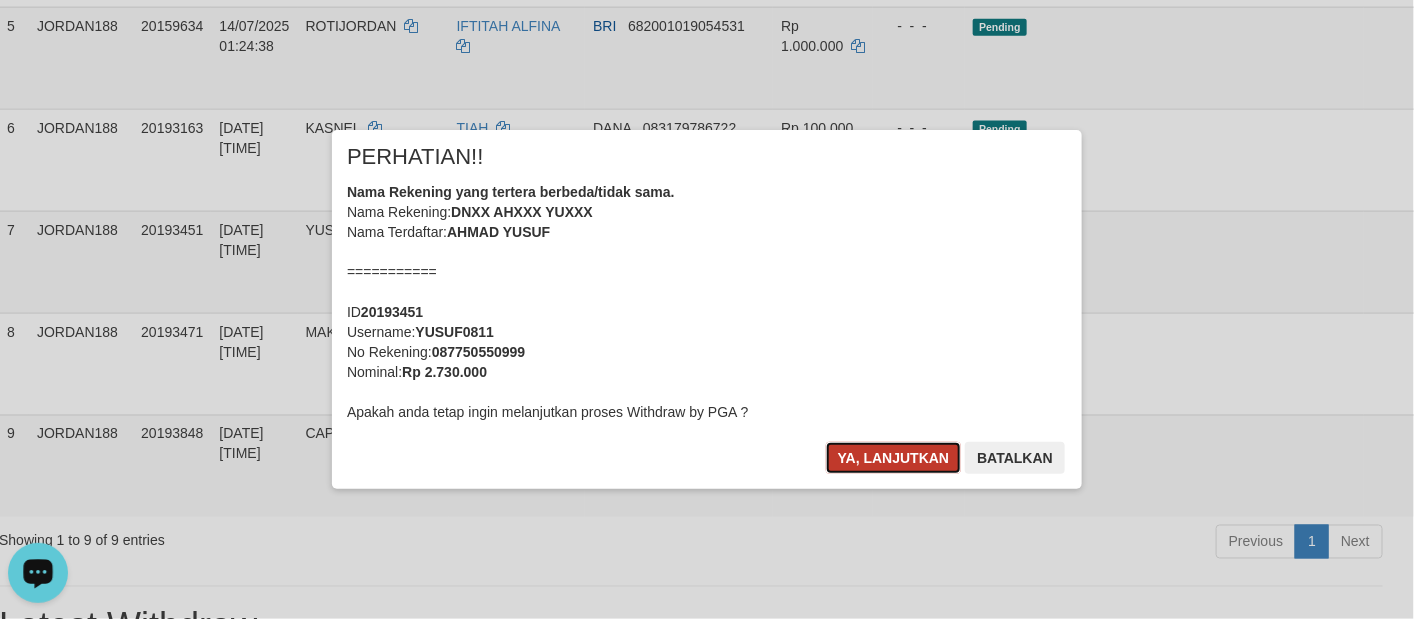 click on "Ya, lanjutkan" at bounding box center [894, 458] 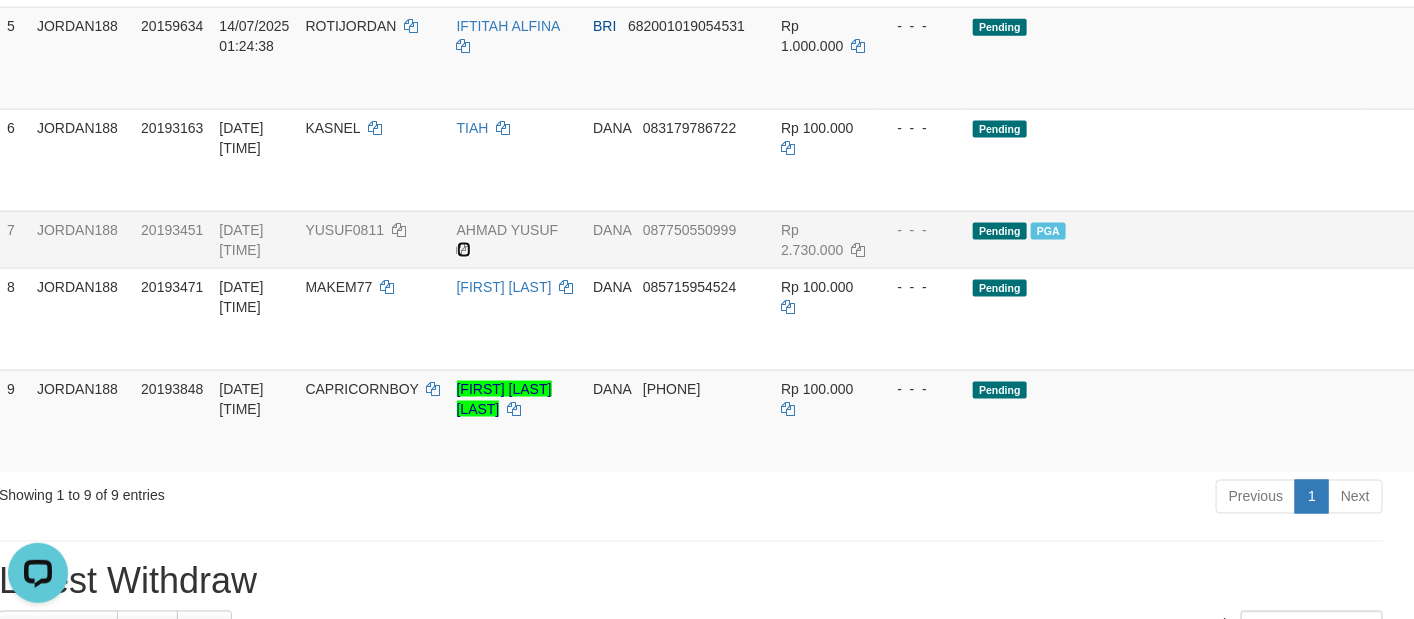 click at bounding box center [464, 250] 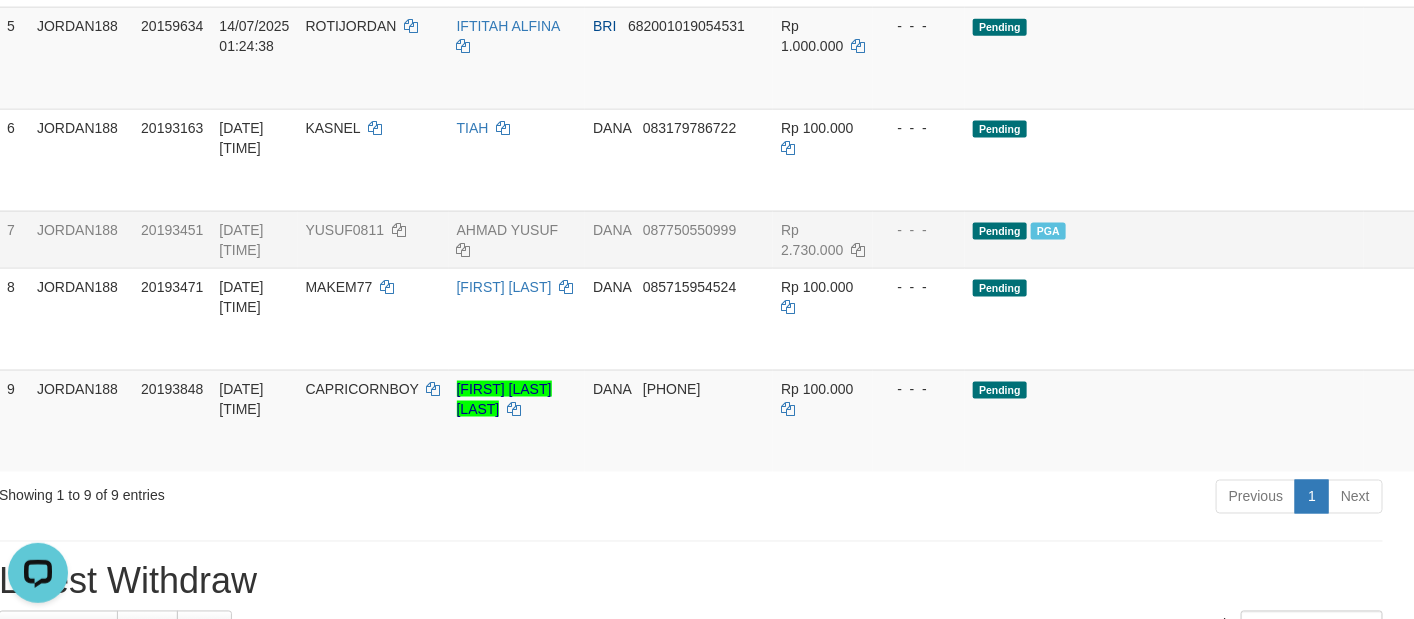 copy on "Se" 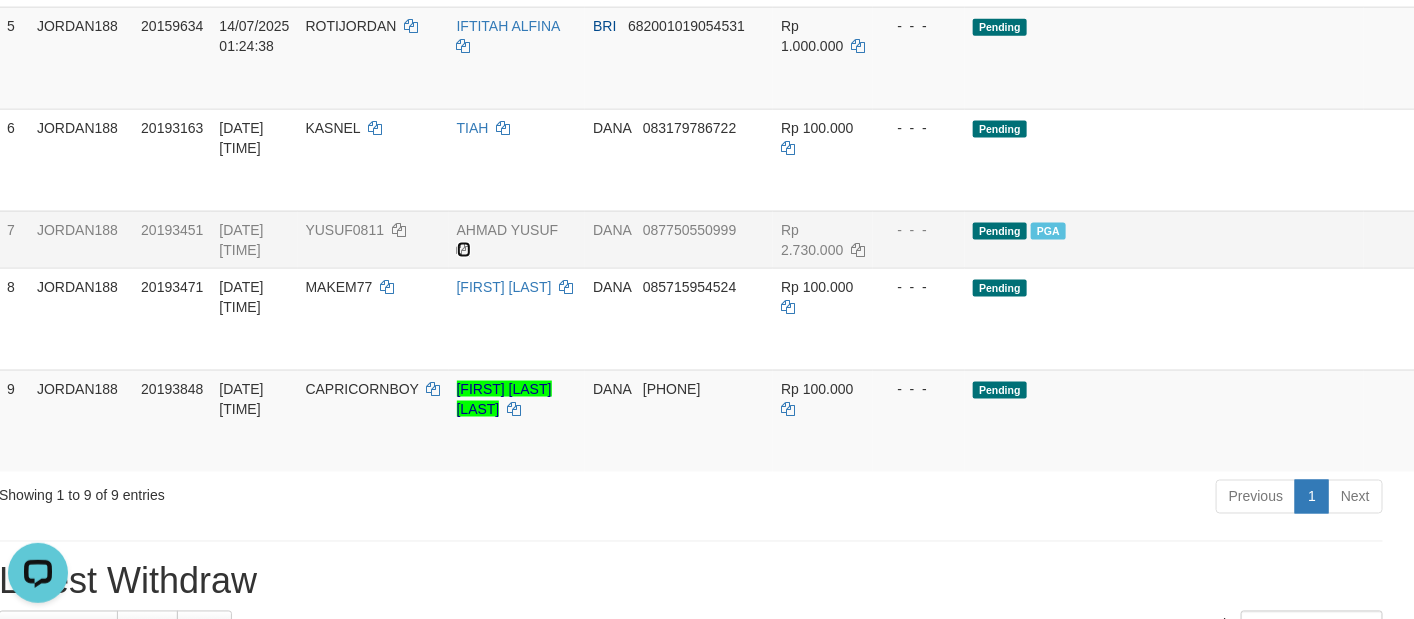 click at bounding box center (464, 250) 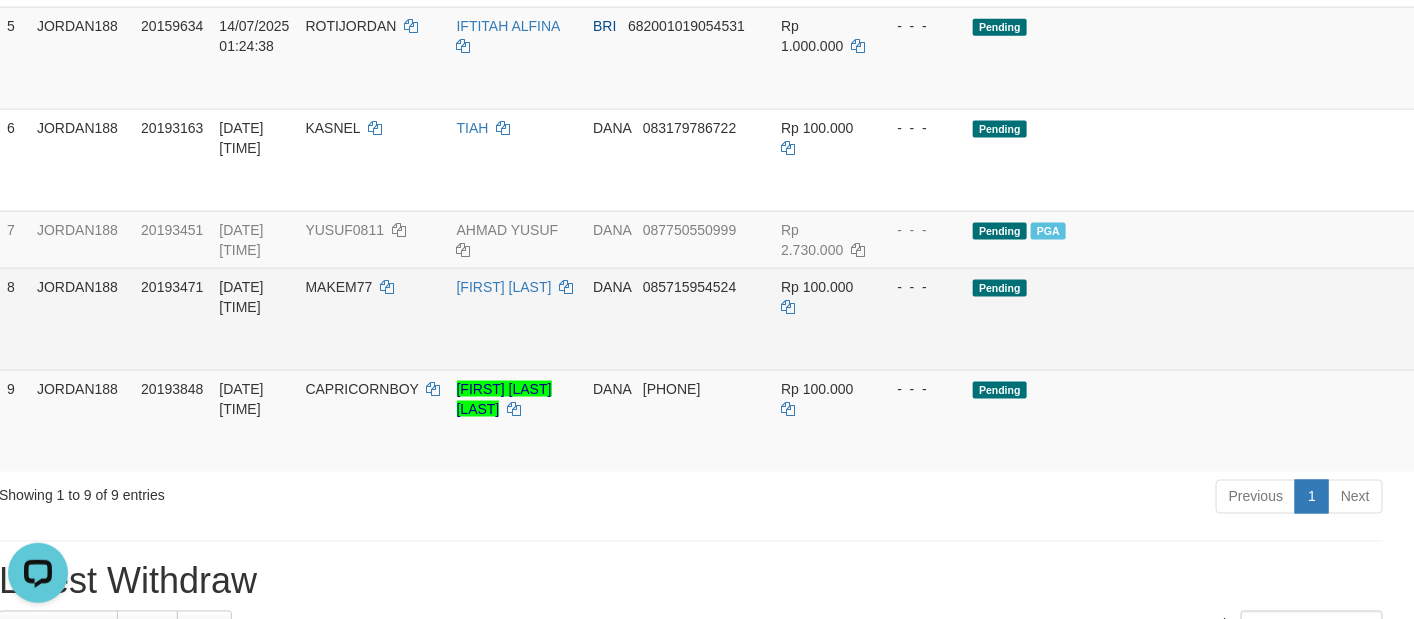 click on "Send PGA" at bounding box center [1471, 342] 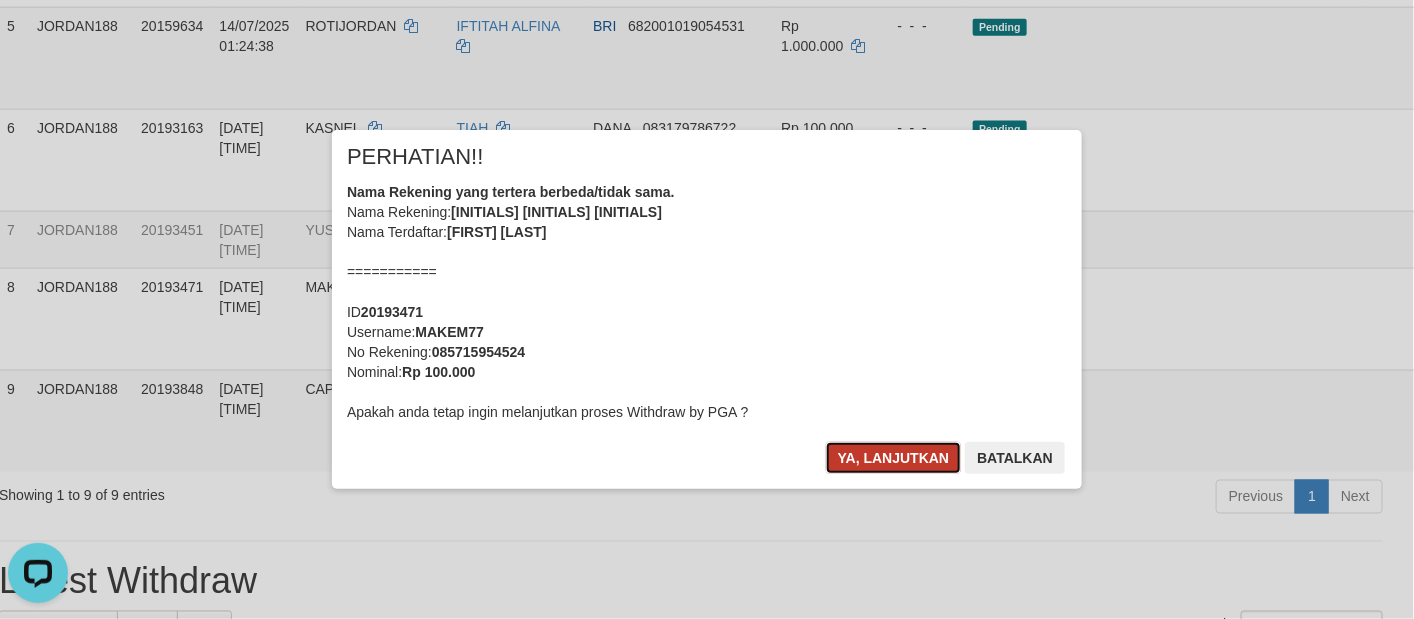 click on "Ya, lanjutkan" at bounding box center (894, 458) 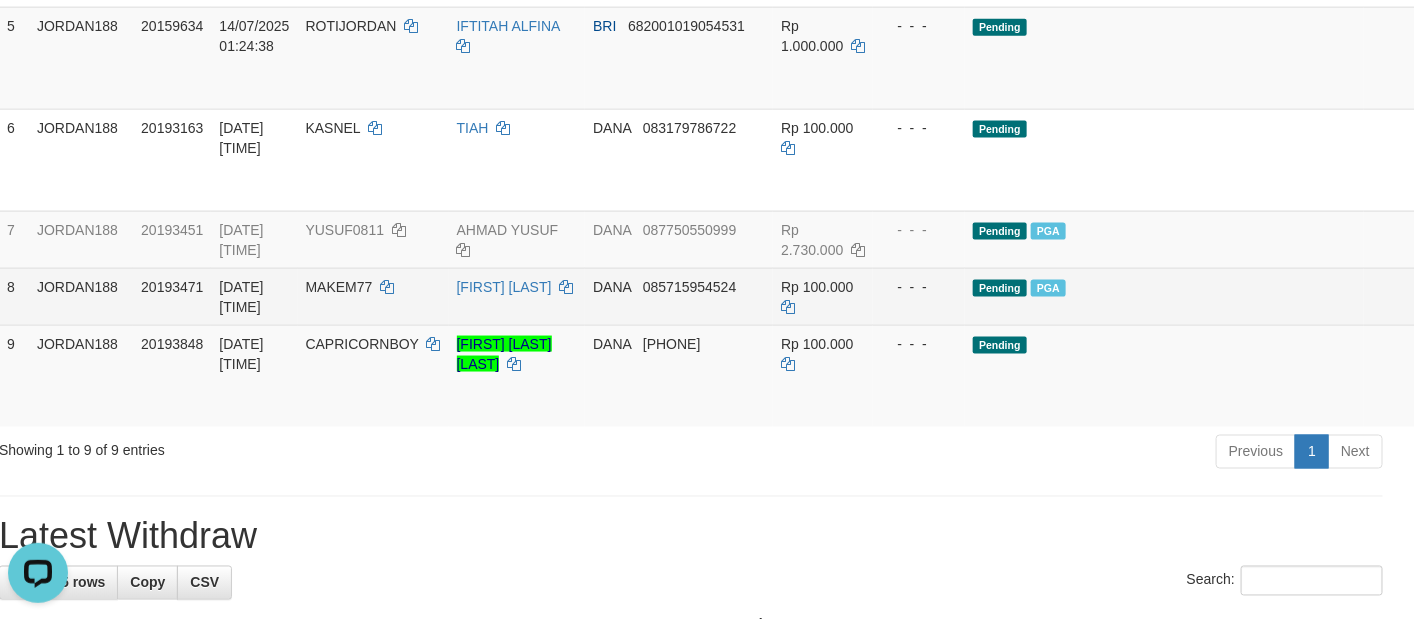 click on "MAKEM77" at bounding box center (339, 287) 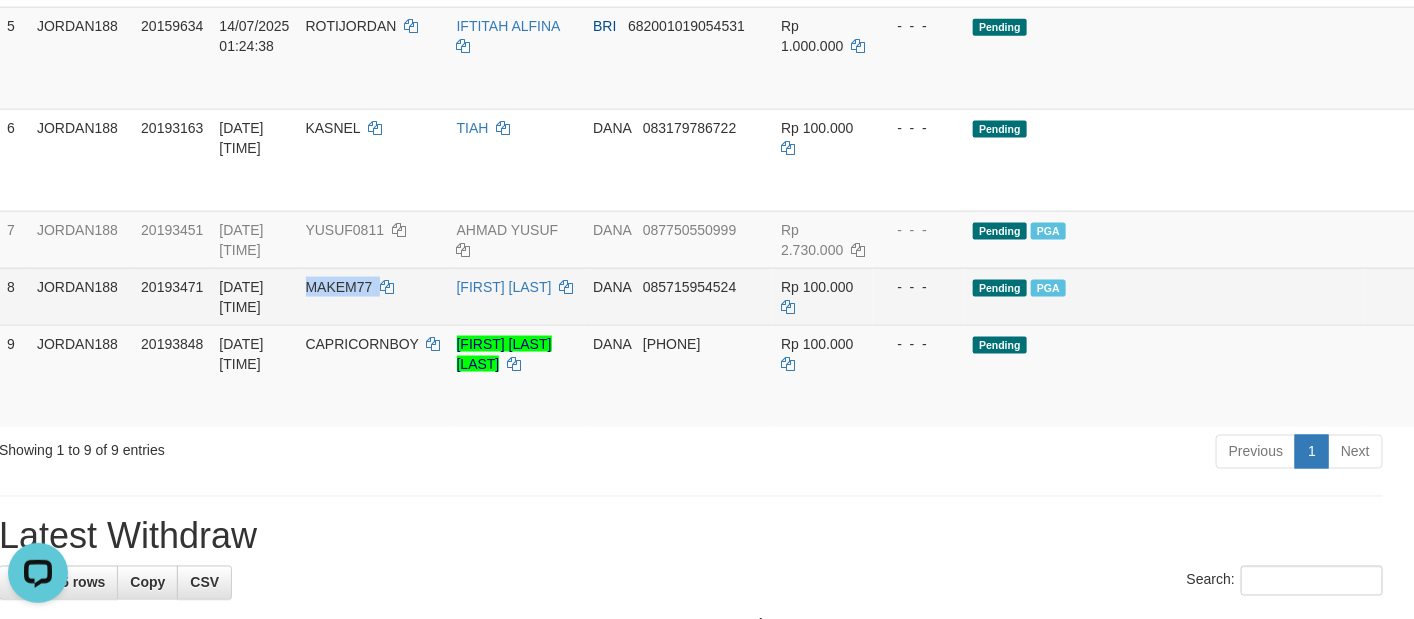 click on "MAKEM77" at bounding box center [339, 287] 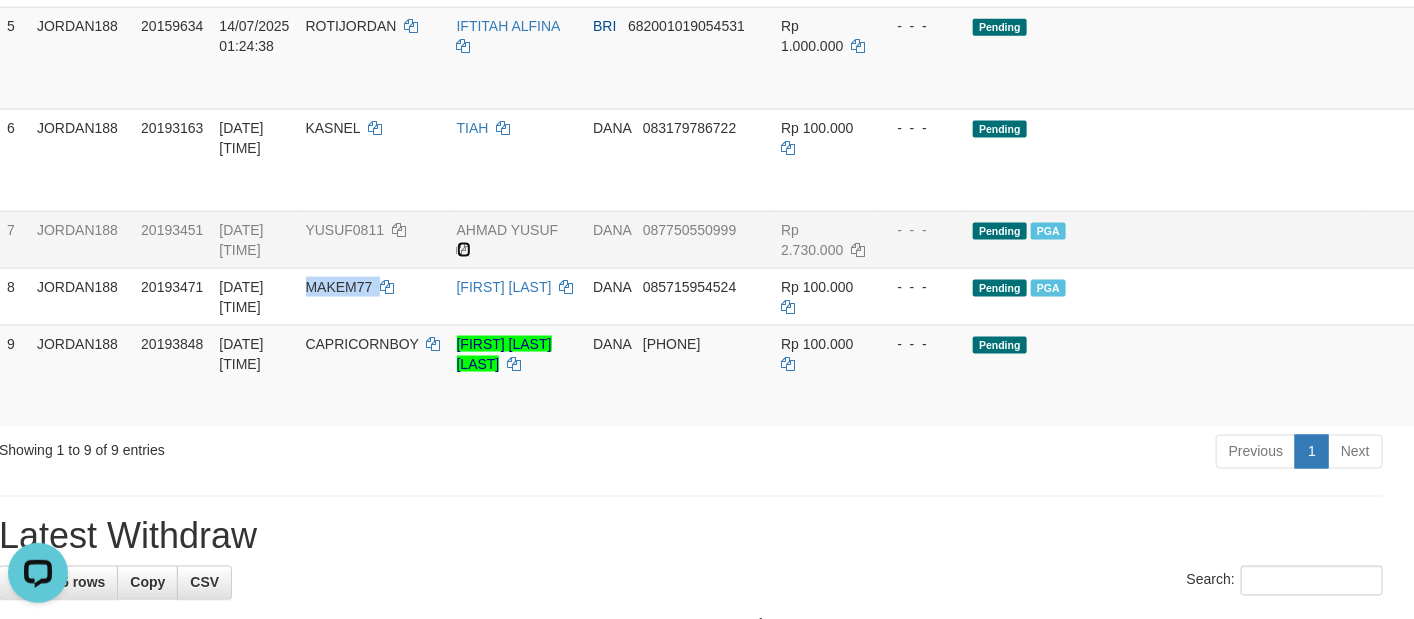 click at bounding box center (464, 250) 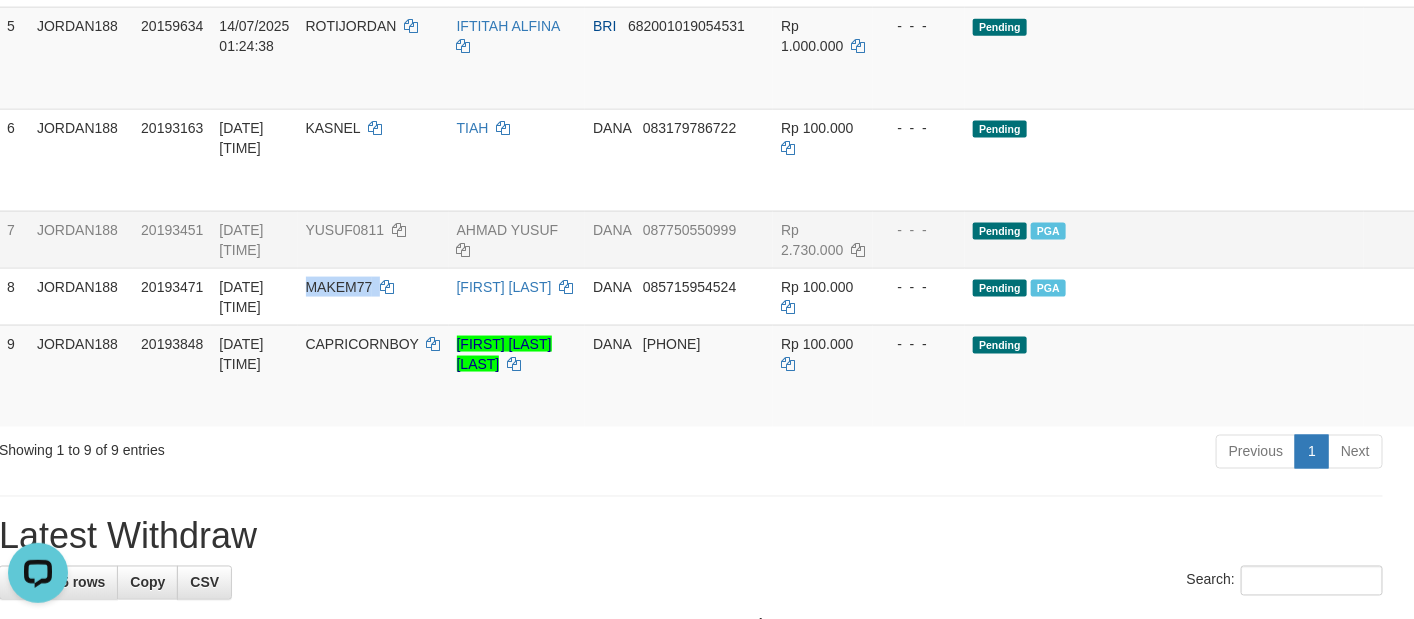 copy on "MAKEM77" 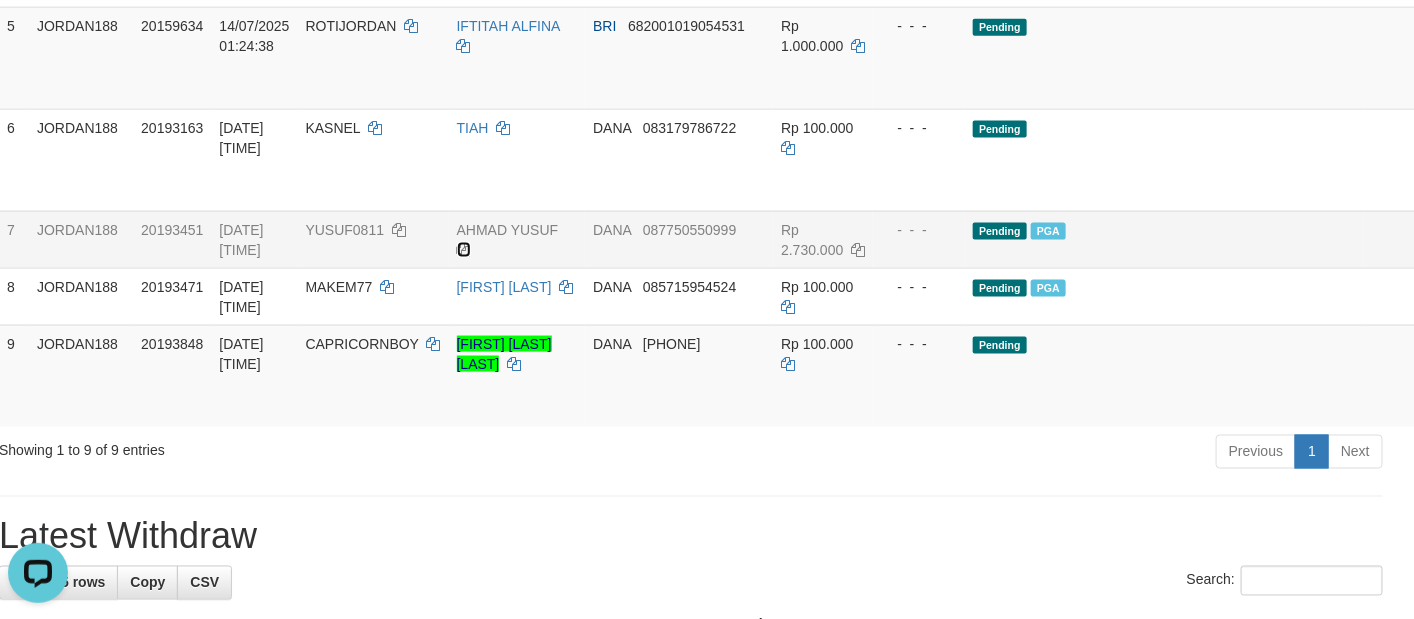 click at bounding box center (464, 250) 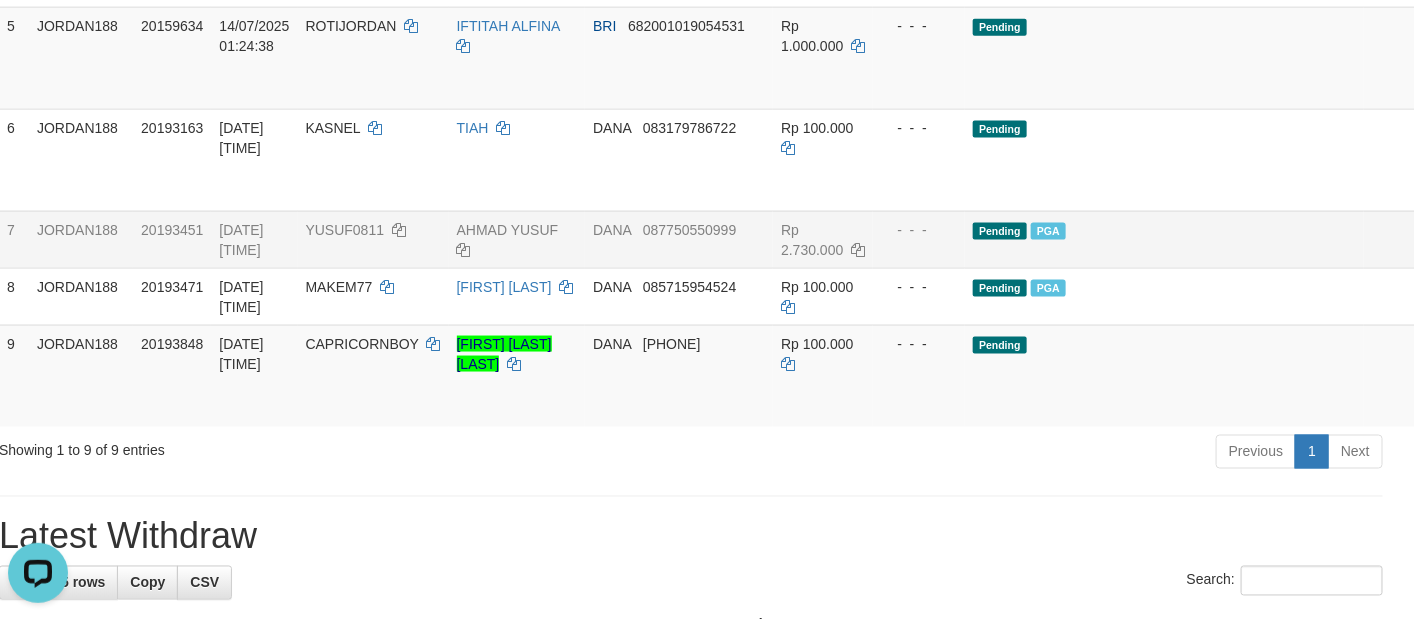 click on "YUSUF0811" at bounding box center (345, 230) 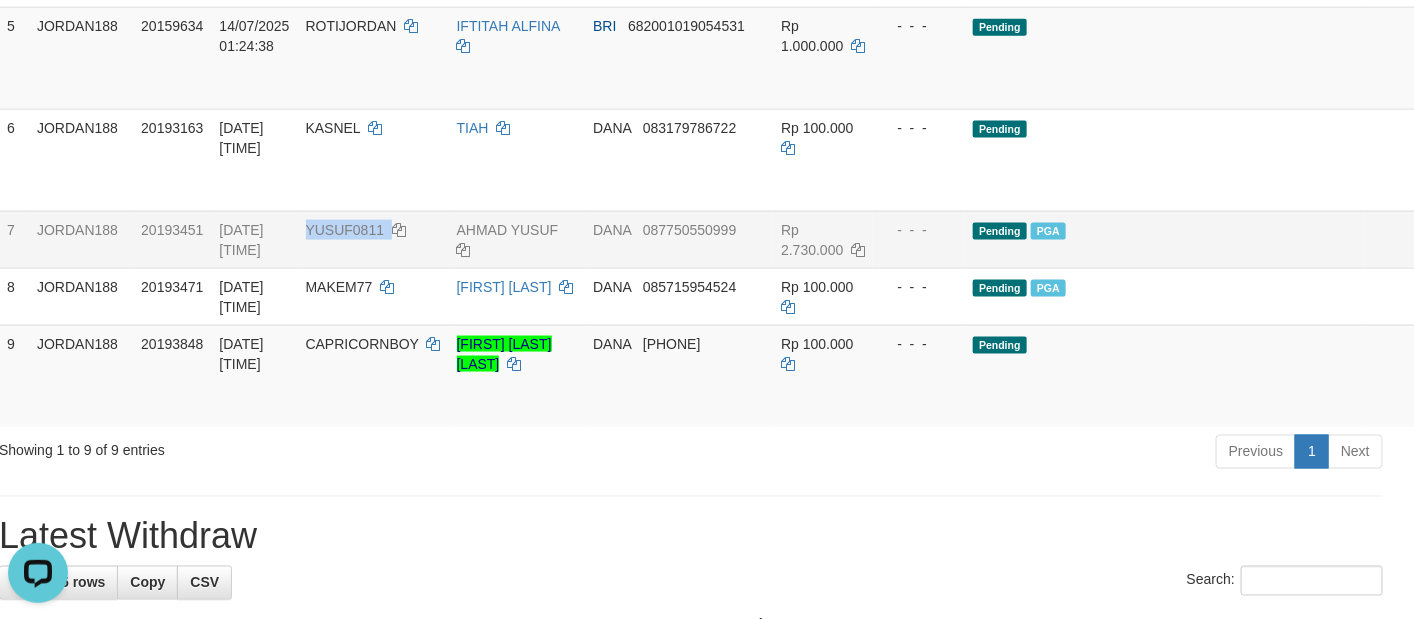click on "YUSUF0811" at bounding box center [345, 230] 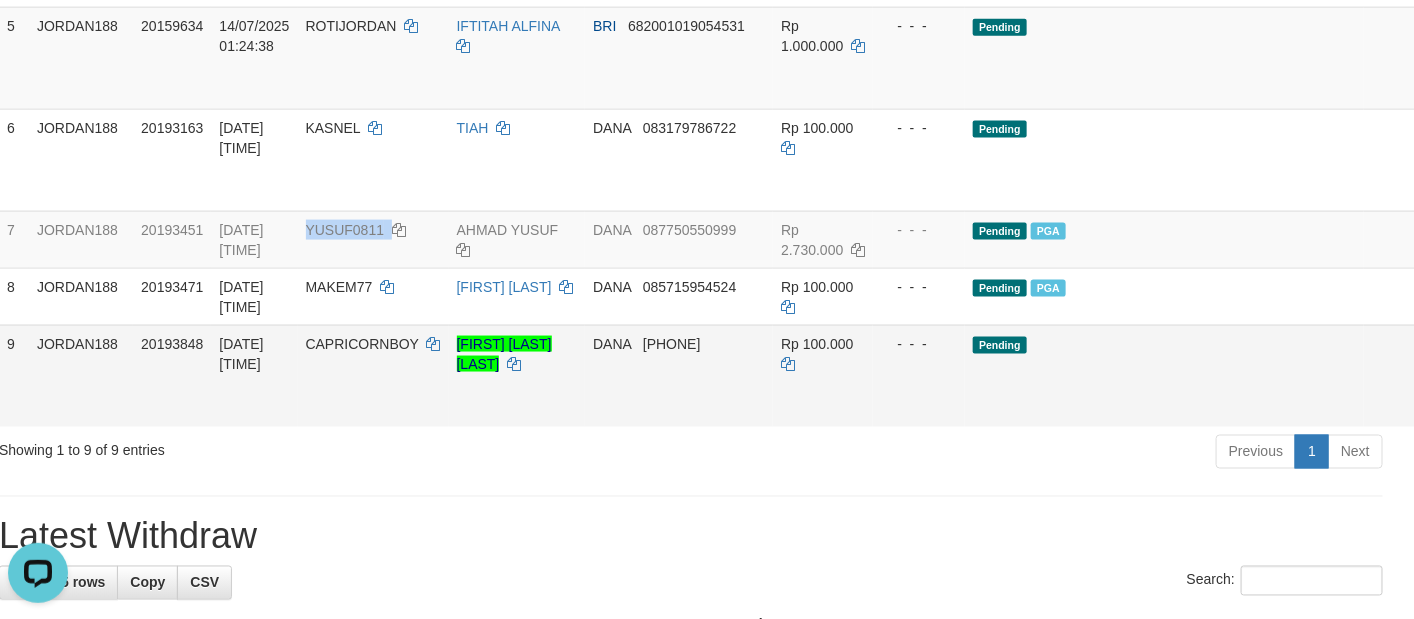 copy on "YUSUF0811" 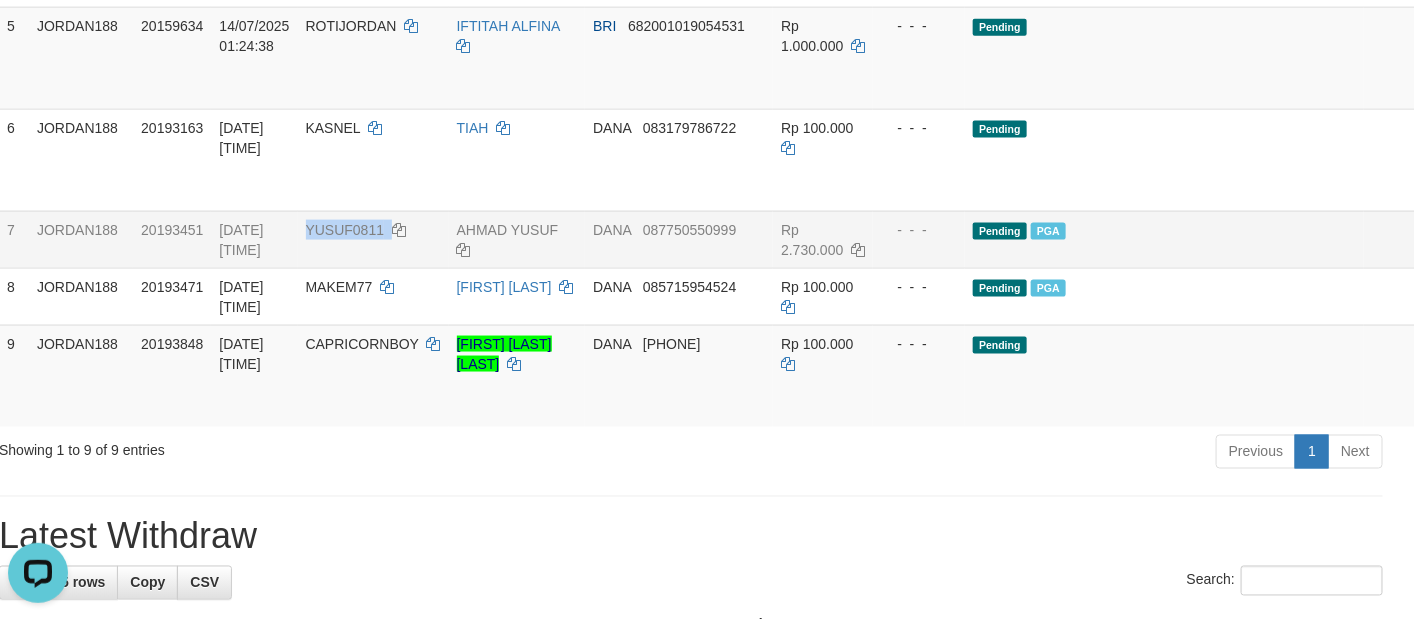 click on "YUSUF0811" at bounding box center [345, 230] 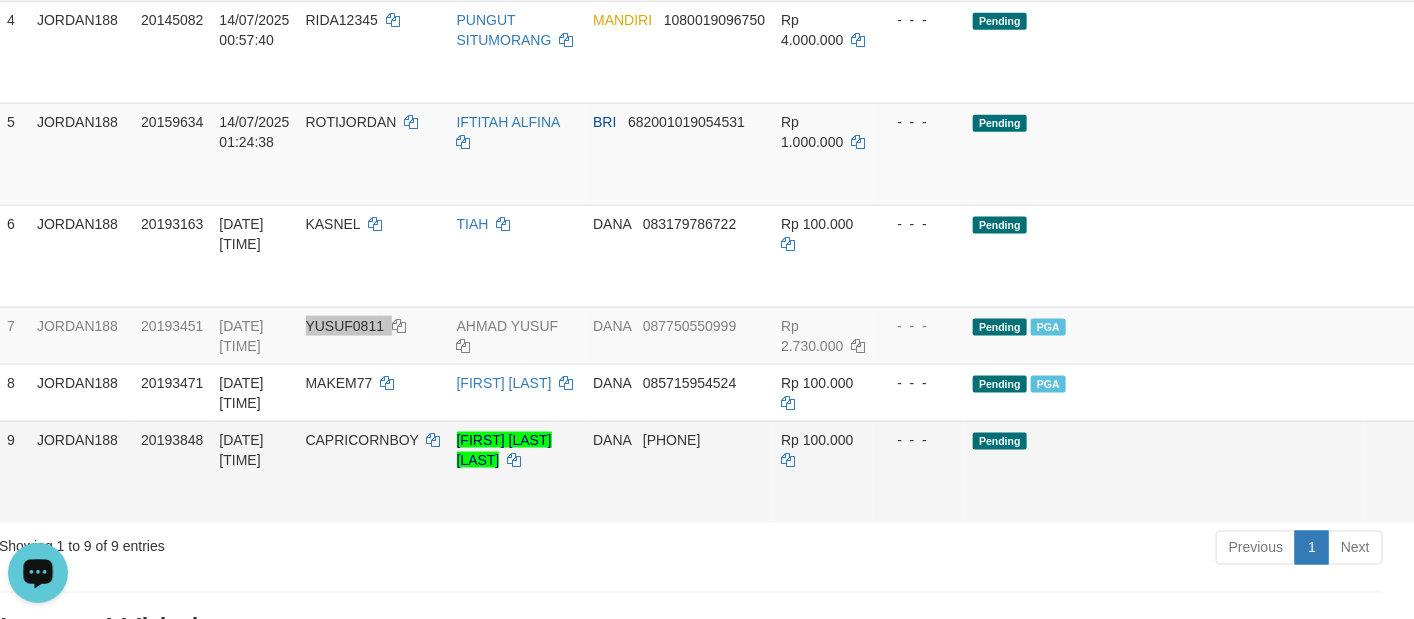 scroll, scrollTop: 826, scrollLeft: 16, axis: both 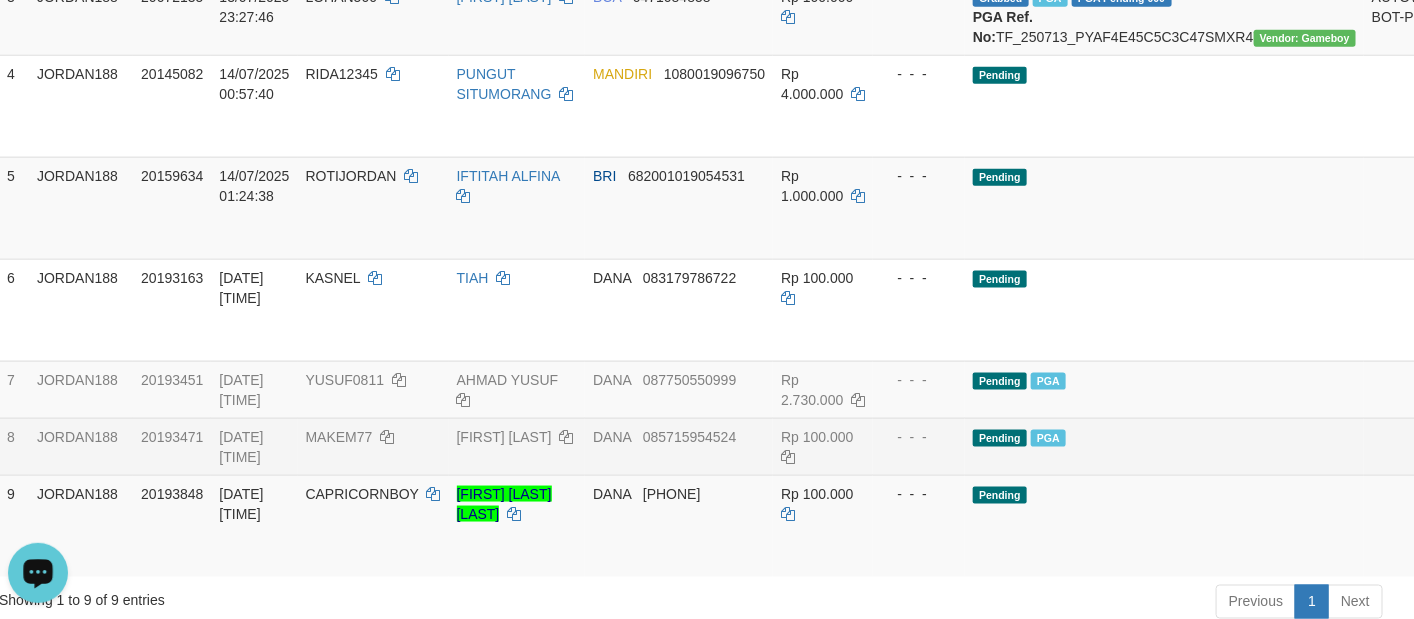 click on "14/07/2025 02:52:46" at bounding box center [254, 446] 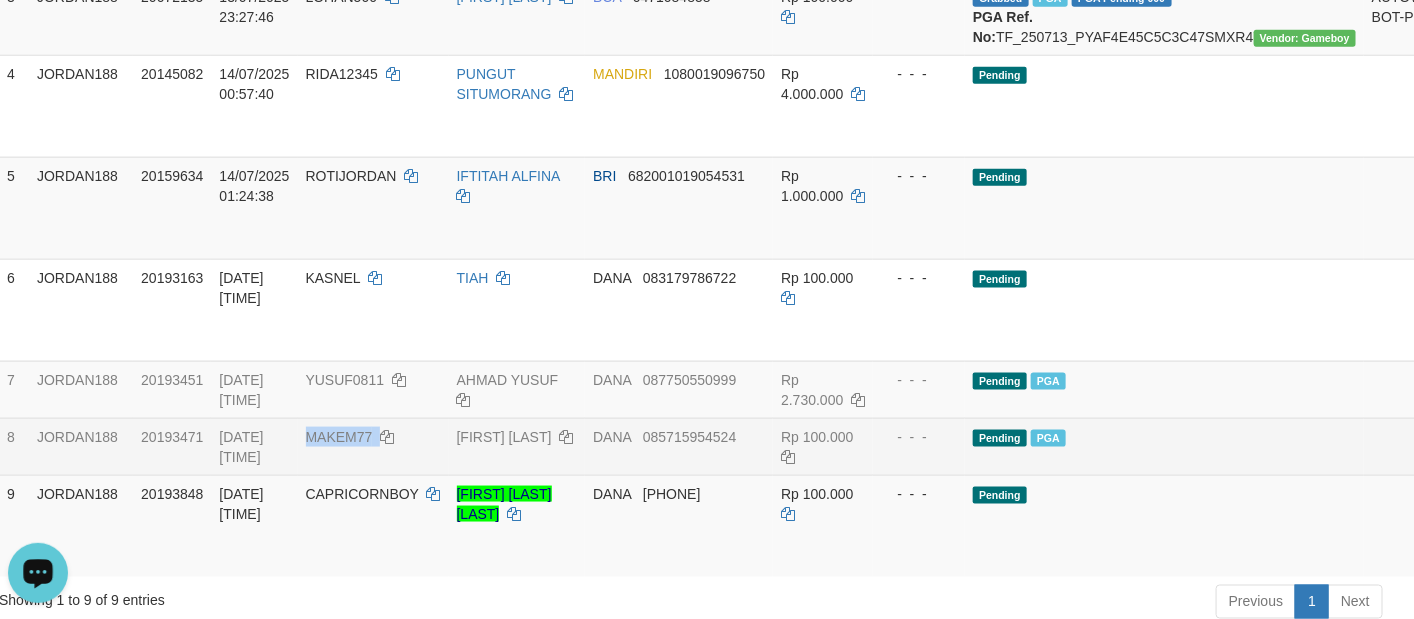 click on "MAKEM77" at bounding box center [339, 437] 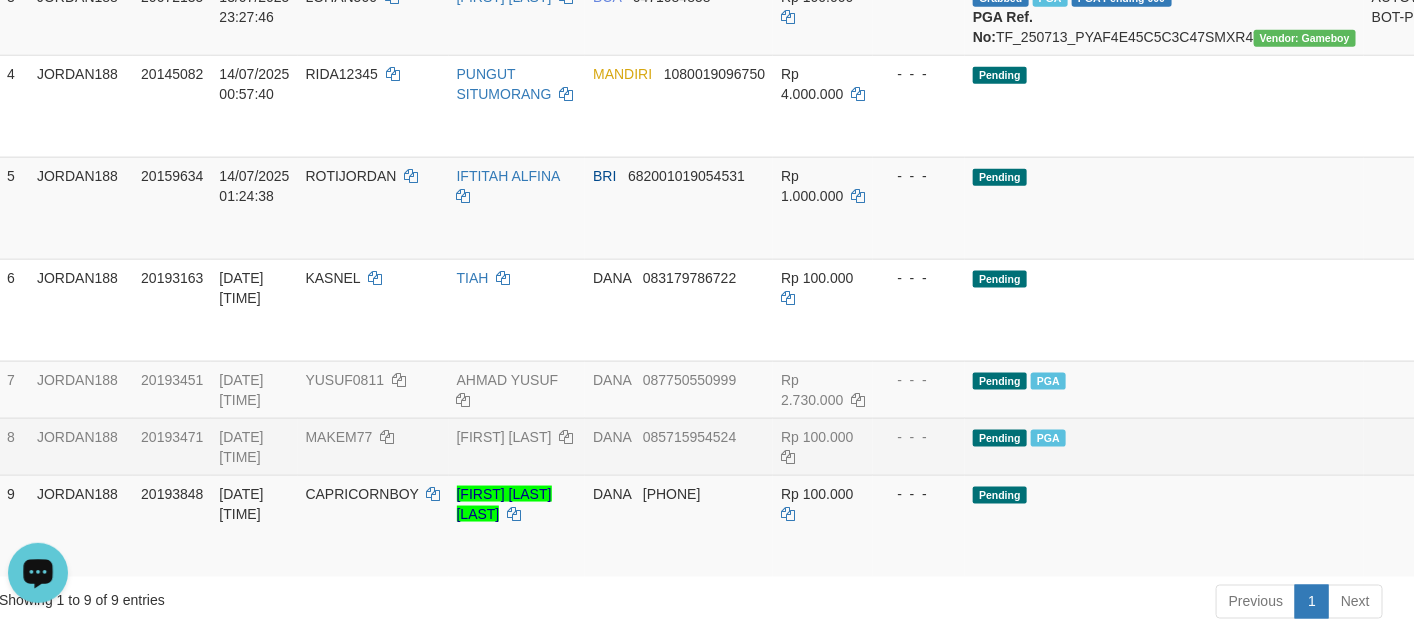 click on "[FIRST] [LAST]" at bounding box center [517, 446] 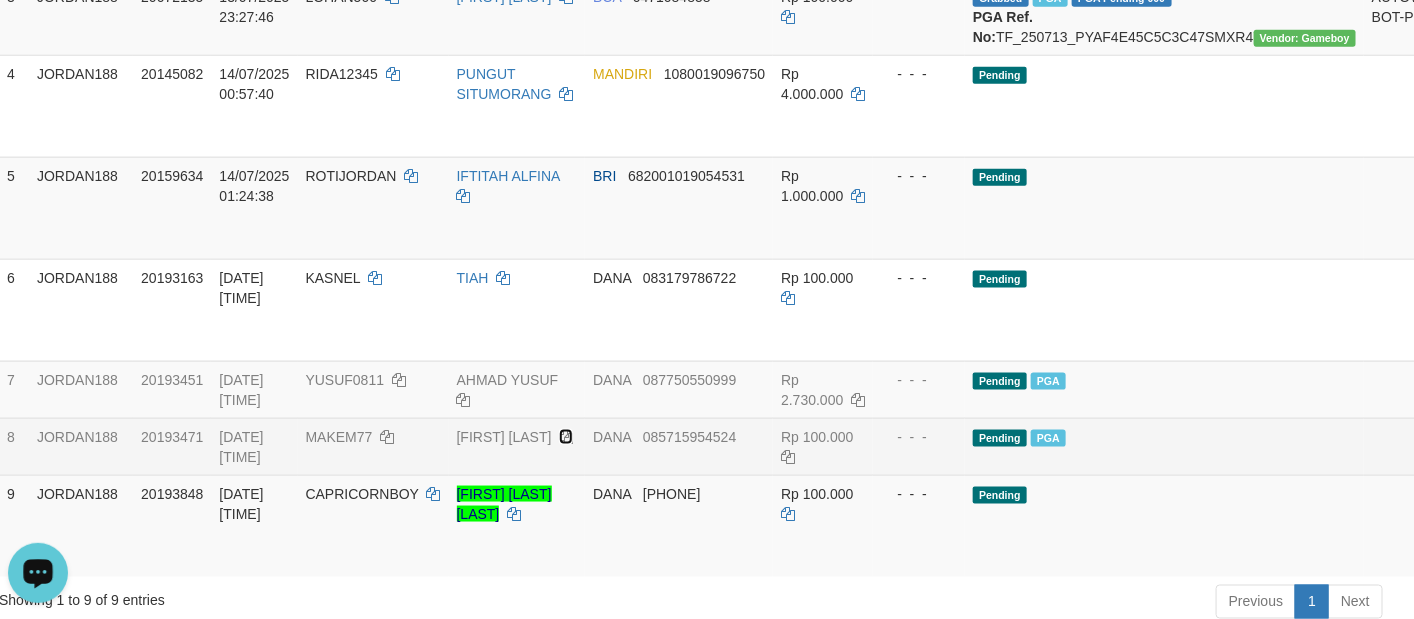 click at bounding box center (566, 437) 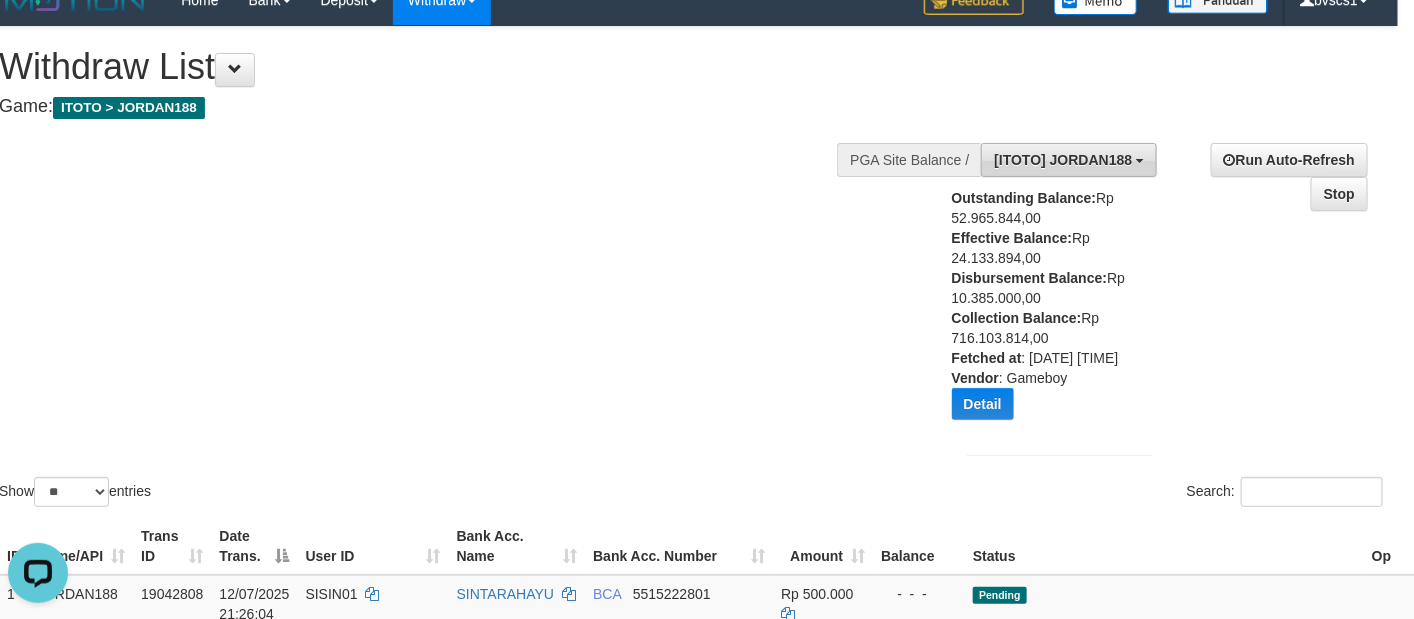 scroll, scrollTop: 0, scrollLeft: 16, axis: horizontal 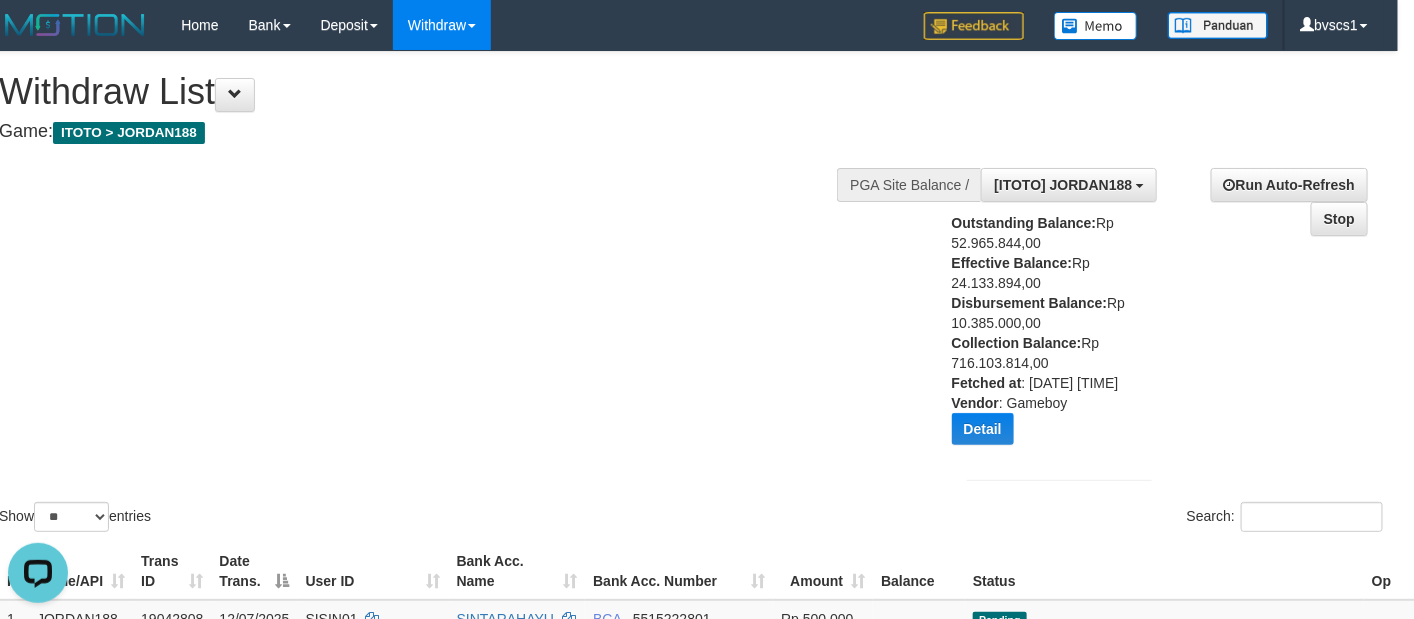 click on "Show  ** ** ** ***  entries Search:" at bounding box center [691, 294] 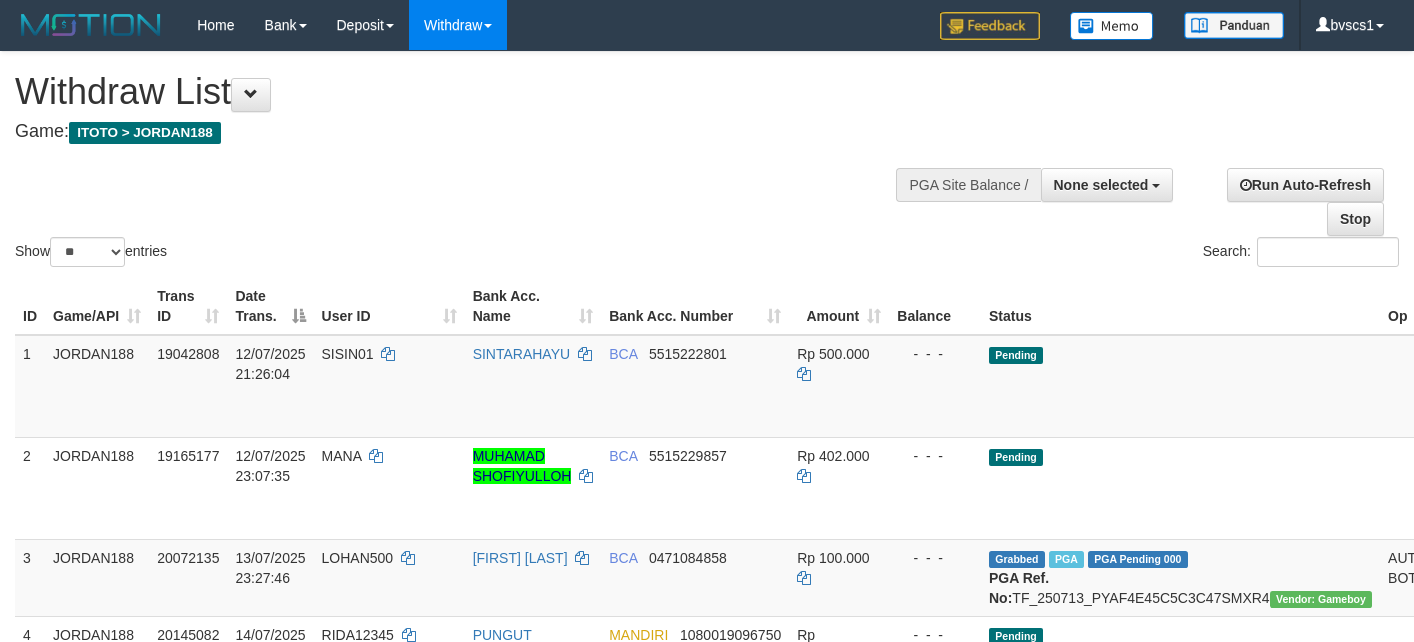 select 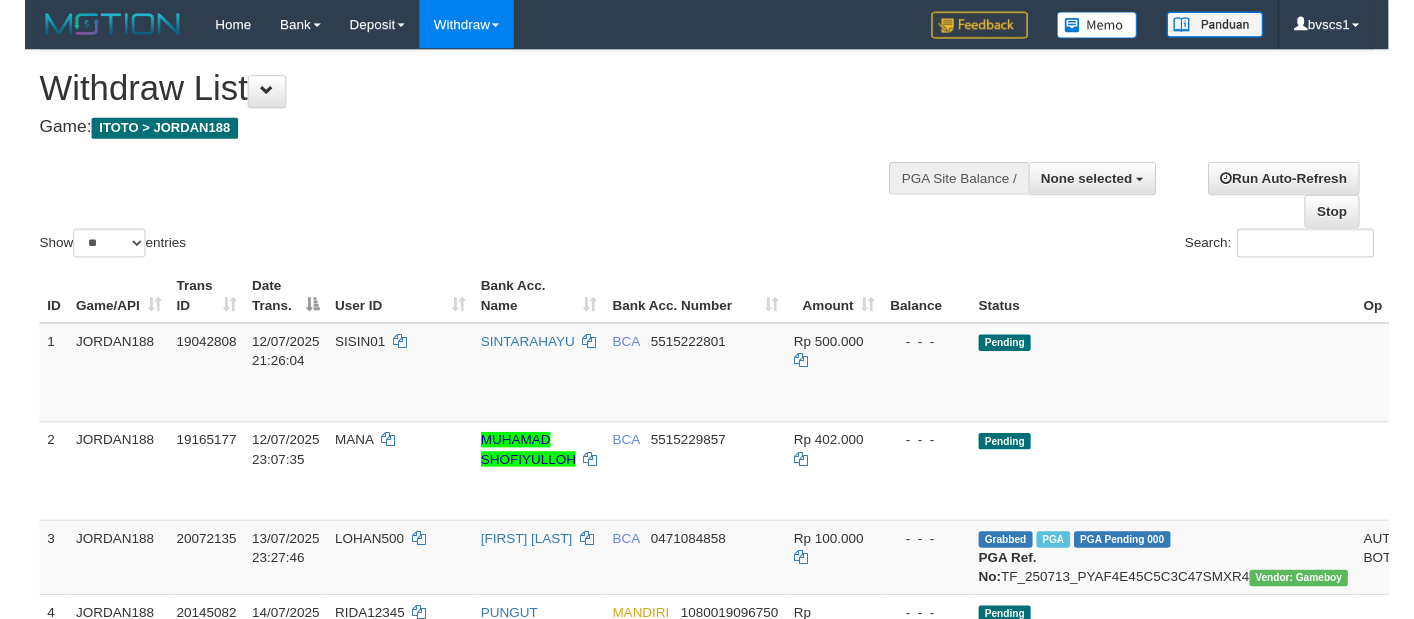 scroll, scrollTop: 0, scrollLeft: 16, axis: horizontal 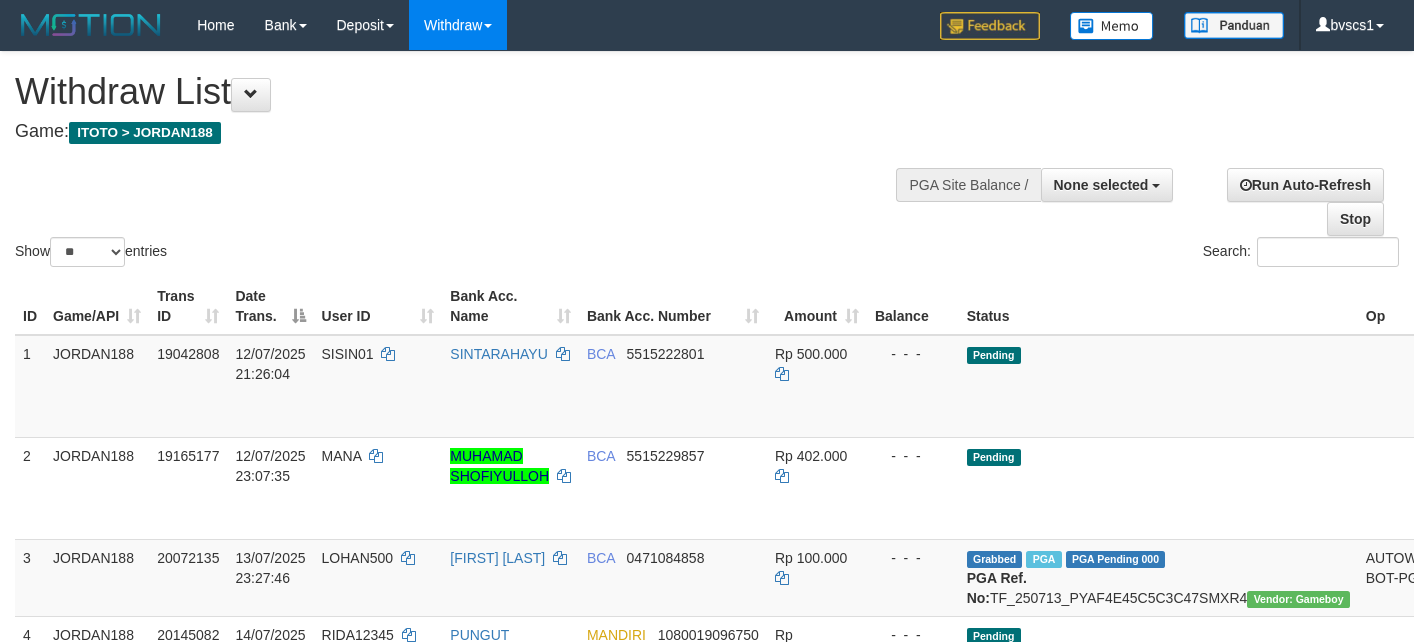 select 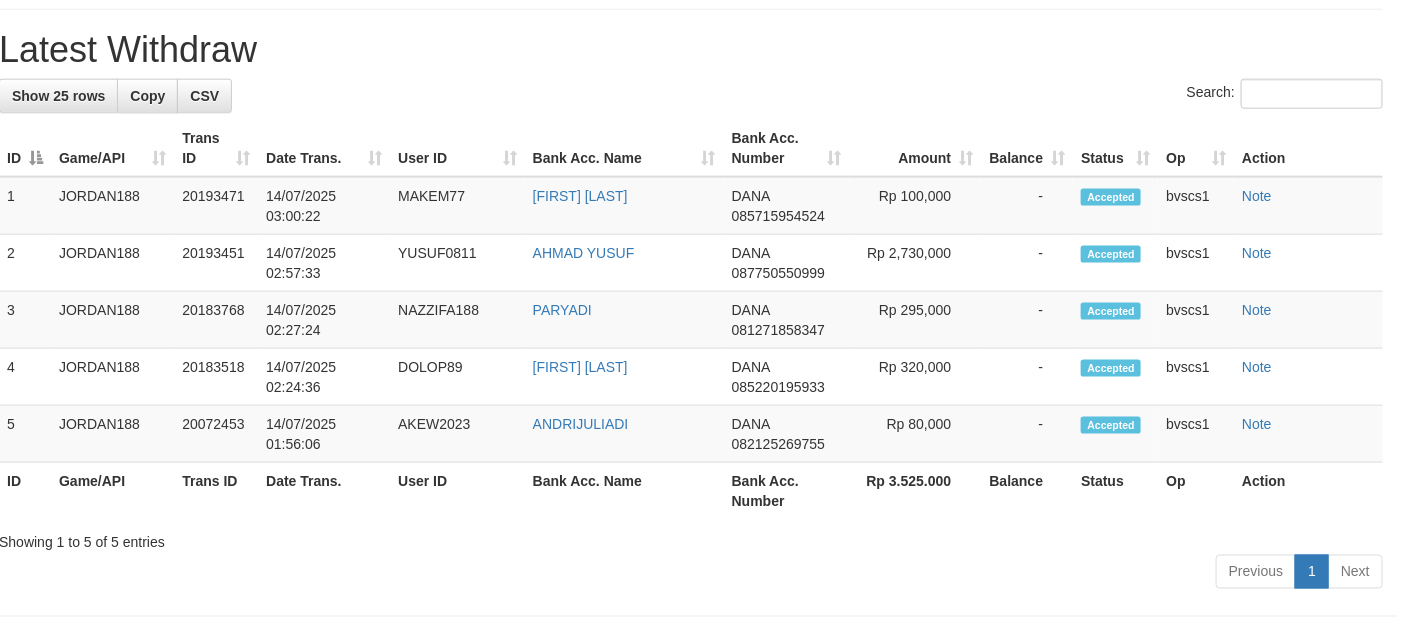 scroll, scrollTop: 997, scrollLeft: 16, axis: both 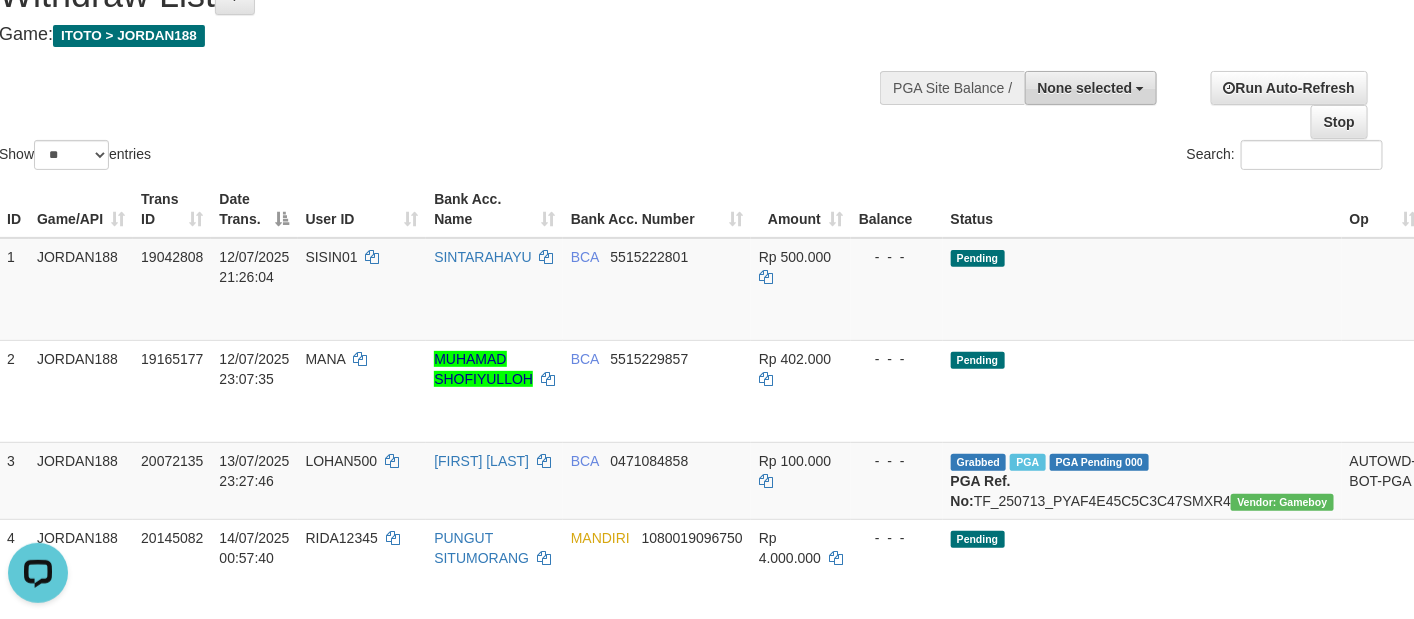 click on "None selected" at bounding box center (1085, 88) 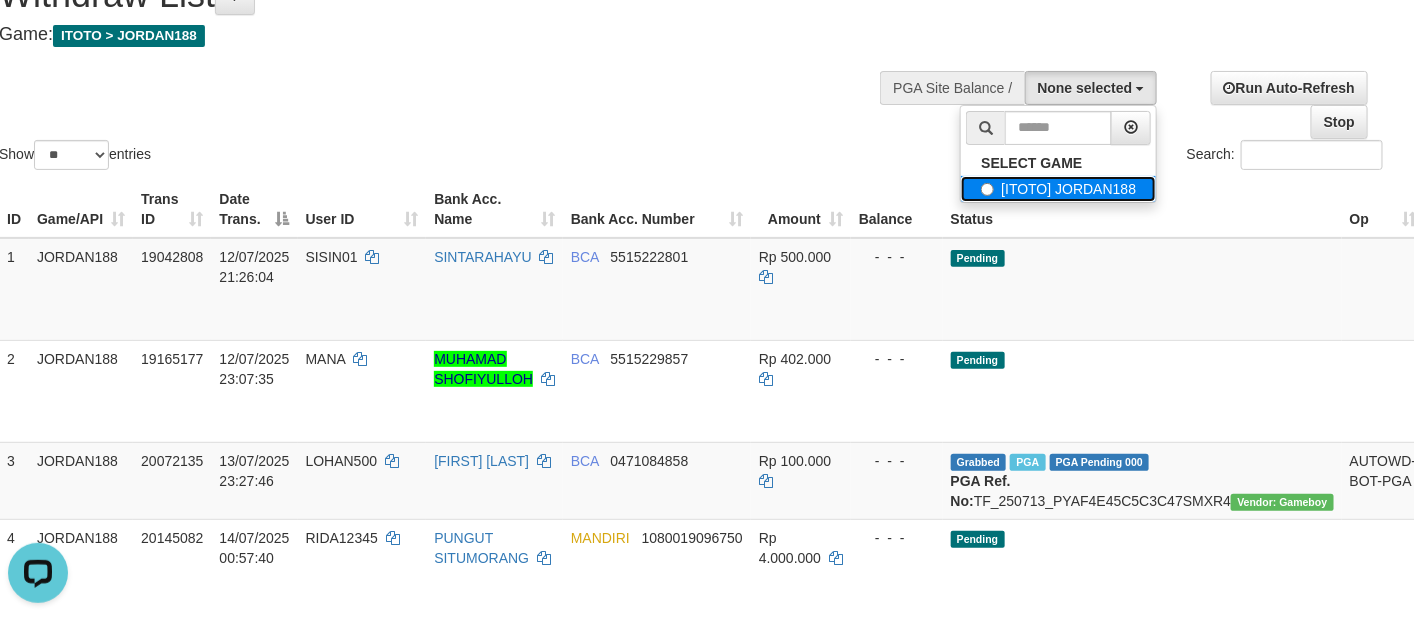 click on "[ITOTO] JORDAN188" at bounding box center (1058, 189) 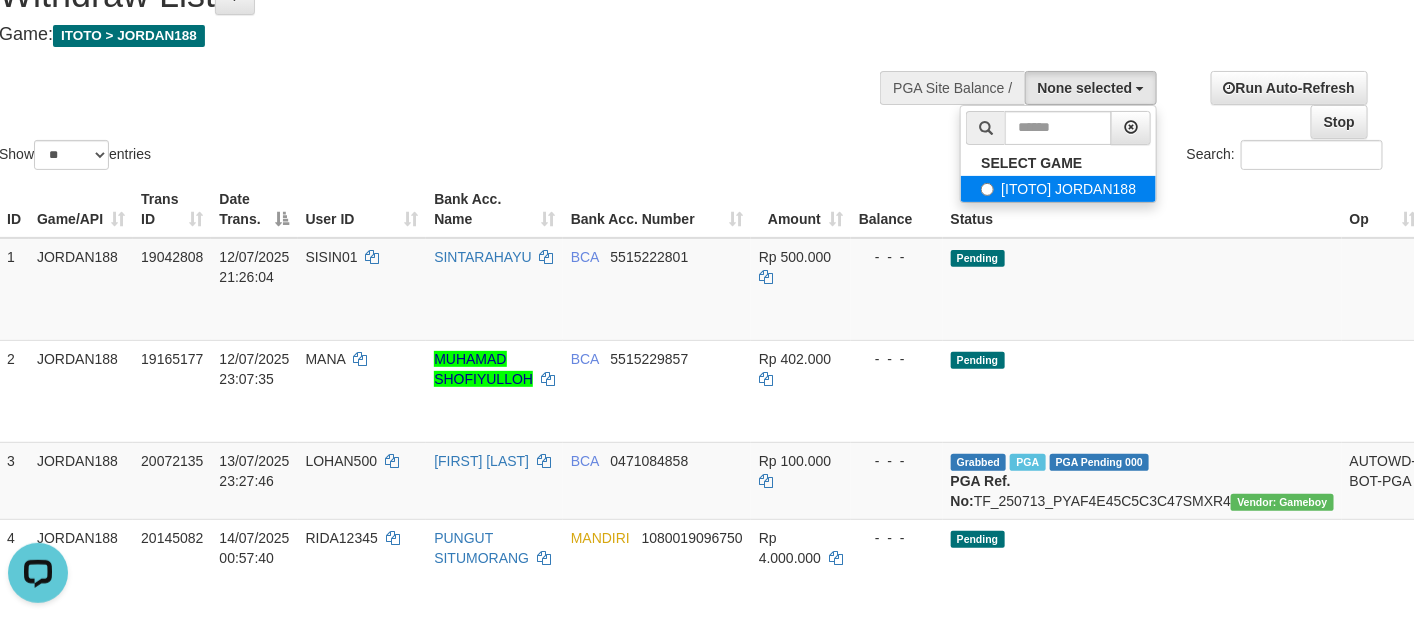 select on "****" 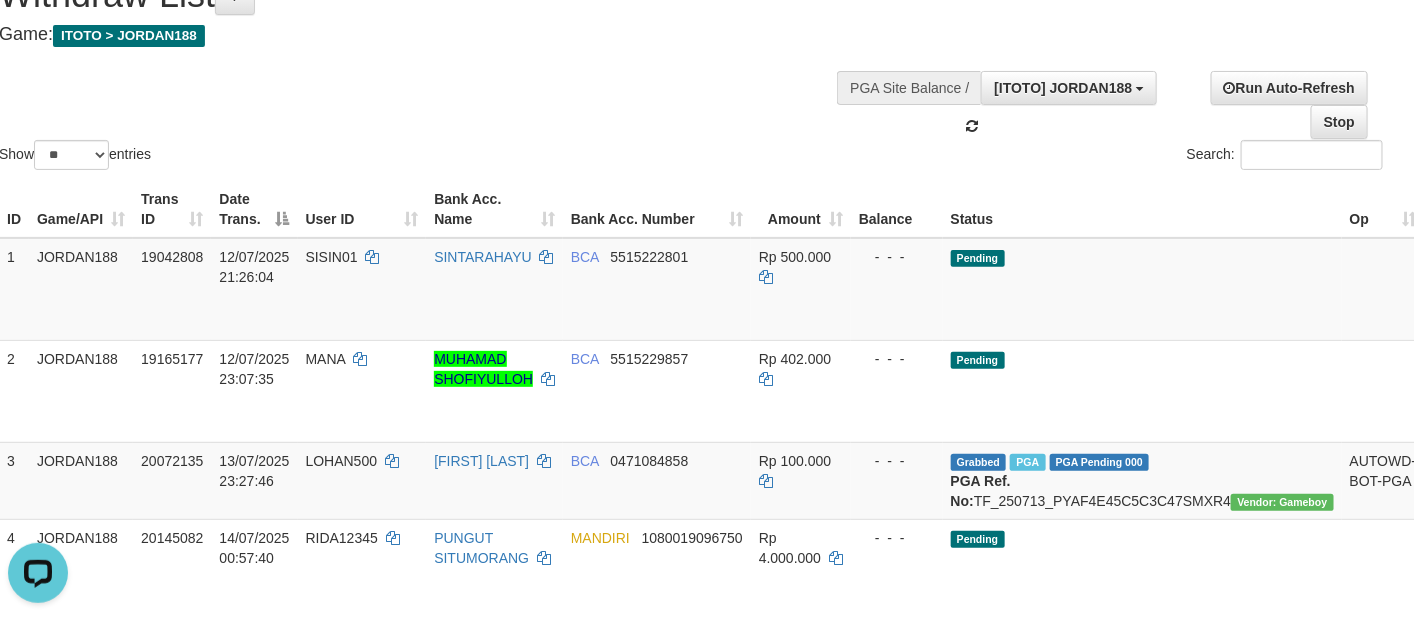 scroll, scrollTop: 18, scrollLeft: 0, axis: vertical 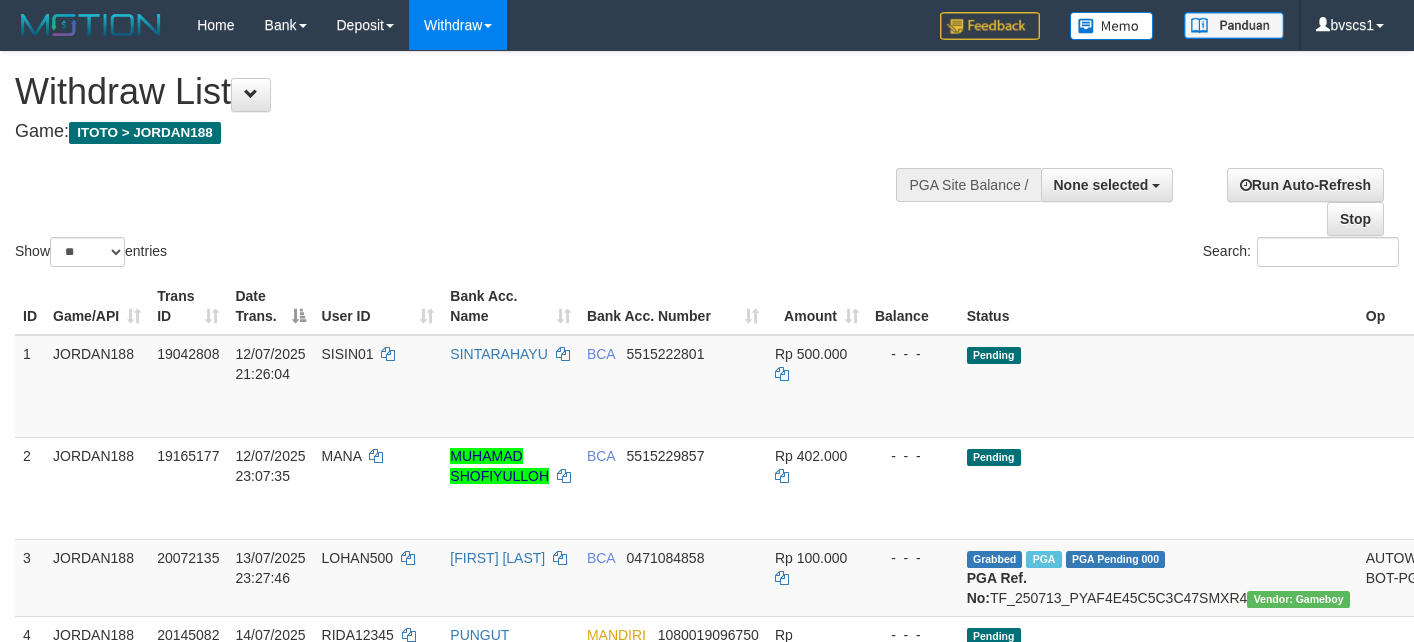 select 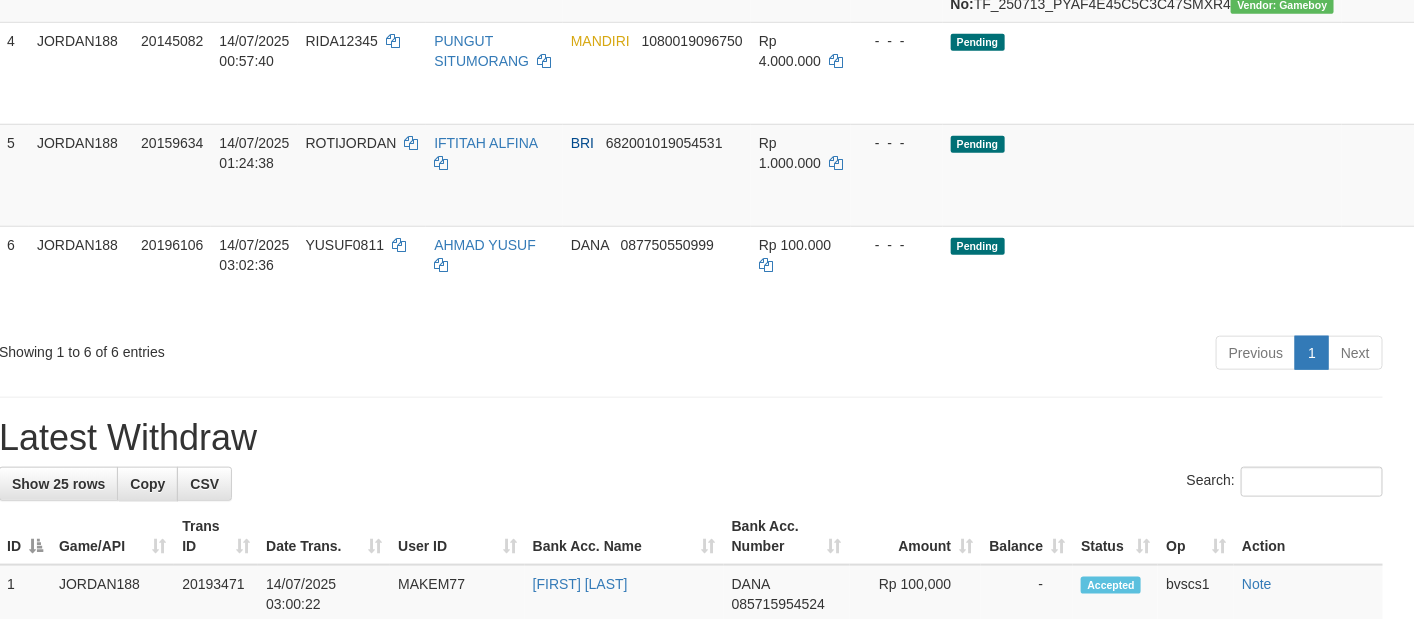 scroll, scrollTop: 600, scrollLeft: 16, axis: both 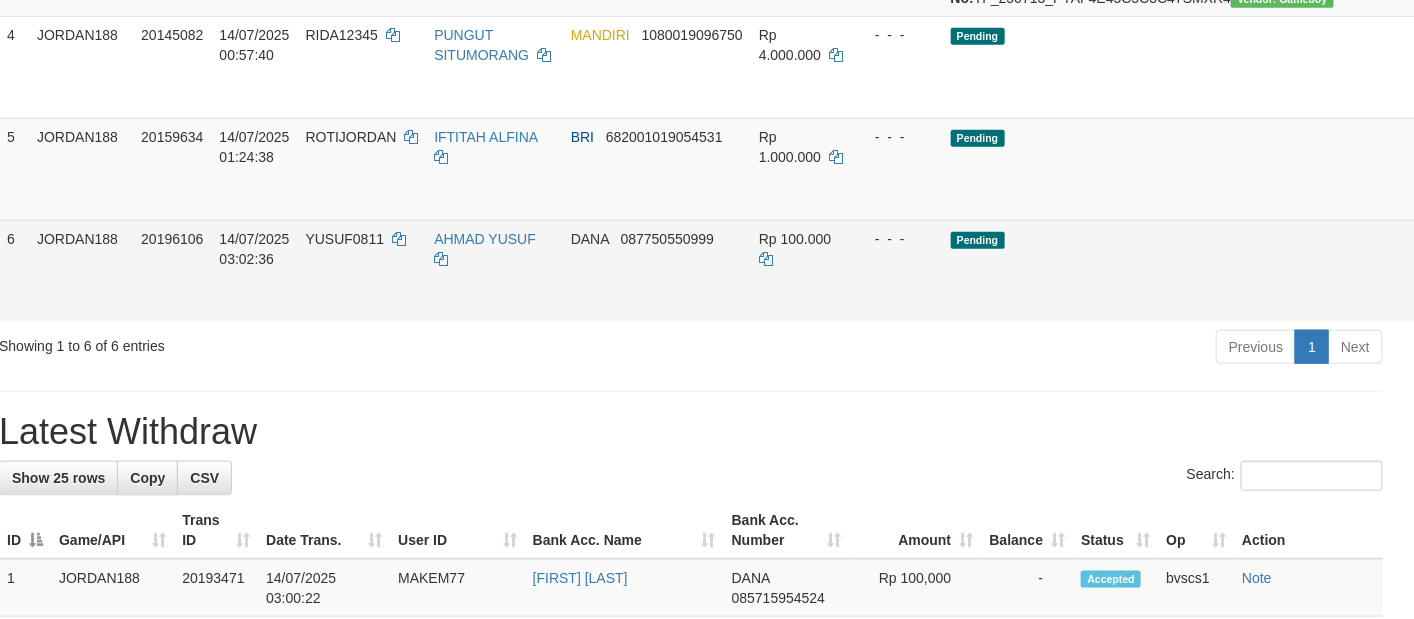 click on "Send PGA" at bounding box center [1448, 294] 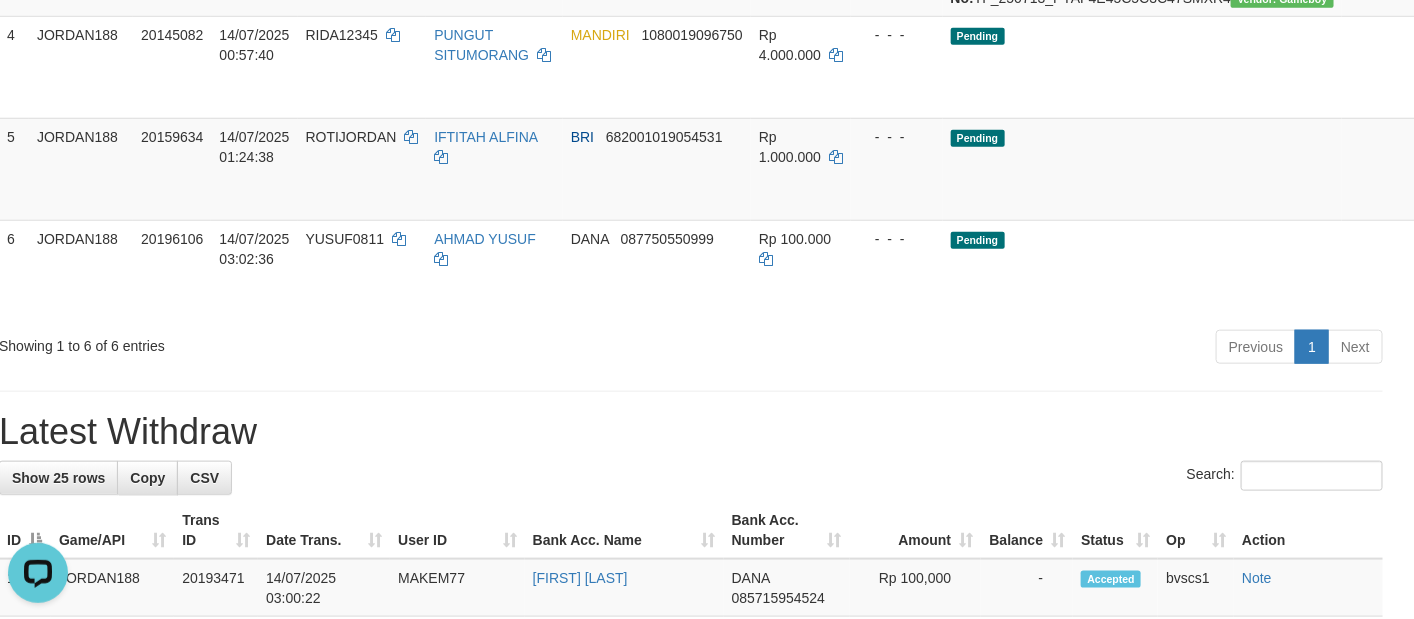 scroll, scrollTop: 0, scrollLeft: 0, axis: both 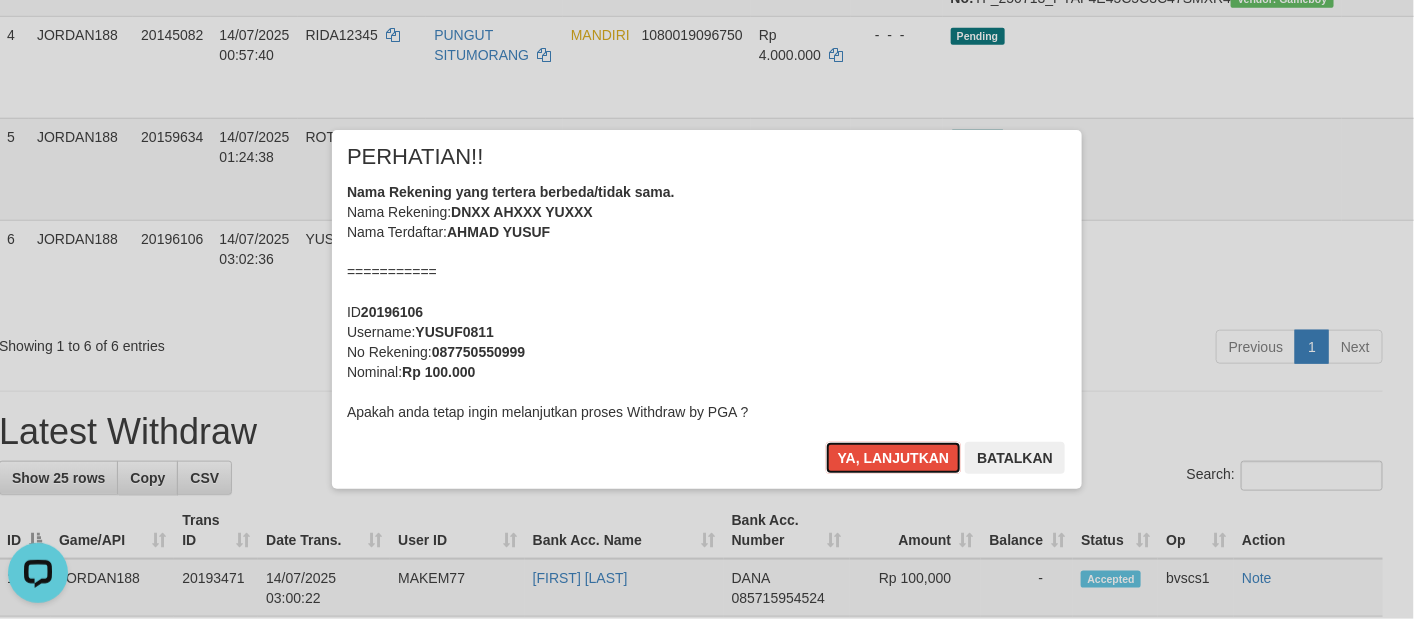 drag, startPoint x: 888, startPoint y: 451, endPoint x: 856, endPoint y: 432, distance: 37.215588 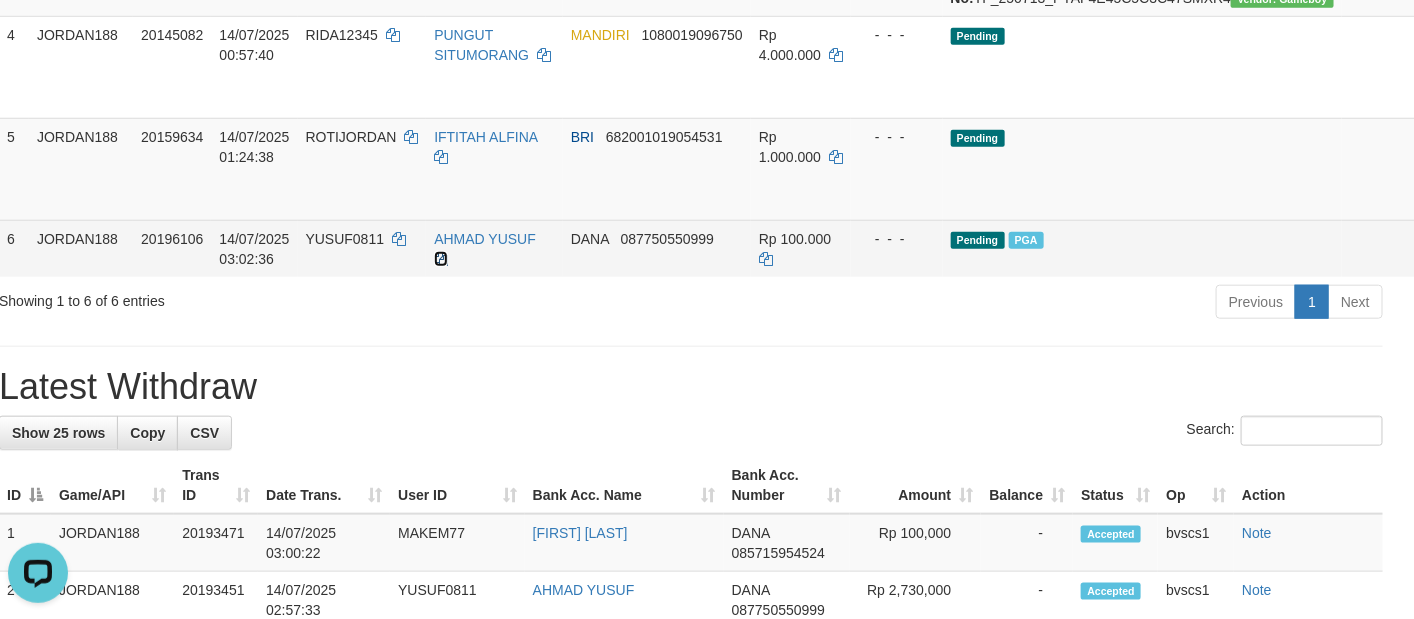 click at bounding box center (441, 259) 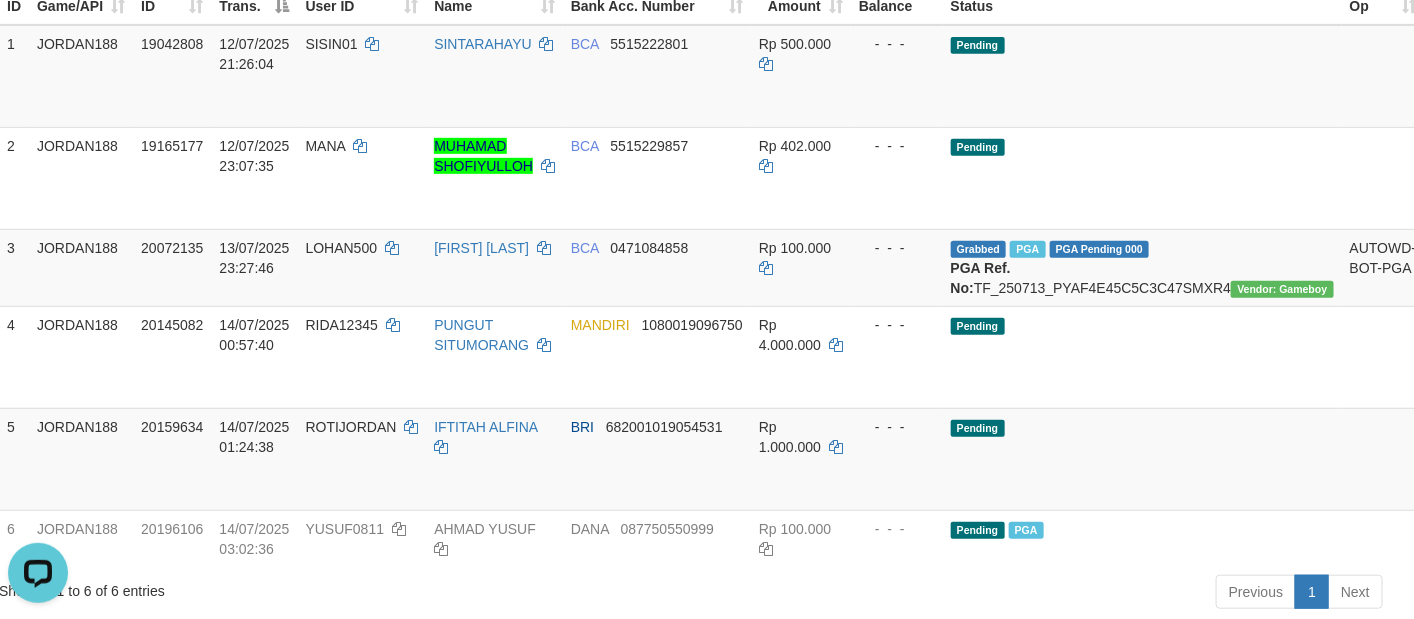 scroll, scrollTop: 0, scrollLeft: 16, axis: horizontal 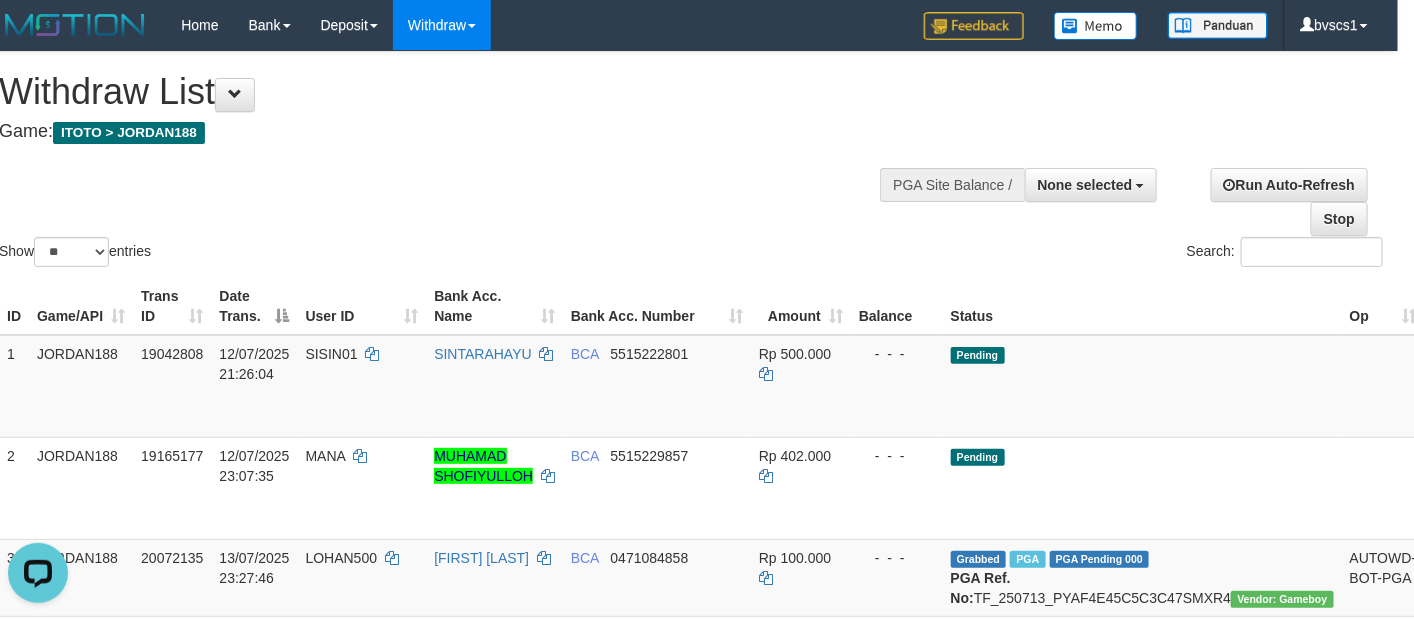 click on "Search:" at bounding box center (1044, 254) 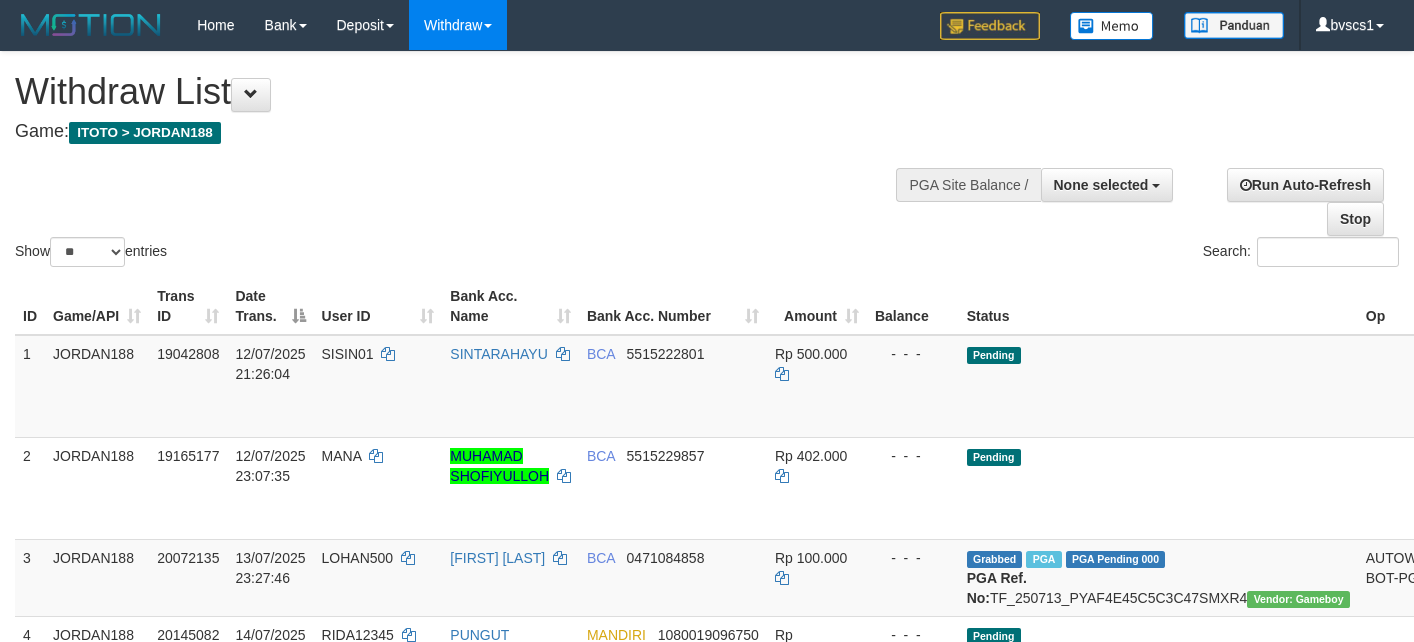 select 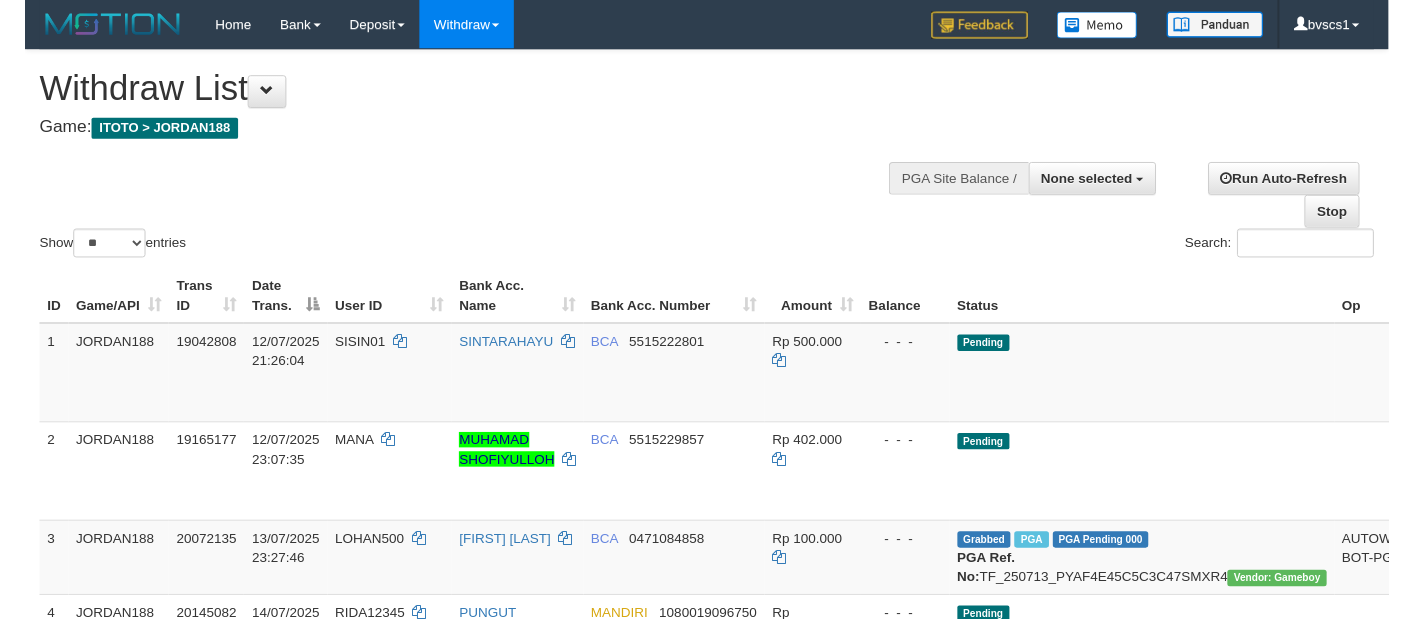 scroll, scrollTop: 0, scrollLeft: 16, axis: horizontal 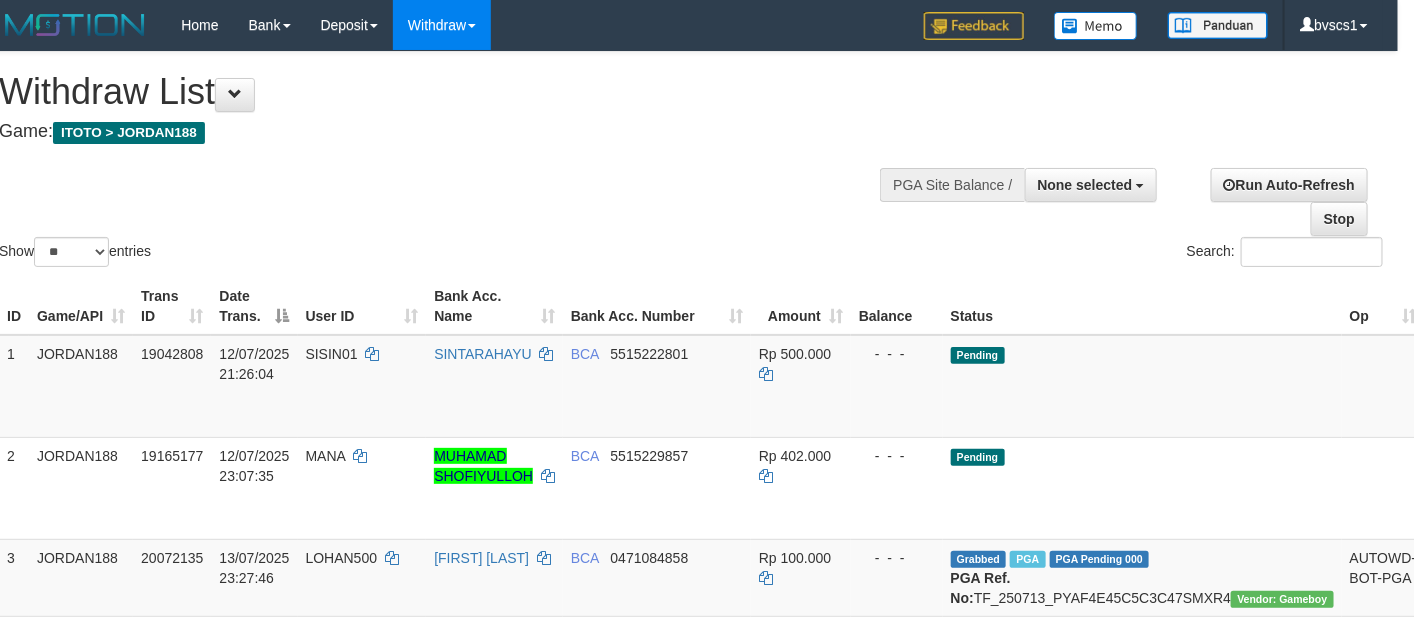 click at bounding box center (1060, 183) 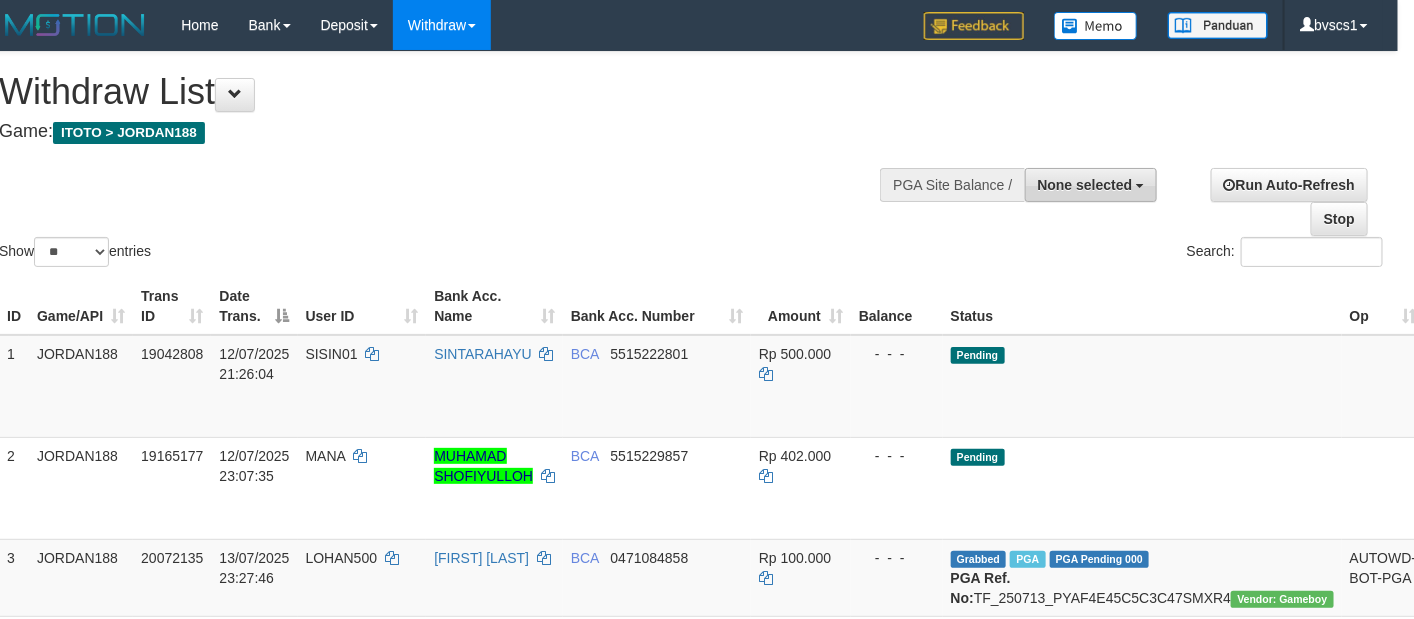 click on "None selected" at bounding box center [1085, 185] 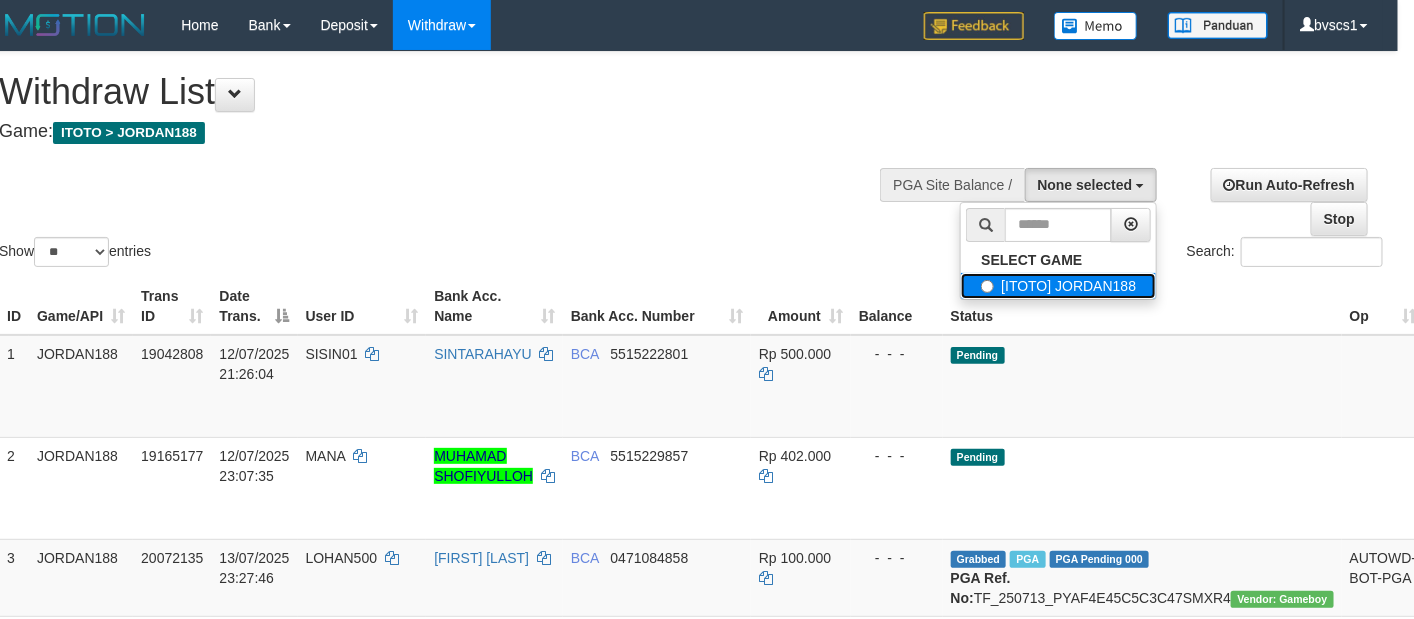 click on "[ITOTO] JORDAN188" at bounding box center (1058, 286) 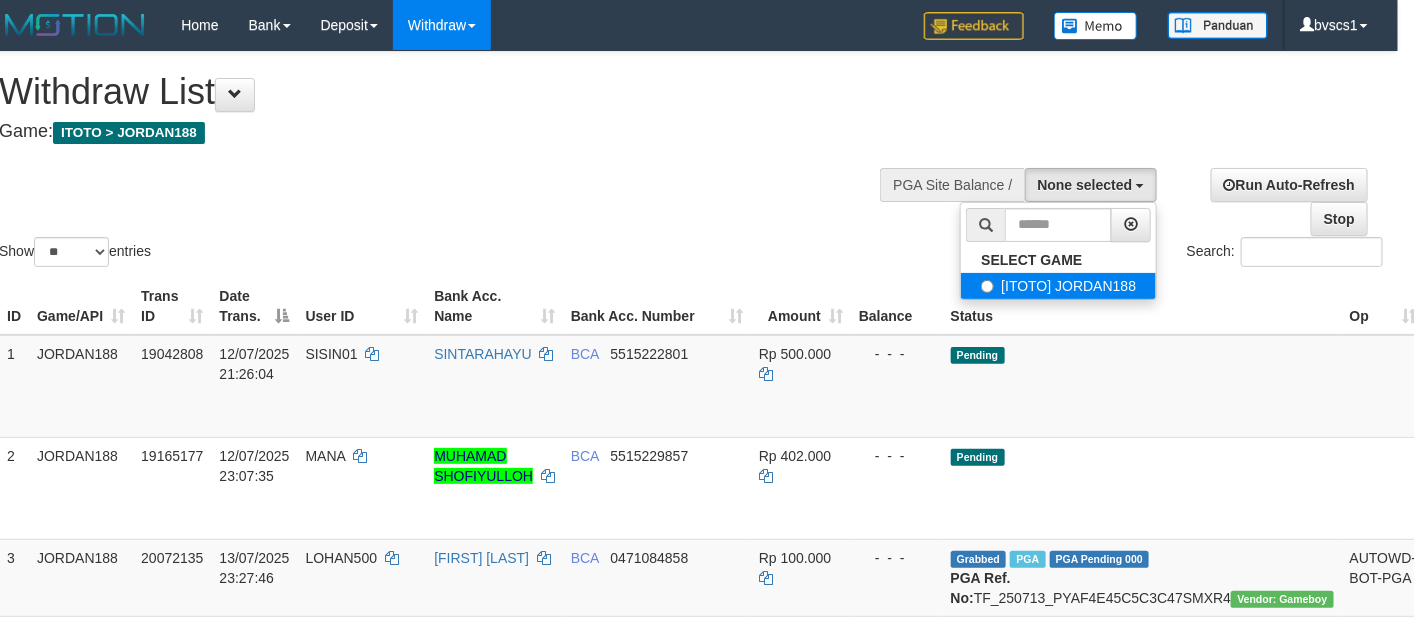 select on "****" 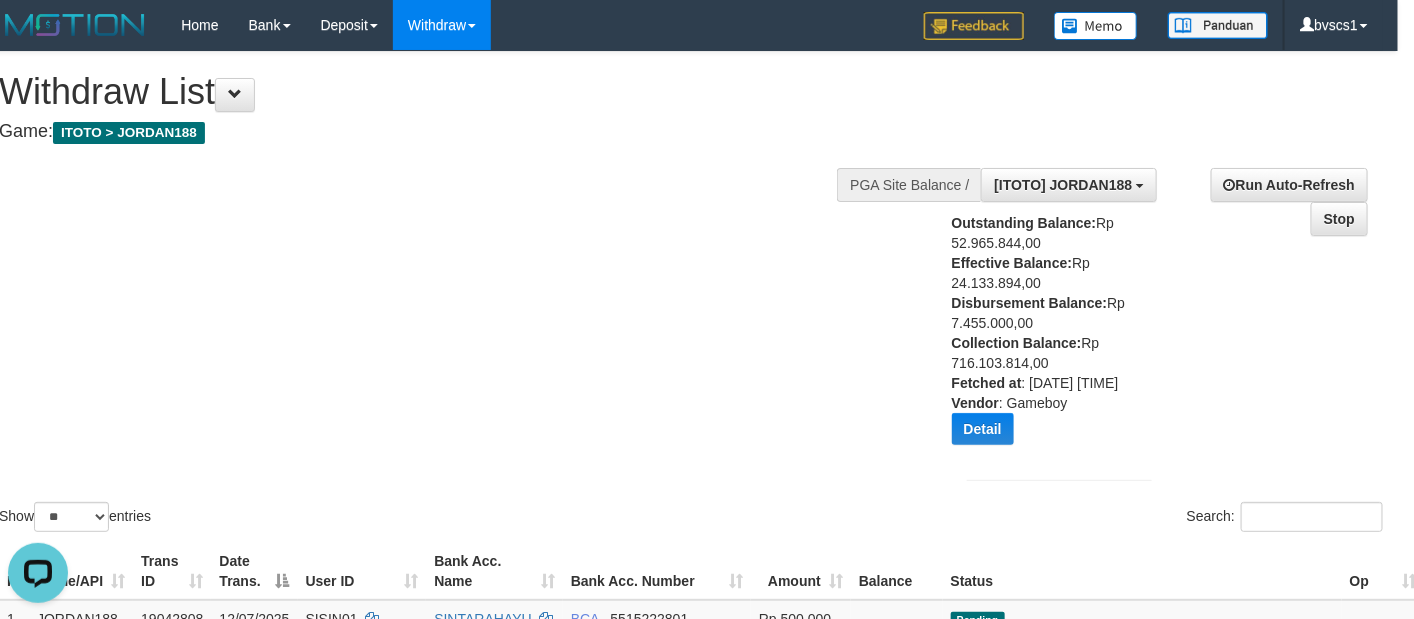 scroll, scrollTop: 0, scrollLeft: 0, axis: both 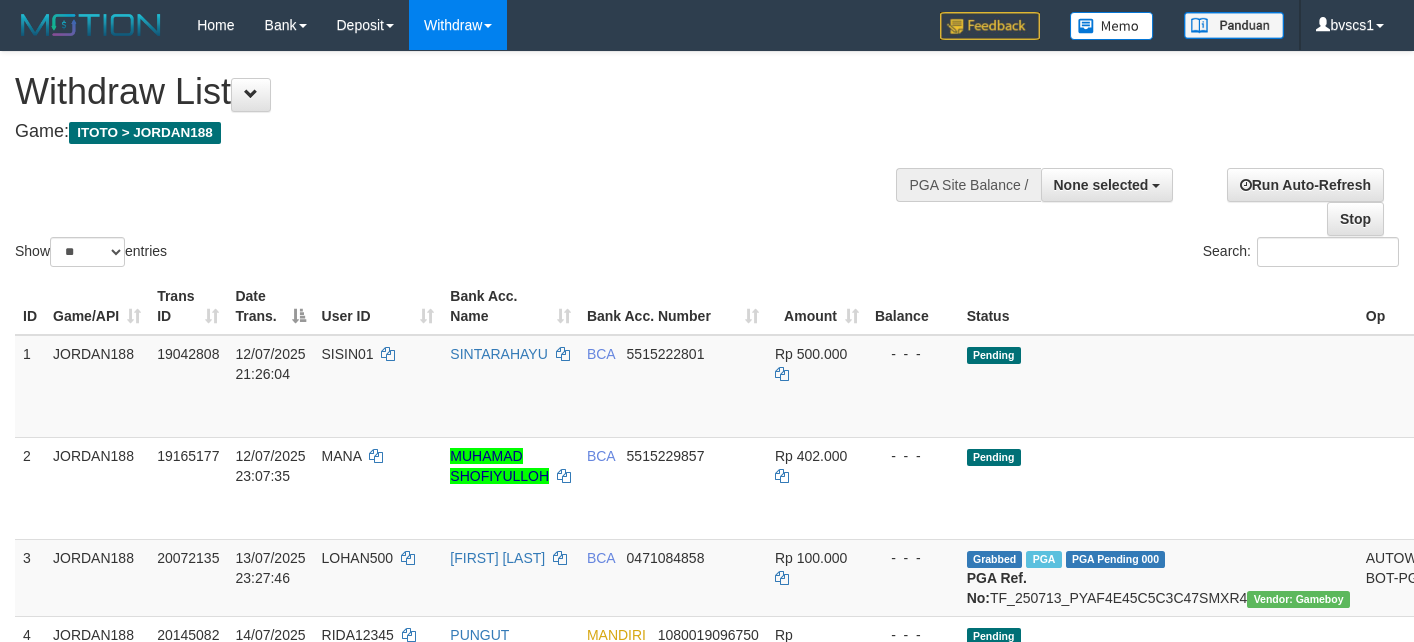 select 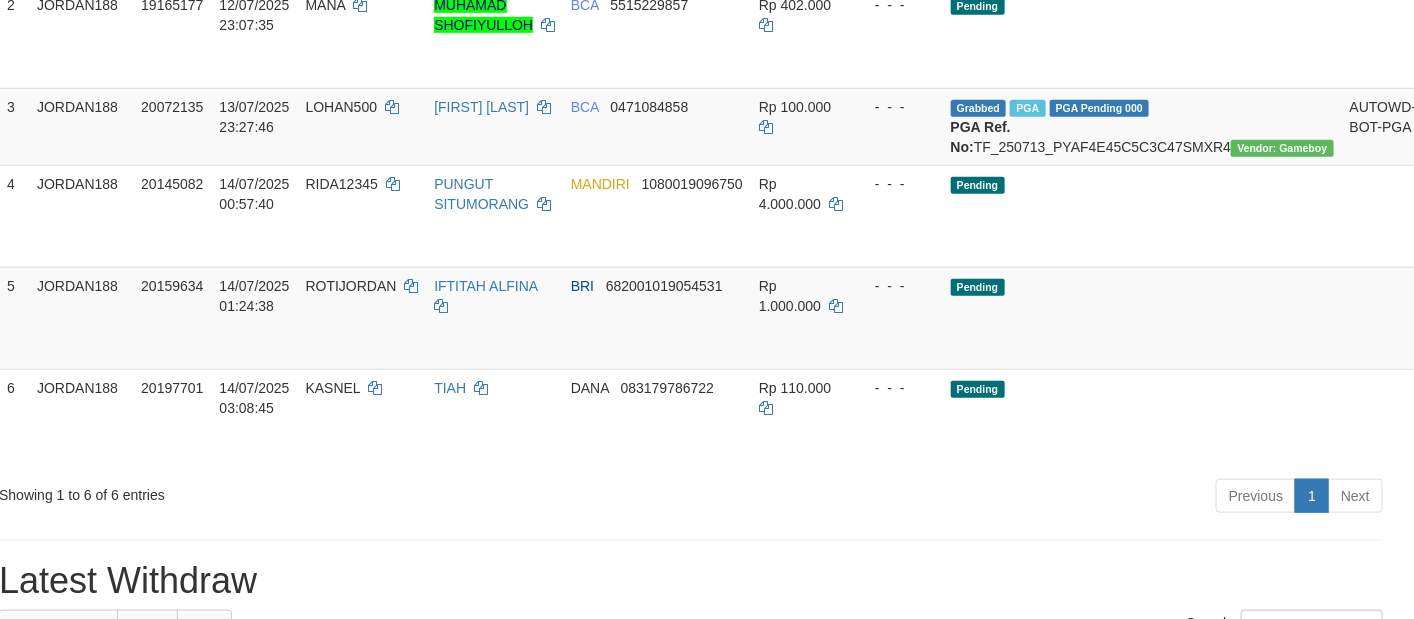scroll, scrollTop: 600, scrollLeft: 16, axis: both 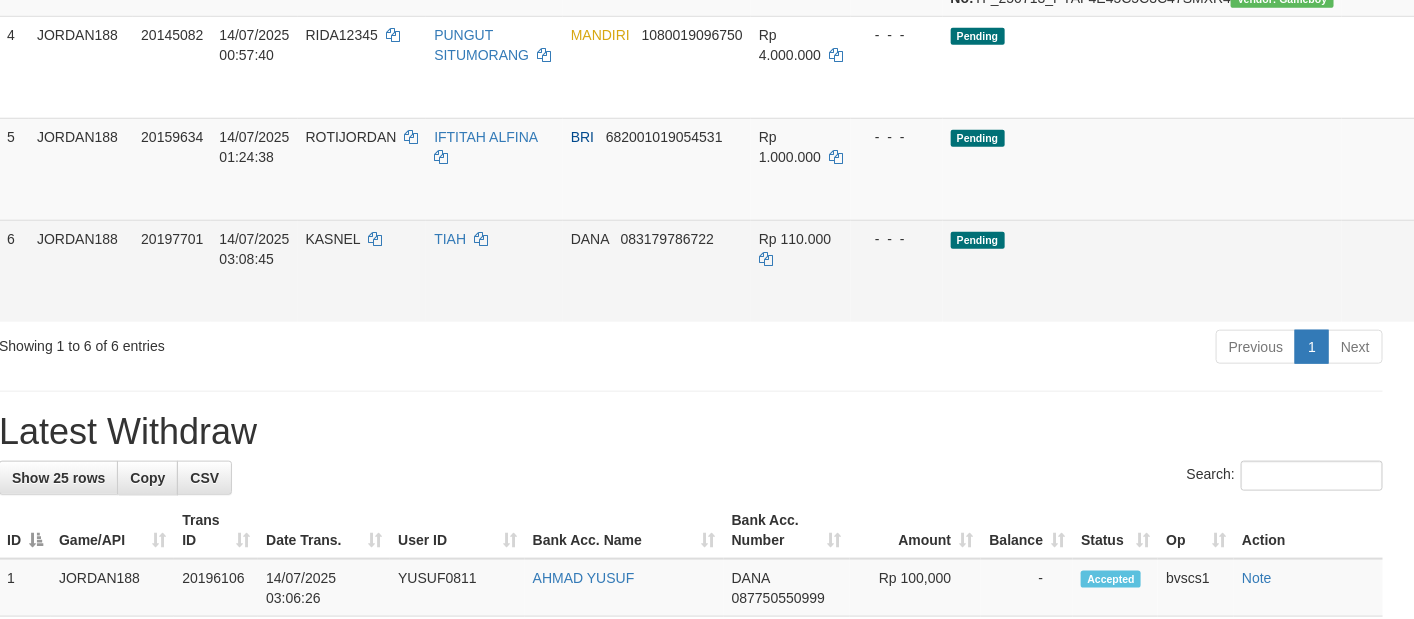 click on "Send PGA" at bounding box center [1448, 294] 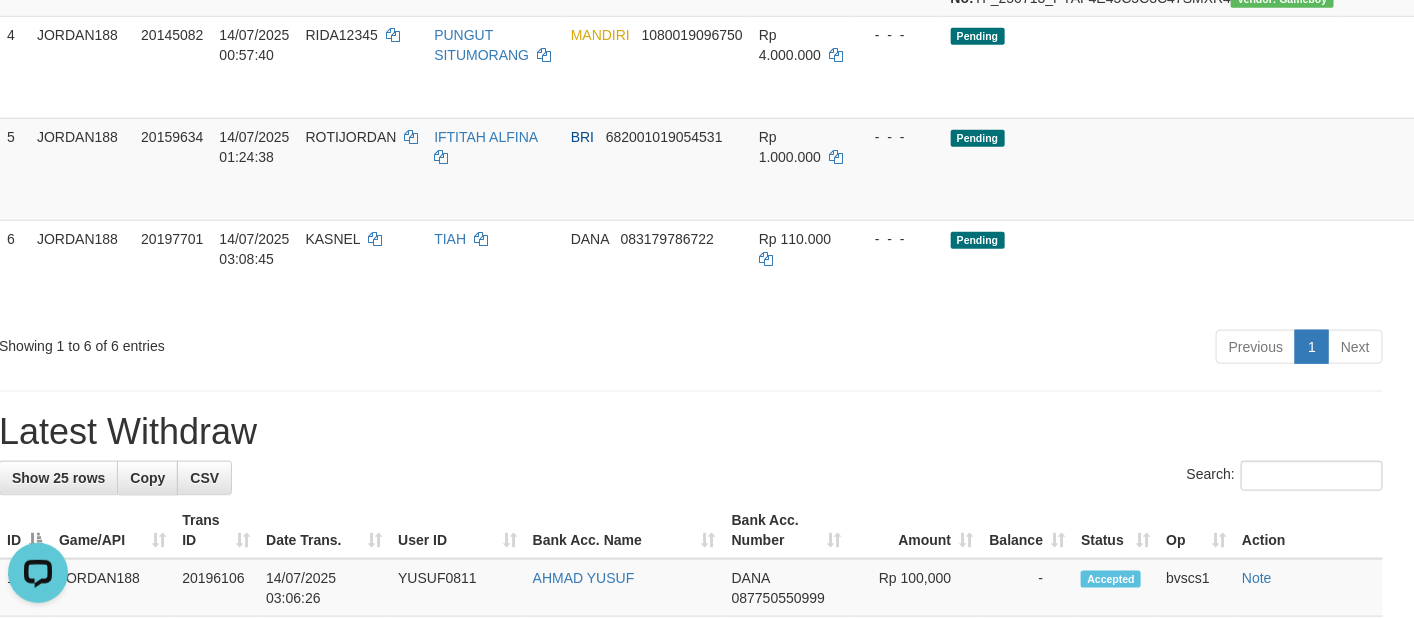 scroll, scrollTop: 0, scrollLeft: 0, axis: both 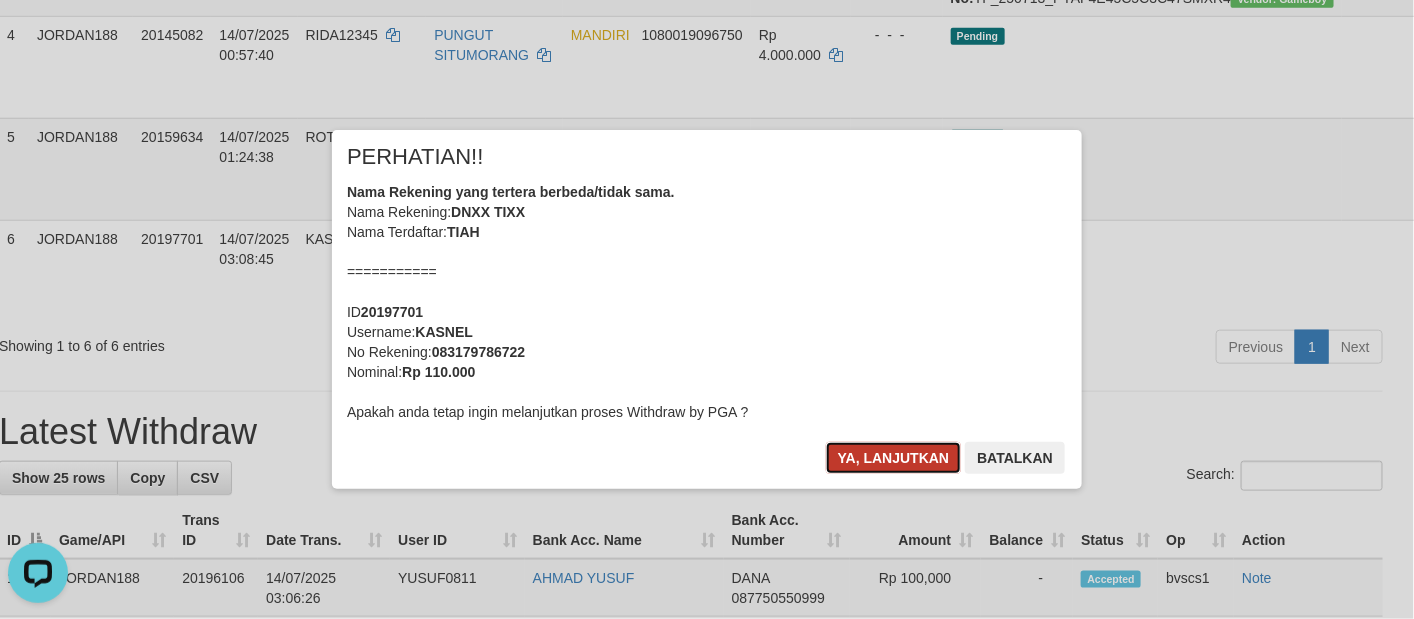 click on "Ya, lanjutkan" at bounding box center [894, 458] 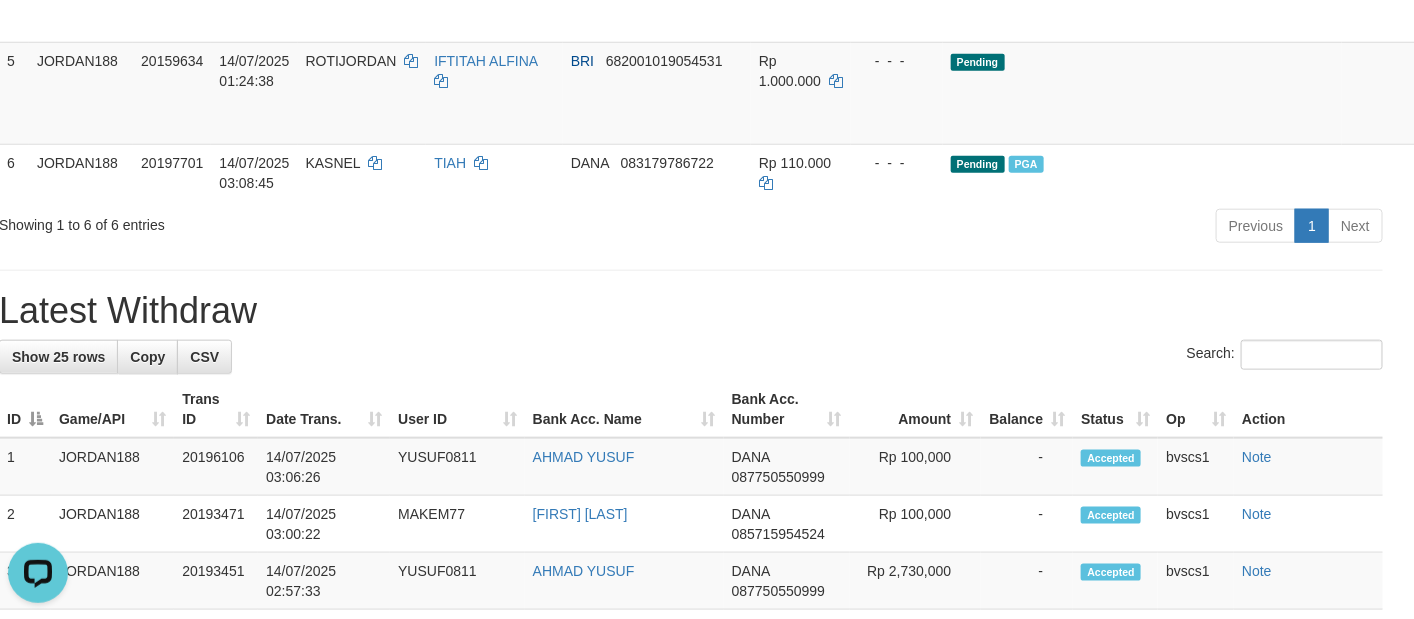 scroll, scrollTop: 750, scrollLeft: 16, axis: both 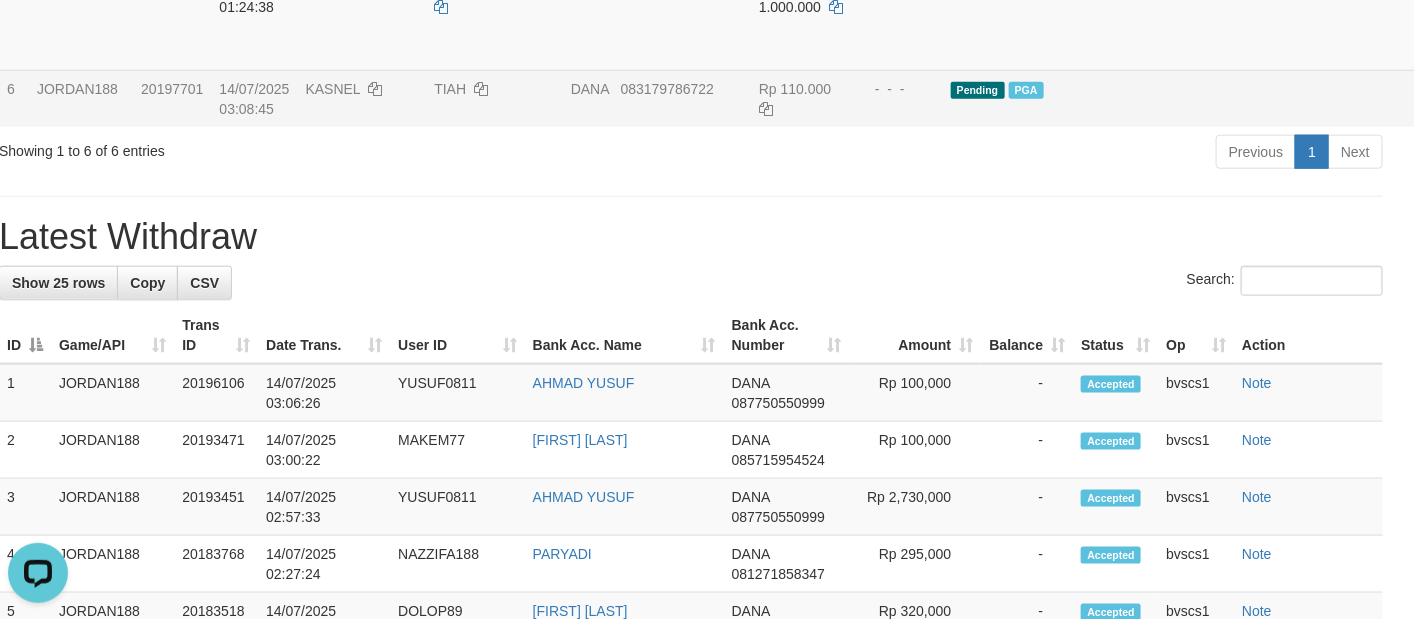 click on "KASNEL" at bounding box center (362, 98) 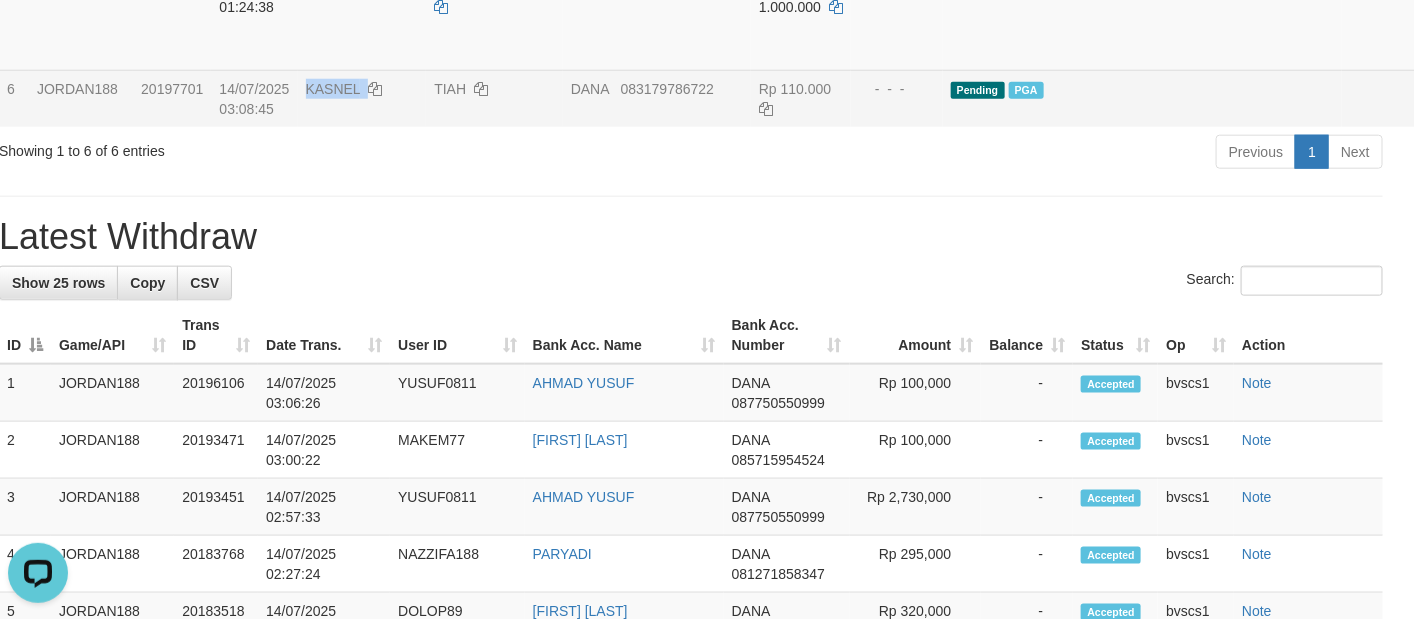 click on "KASNEL" at bounding box center (362, 98) 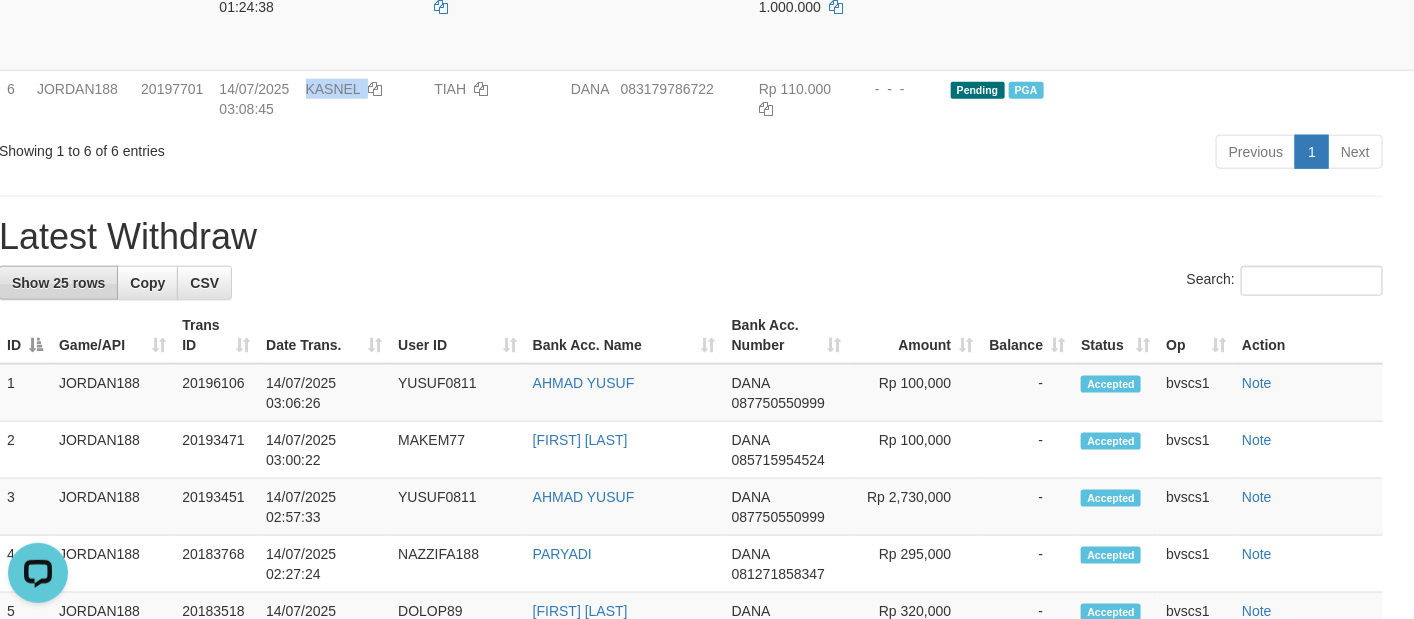 copy on "KASNEL" 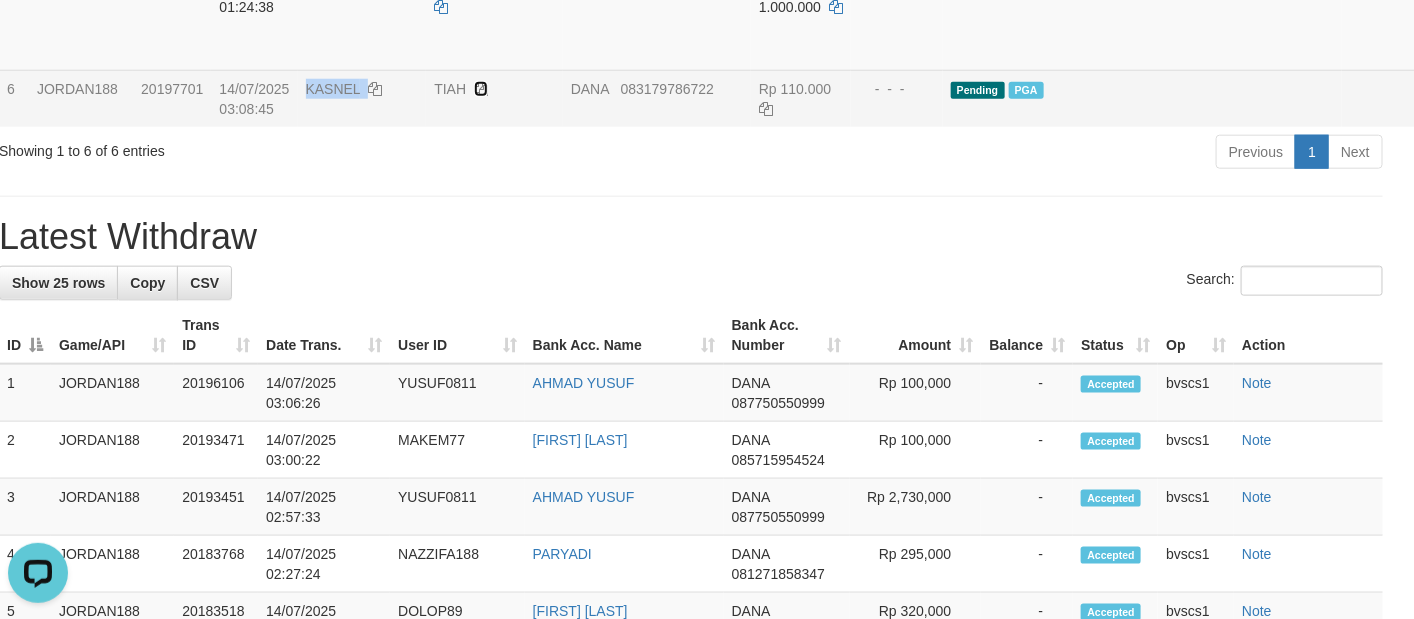 click at bounding box center [481, 89] 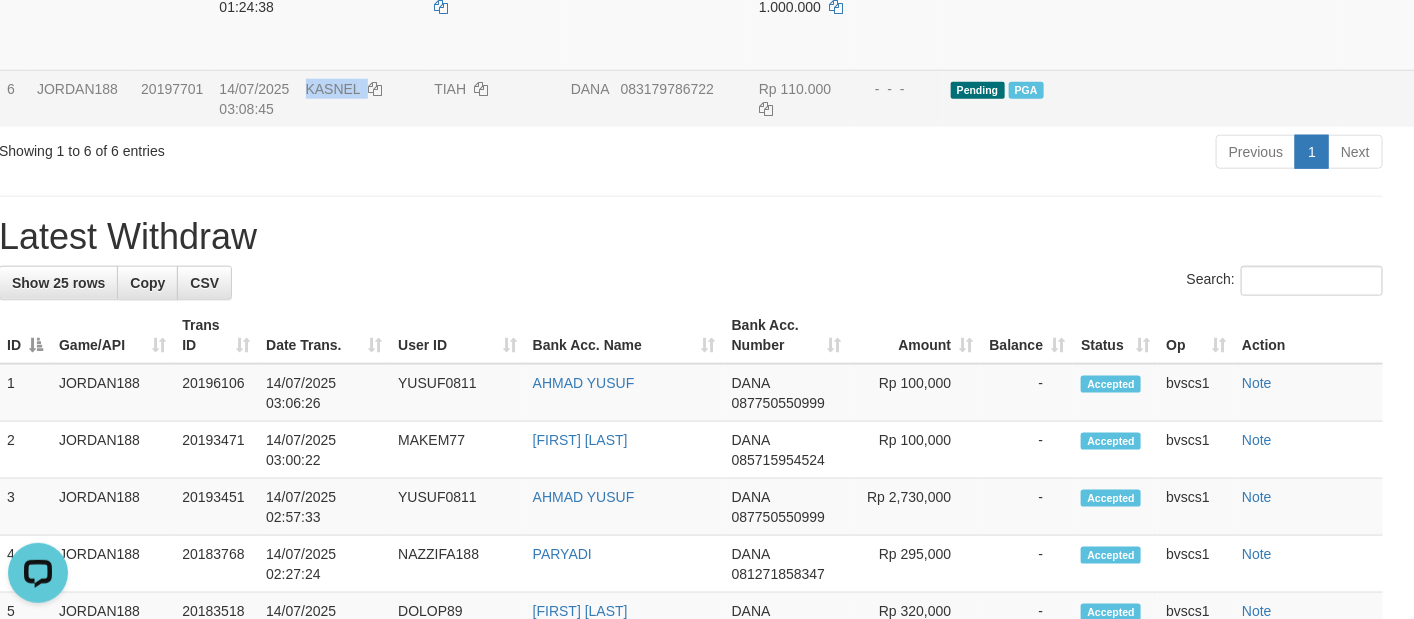 copy on "KASNEL" 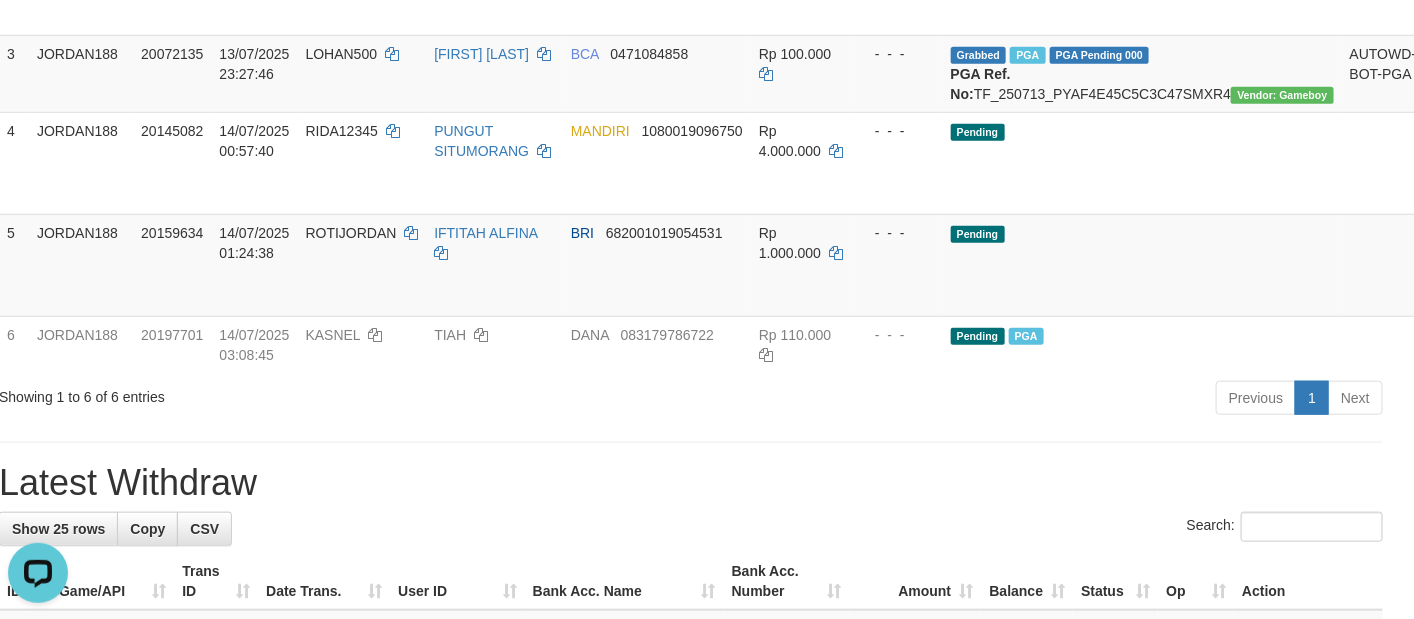 scroll, scrollTop: 450, scrollLeft: 16, axis: both 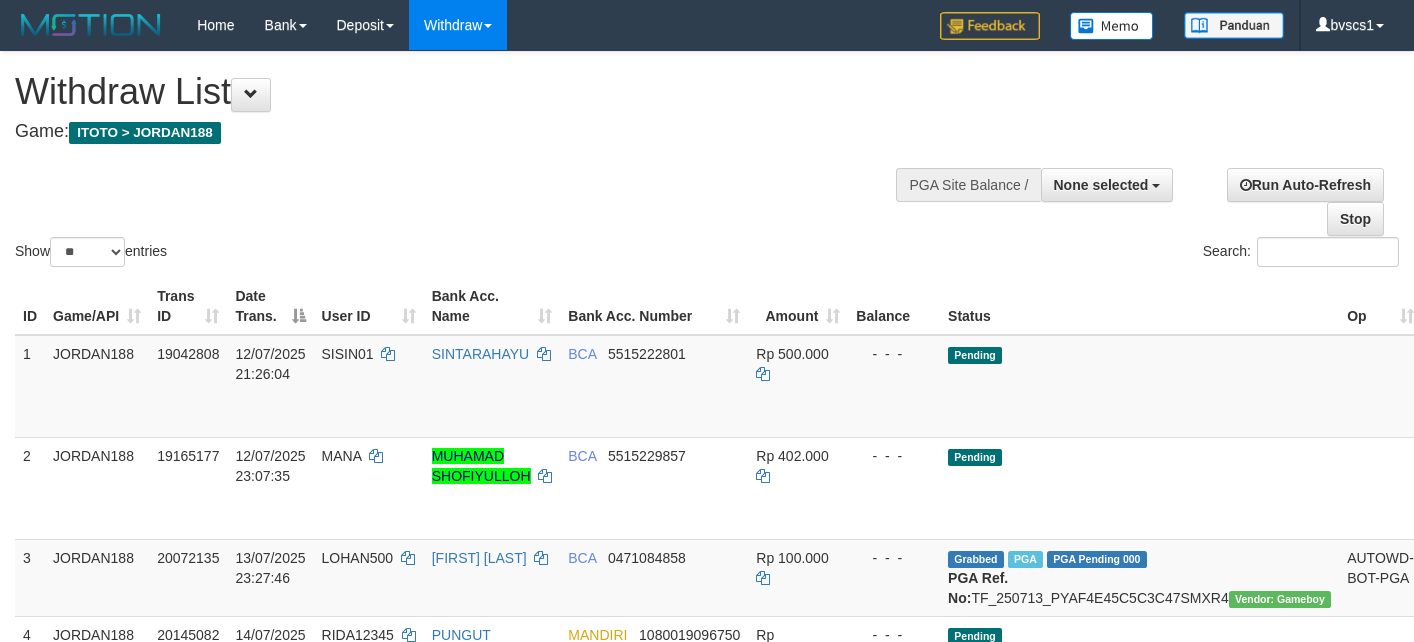 select 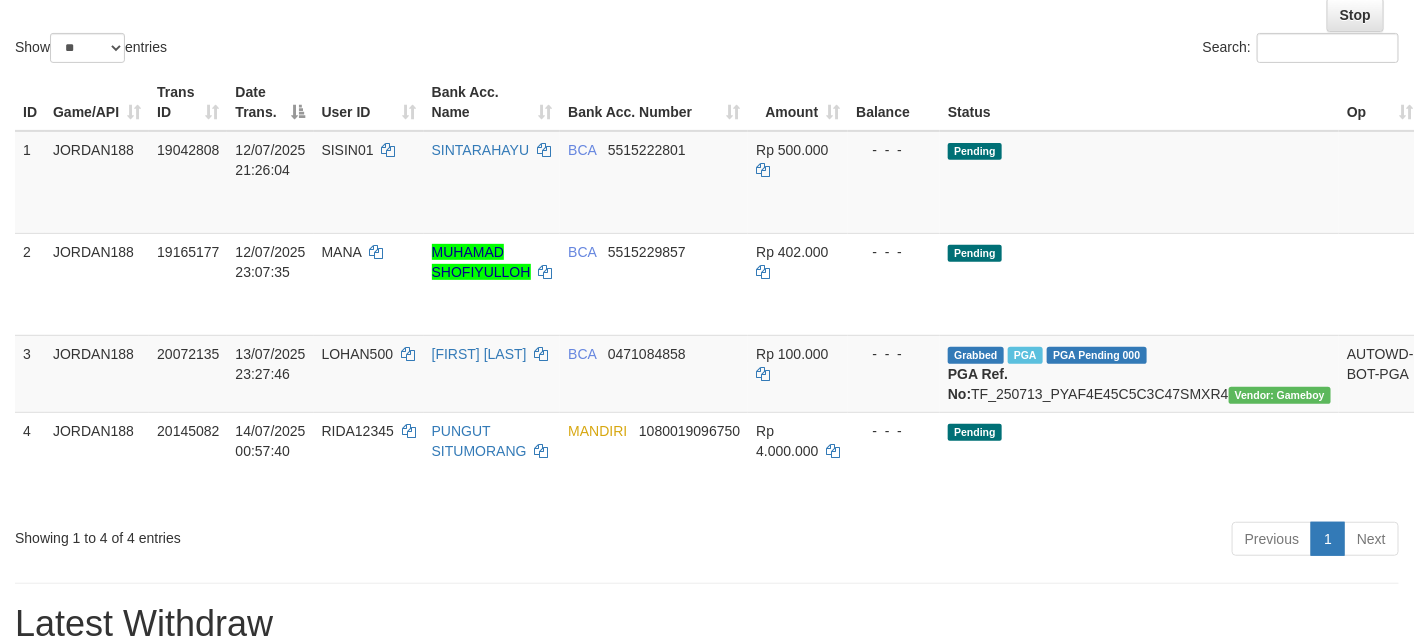 scroll, scrollTop: 150, scrollLeft: 0, axis: vertical 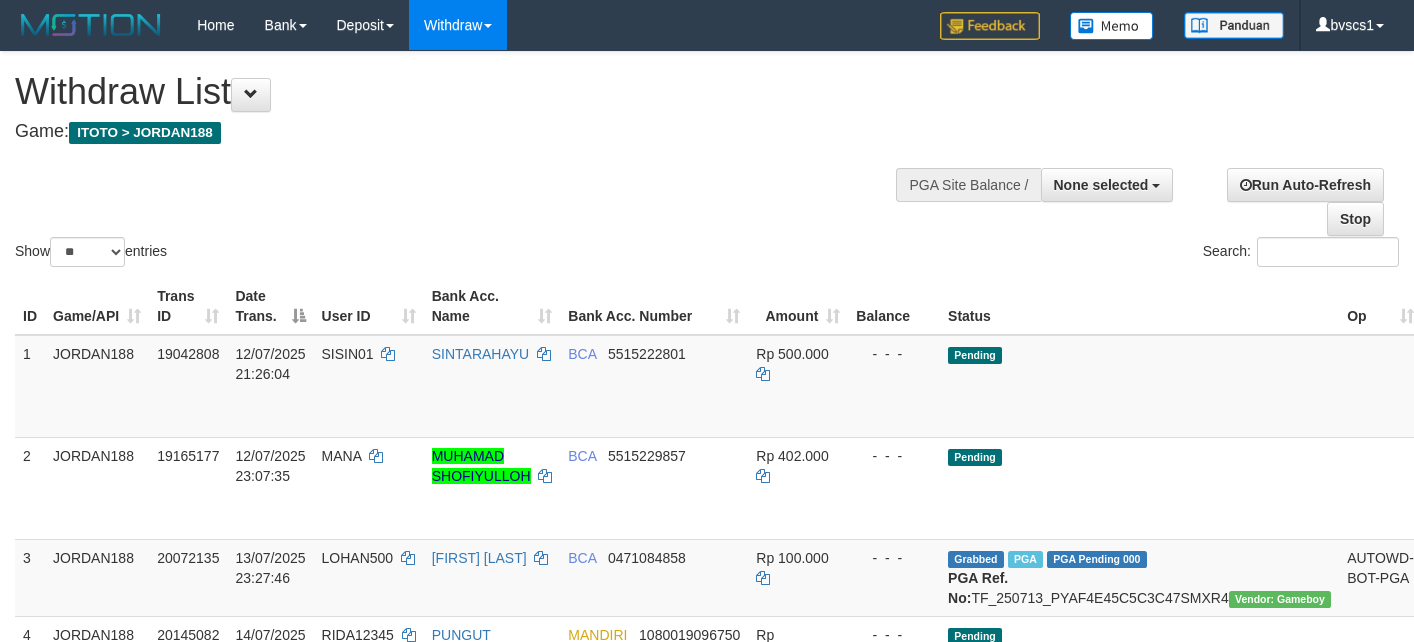 select 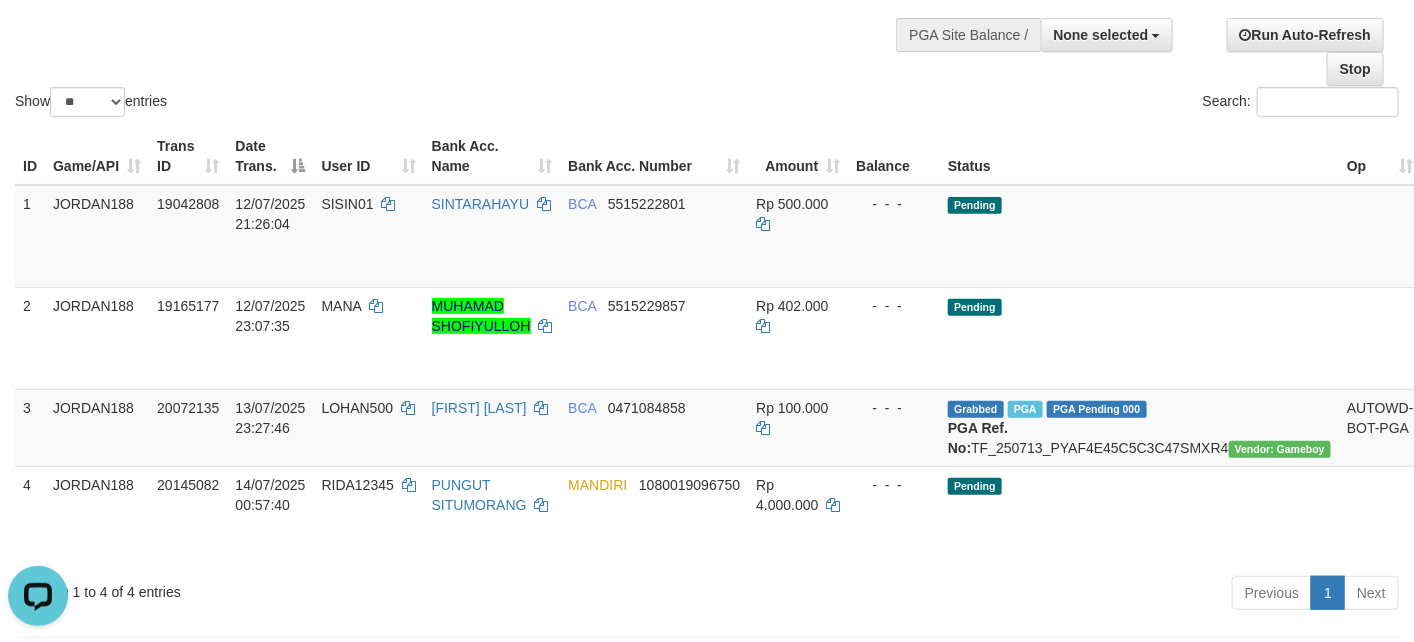 scroll, scrollTop: 0, scrollLeft: 0, axis: both 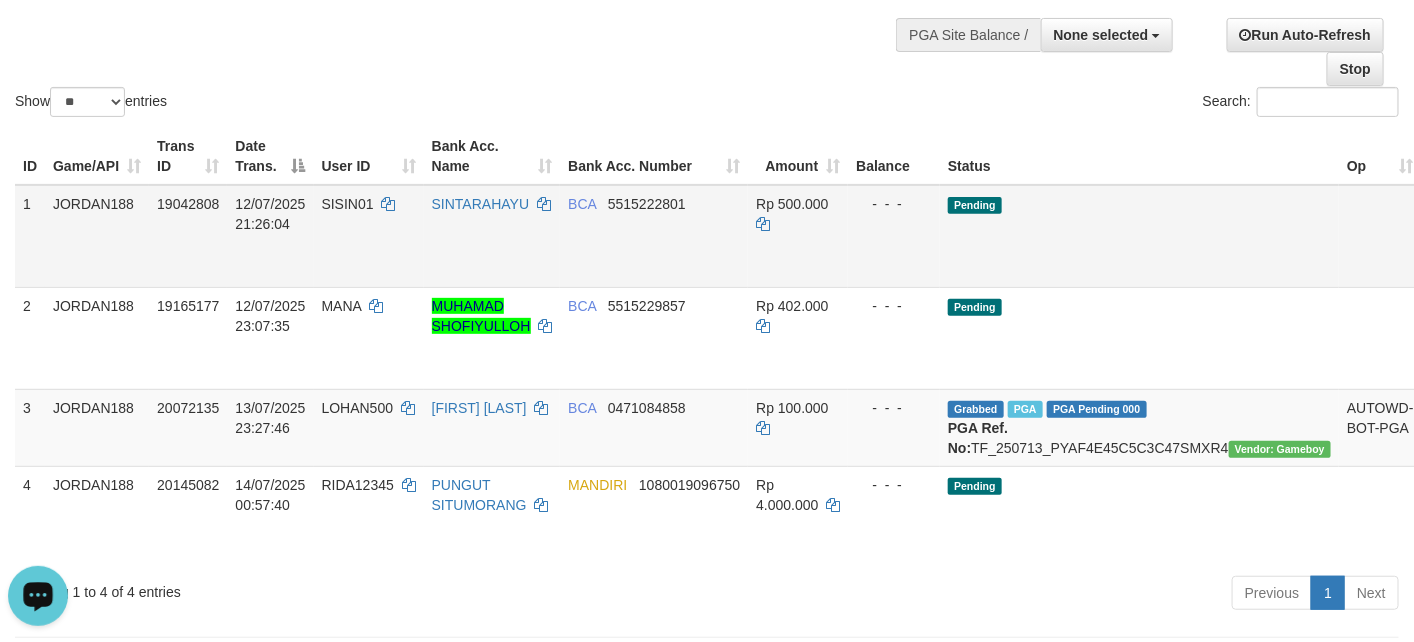 click on "Rp 500.000" at bounding box center [798, 236] 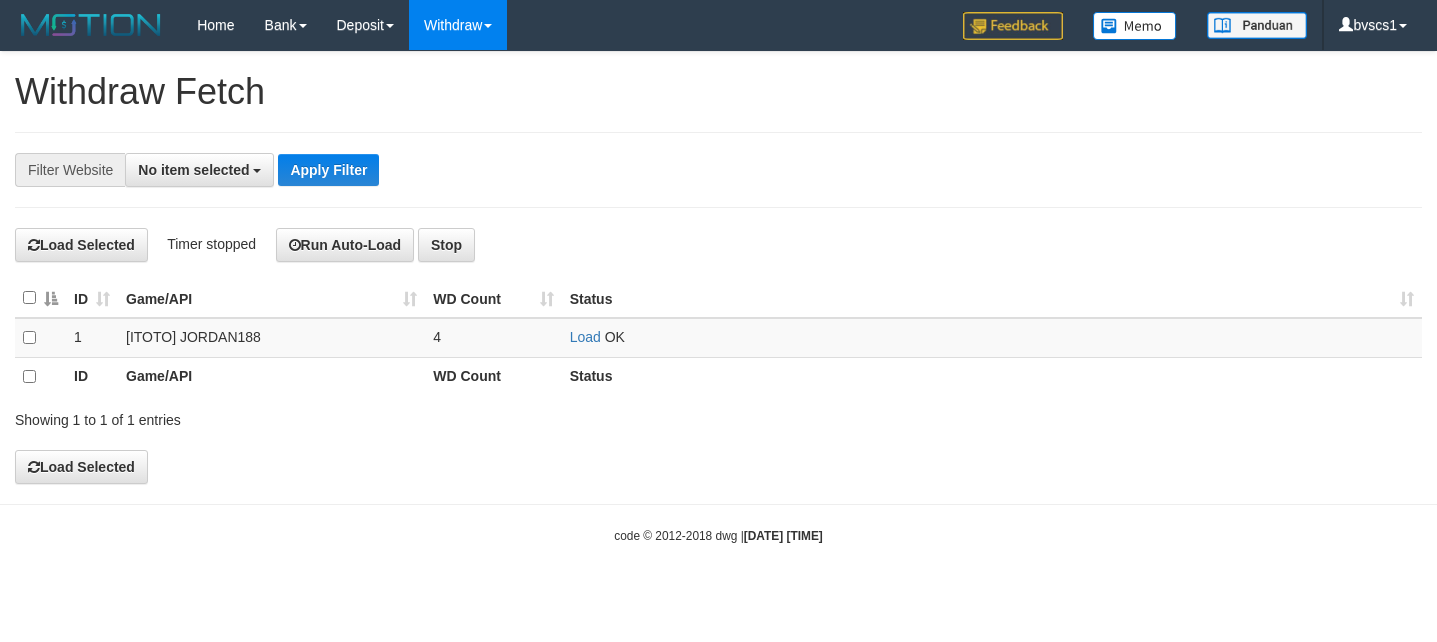 select 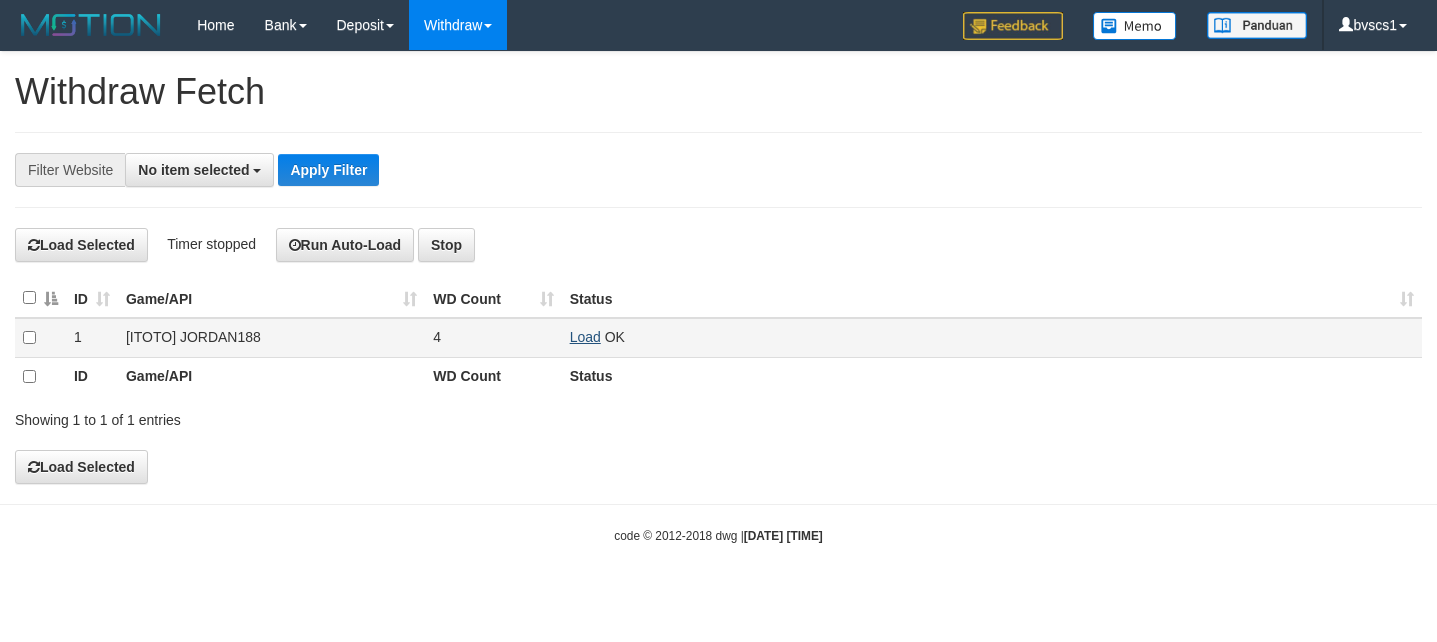 scroll, scrollTop: 0, scrollLeft: 0, axis: both 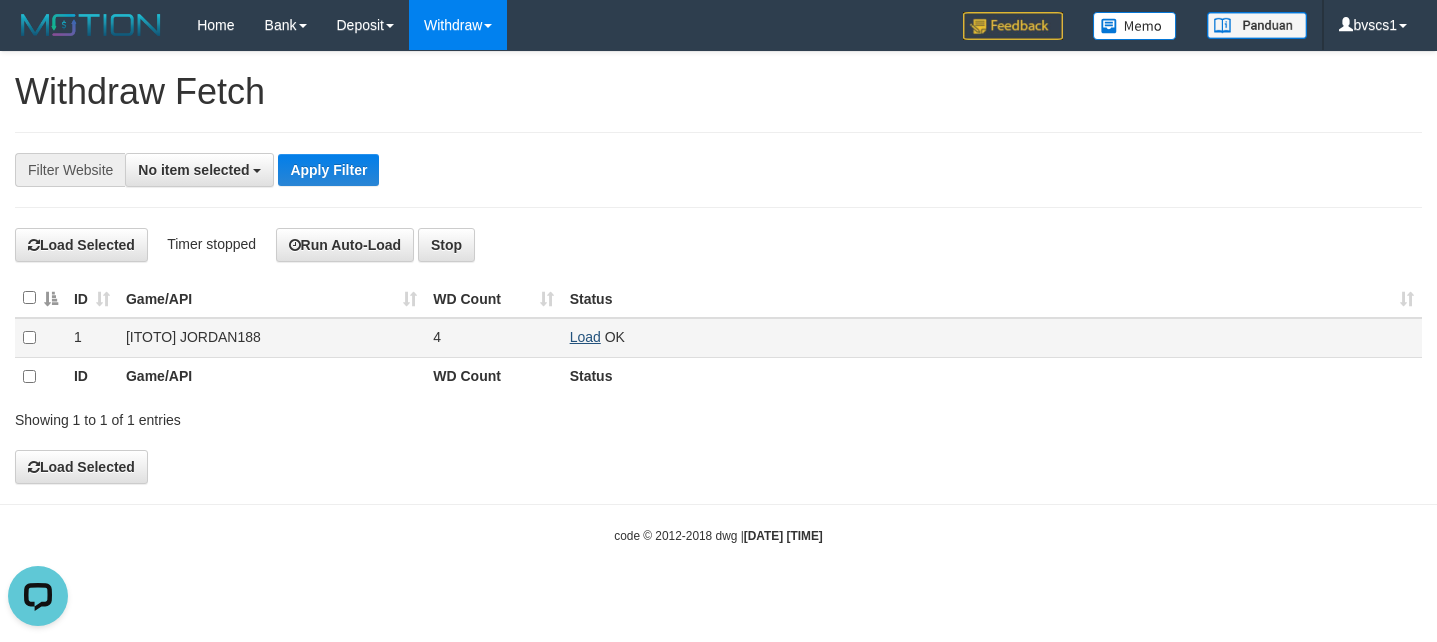 click on "Load" at bounding box center (585, 337) 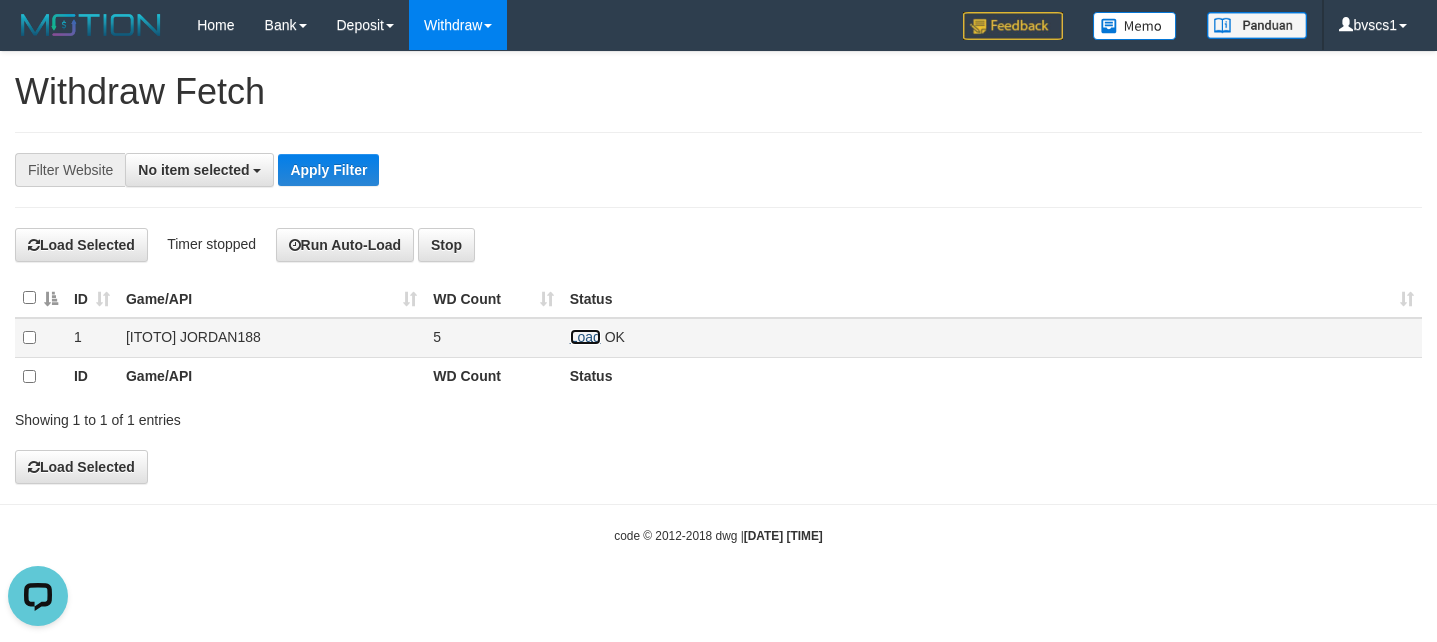 click on "Load" at bounding box center (585, 337) 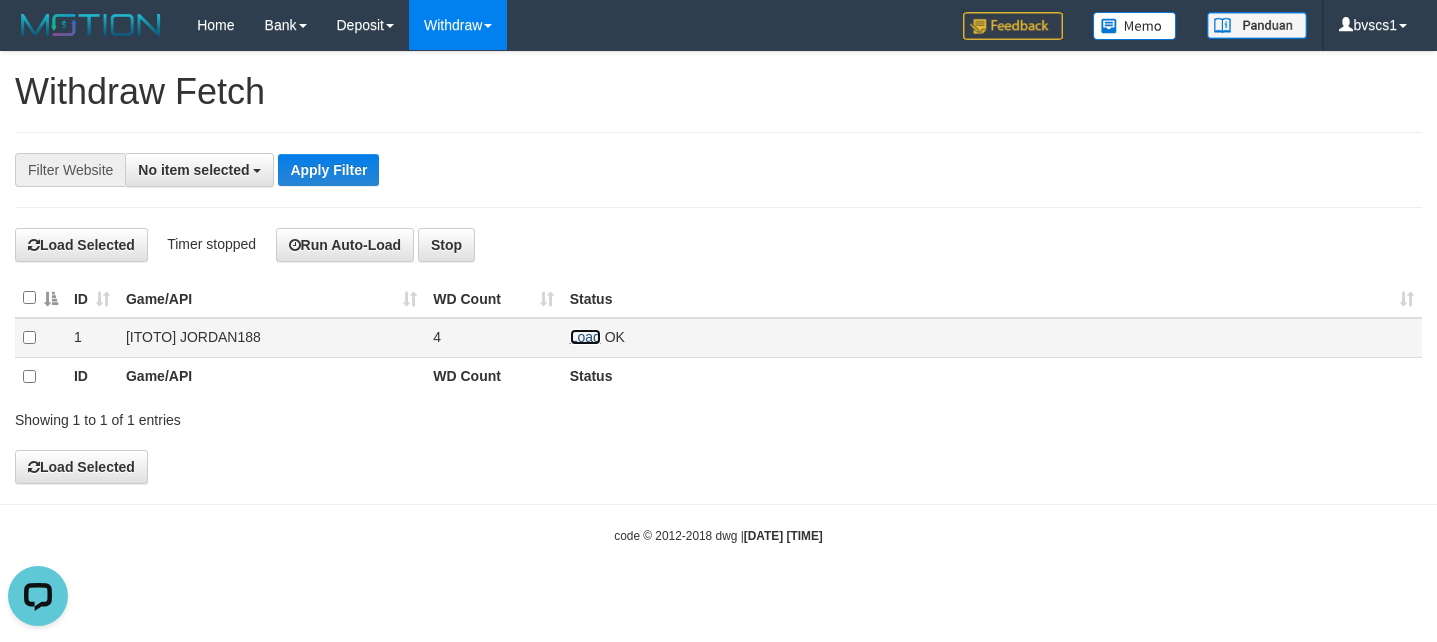 click on "Load" at bounding box center [585, 337] 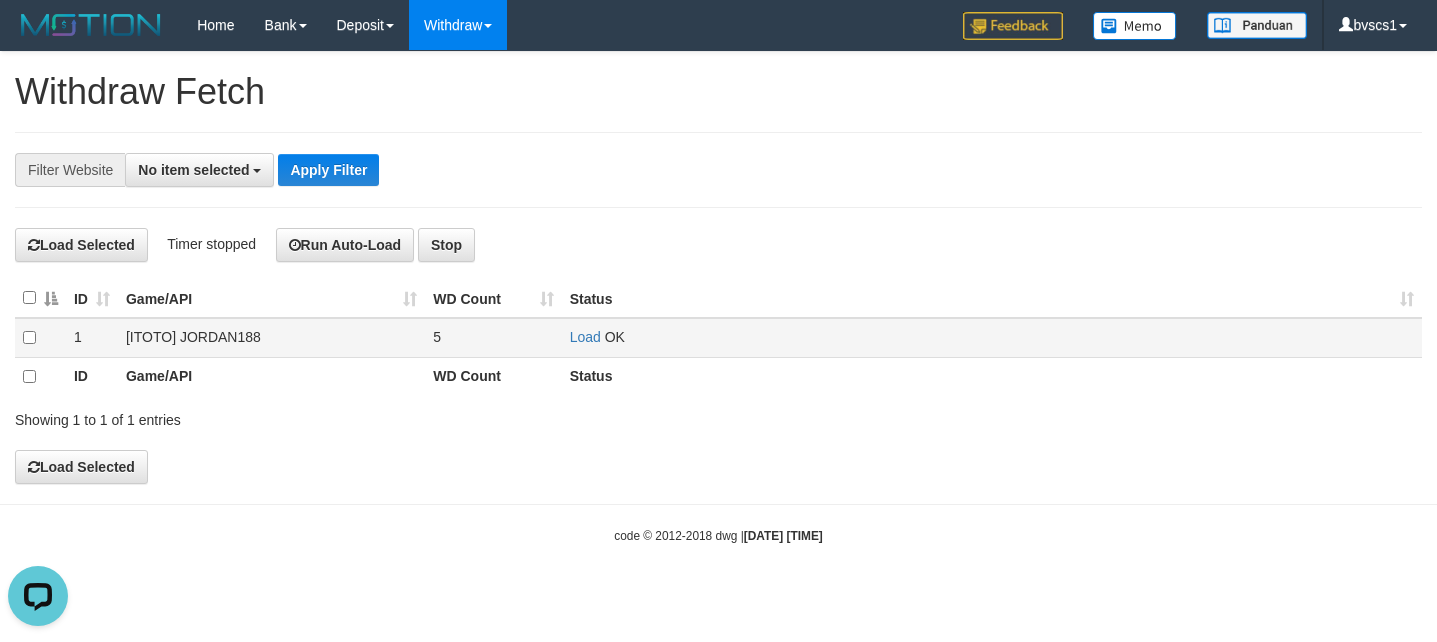 click on "Load
OK" at bounding box center [992, 337] 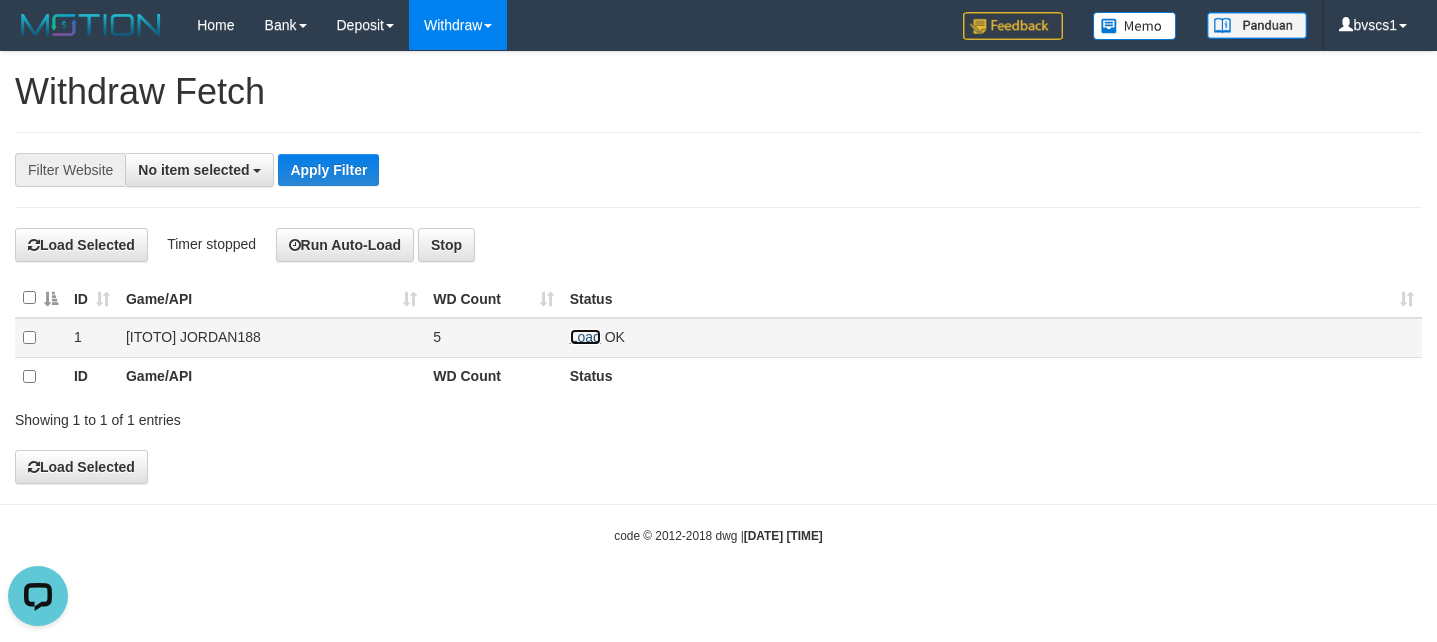 click on "Load" at bounding box center [585, 337] 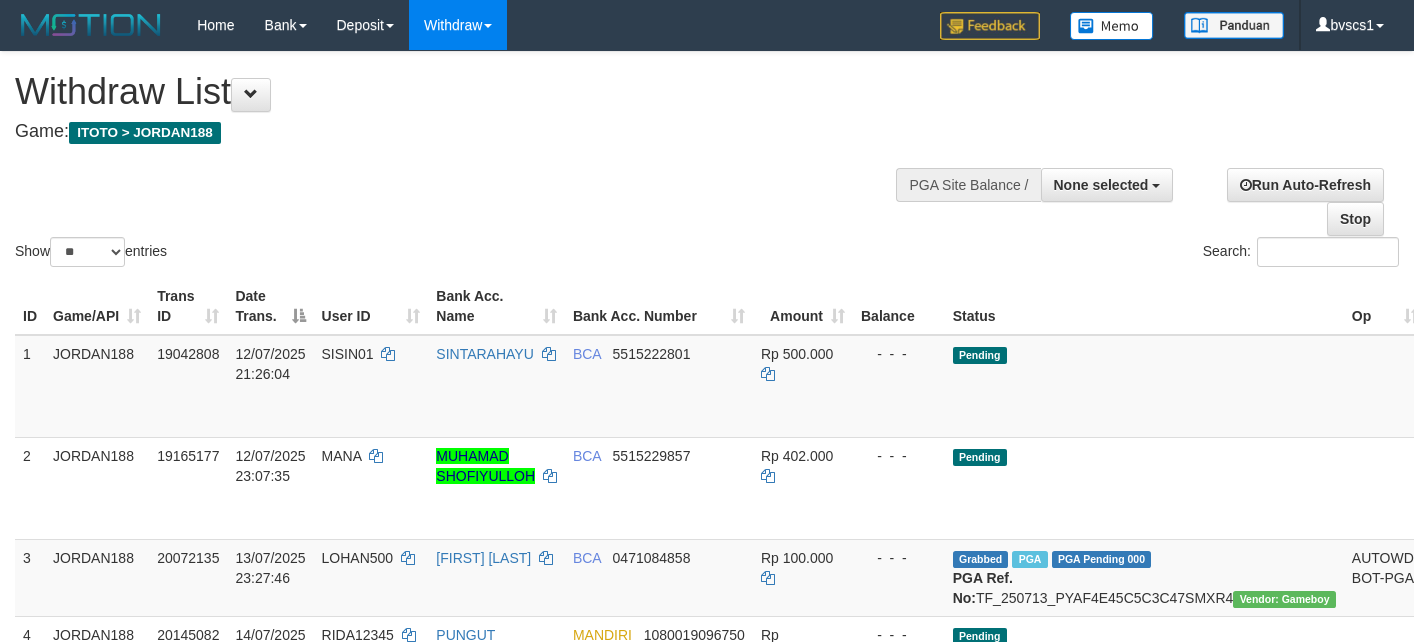 select 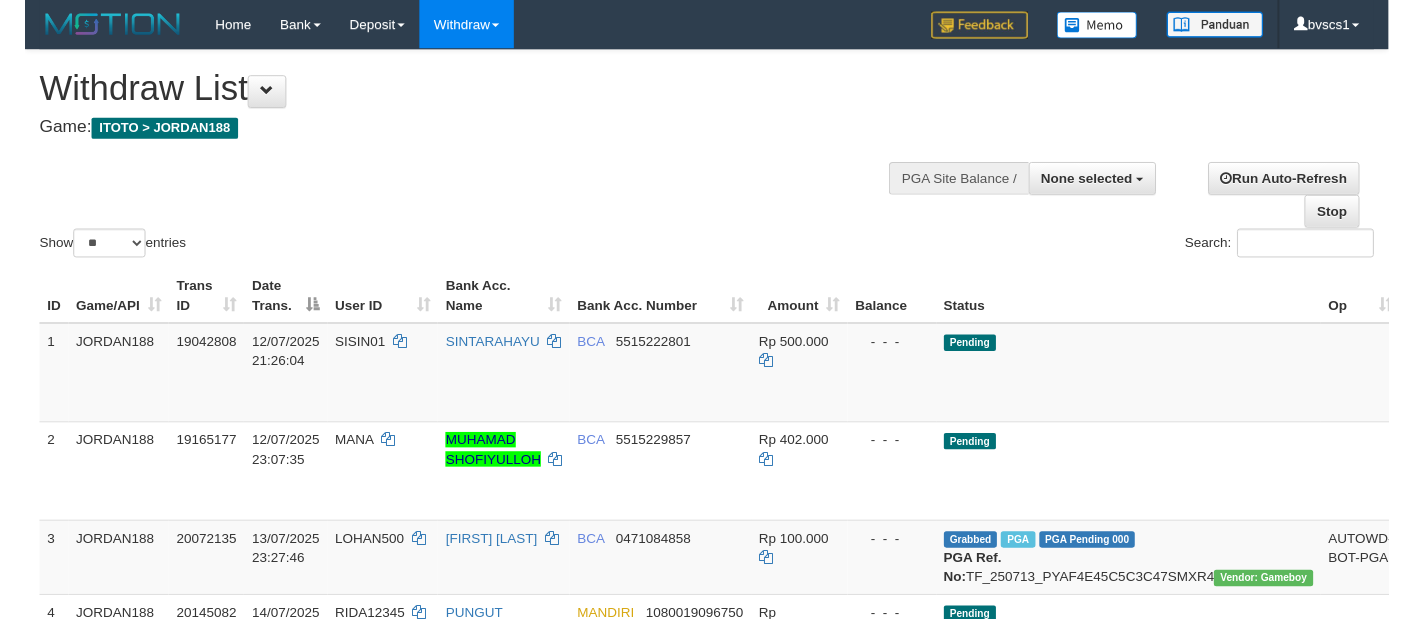 scroll, scrollTop: 150, scrollLeft: 0, axis: vertical 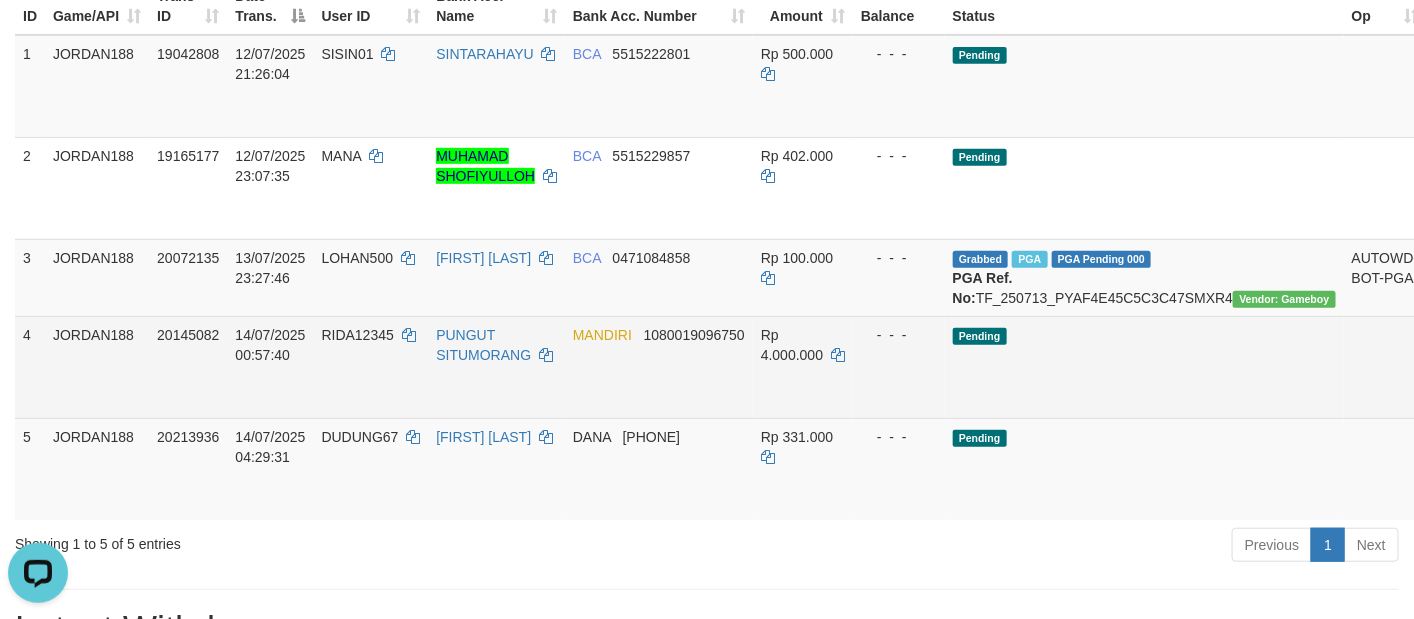 drag, startPoint x: 1366, startPoint y: 517, endPoint x: 889, endPoint y: 409, distance: 489.0736 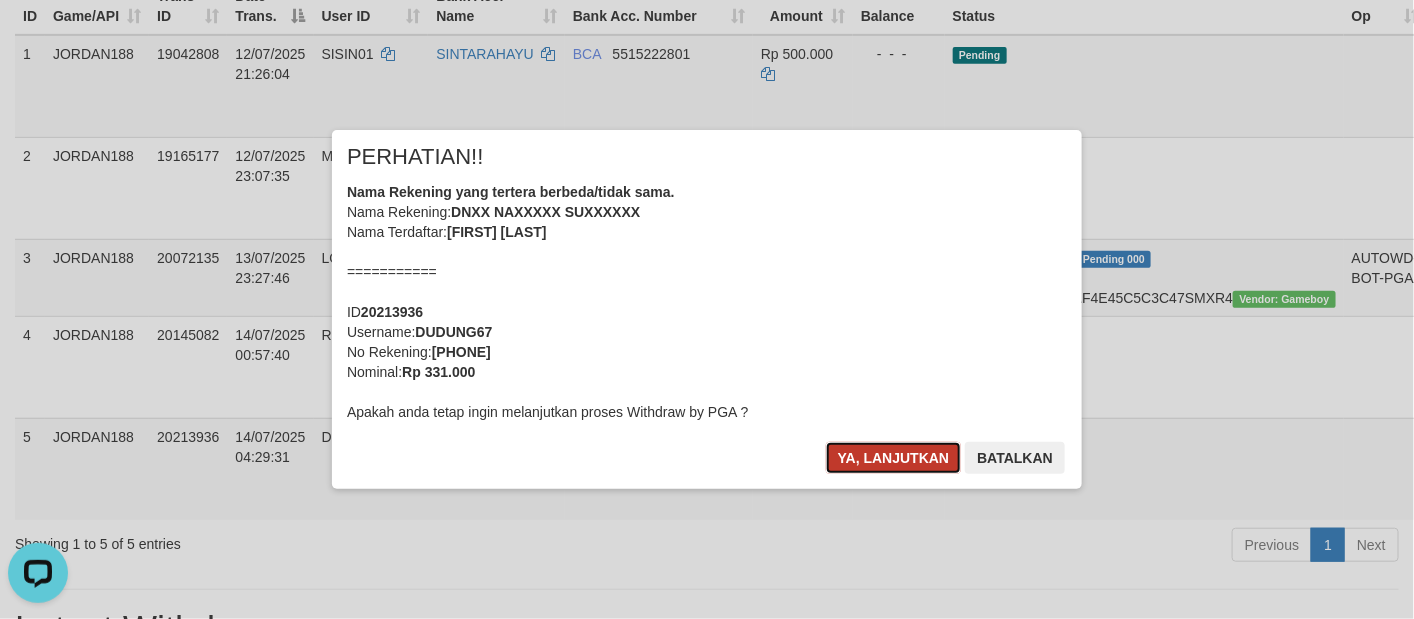 click on "Ya, lanjutkan" at bounding box center [894, 458] 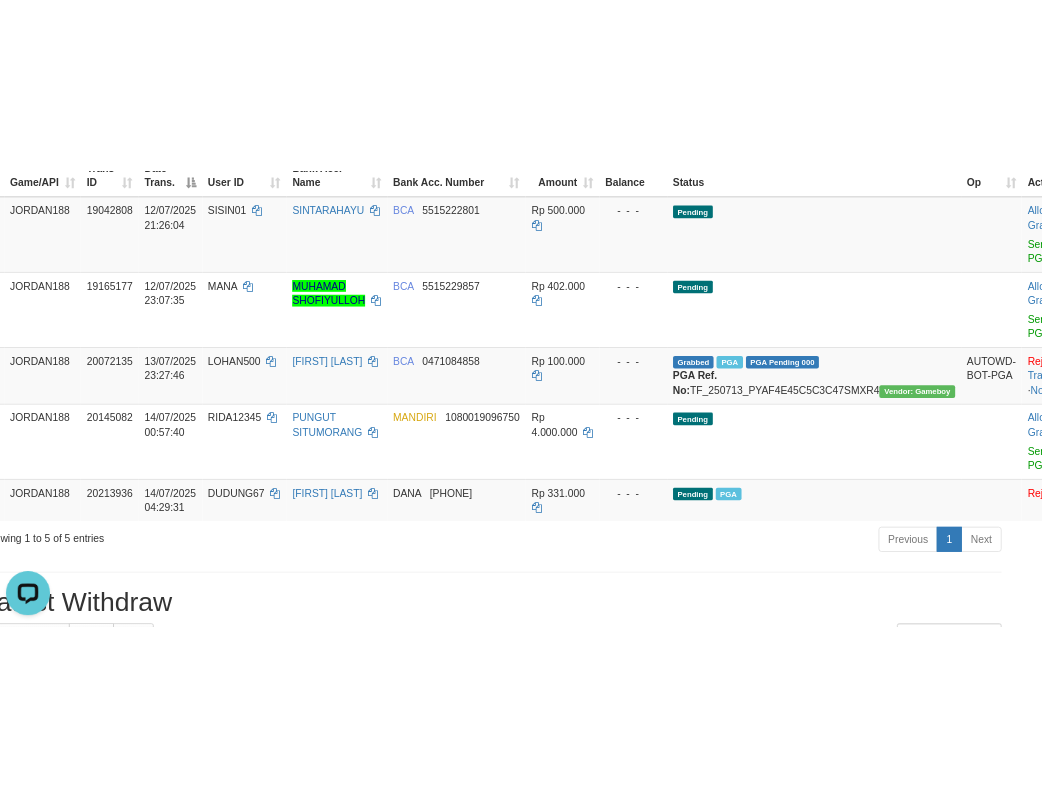 scroll, scrollTop: 319, scrollLeft: 40, axis: both 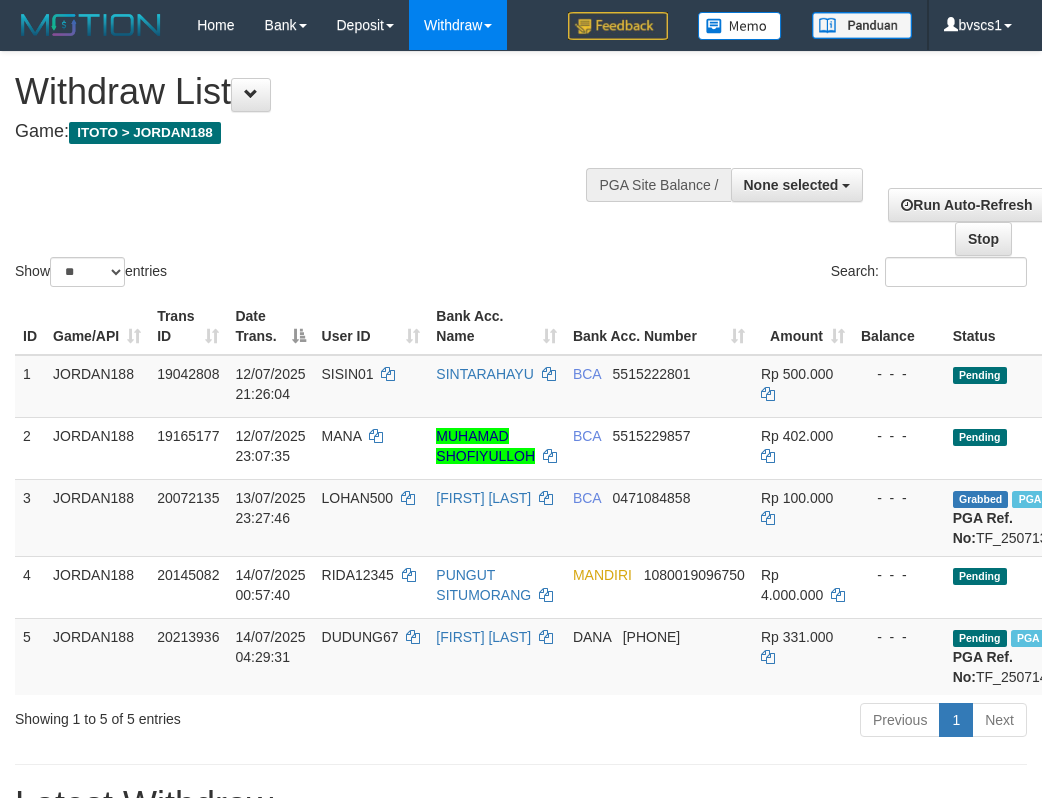 select 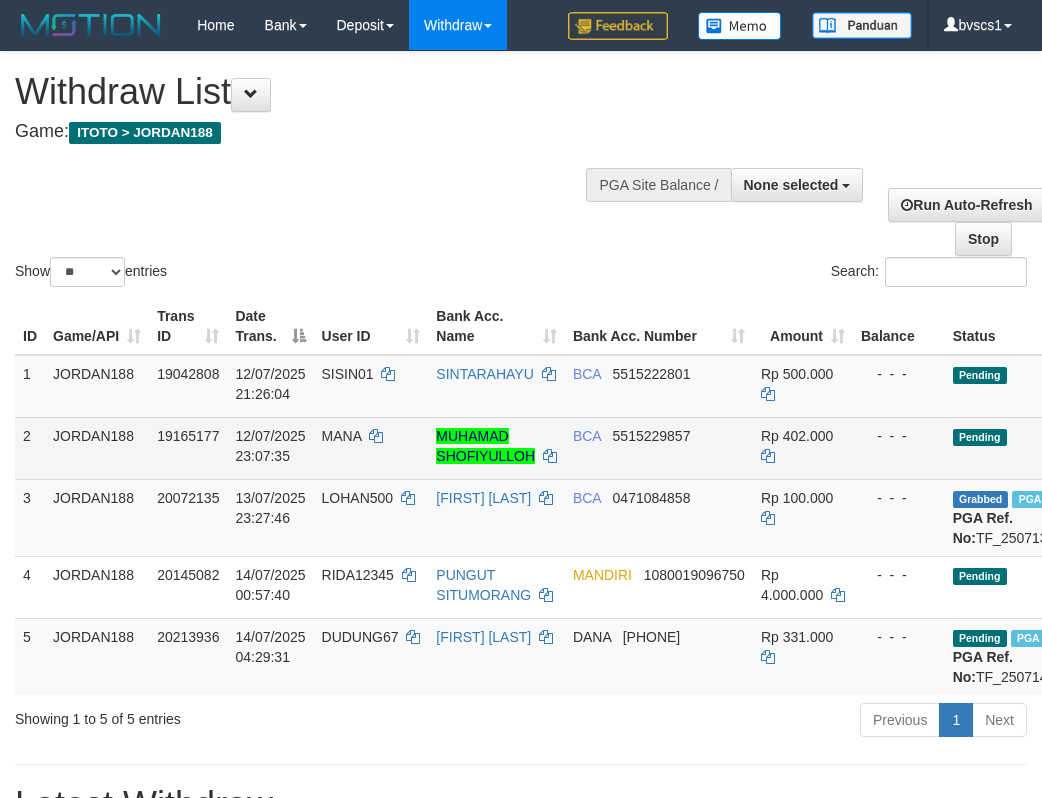 scroll, scrollTop: 319, scrollLeft: 40, axis: both 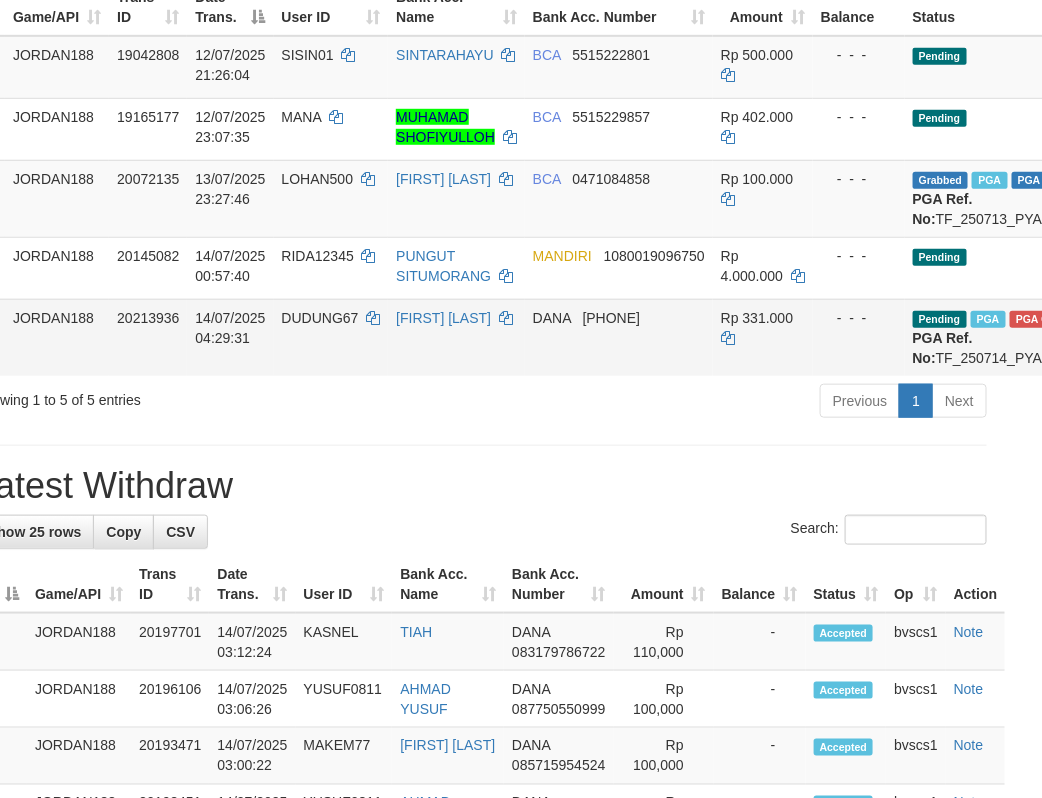 click on "Pending   PGA   PGA Callback Failed {"signature":"5ee364333fef96bc2108a31201ead6cfbe4b5dfe40c0a5e7068e891e4ca19d1f","reference_no":"TF_250714_PYAEE563785B005JKDUB","unique_id":"1527-20213936-20250714","amount":"331000.00","fee":"0.00","merchant_surcharge_rate":"0.00","charge_to":"MERC","payout_amount":"331000.00","disbursement_status":2,"disbursement_description":"FAILED","payout_at":null,"created_at":"2025-07-14 04:36:05","bank":{"code":"dana","name":"DANA","account_number":"[ACCOUNT]","account_name":"[LAST]"},"failure_reason":"failed"} PGA Ref. No:  TF_250714_PYAEE563785B005JKDUB  Vendor: Gameboy" at bounding box center [1104, 337] 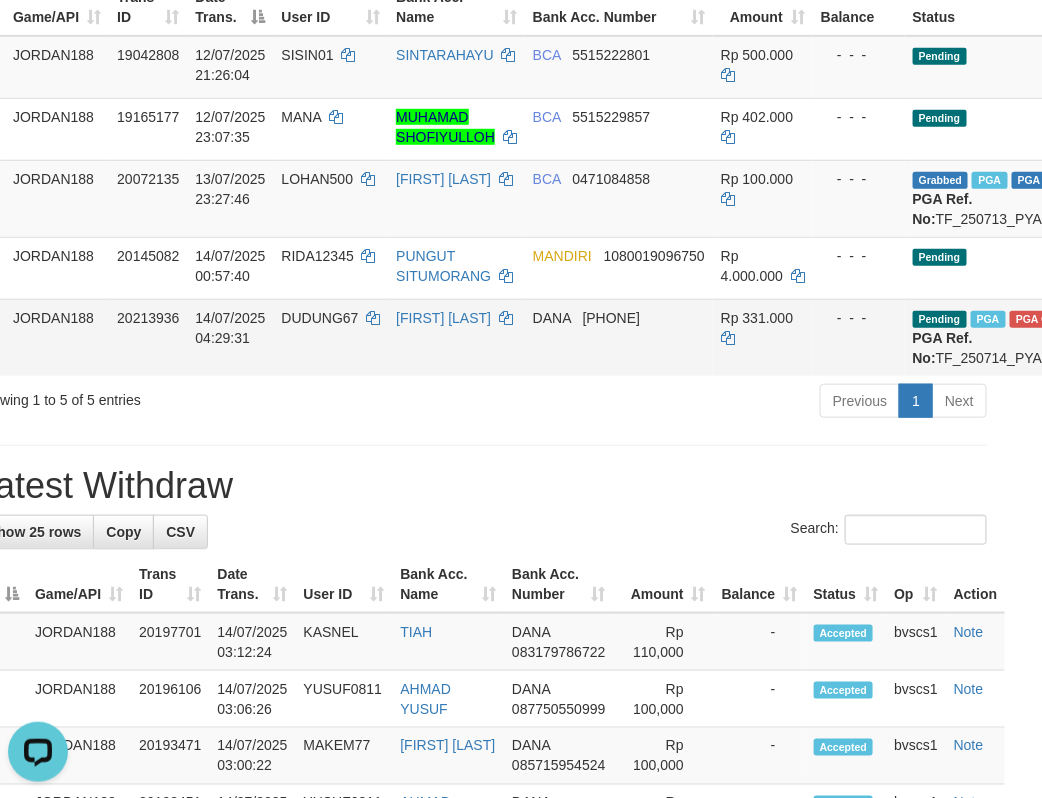 scroll, scrollTop: 0, scrollLeft: 0, axis: both 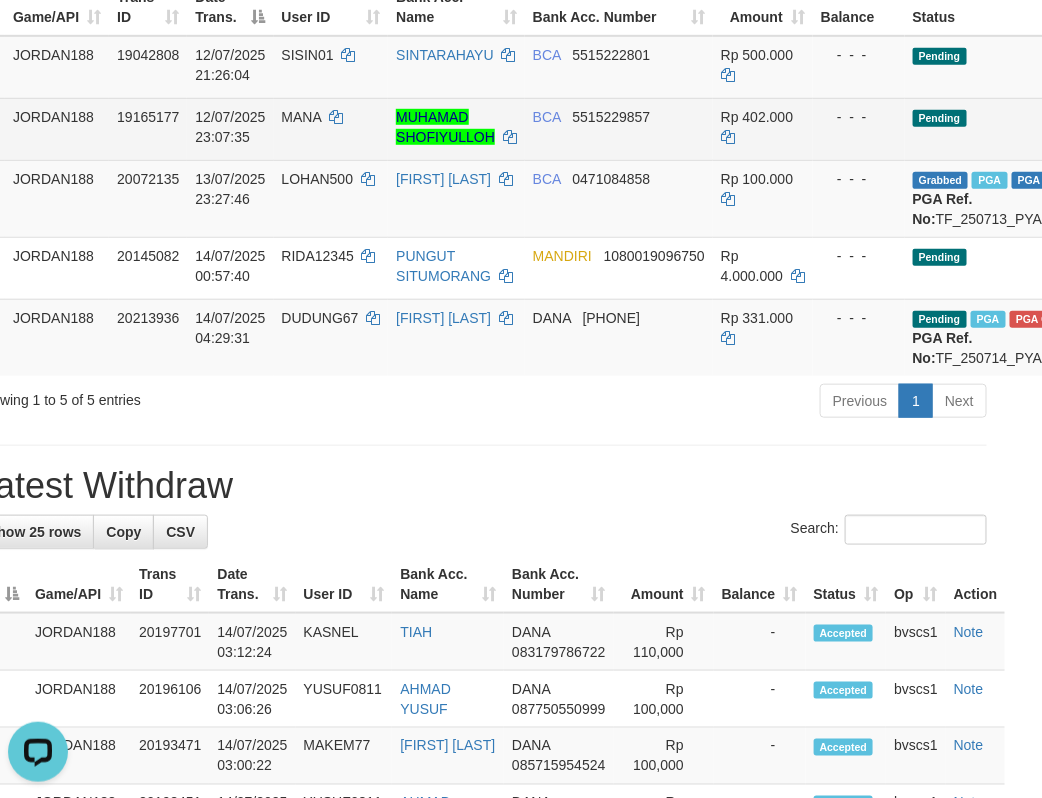 copy on "TF_250714_PYAEE563785B005JKDUB" 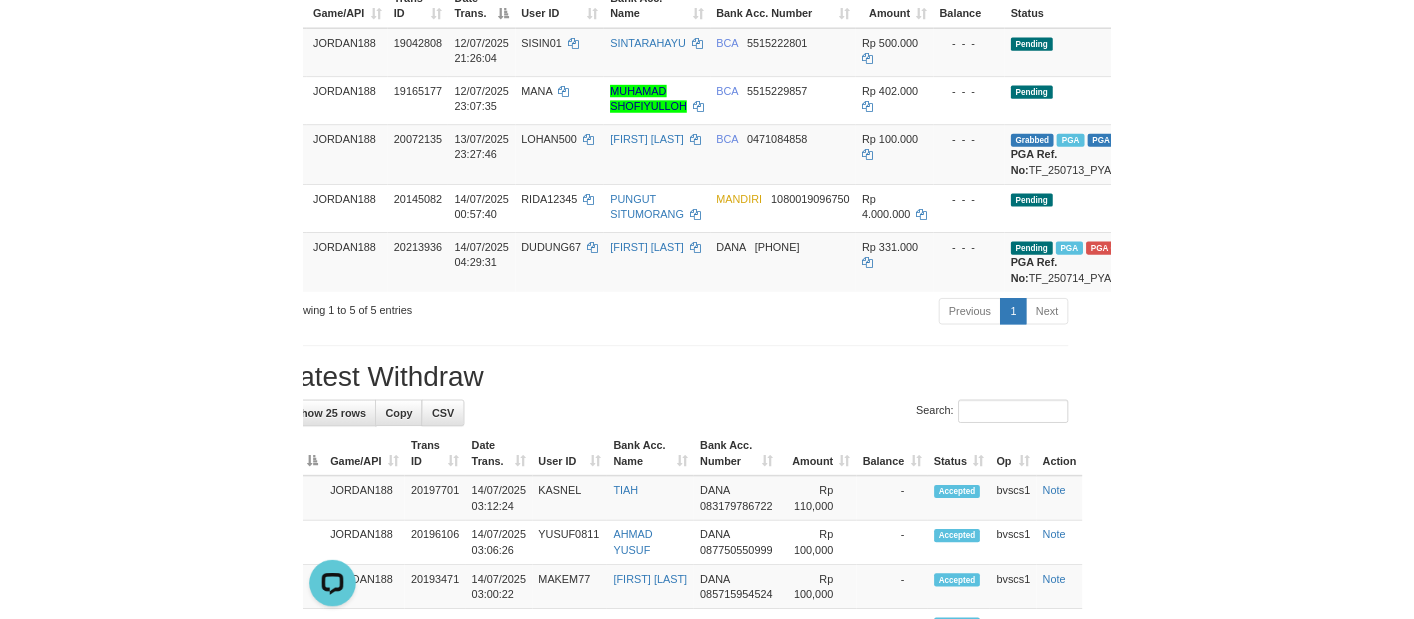 scroll, scrollTop: 0, scrollLeft: 0, axis: both 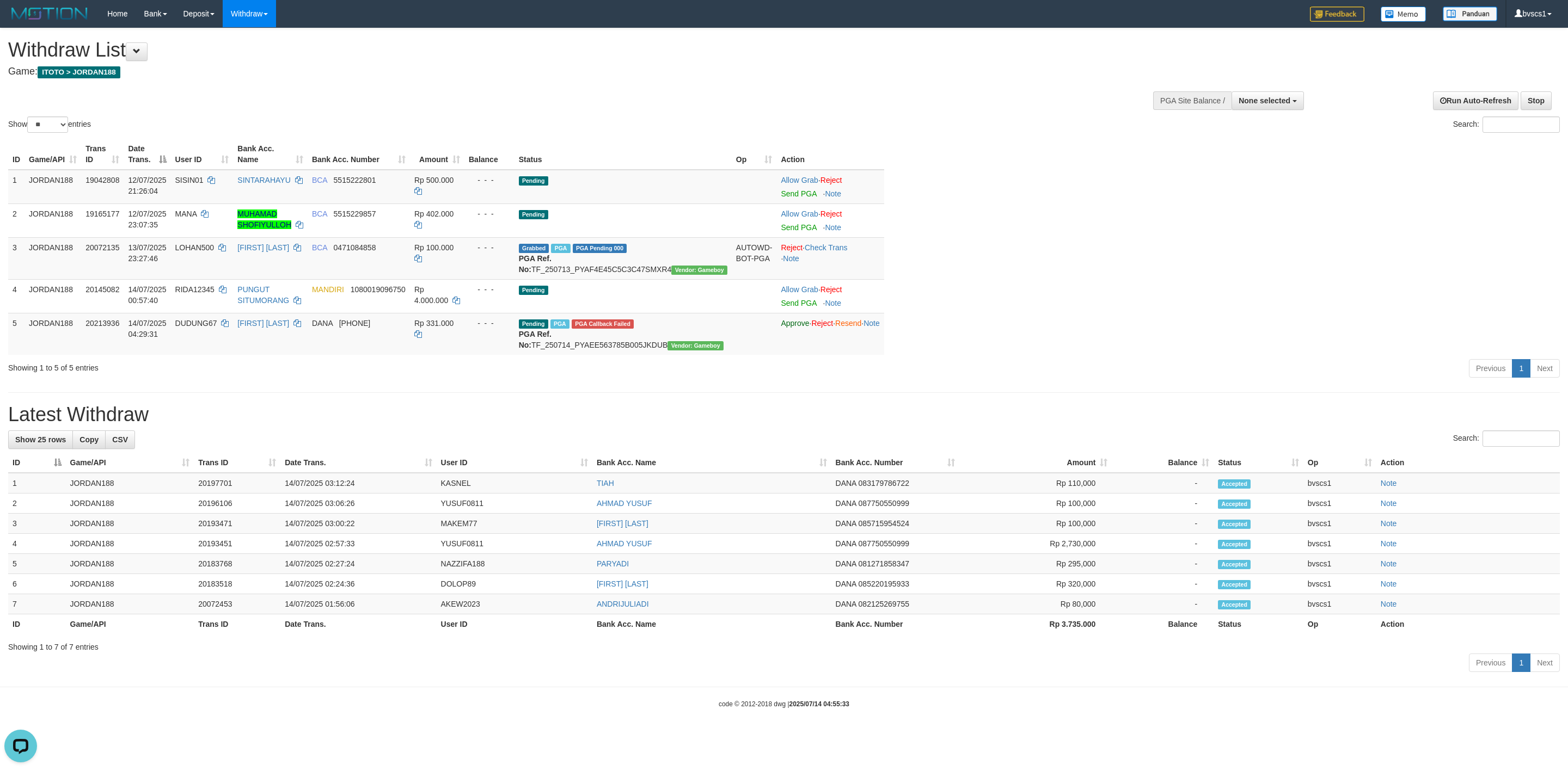 click on "**********" at bounding box center (784, 352) 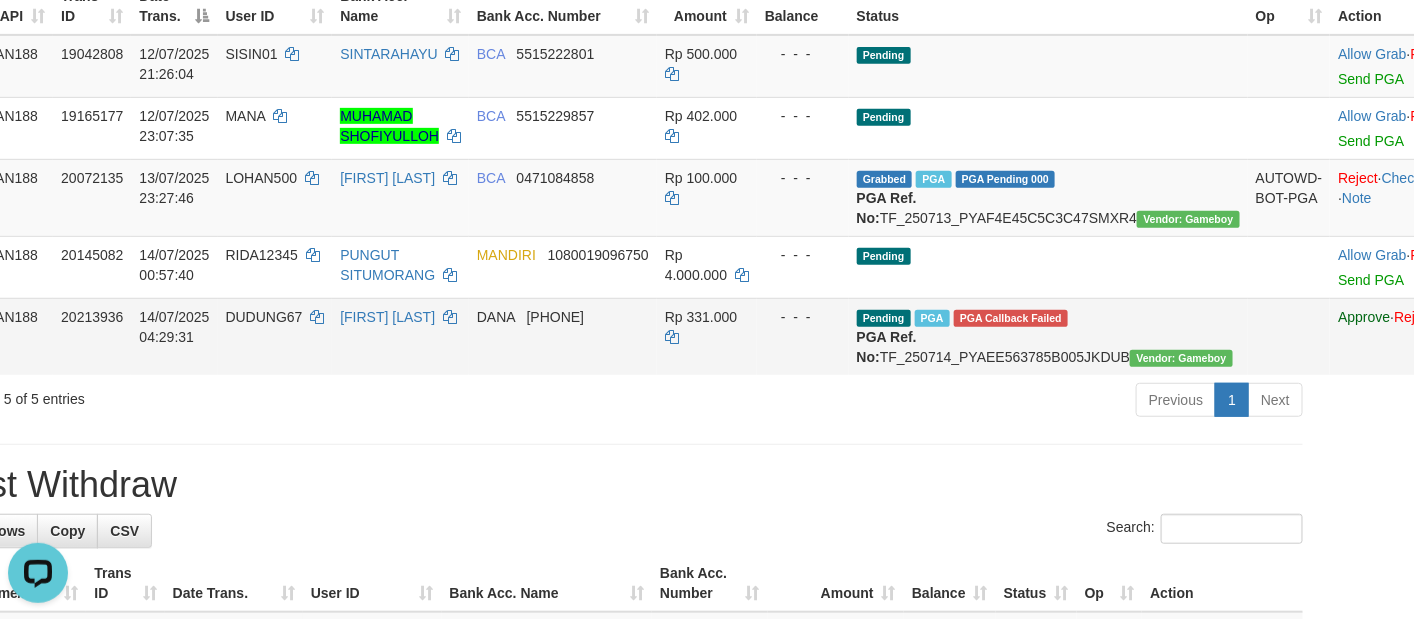 scroll, scrollTop: 300, scrollLeft: 150, axis: both 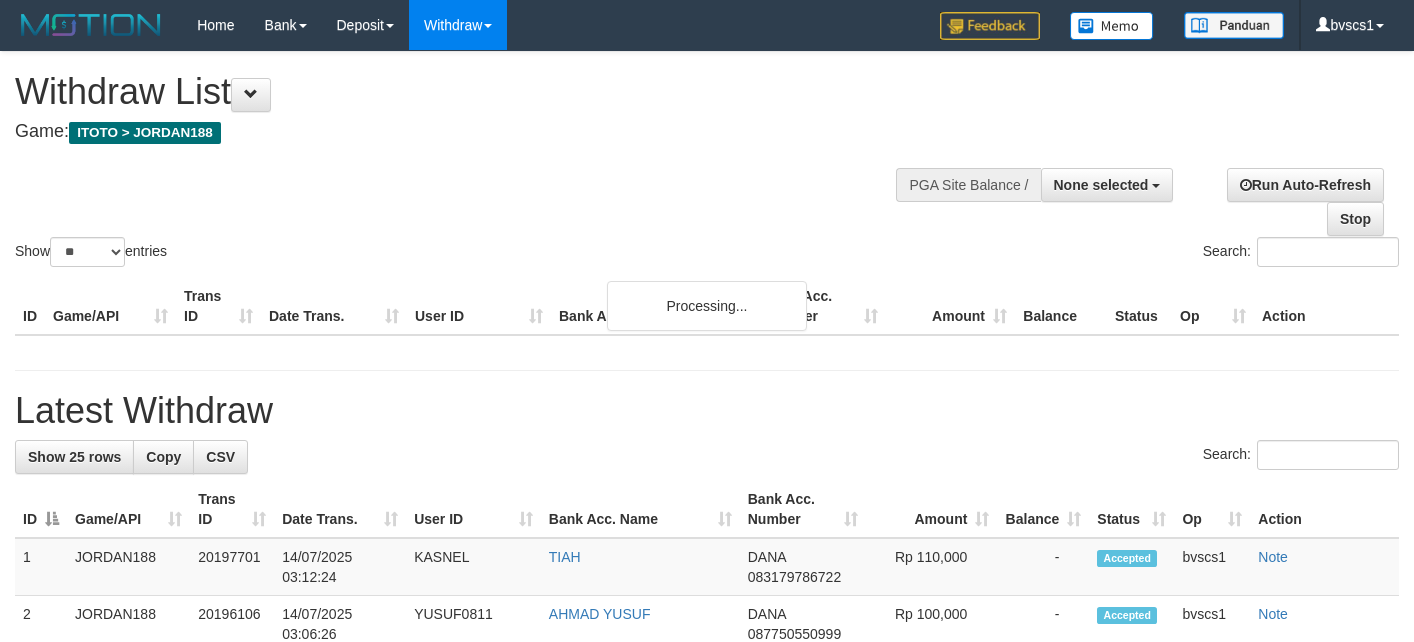 select 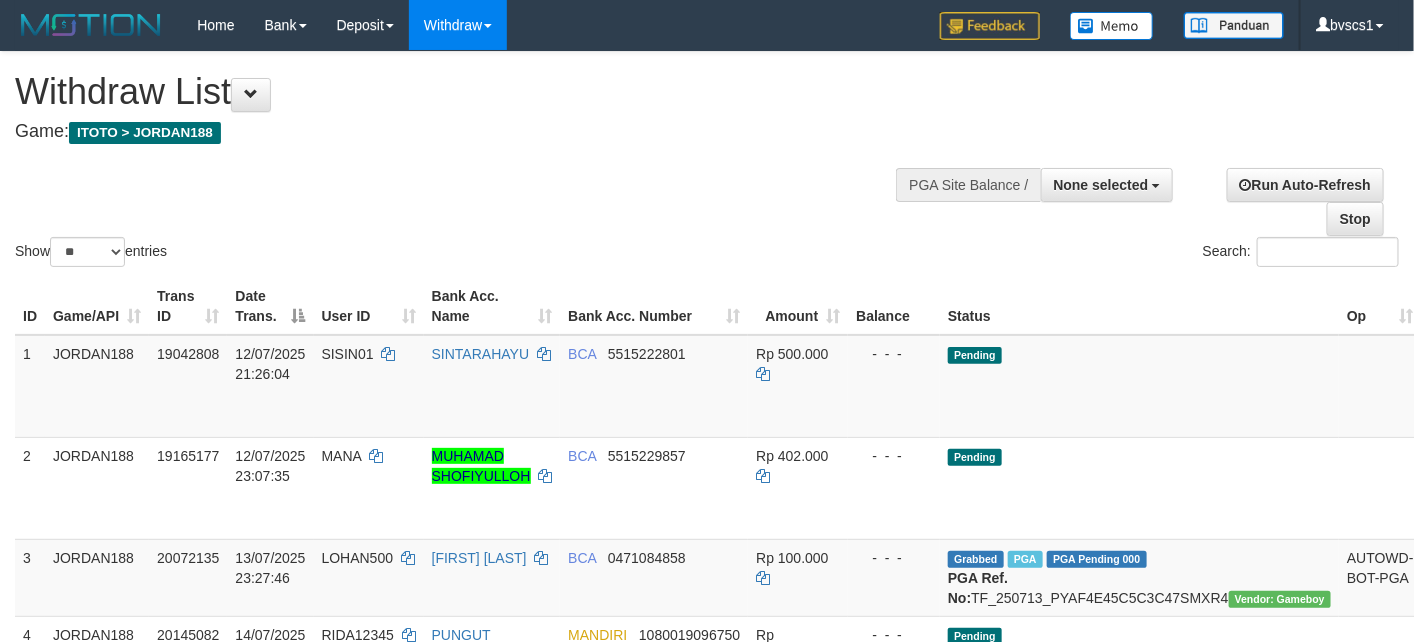 scroll, scrollTop: 291, scrollLeft: 0, axis: vertical 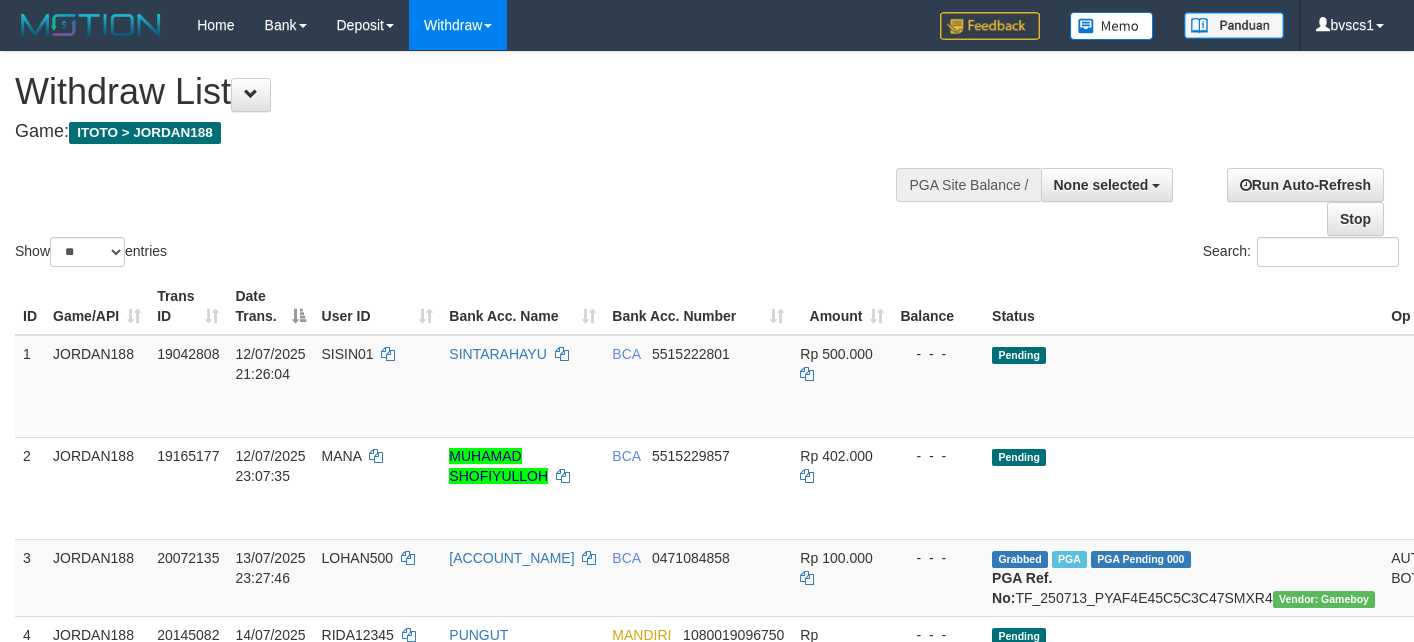 select 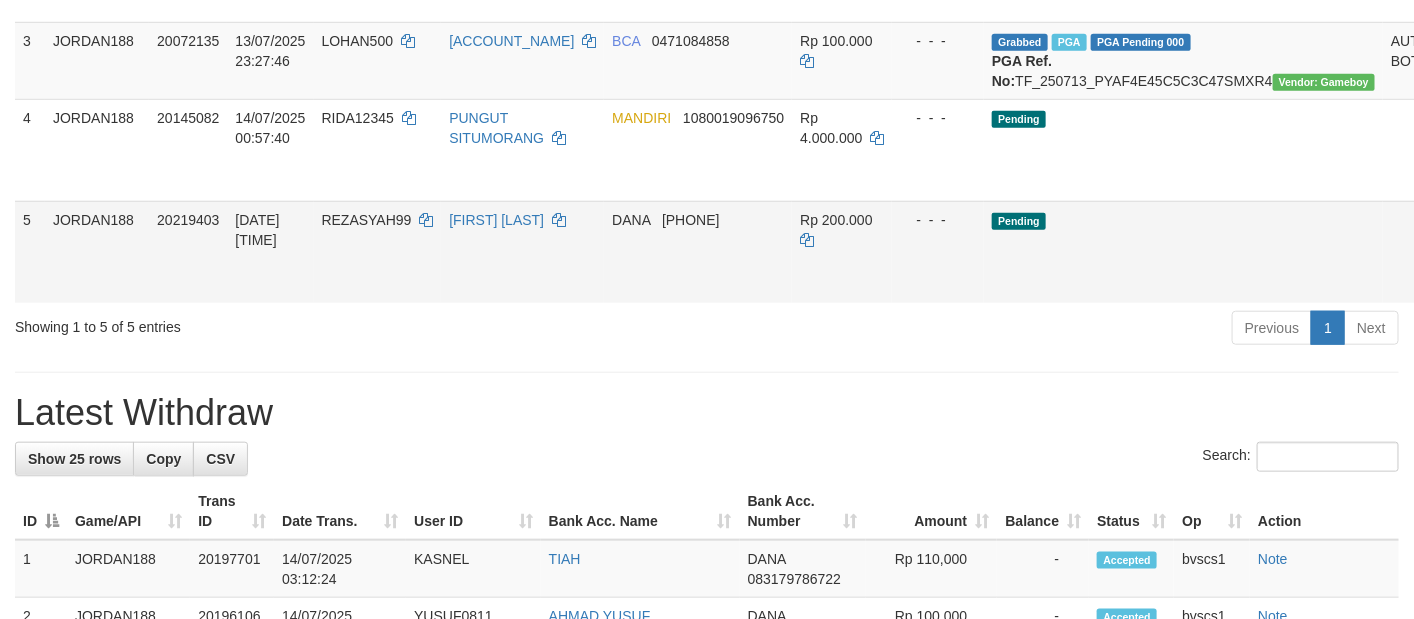 scroll, scrollTop: 520, scrollLeft: 0, axis: vertical 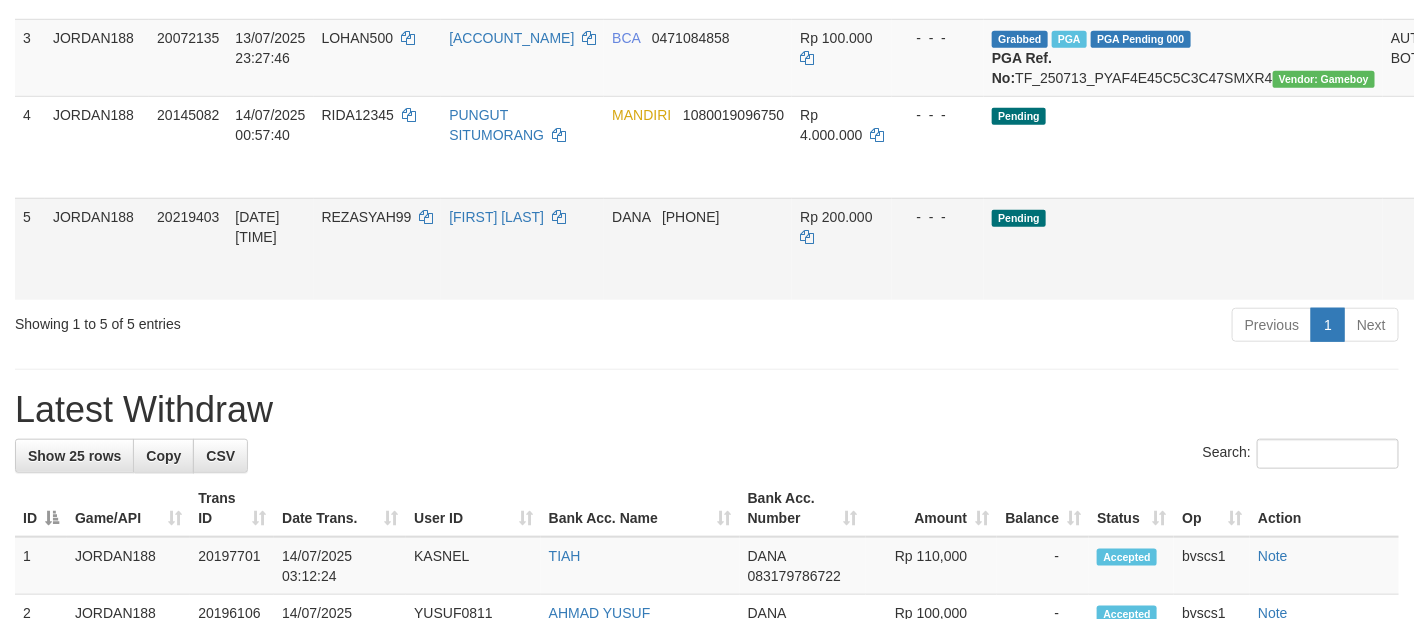 click on "Send PGA" at bounding box center [1490, 272] 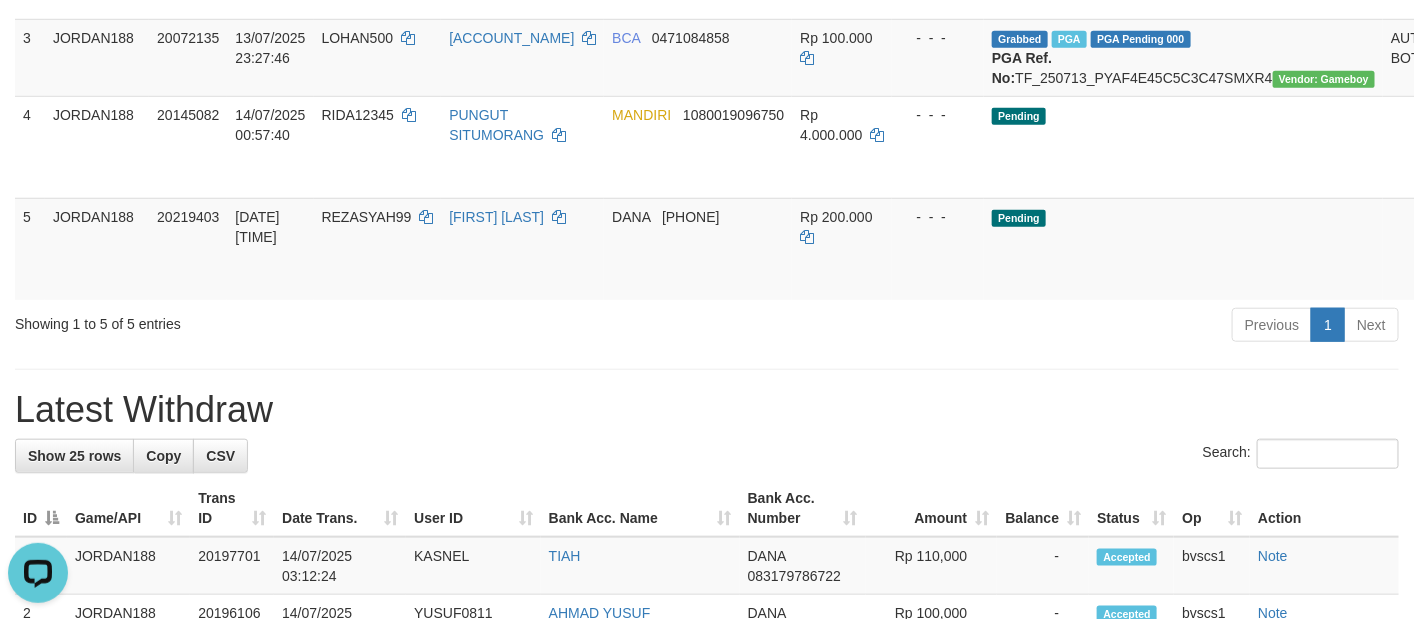 scroll, scrollTop: 0, scrollLeft: 0, axis: both 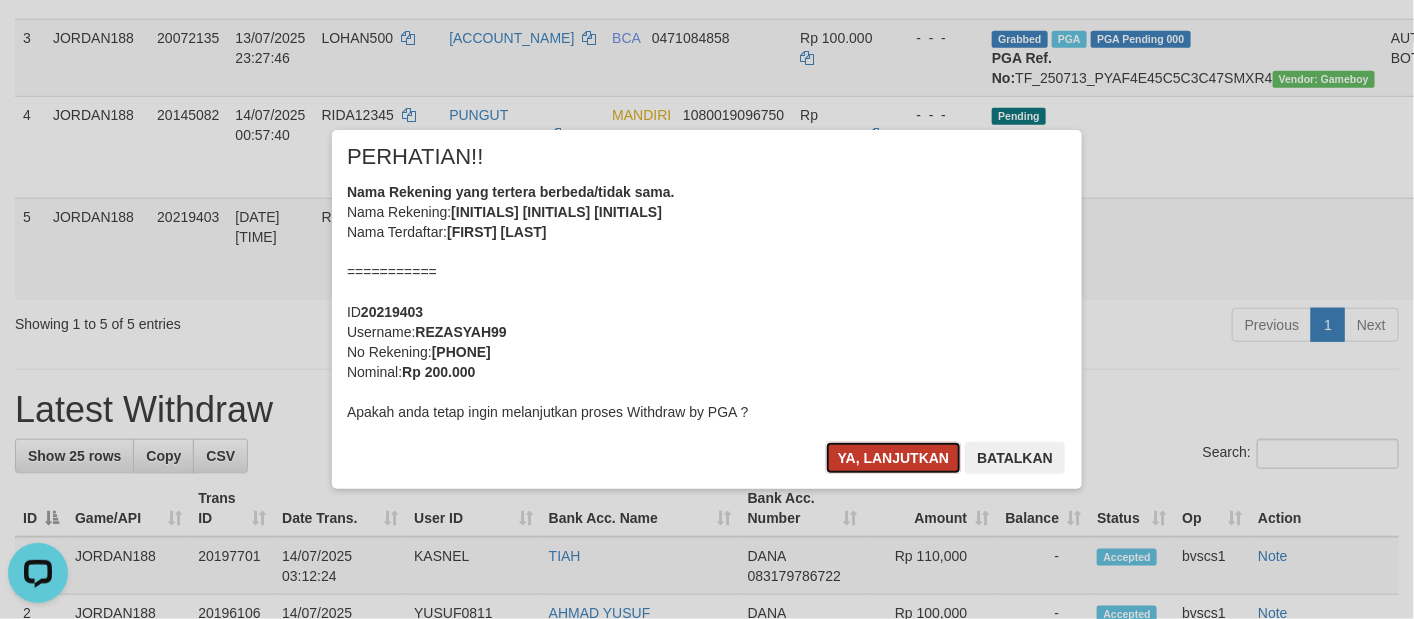 click on "Ya, lanjutkan" at bounding box center (894, 458) 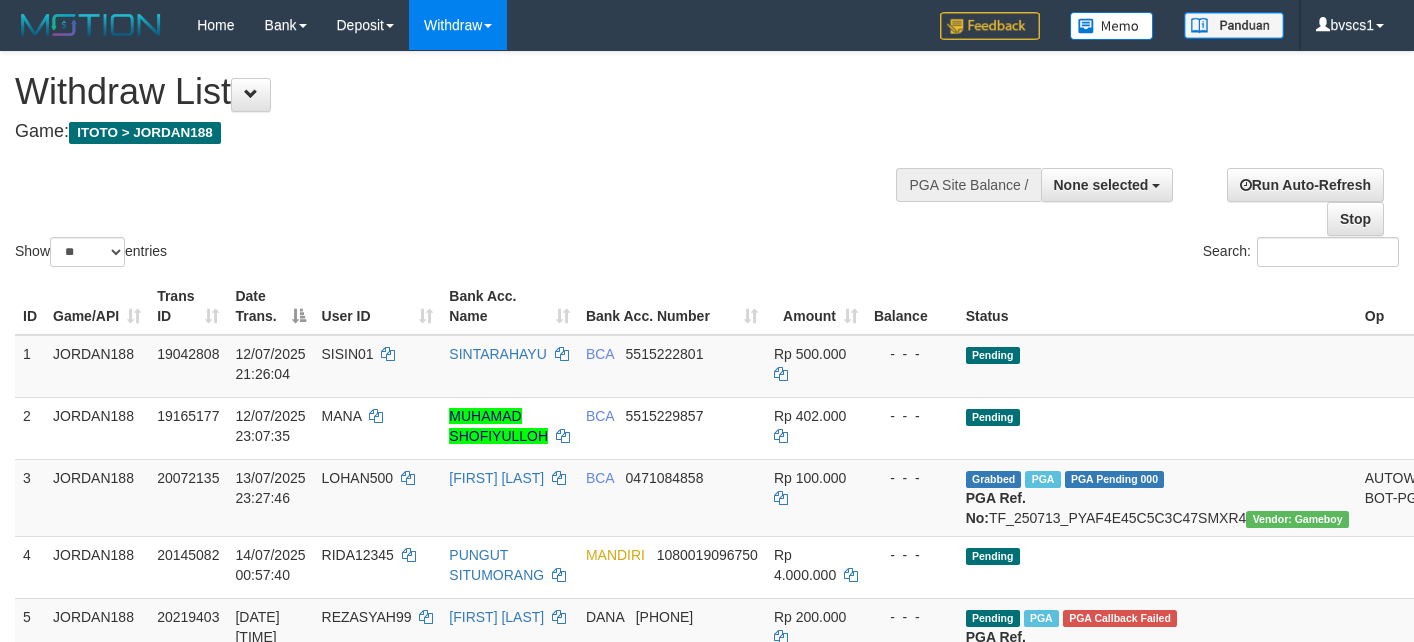 select 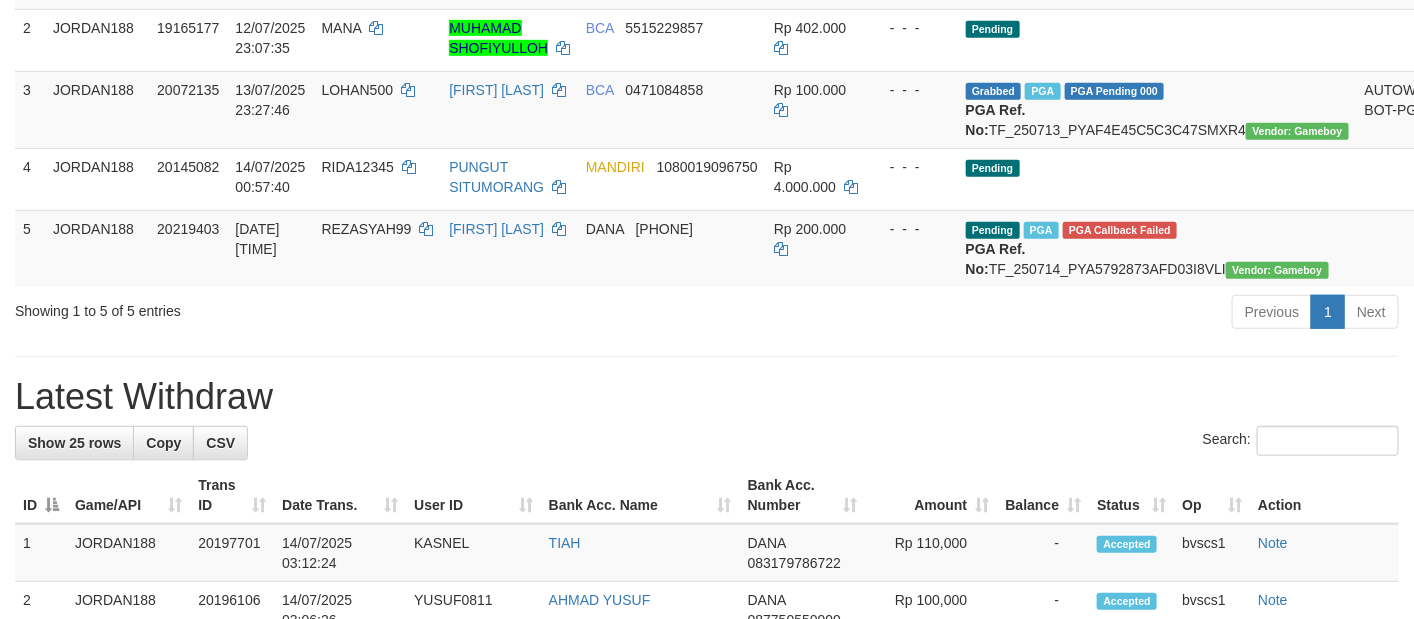 scroll, scrollTop: 339, scrollLeft: 0, axis: vertical 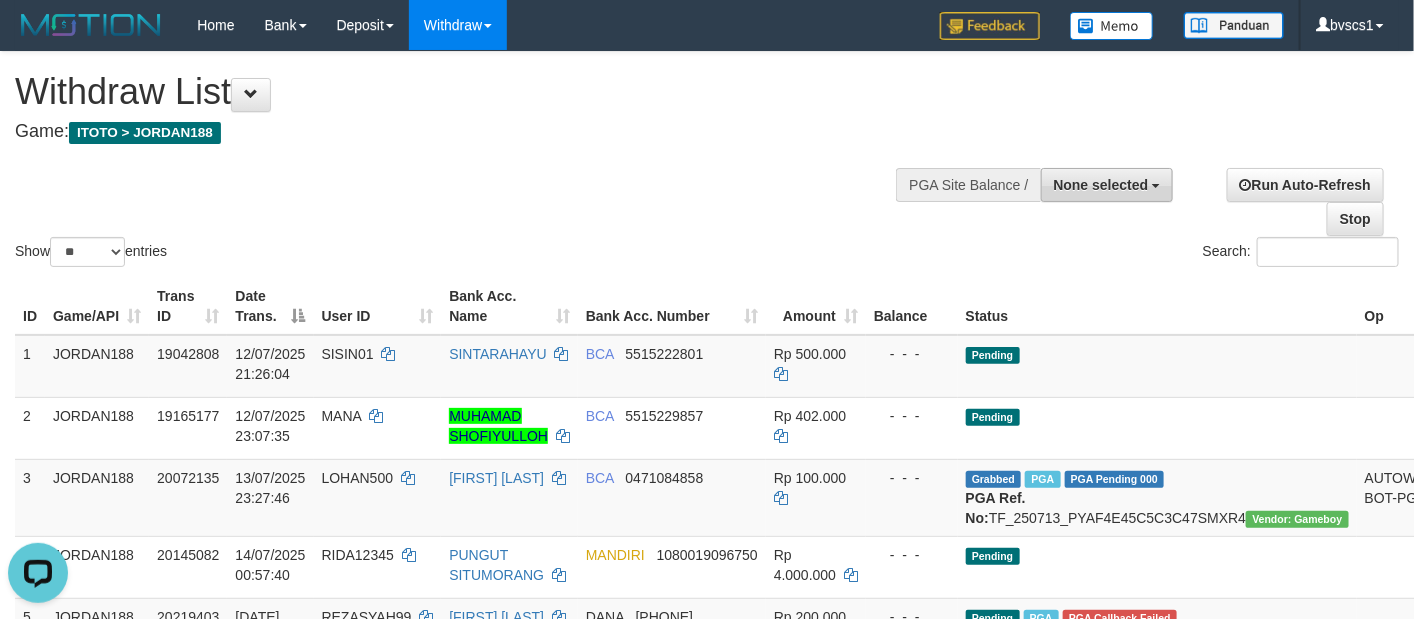 click on "None selected" at bounding box center (1107, 185) 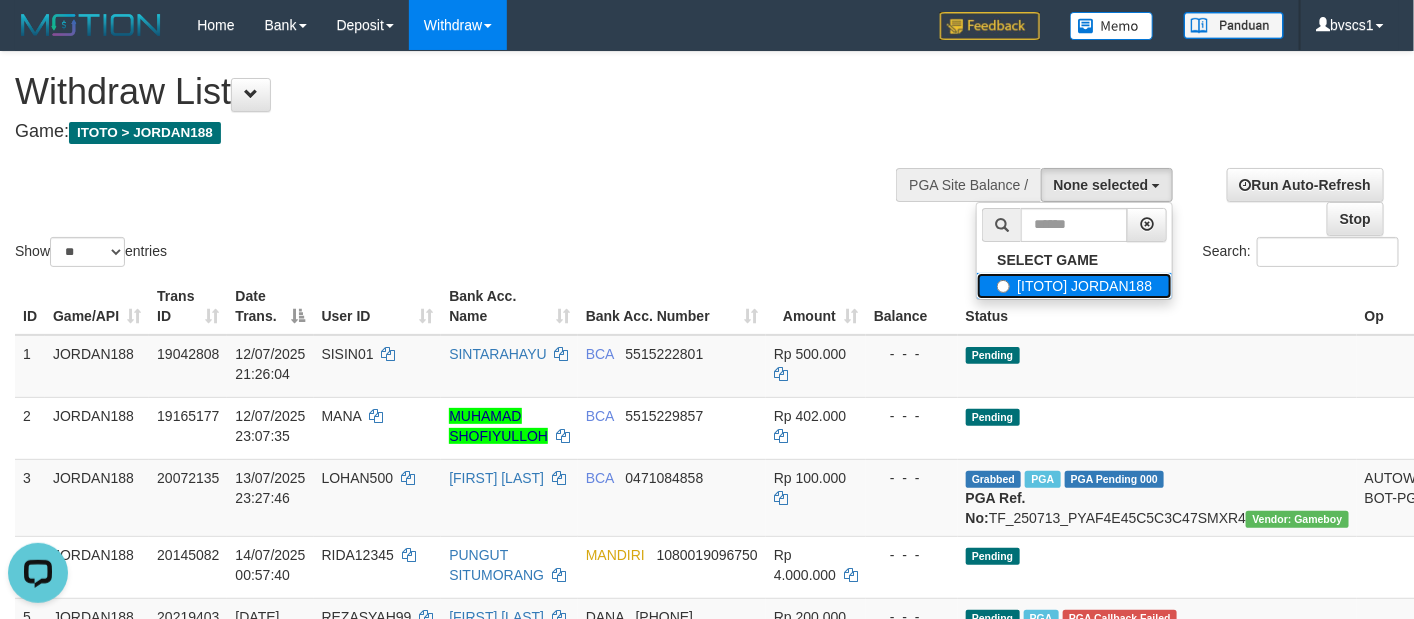 click on "[ITOTO] JORDAN188" at bounding box center (1074, 286) 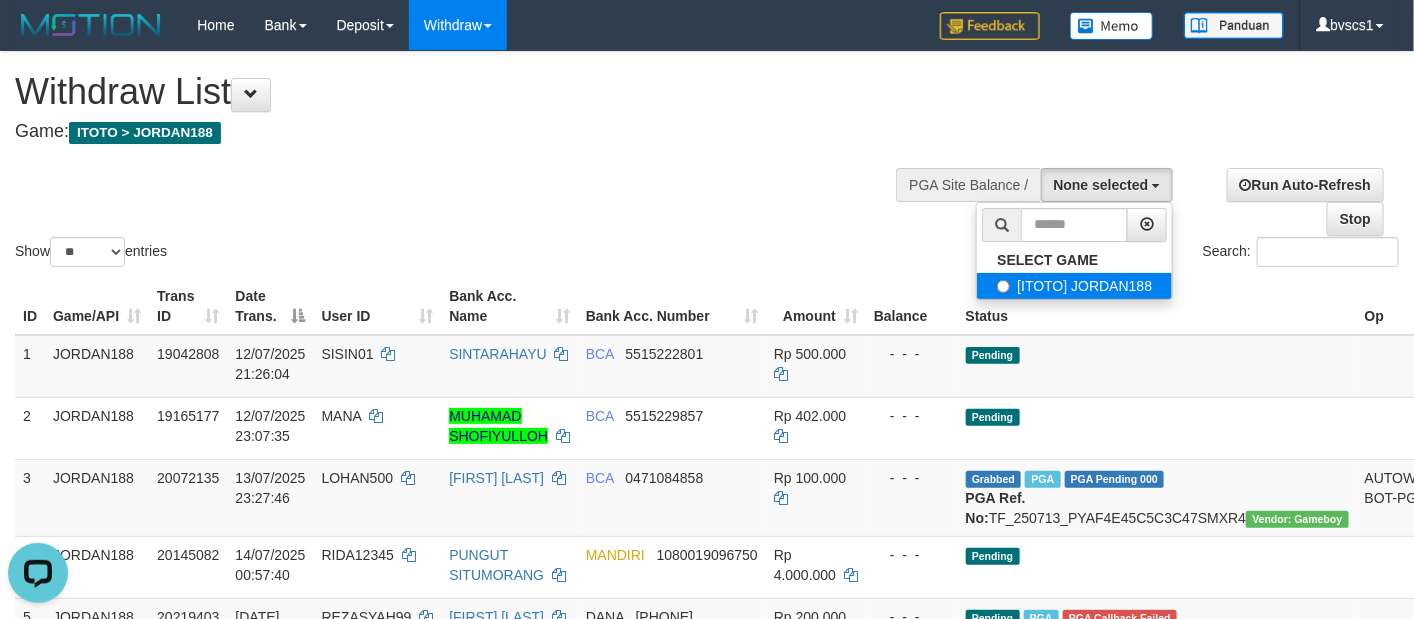 select on "****" 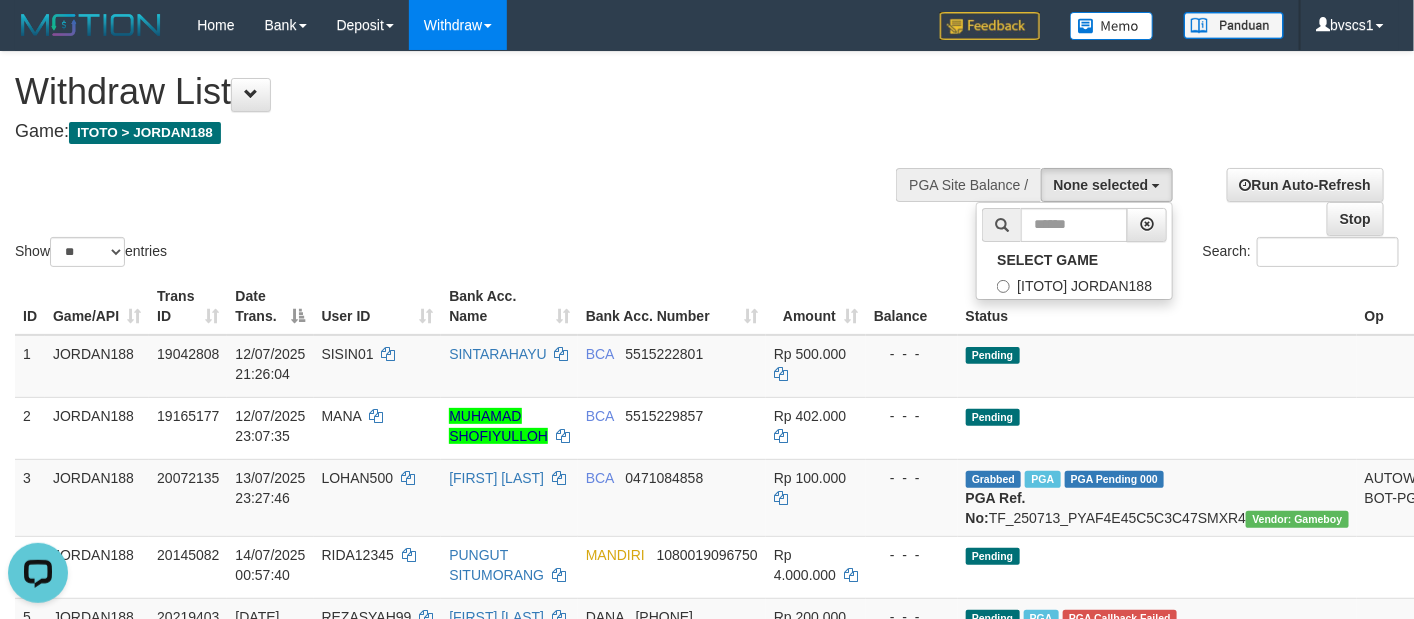 scroll, scrollTop: 18, scrollLeft: 0, axis: vertical 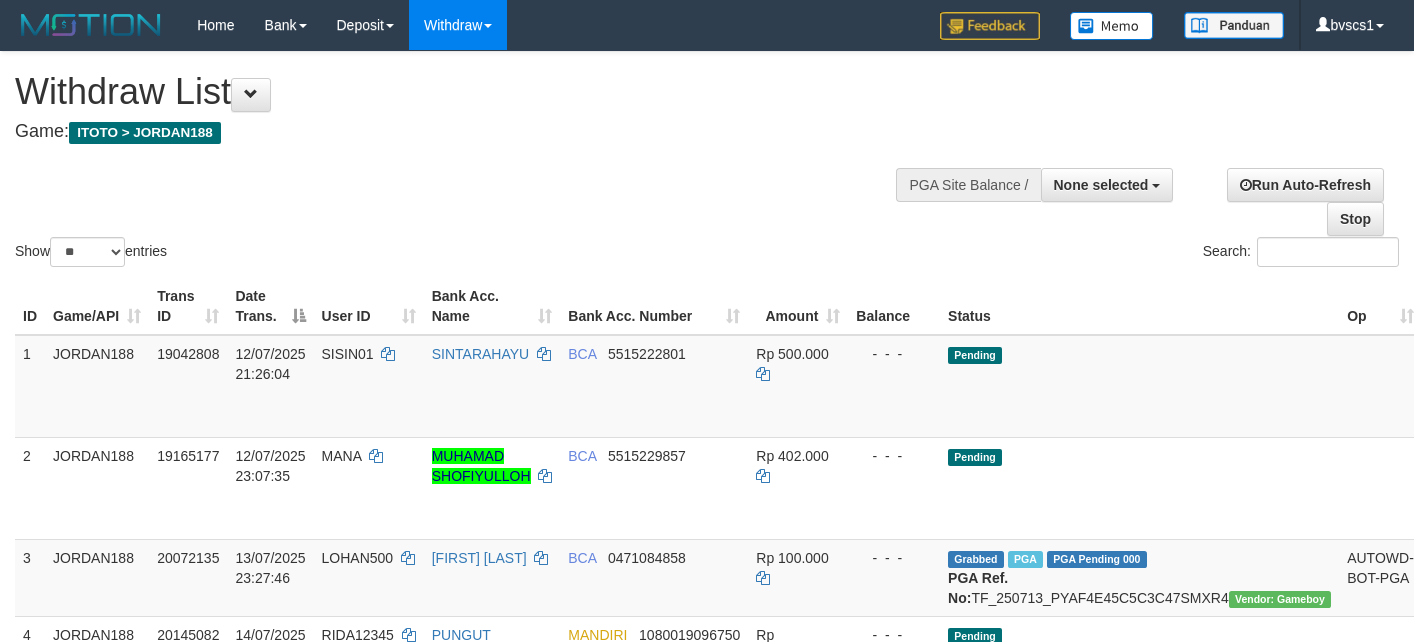 select 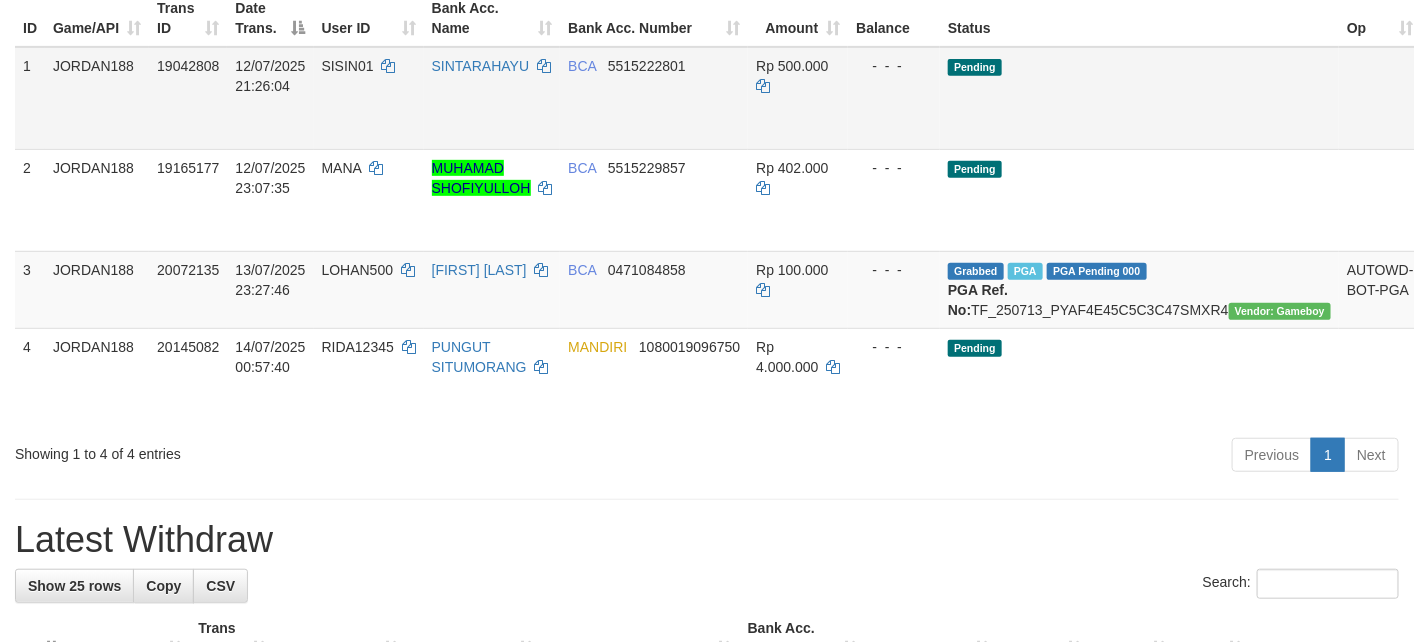 scroll, scrollTop: 138, scrollLeft: 0, axis: vertical 